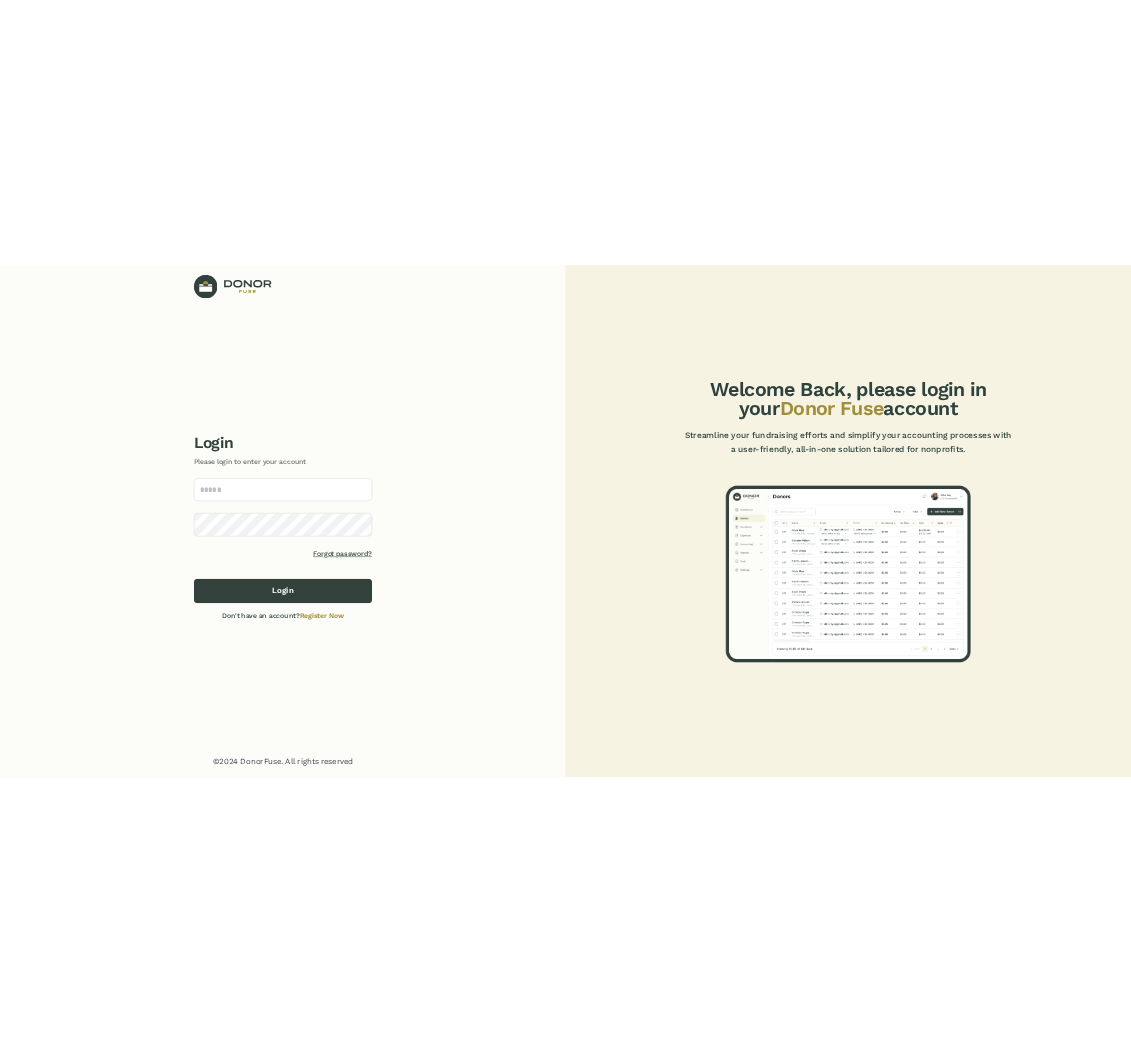 scroll, scrollTop: 0, scrollLeft: 0, axis: both 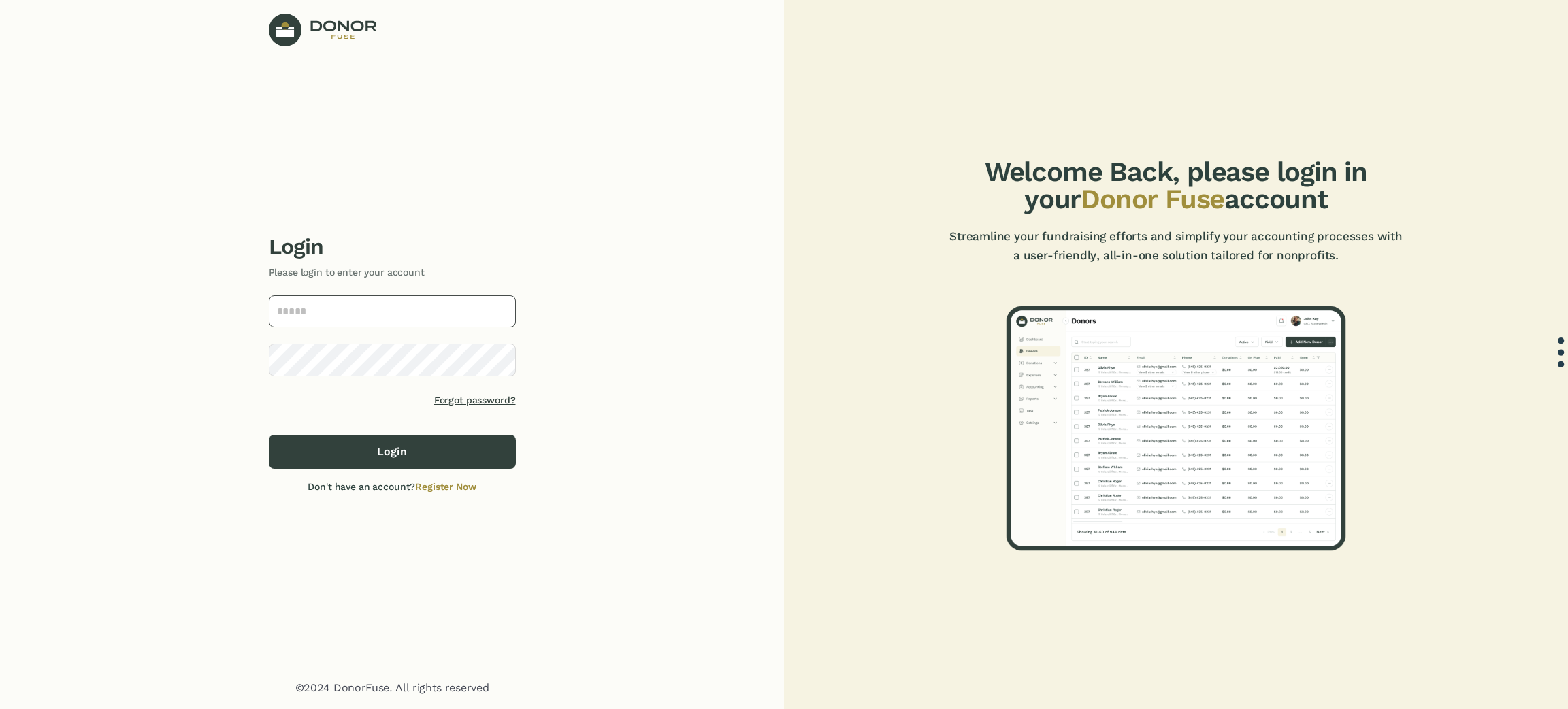 click 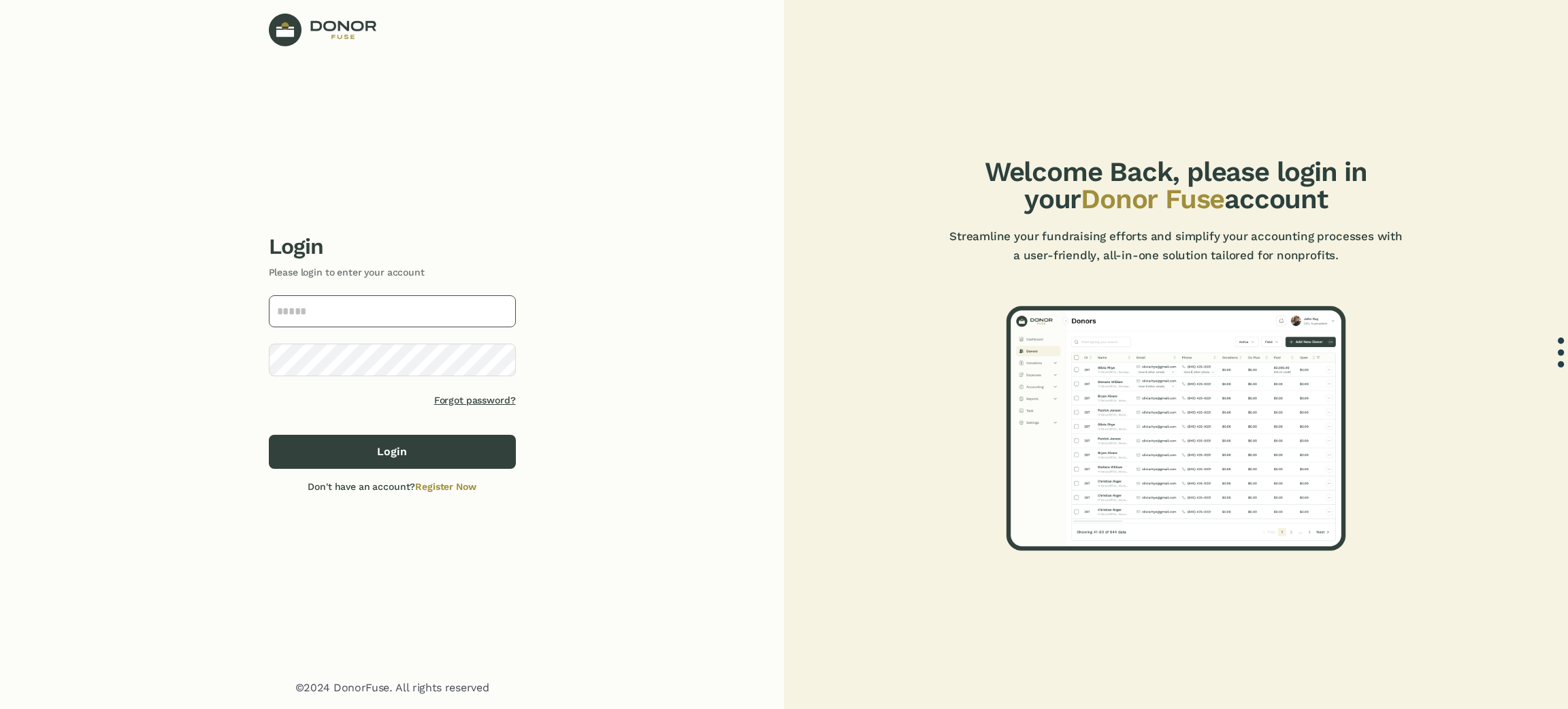 type on "**********" 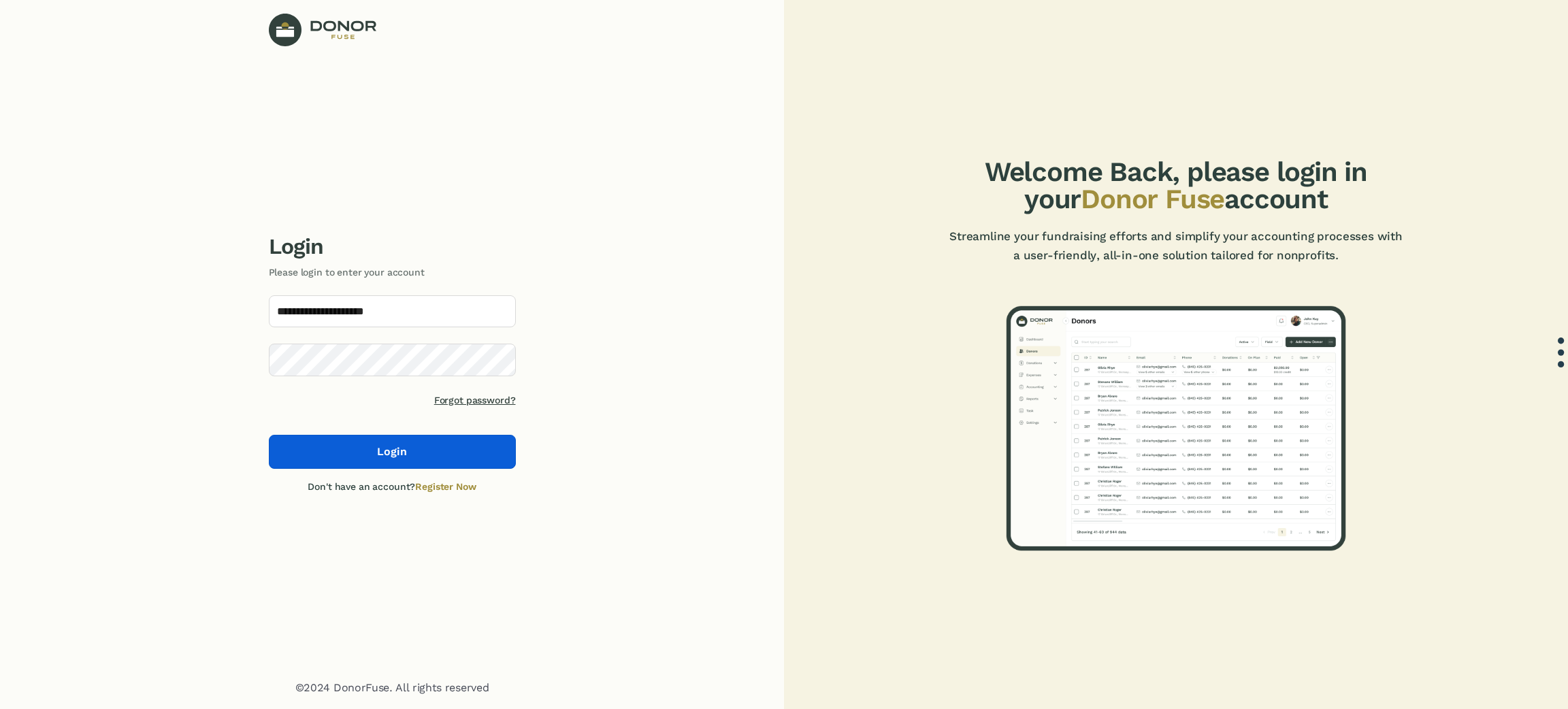 click on "Login" 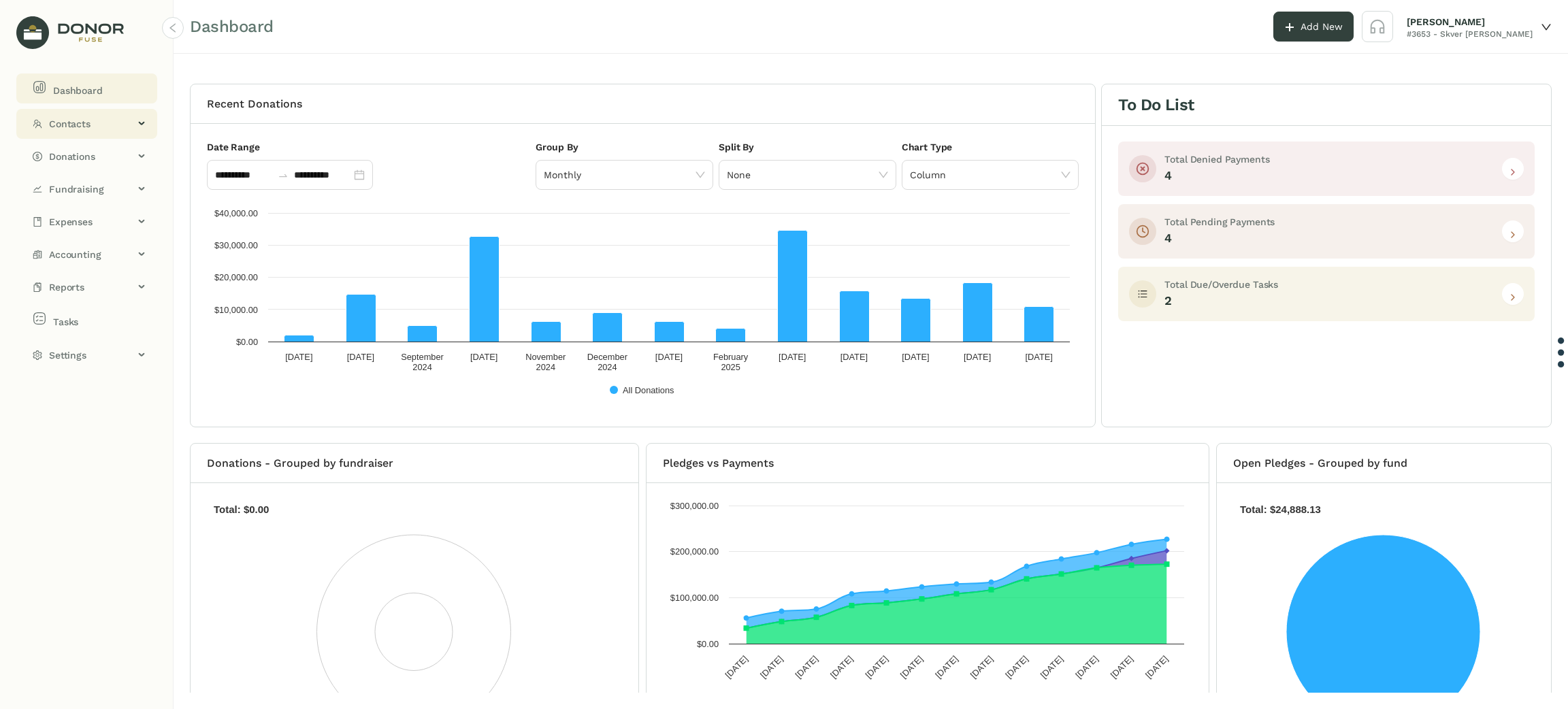 click on "Contacts" 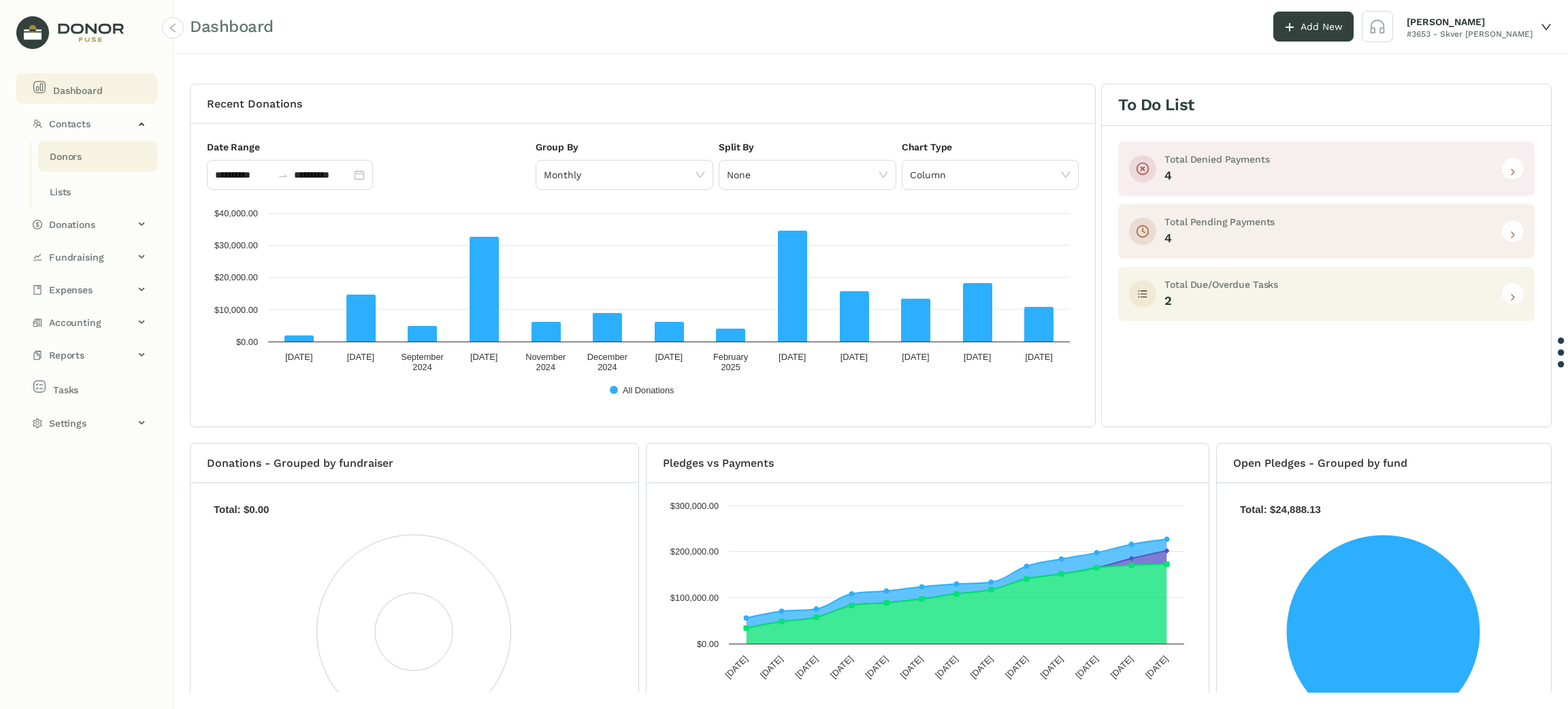 click on "Donors" 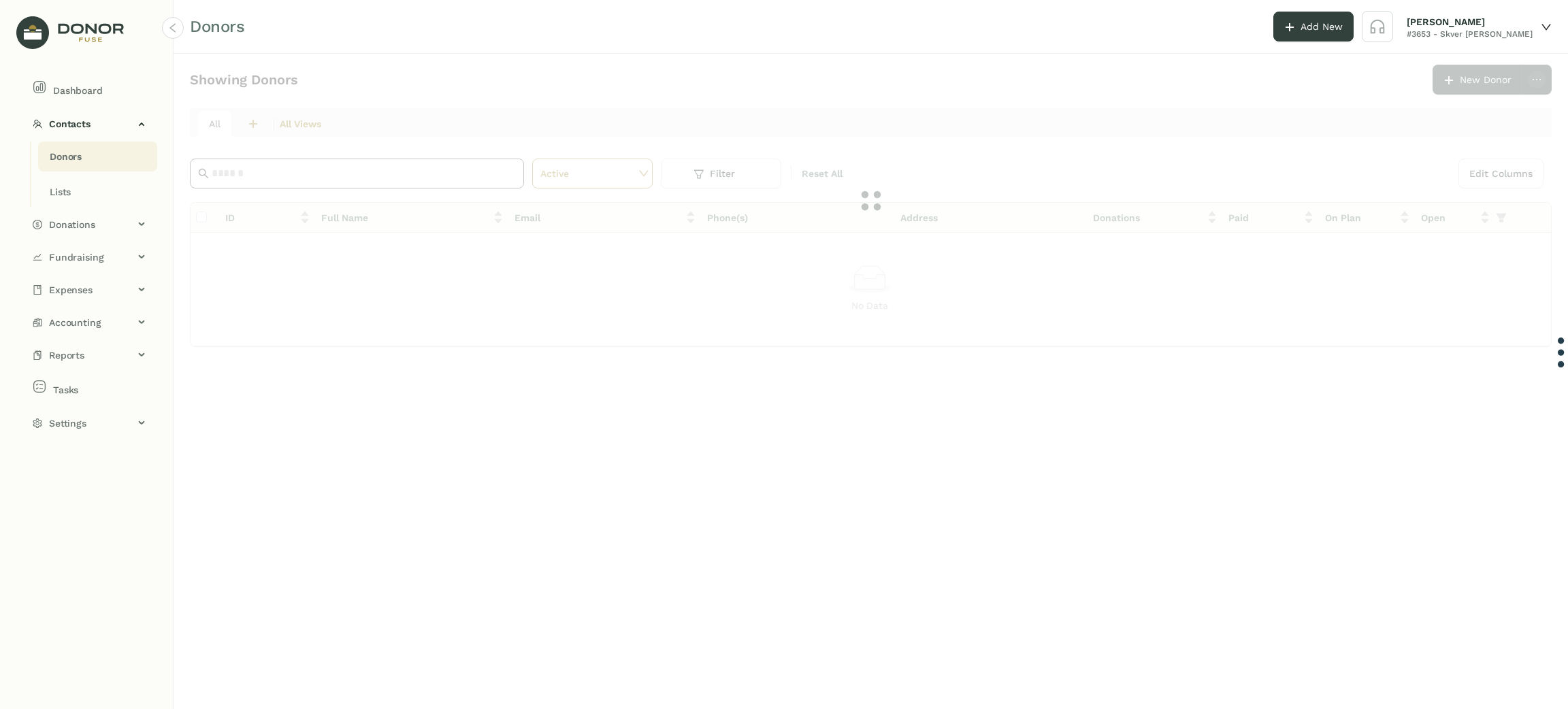 click 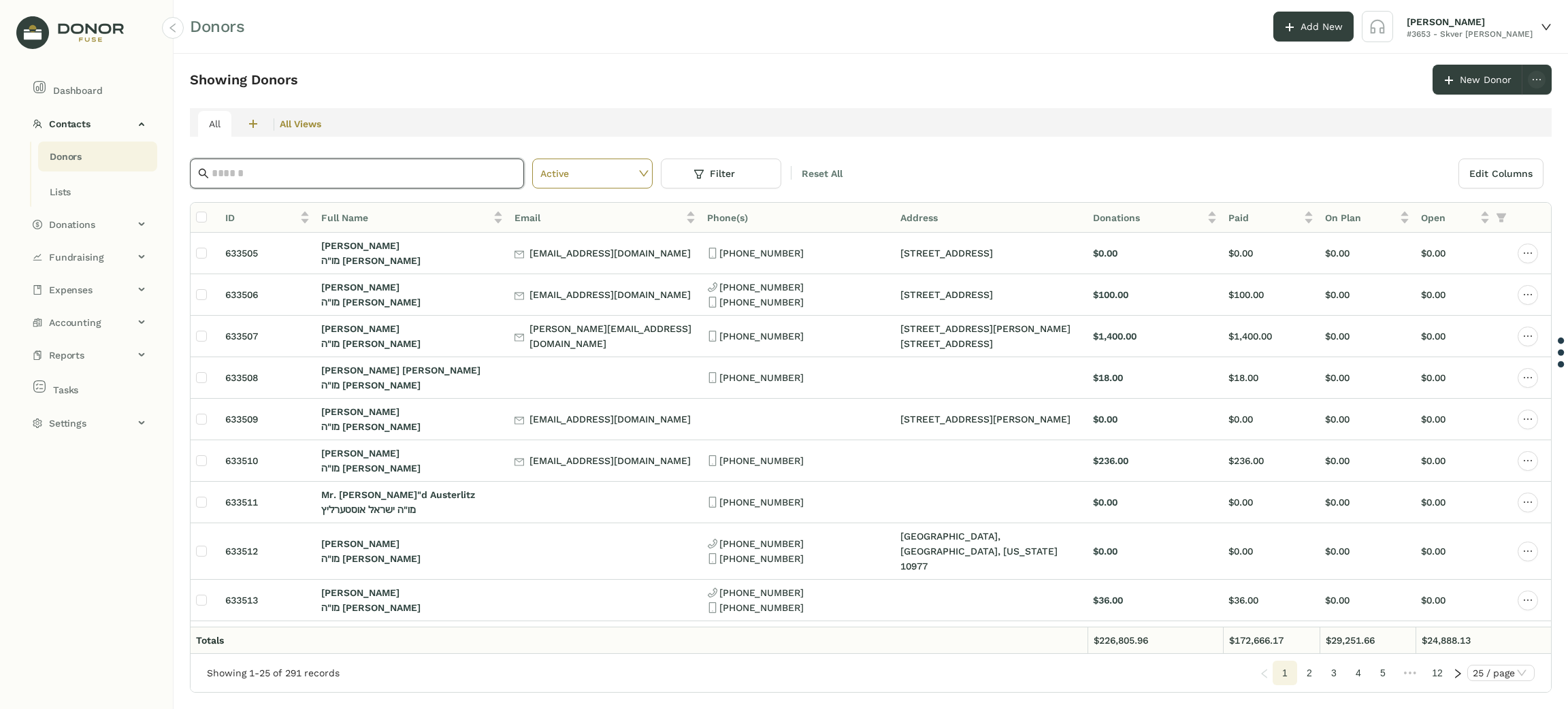 click 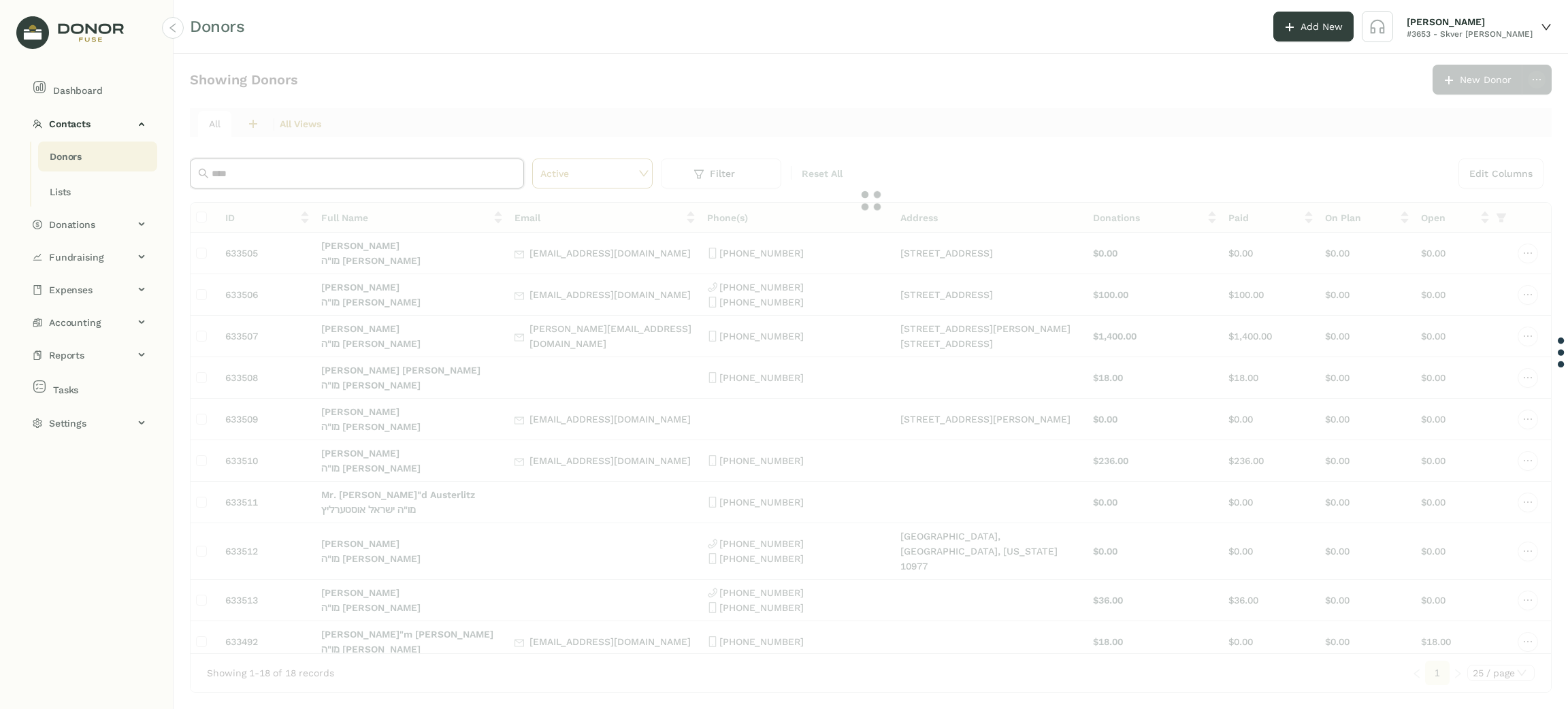 type on "*****" 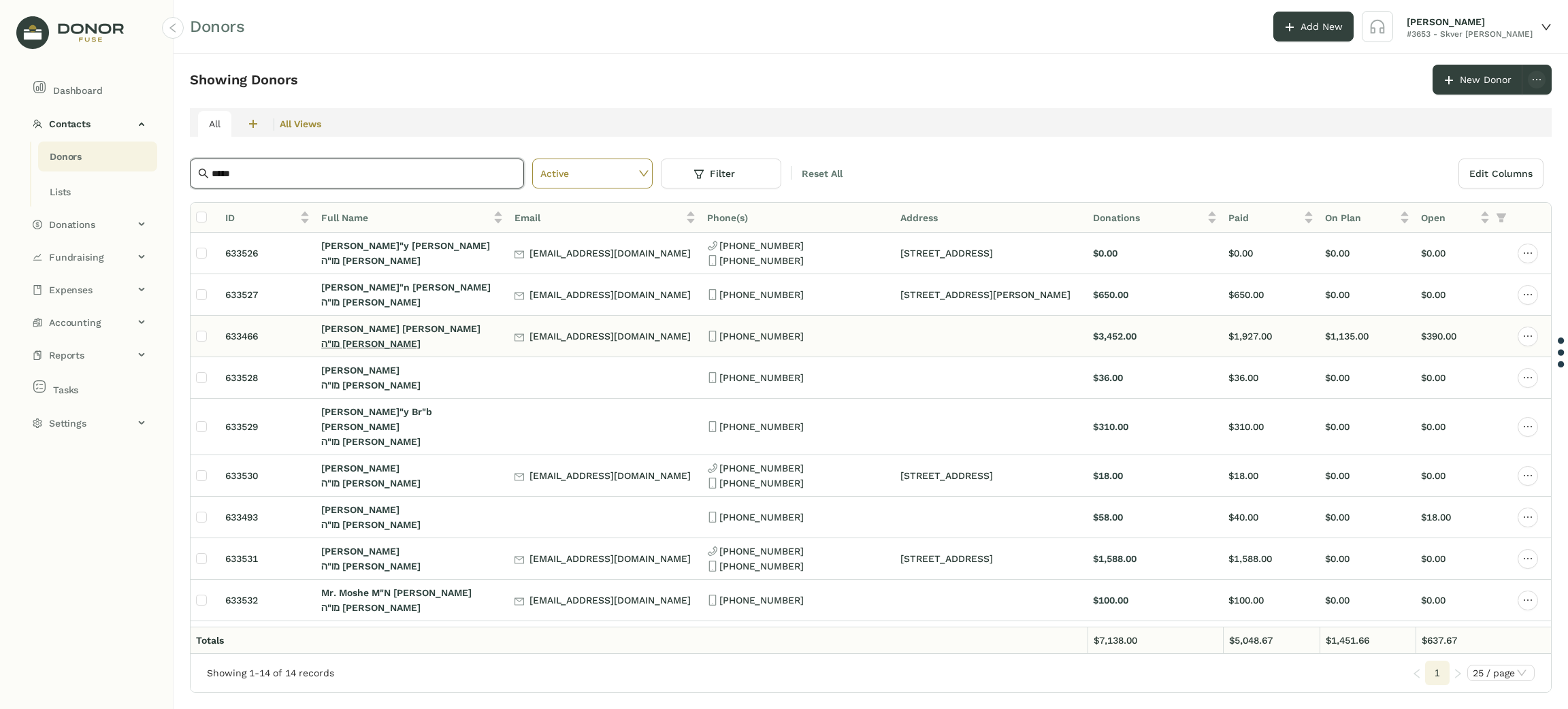 click on "מו"ה [PERSON_NAME]" 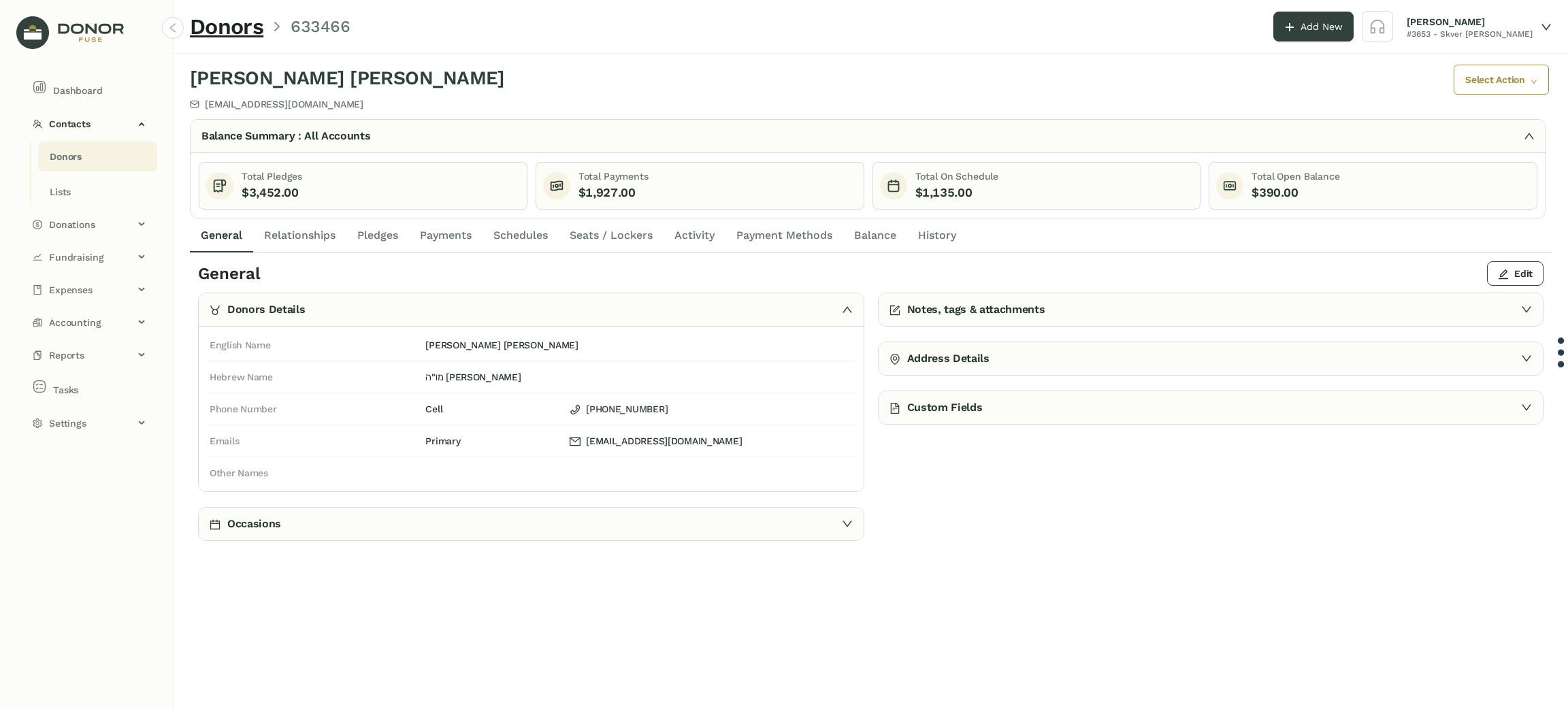 click on "Pledges" 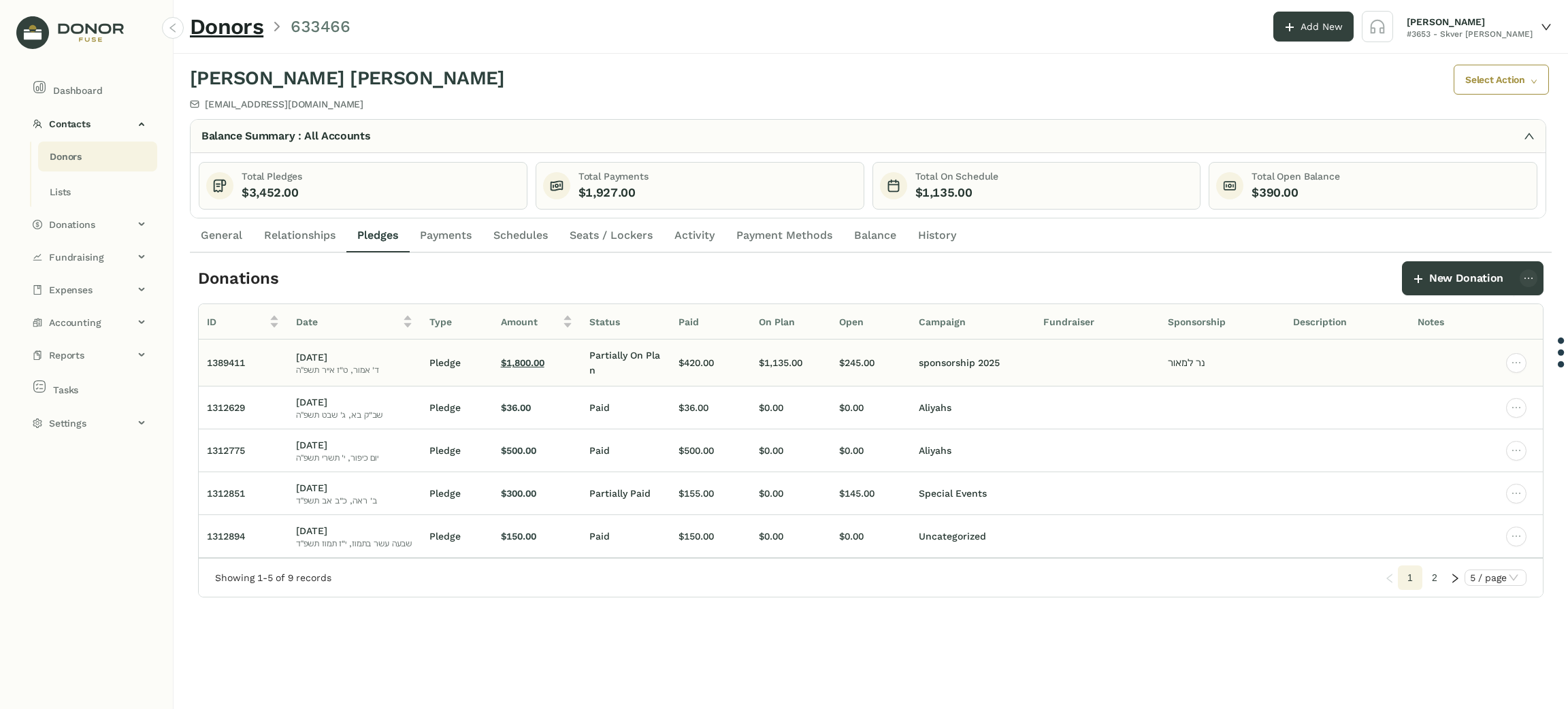 click on "$1,800.00" 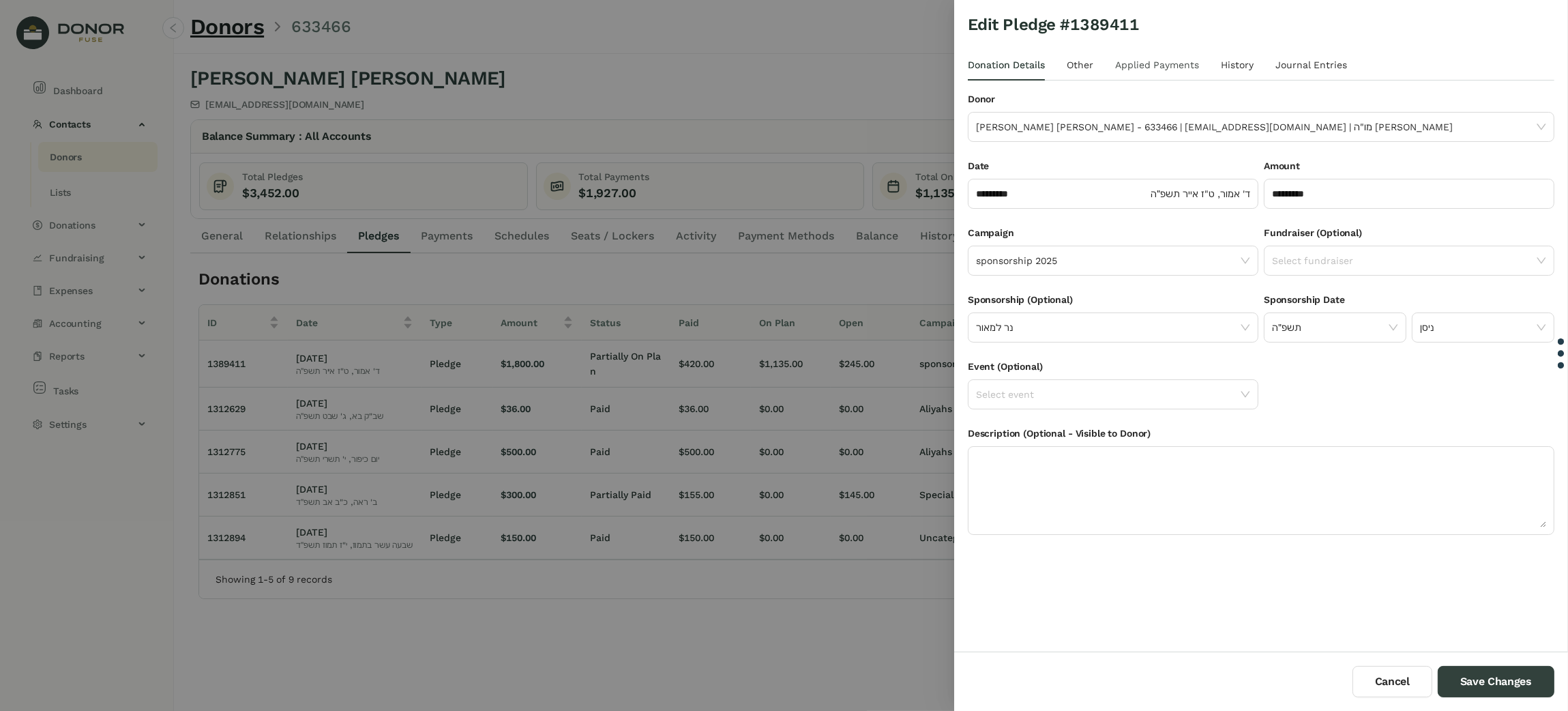click on "Applied Payments" at bounding box center [1157, 65] 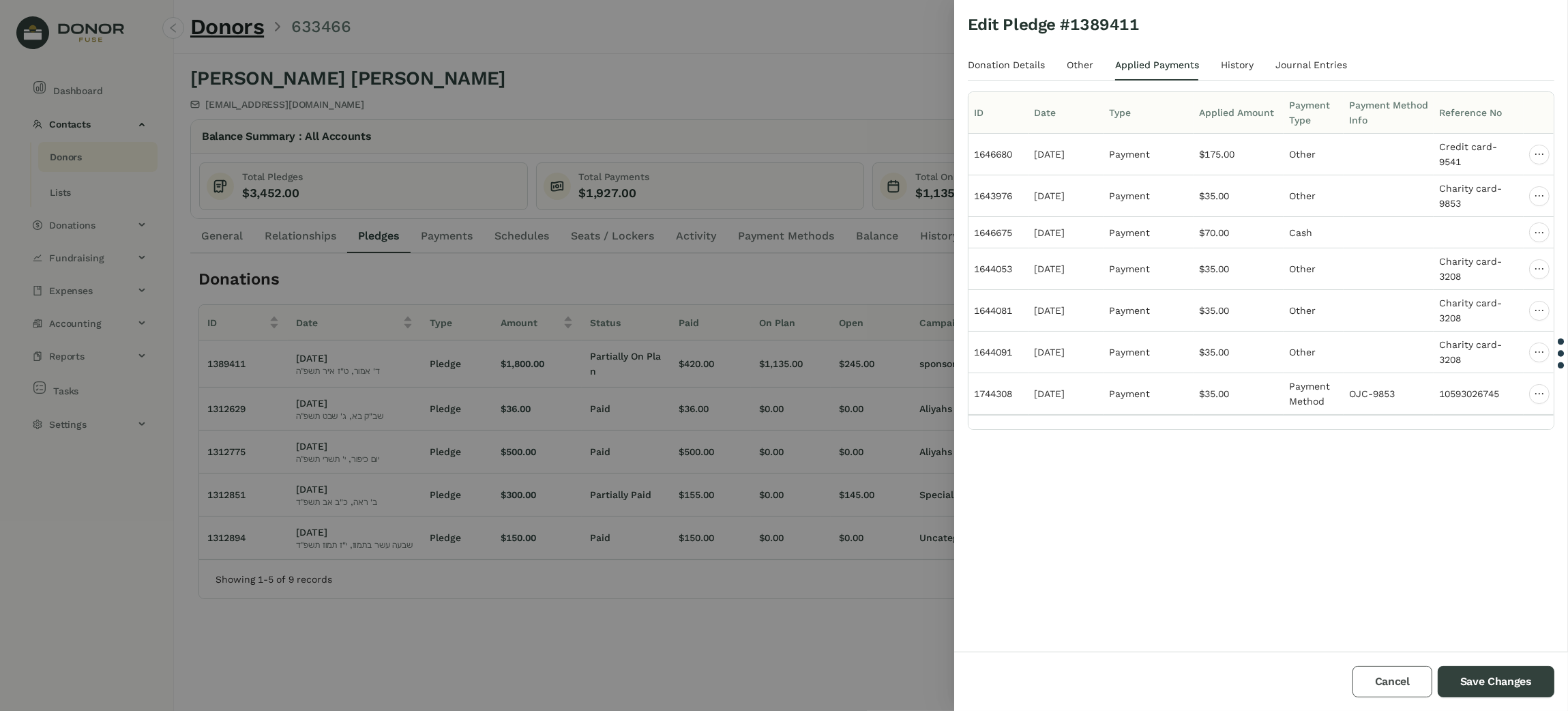 drag, startPoint x: 1377, startPoint y: 691, endPoint x: 1376, endPoint y: 677, distance: 14.035669 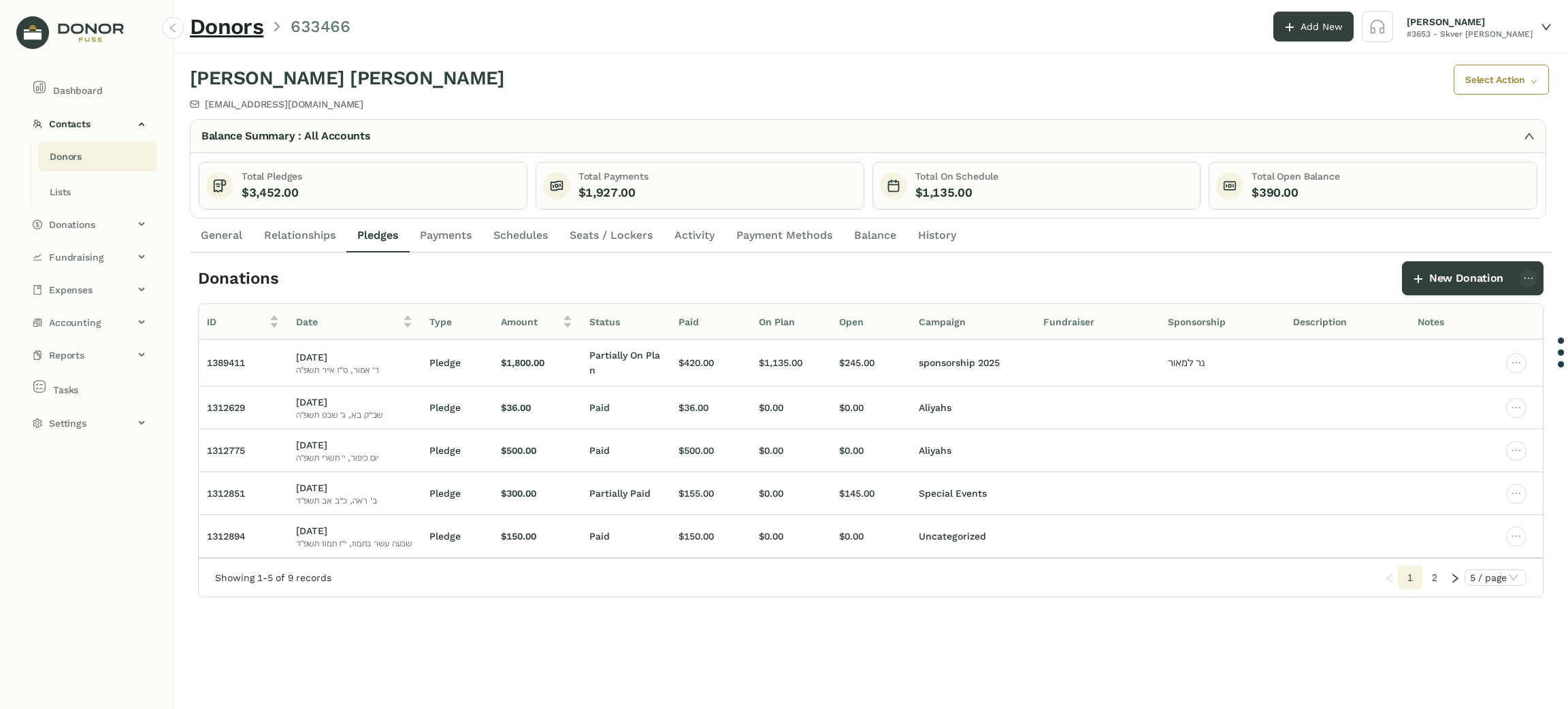 click on "Payments" 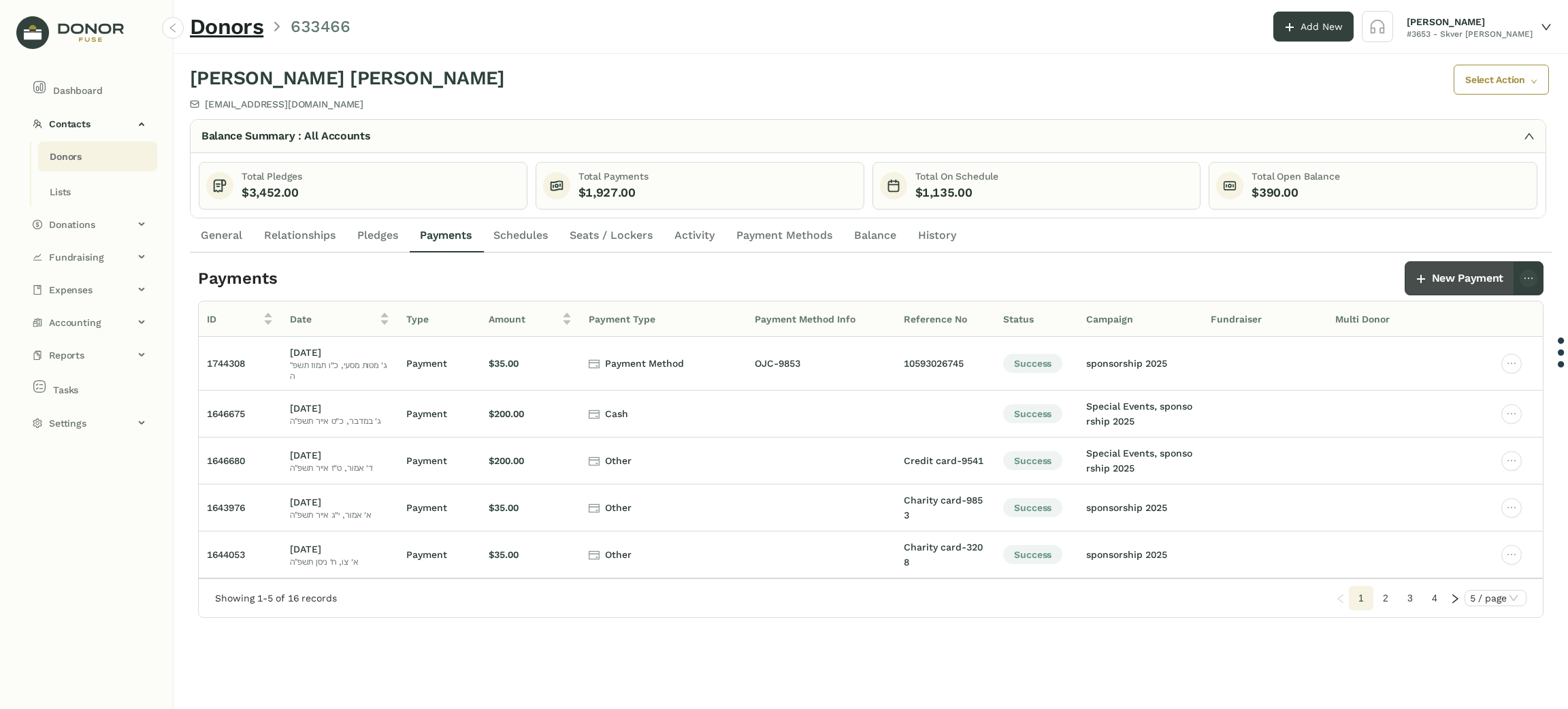 click on "New Payment" 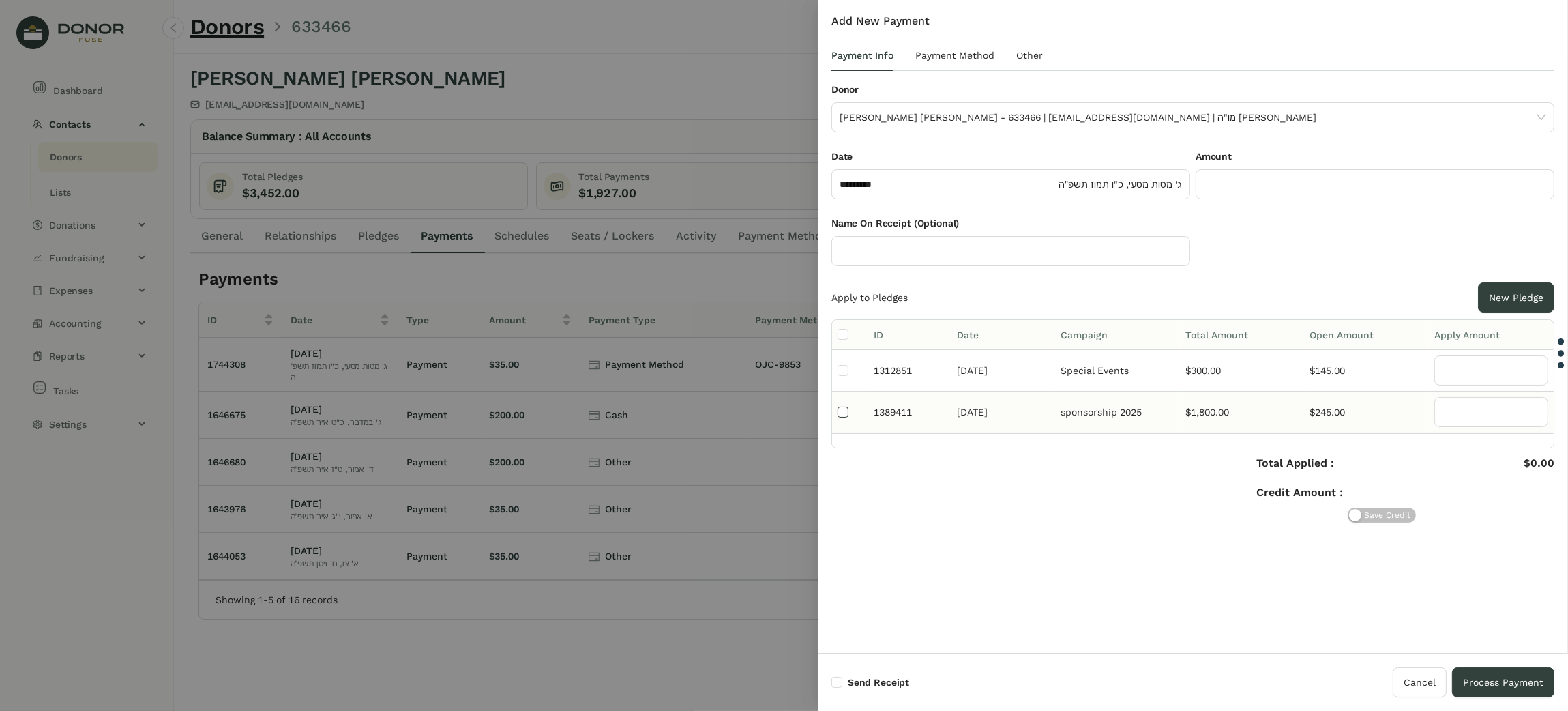 type on "***" 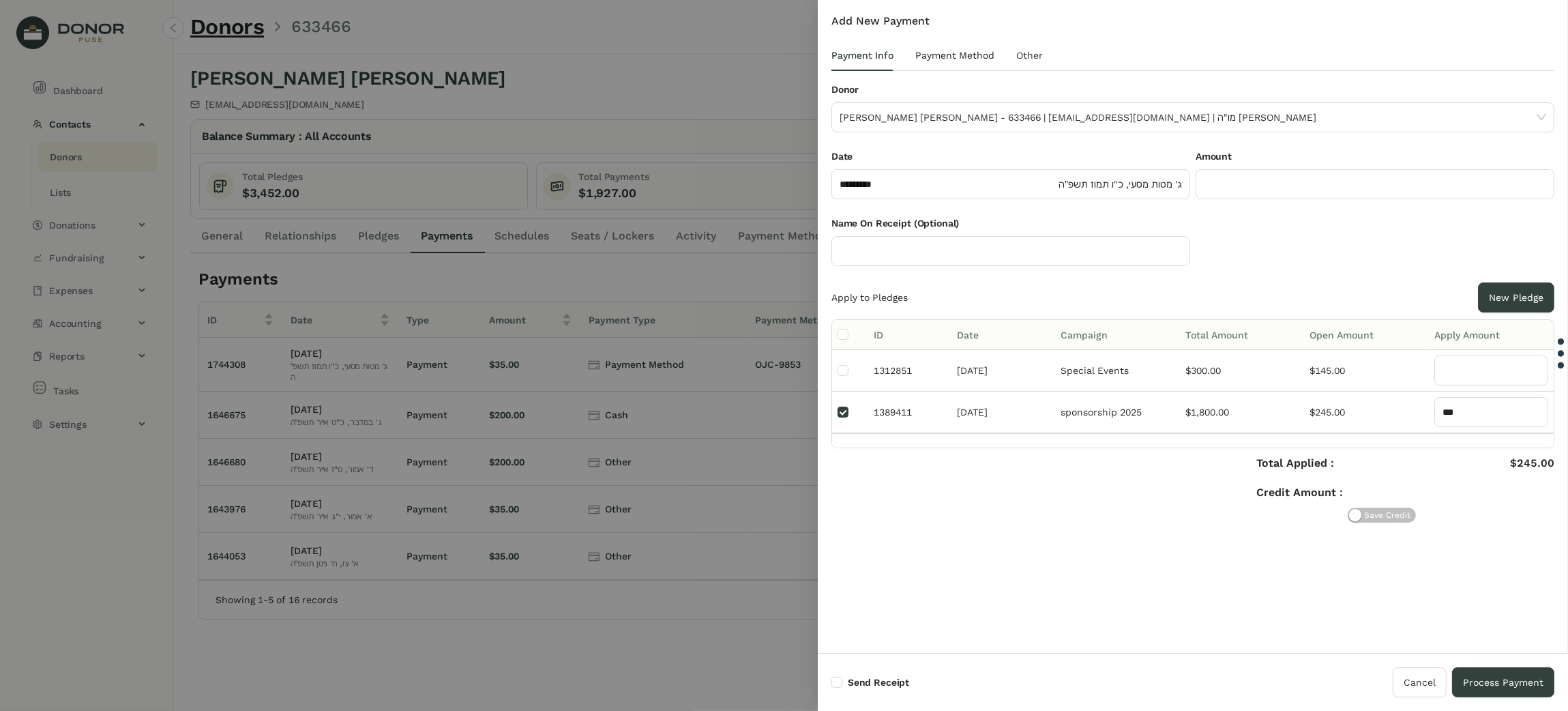 click on "Payment Method" at bounding box center (955, 55) 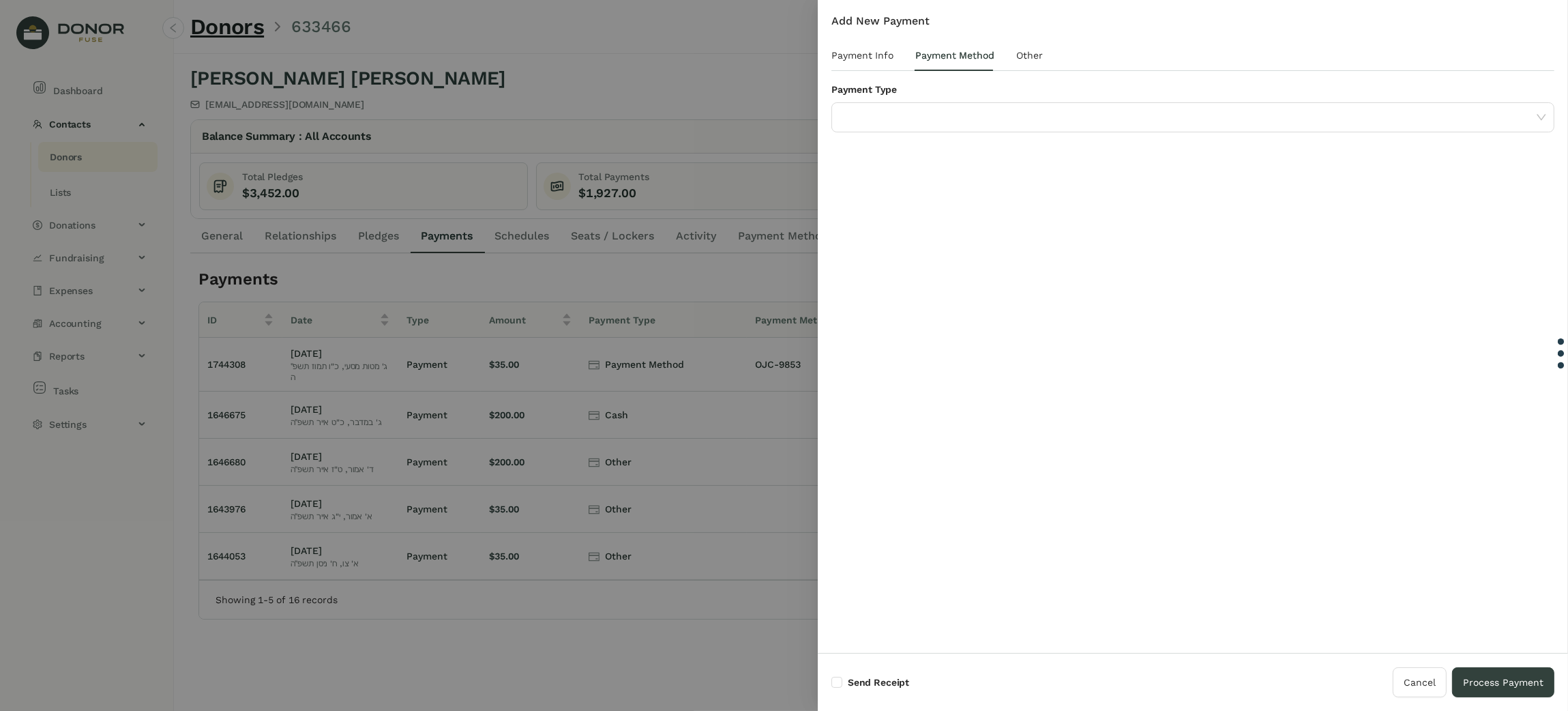 click on "Payment Type" at bounding box center (1193, 92) 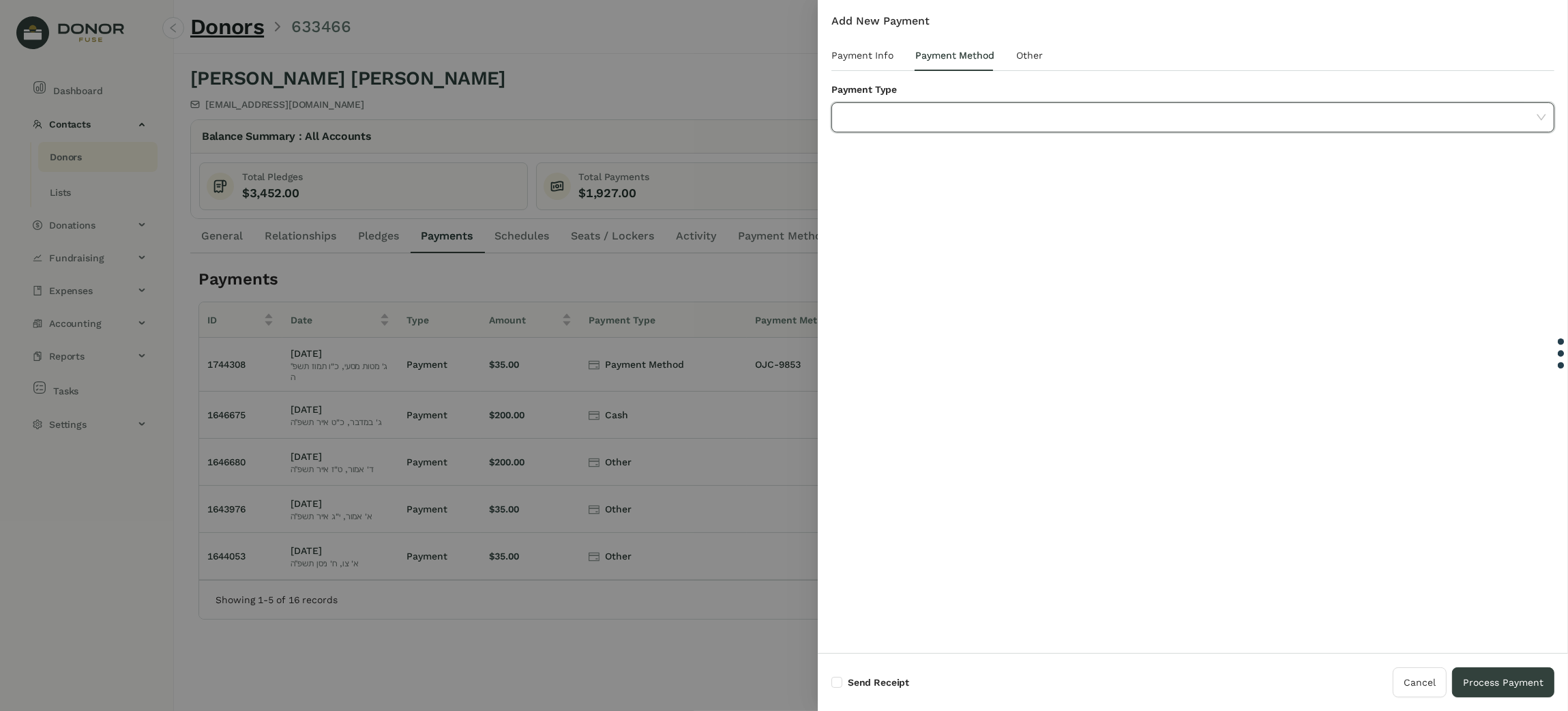 click 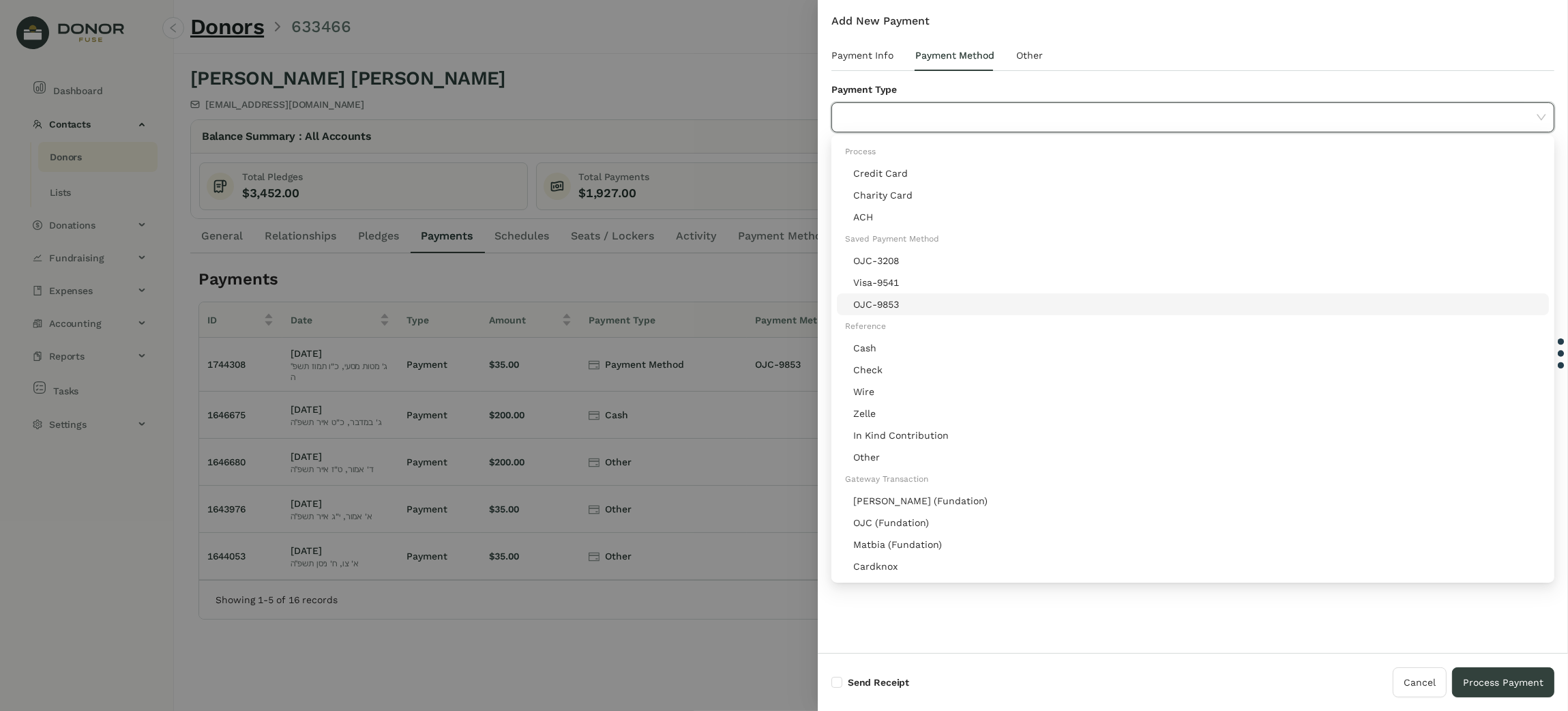 click on "OJC-9853" 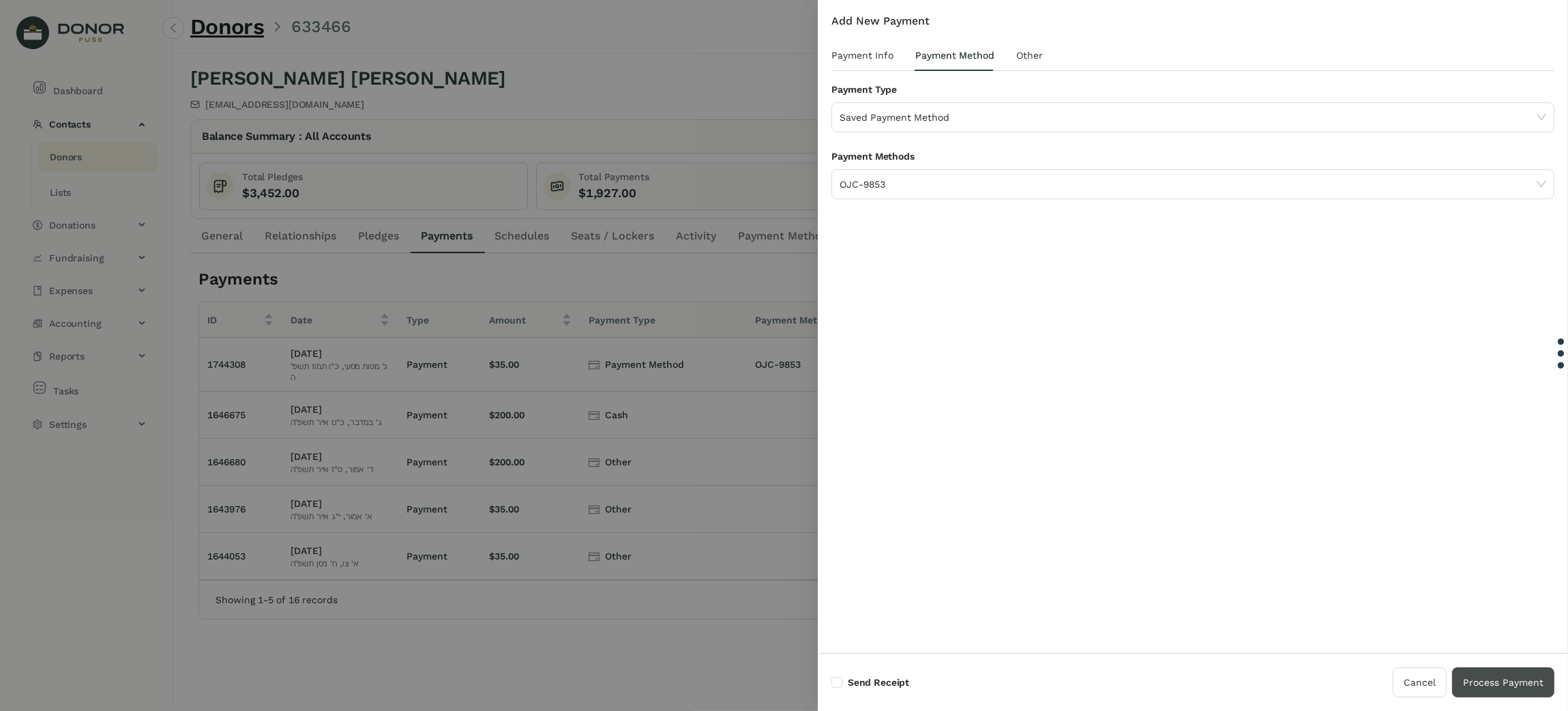 click on "Process Payment" at bounding box center [1503, 682] 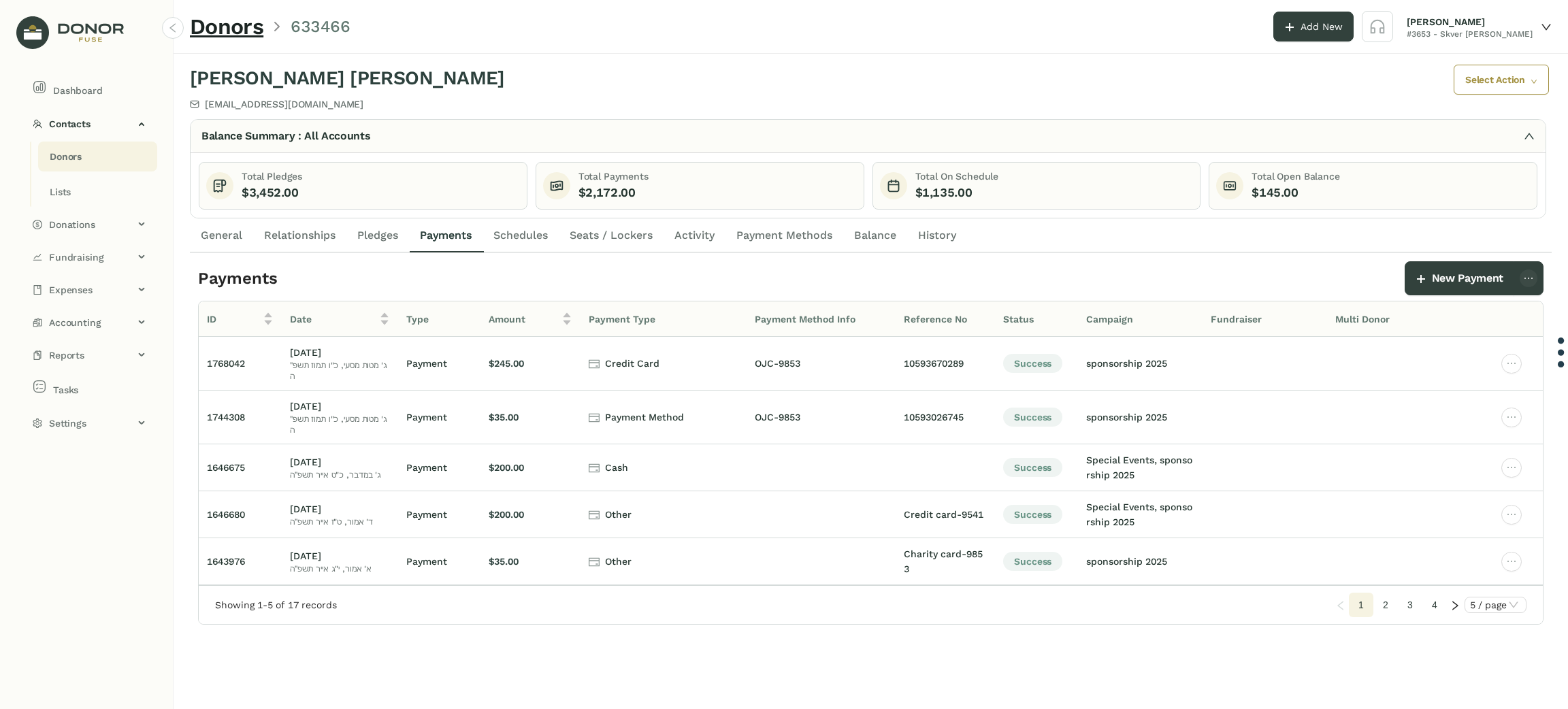 click on "Payment Methods" 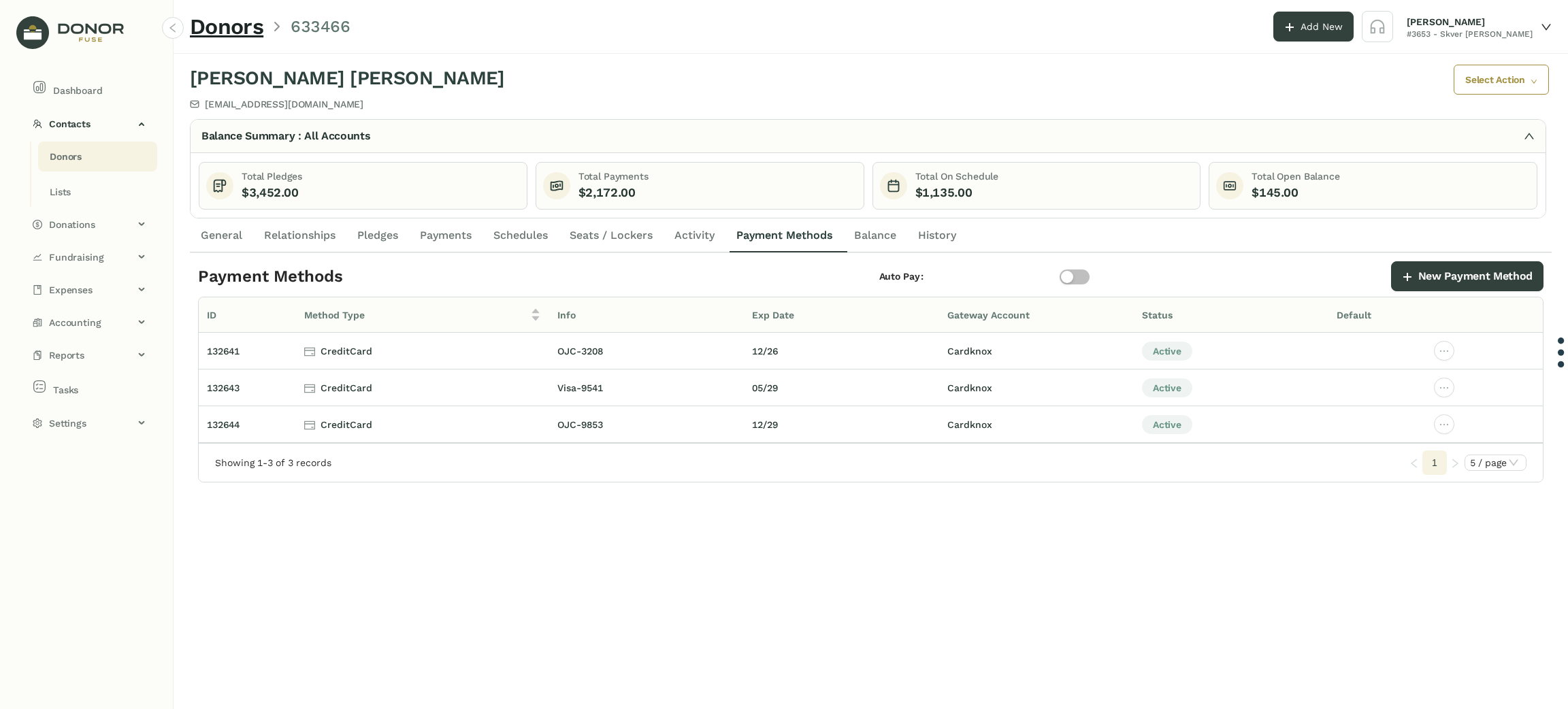 click on "Pledges" 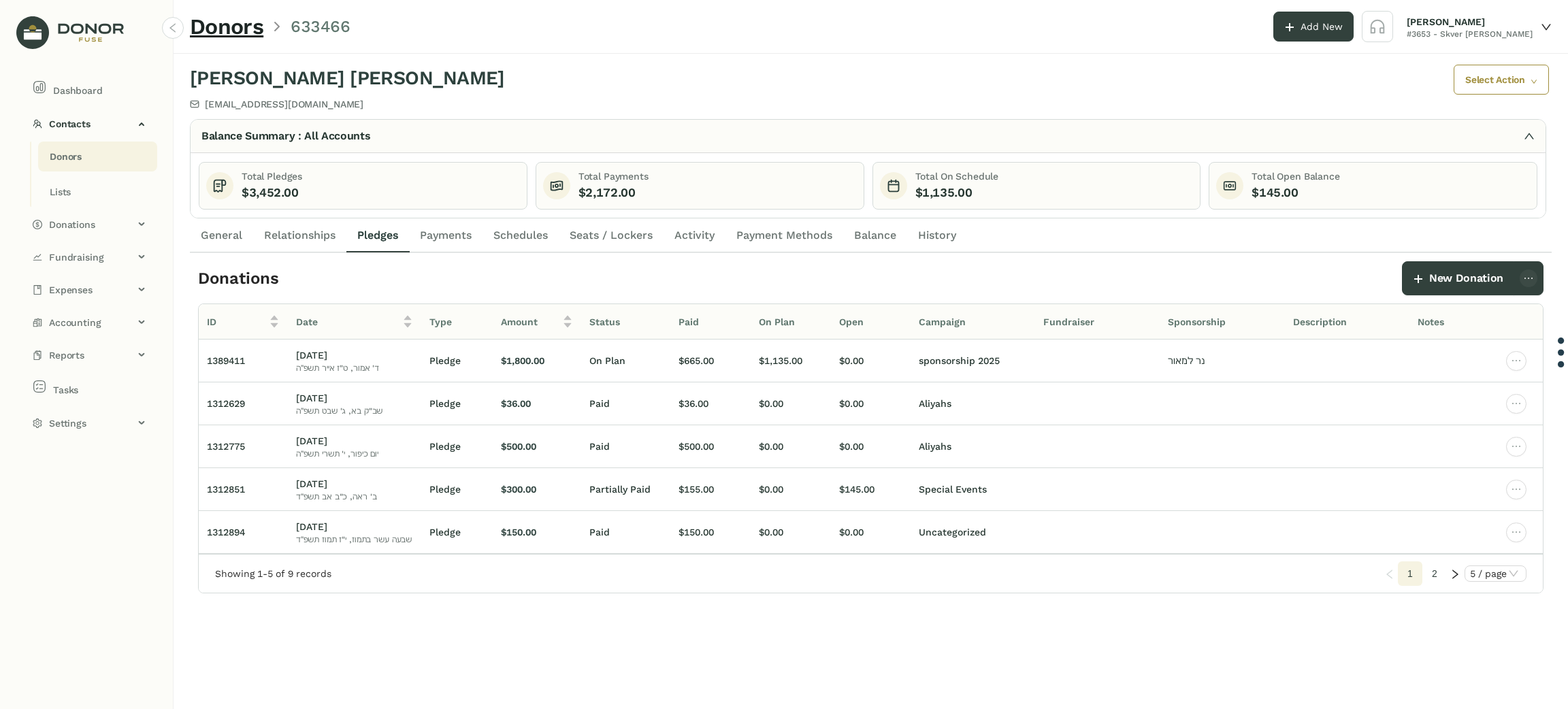 click on "Donors" 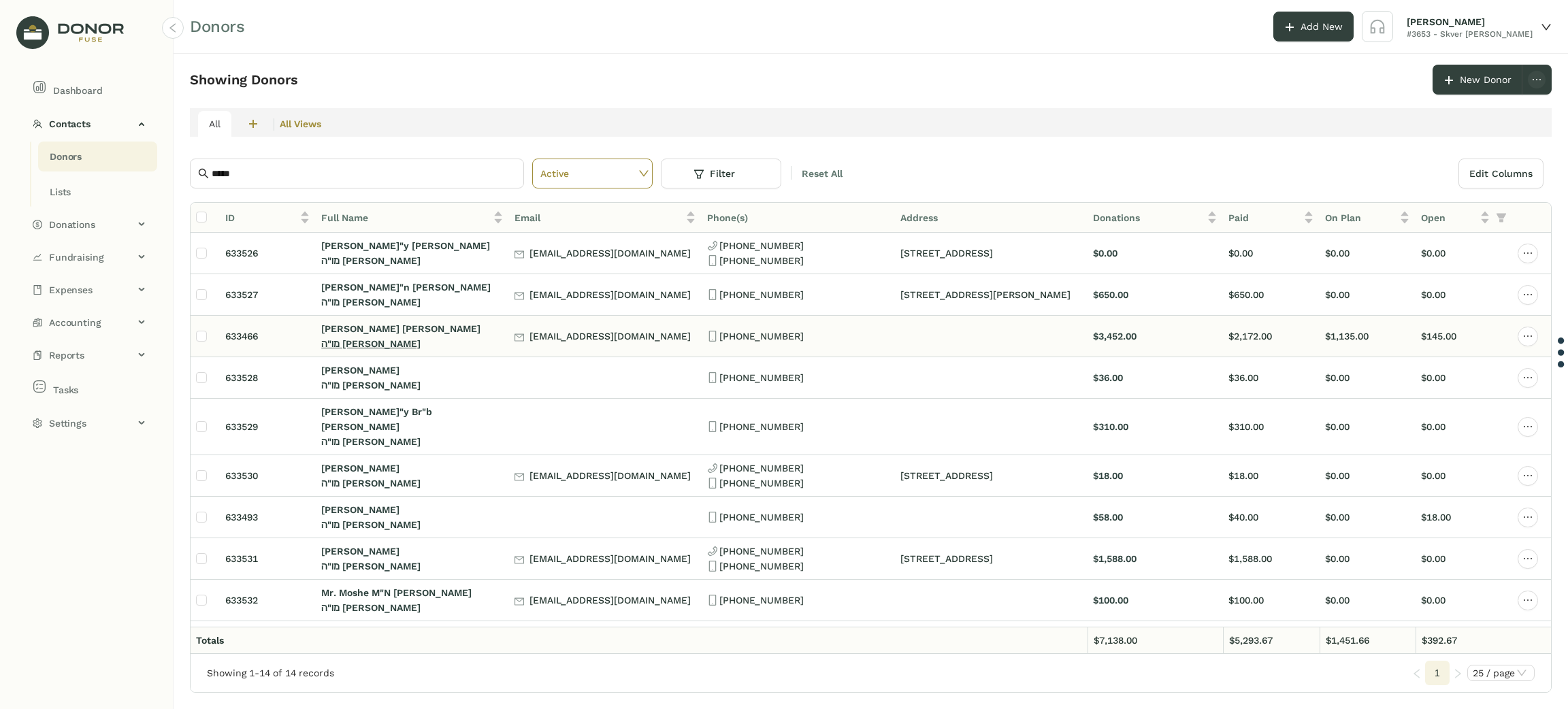 click on "מו"ה [PERSON_NAME]" 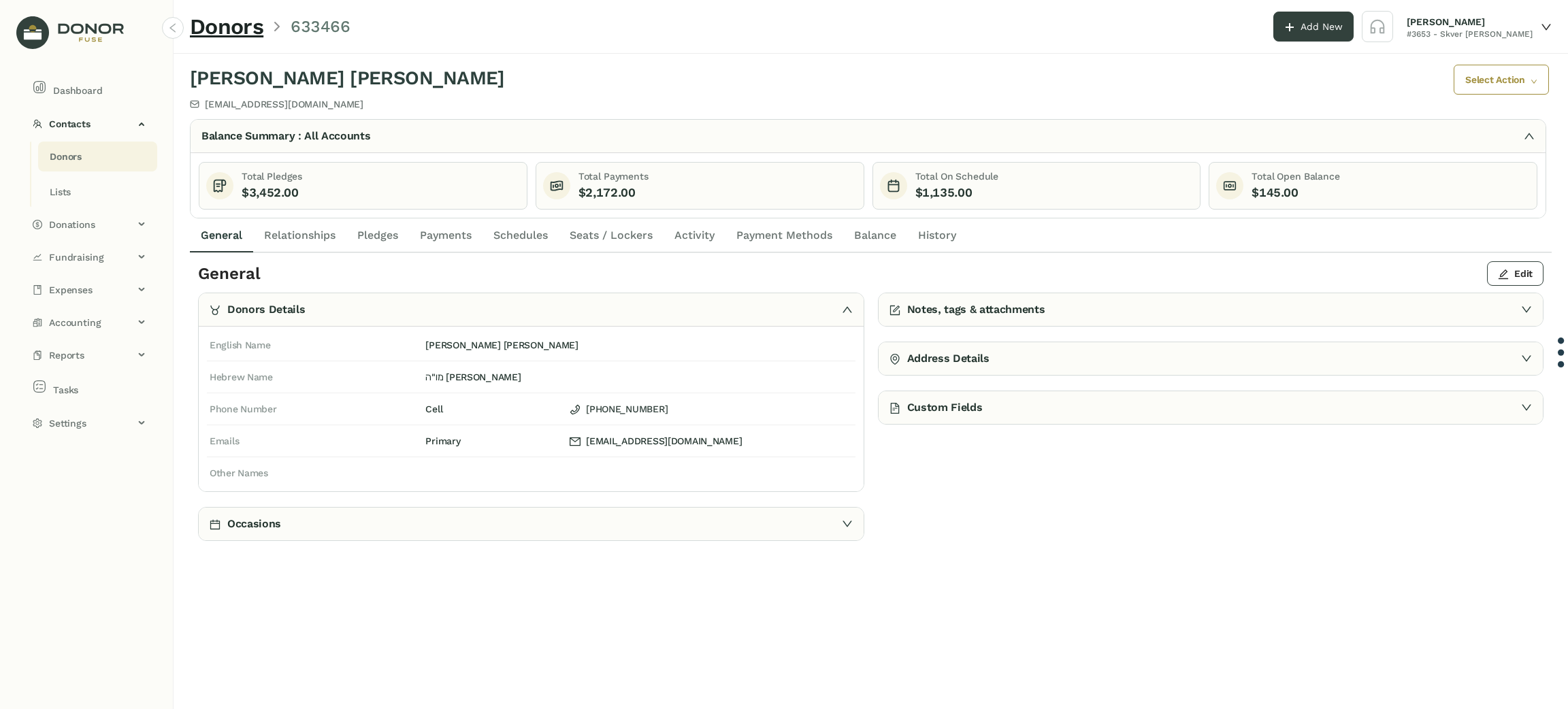 click on "Payments" 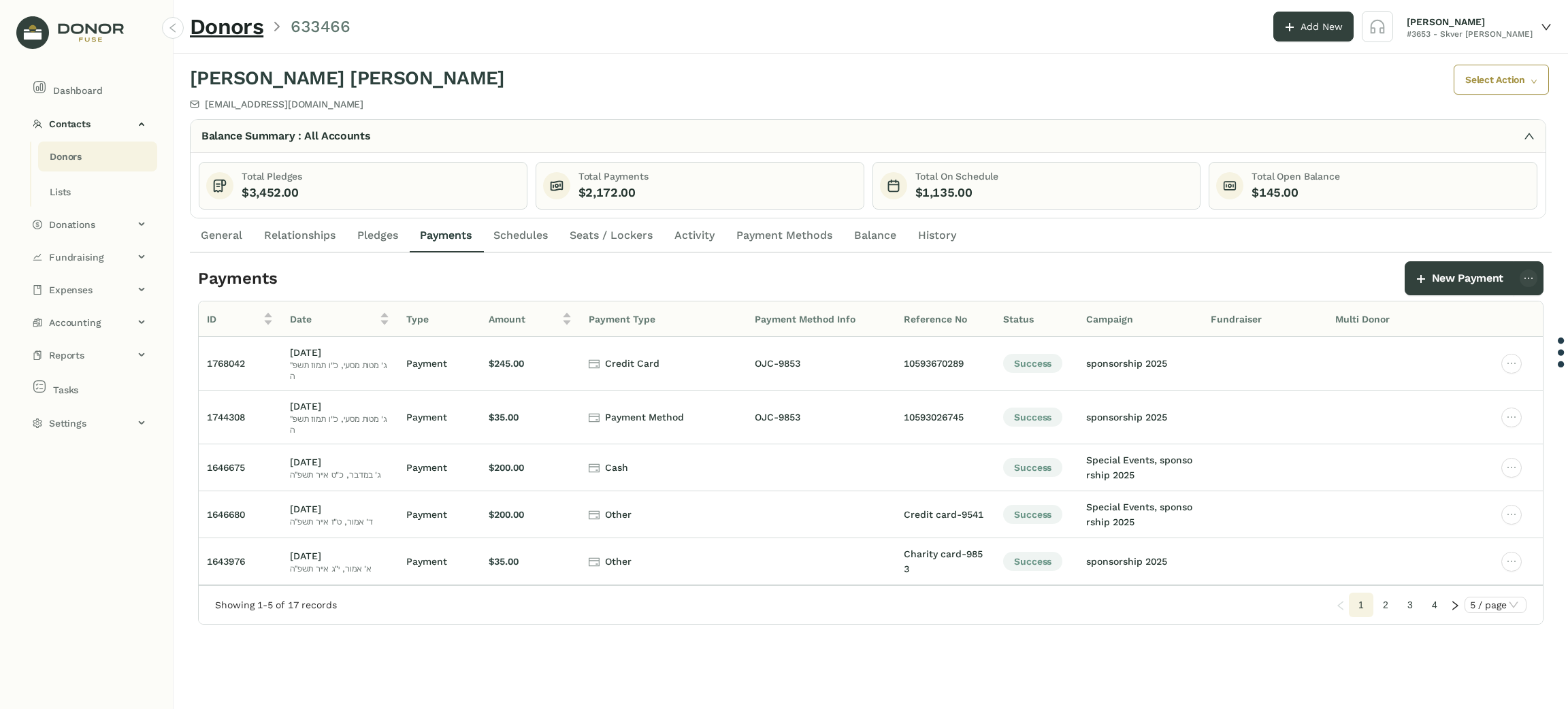 click on "Schedules" 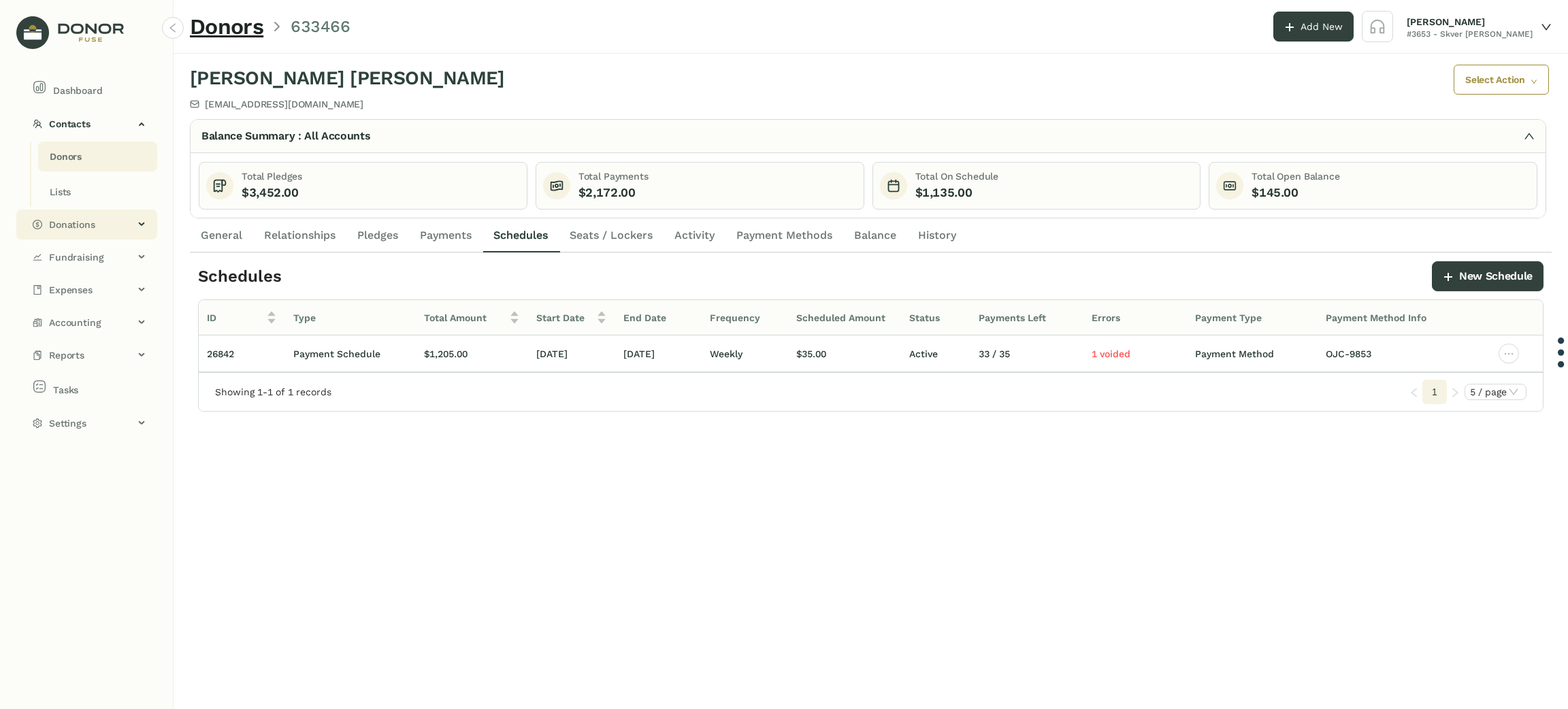click on "Donations" 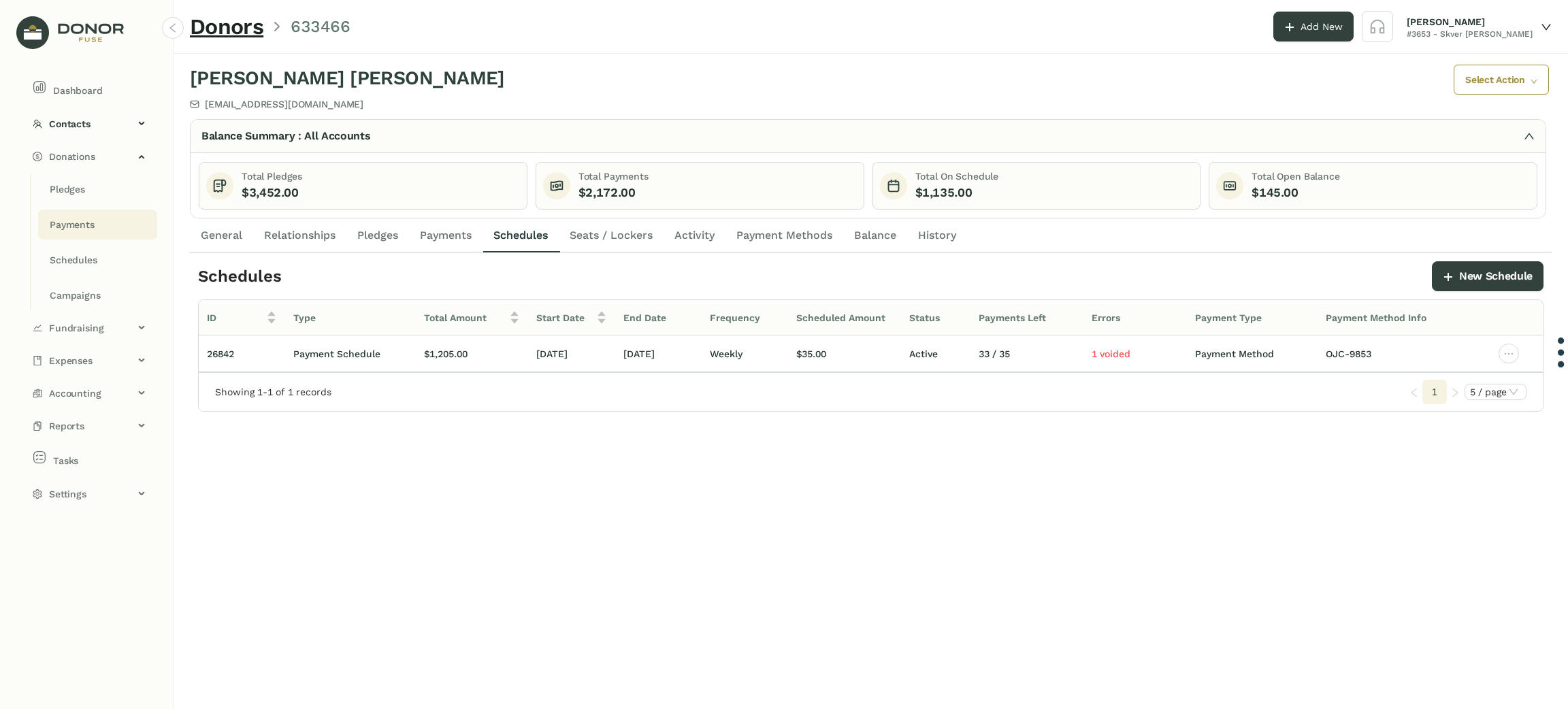 click on "Payments" 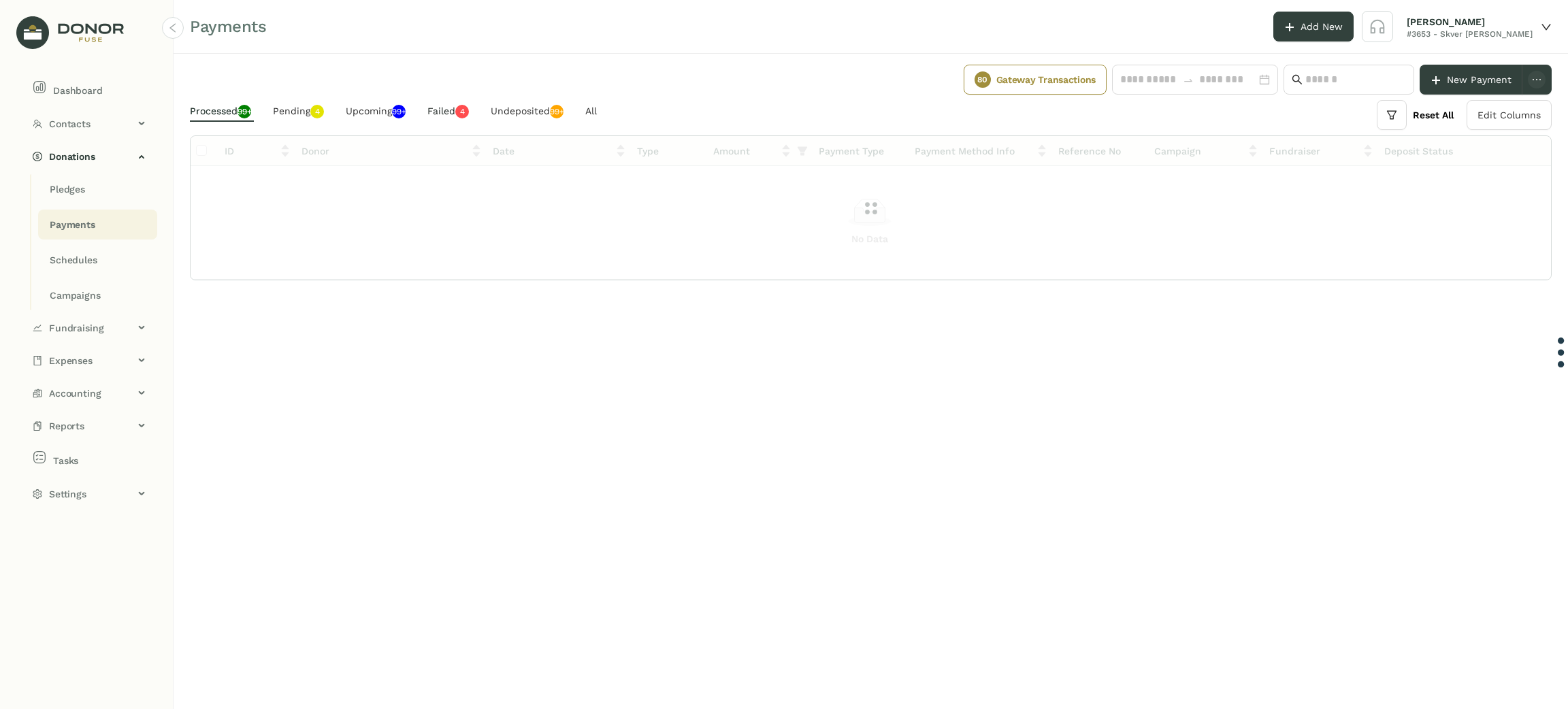 click on "Failed   0   1   2   3   4   5   6   7   8   9" 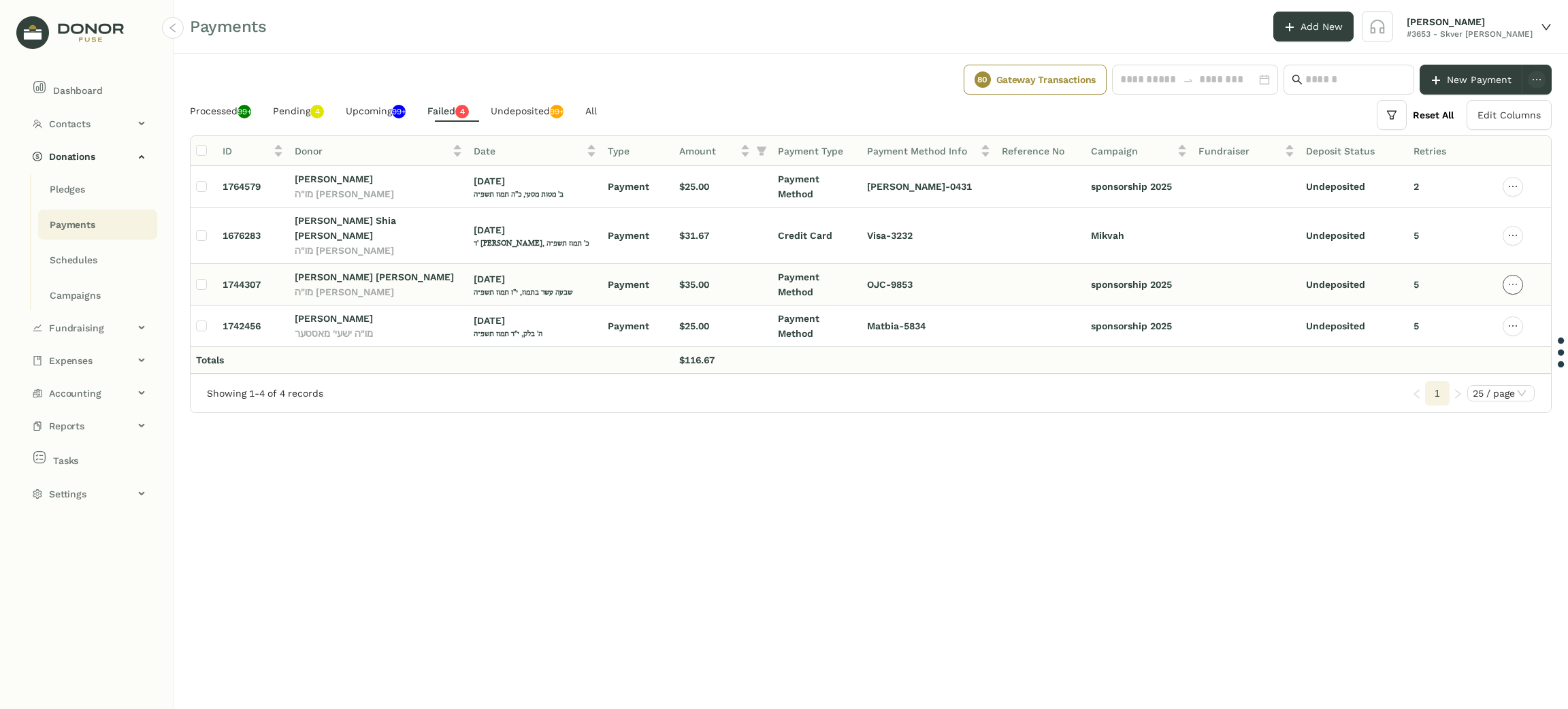 click 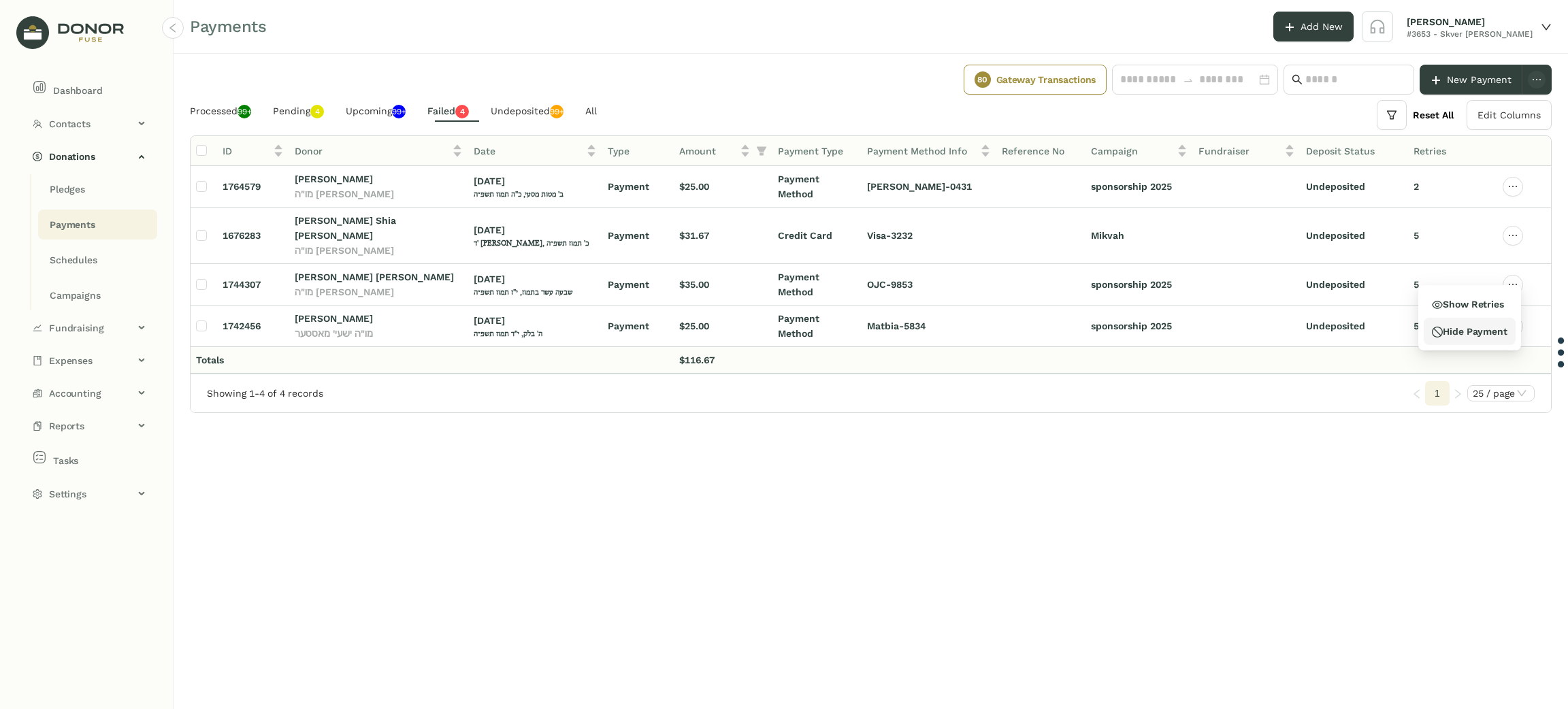 click on "Hide Payment" at bounding box center (1469, 331) 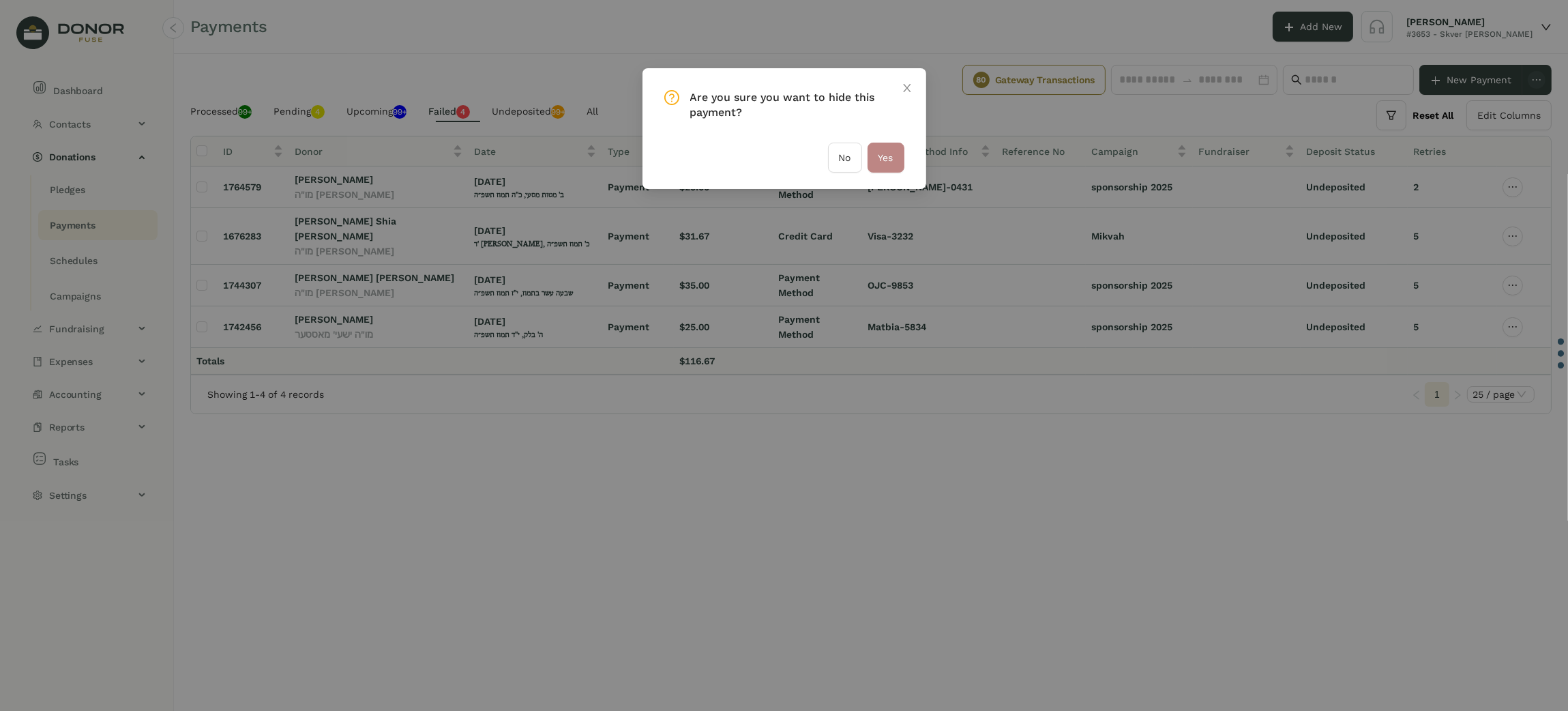 click on "Yes" at bounding box center (886, 158) 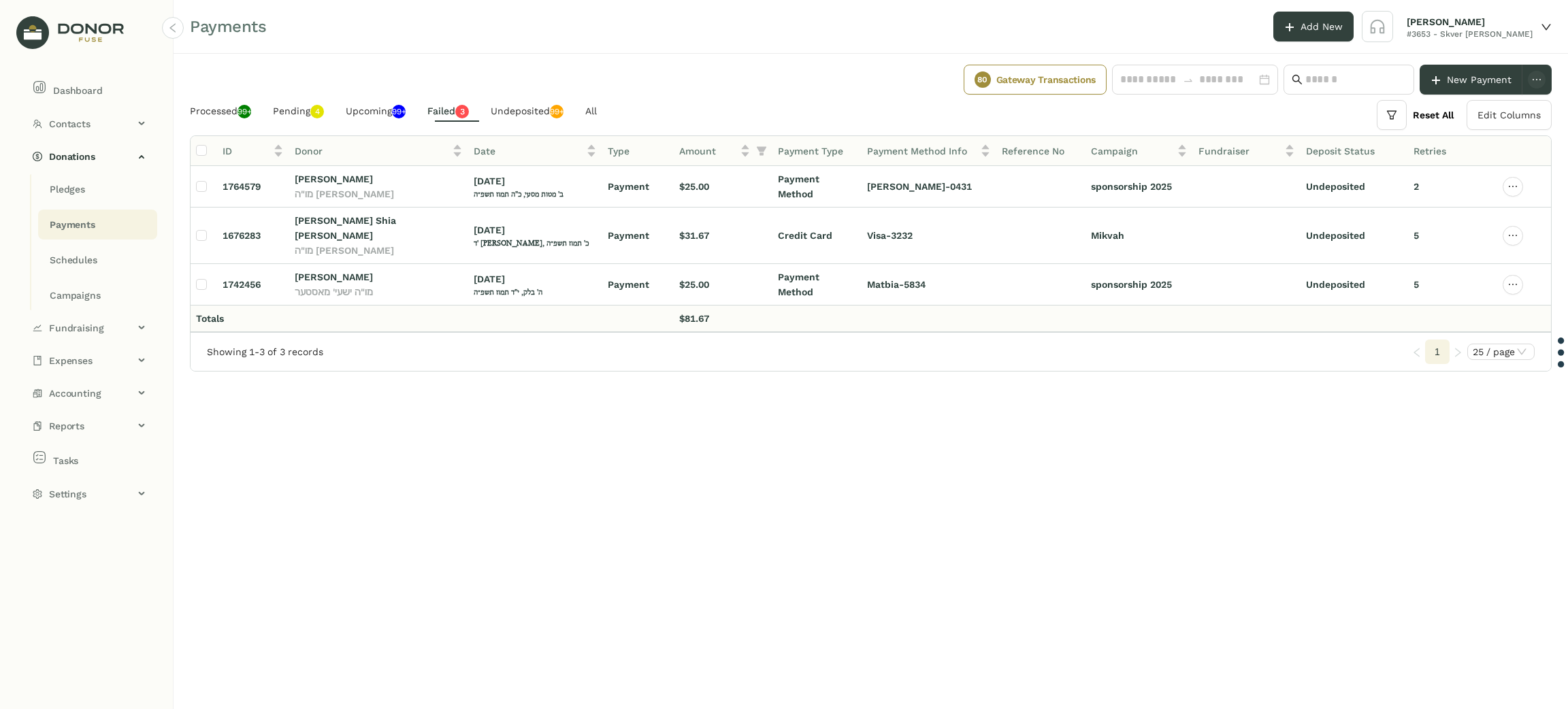 click on "Gateway Transactions" 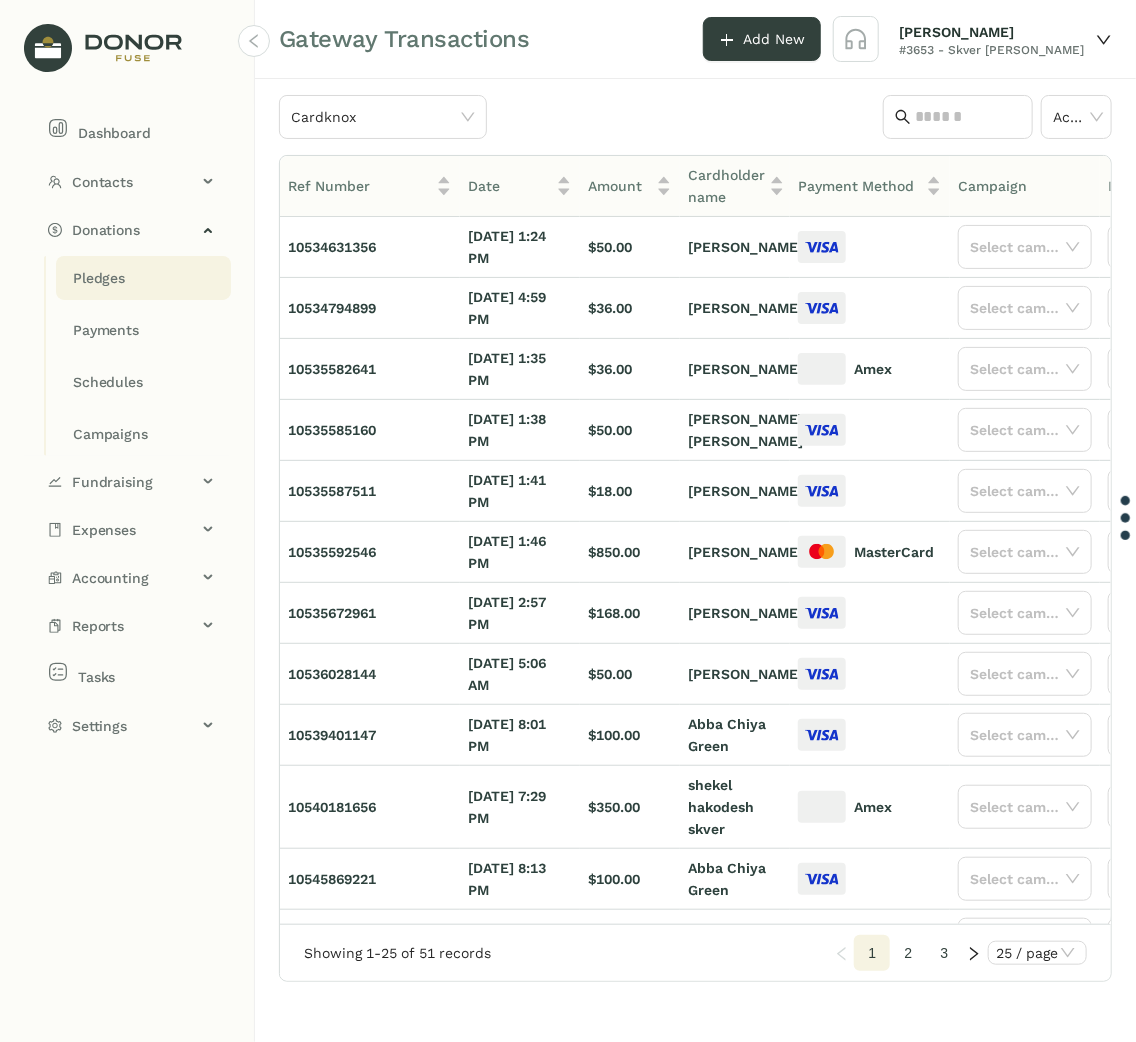 click on "Pledges" 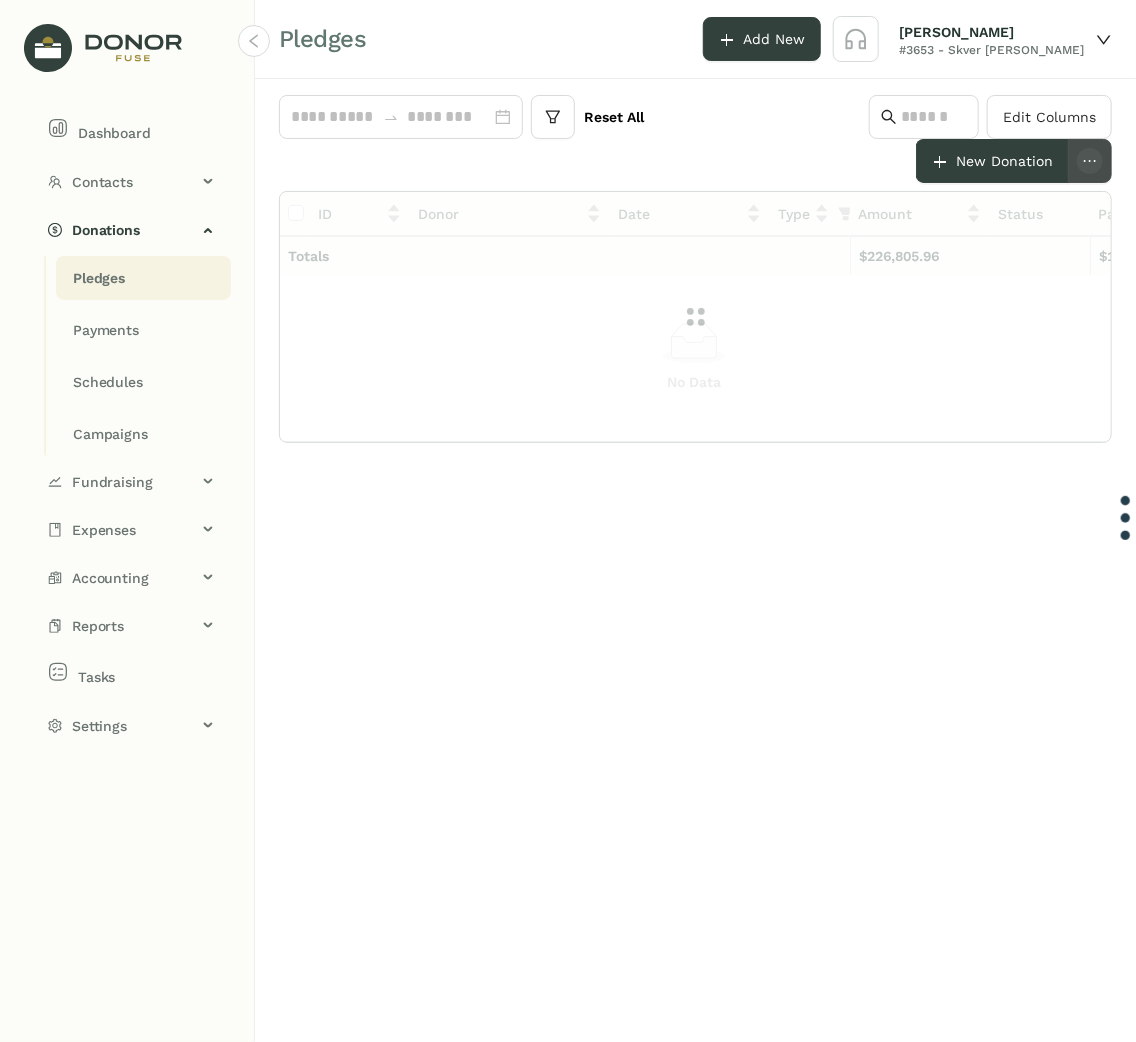 click 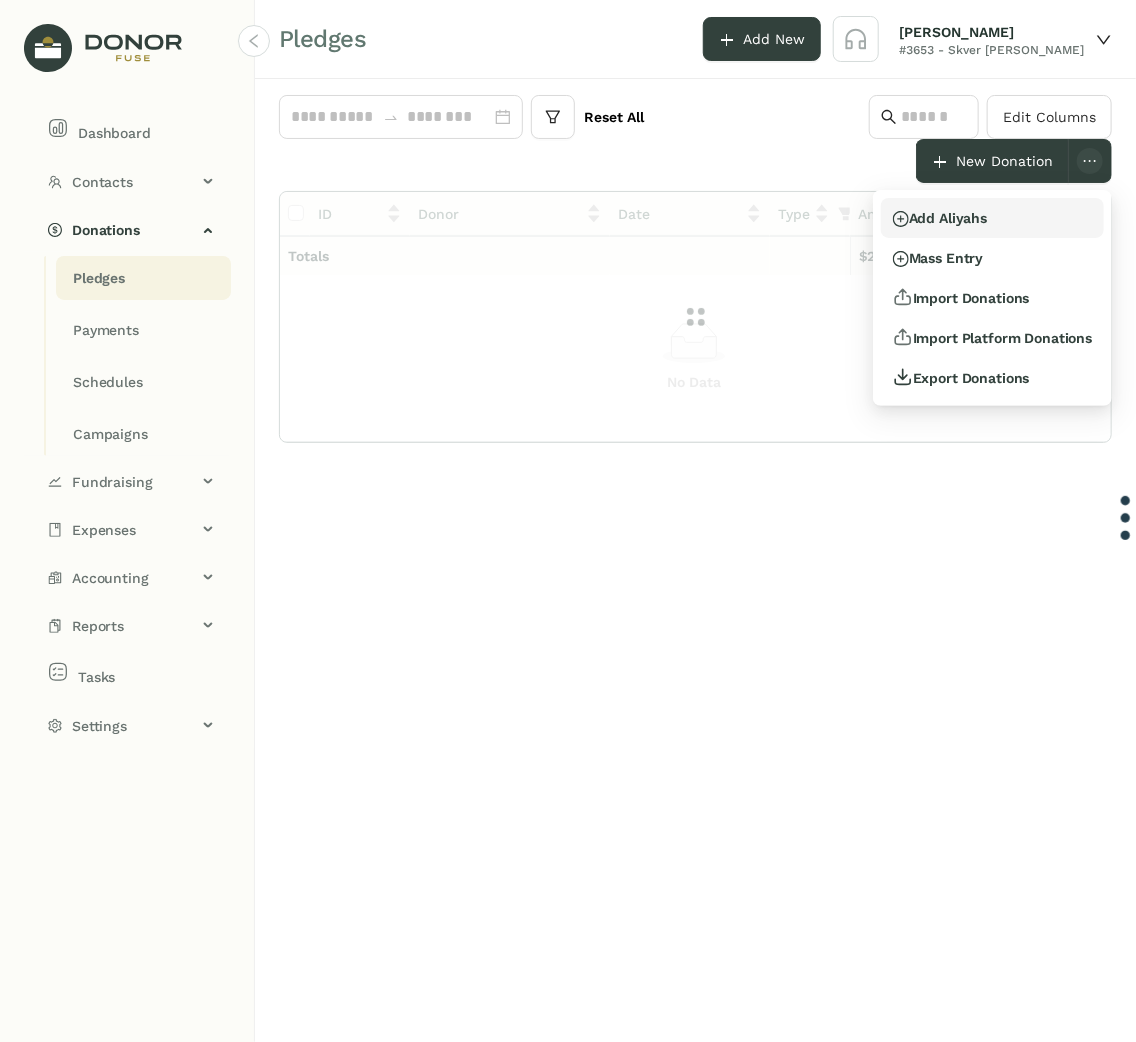 click on "Add Aliyahs" at bounding box center (993, 218) 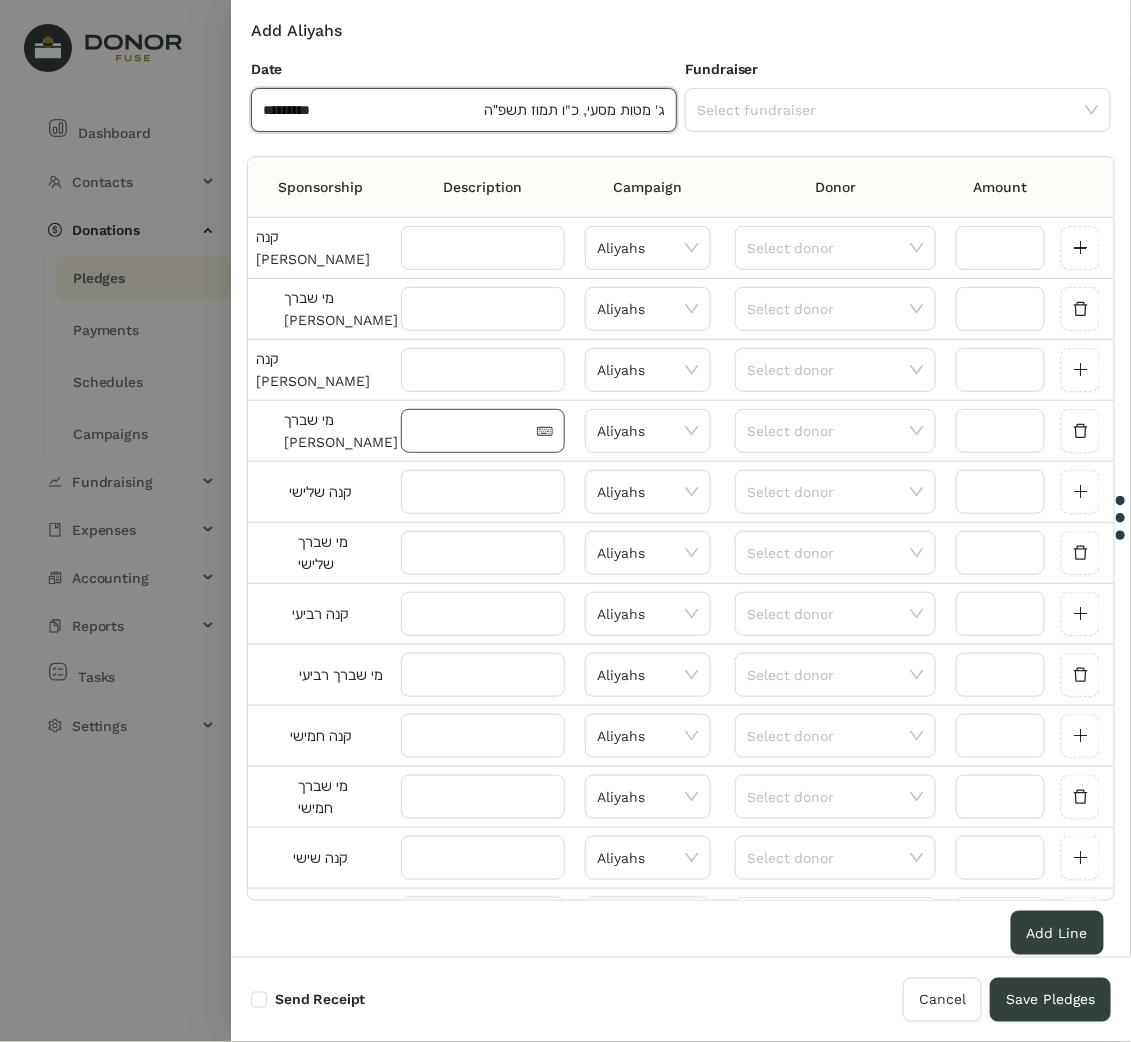 click at bounding box center [473, 431] 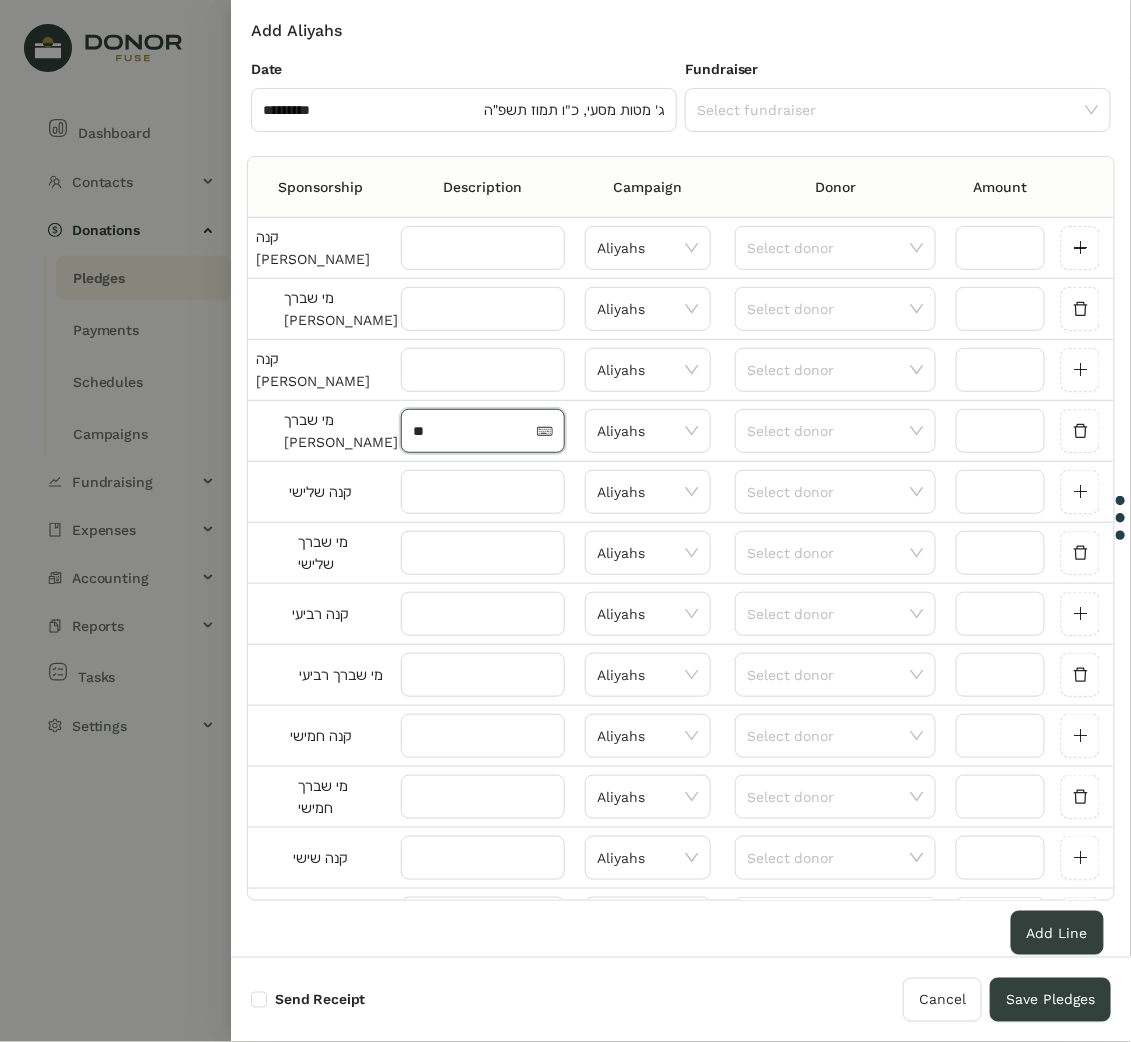 type on "*" 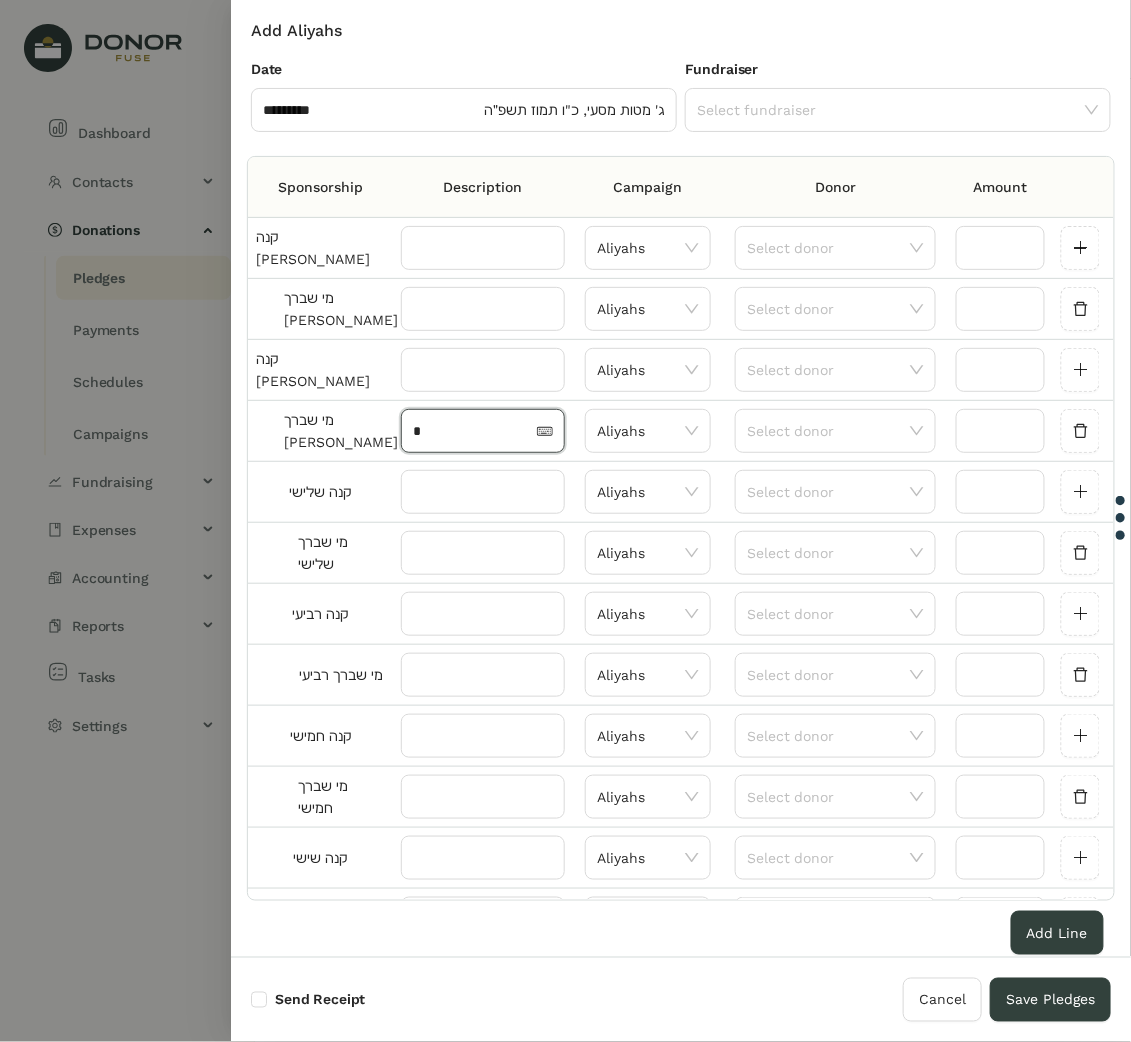 type 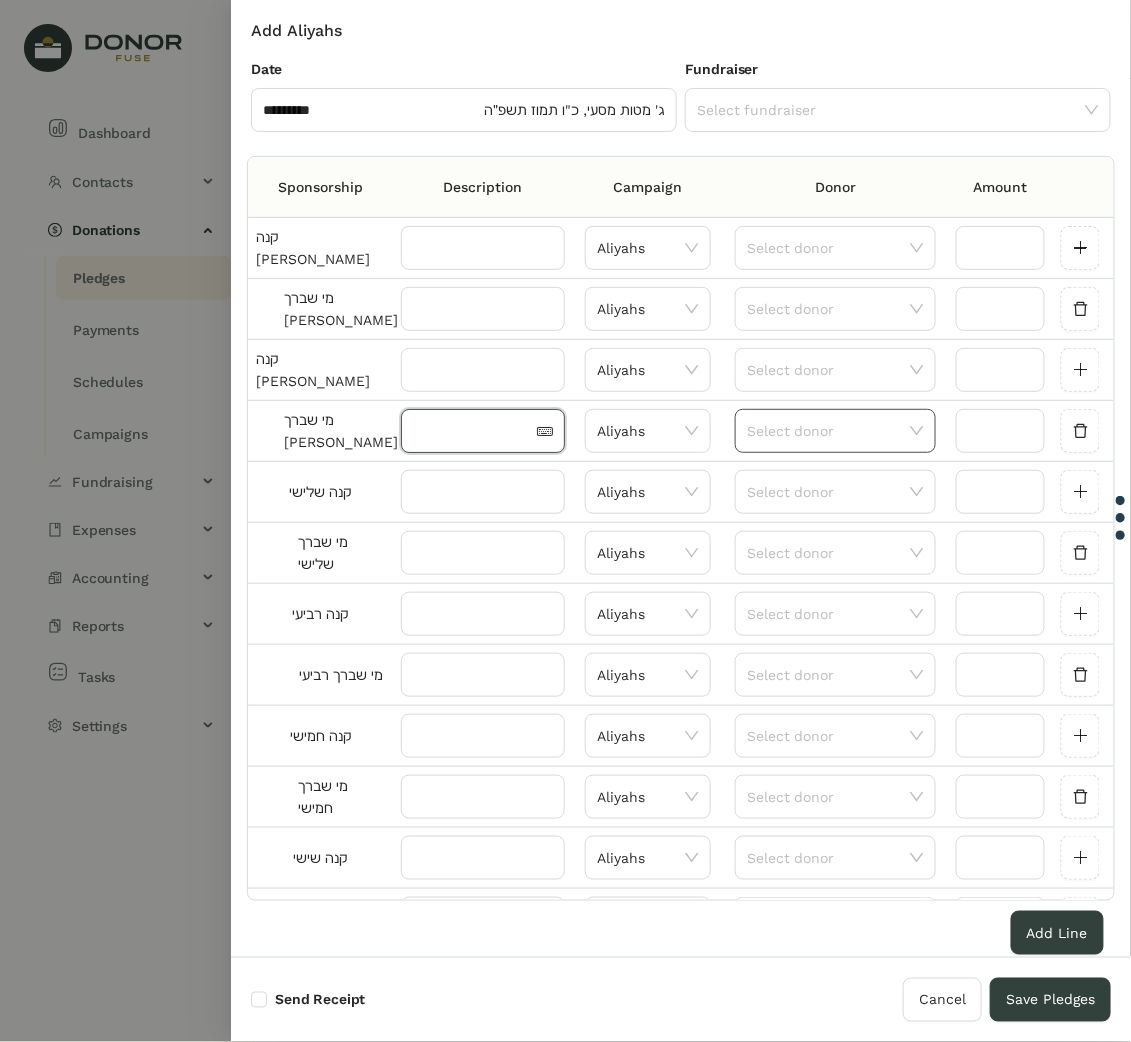 click at bounding box center [828, 431] 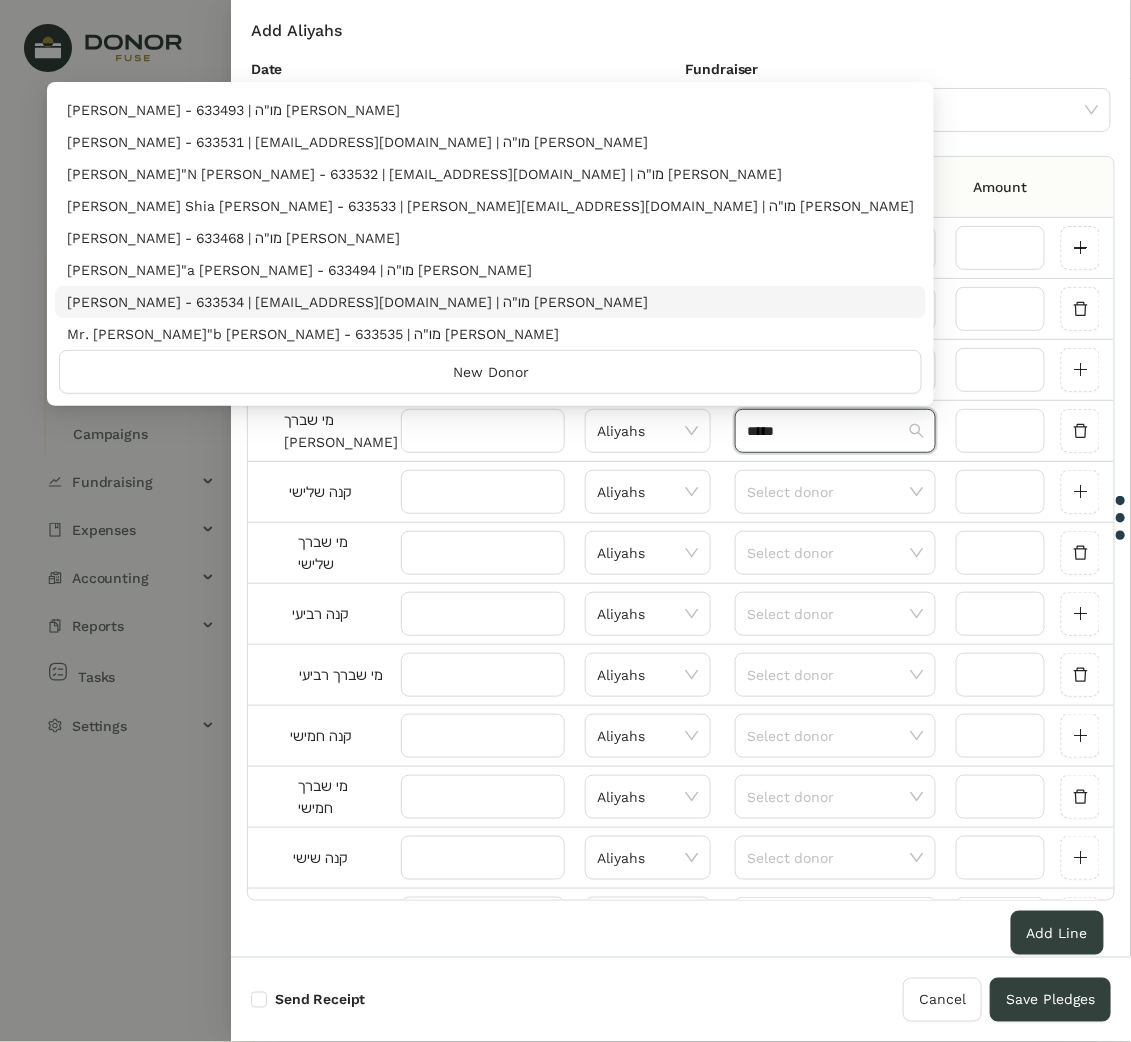 scroll, scrollTop: 191, scrollLeft: 0, axis: vertical 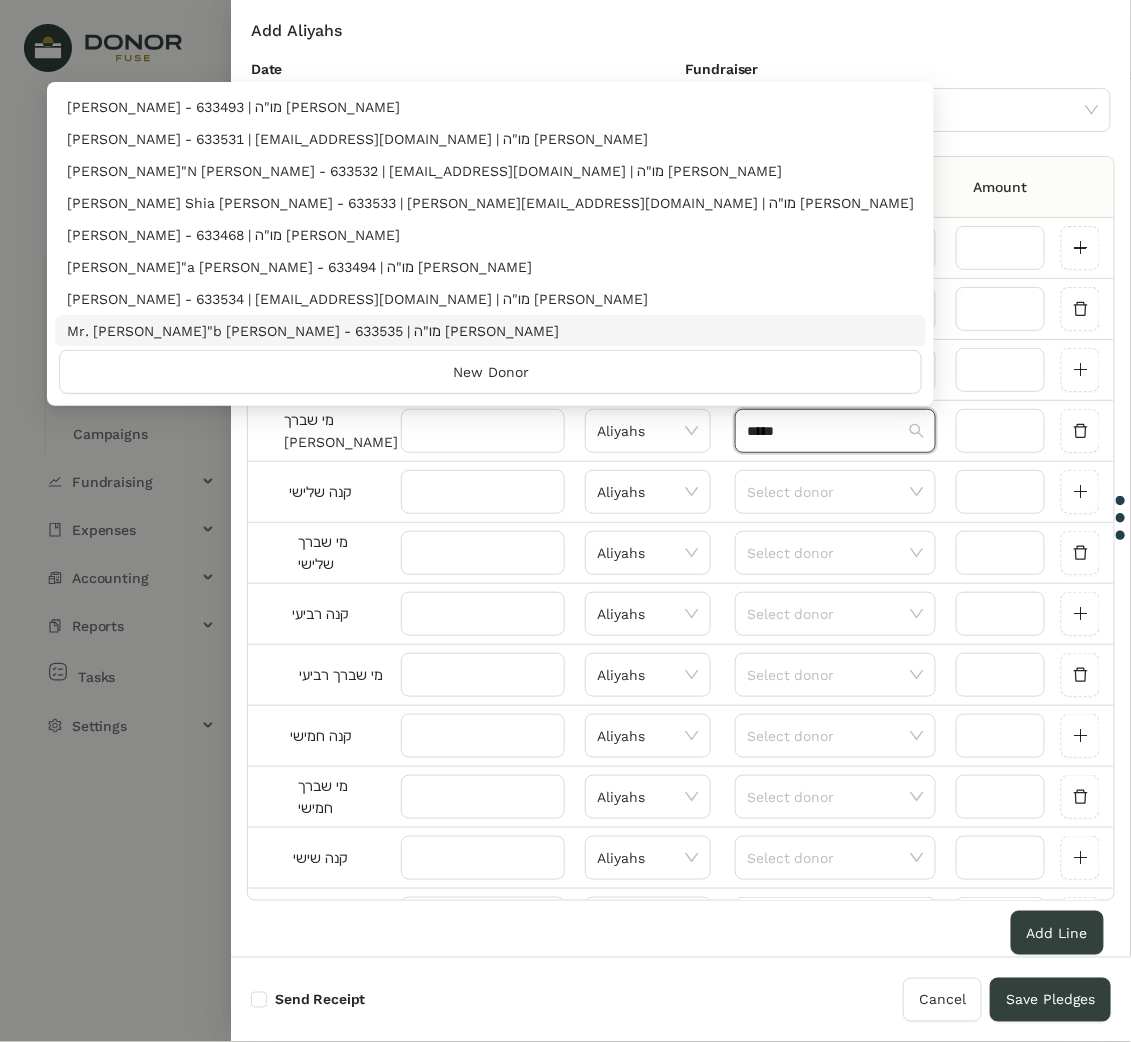 type on "*****" 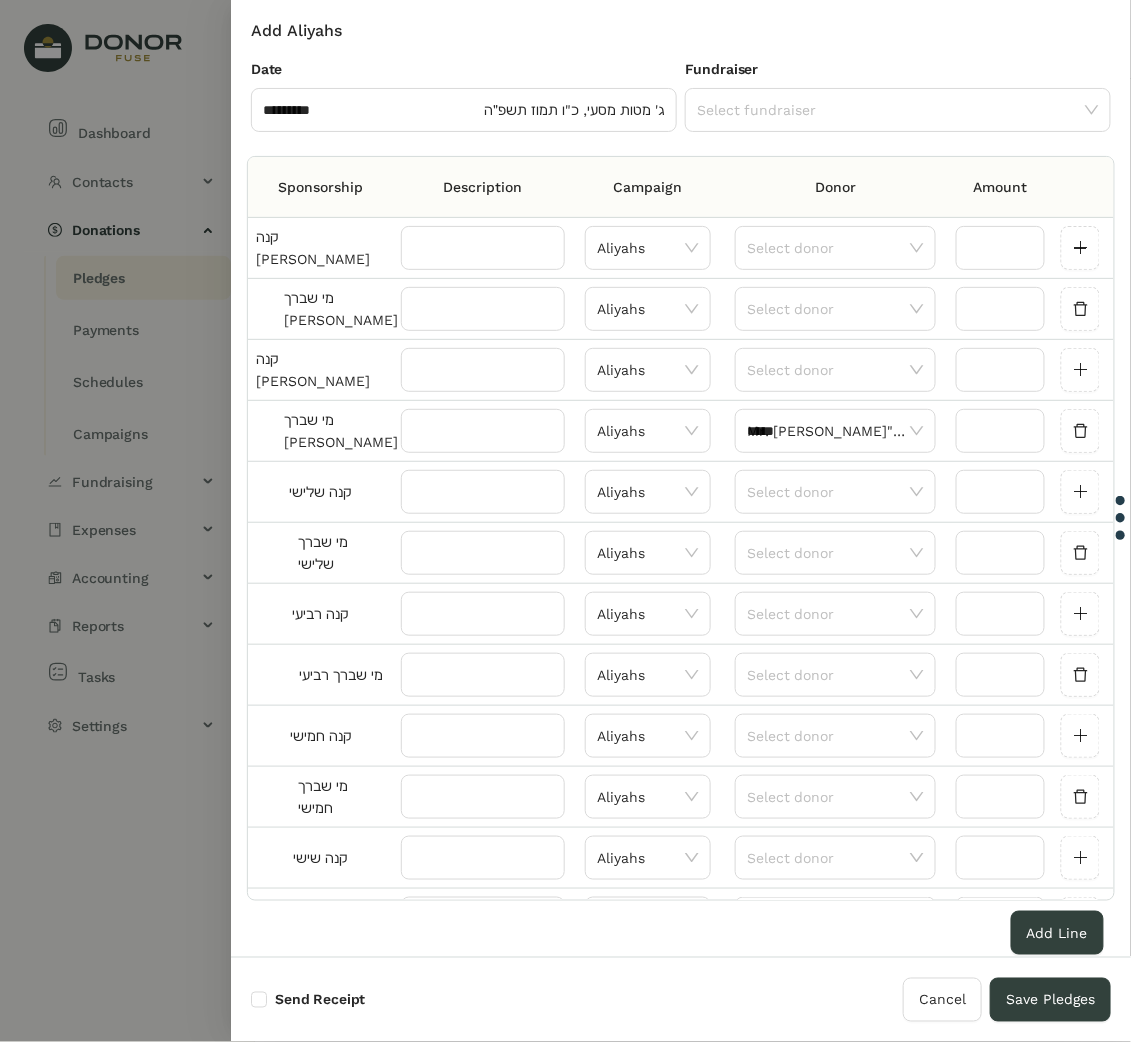 type 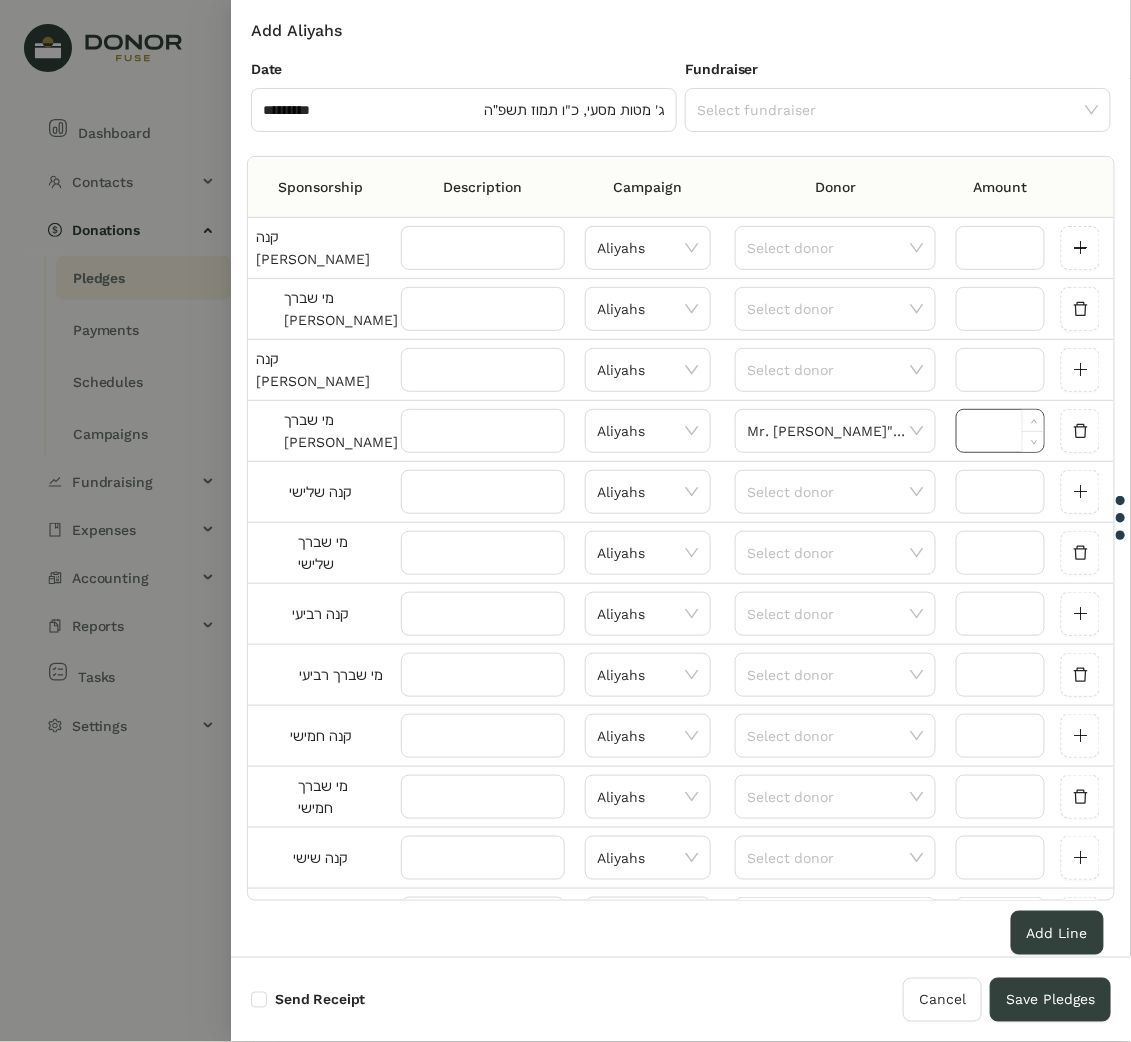 click at bounding box center [1000, 431] 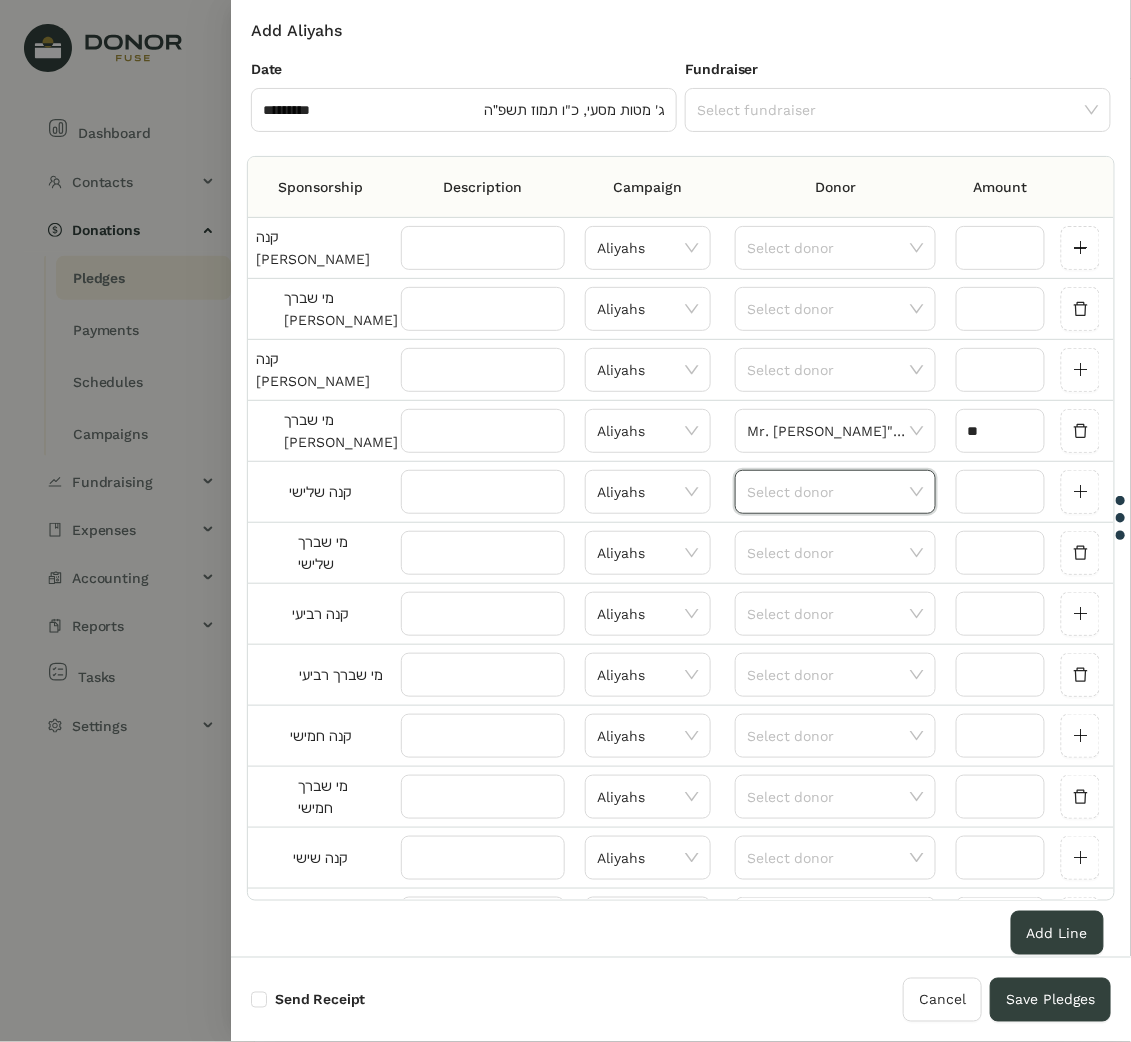 click at bounding box center [828, 492] 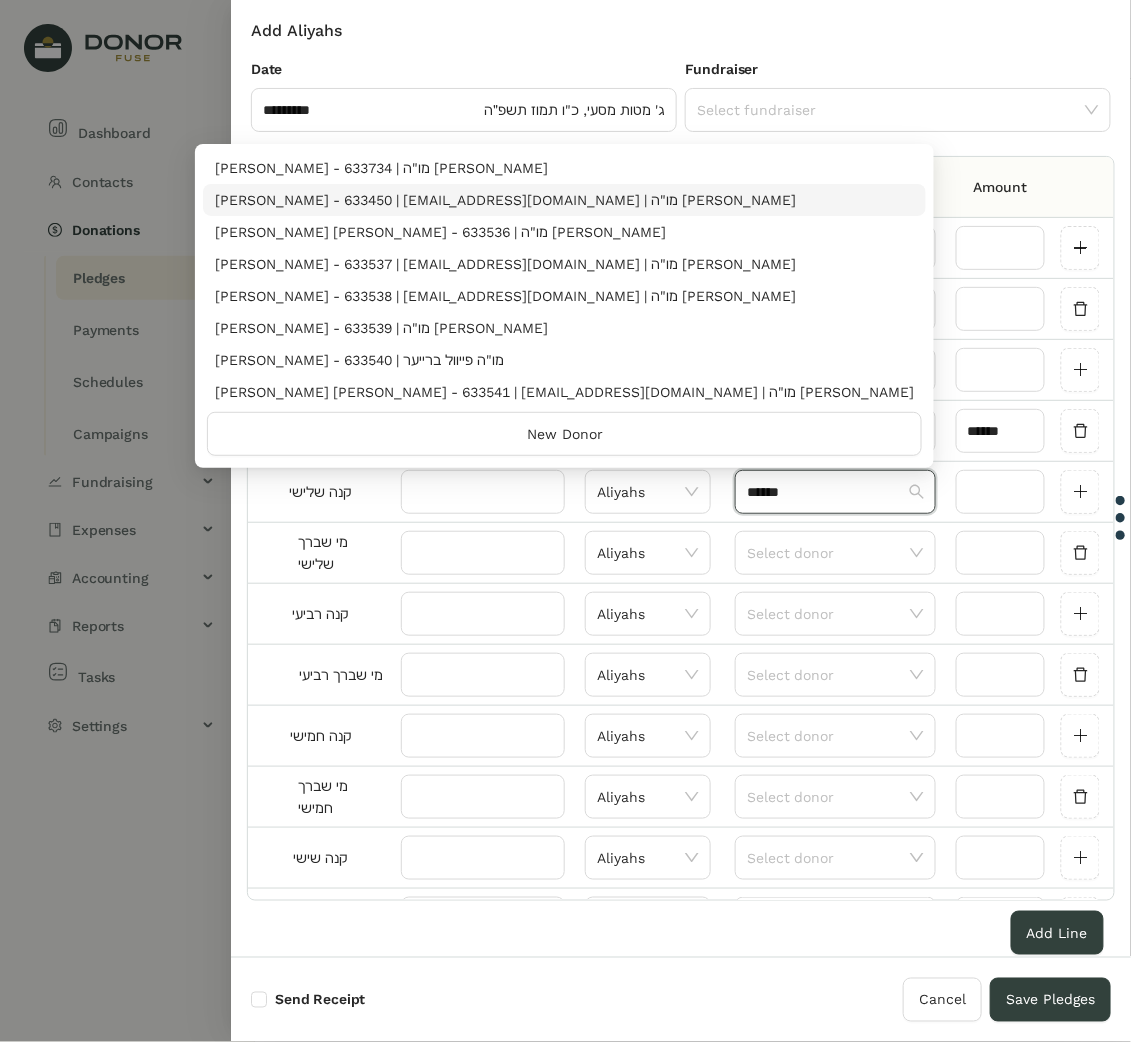 type on "******" 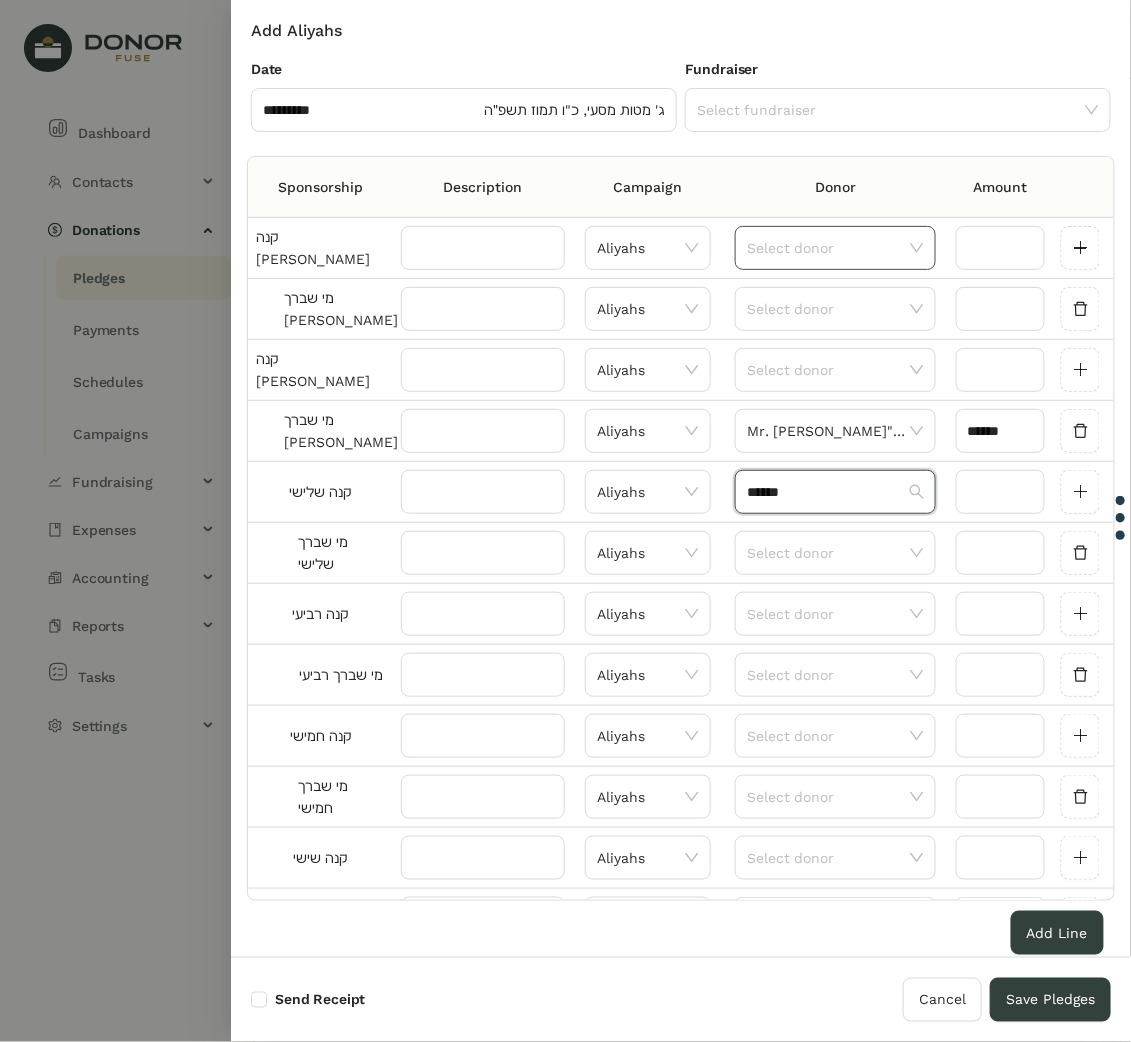 type 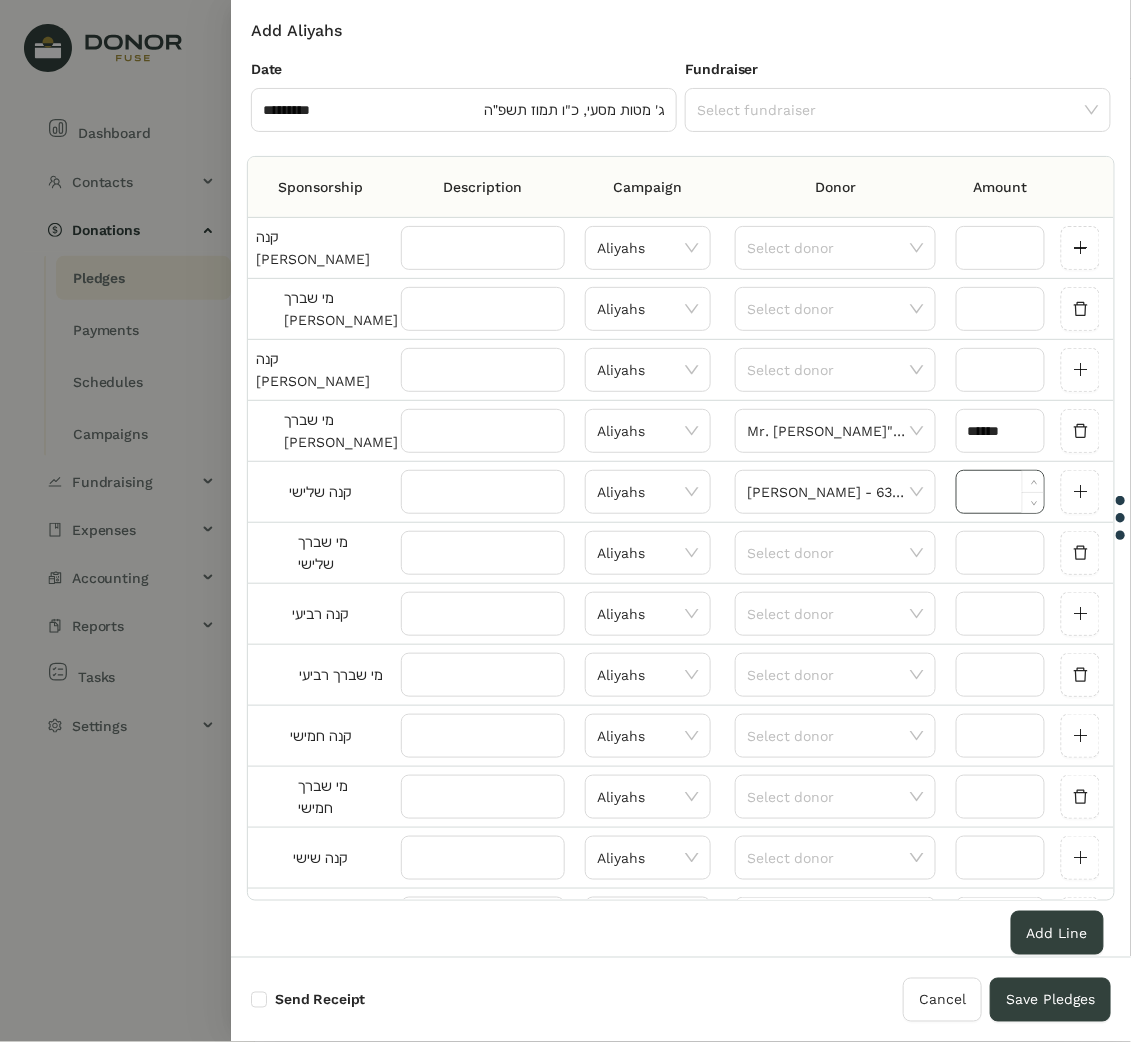 click at bounding box center (1000, 492) 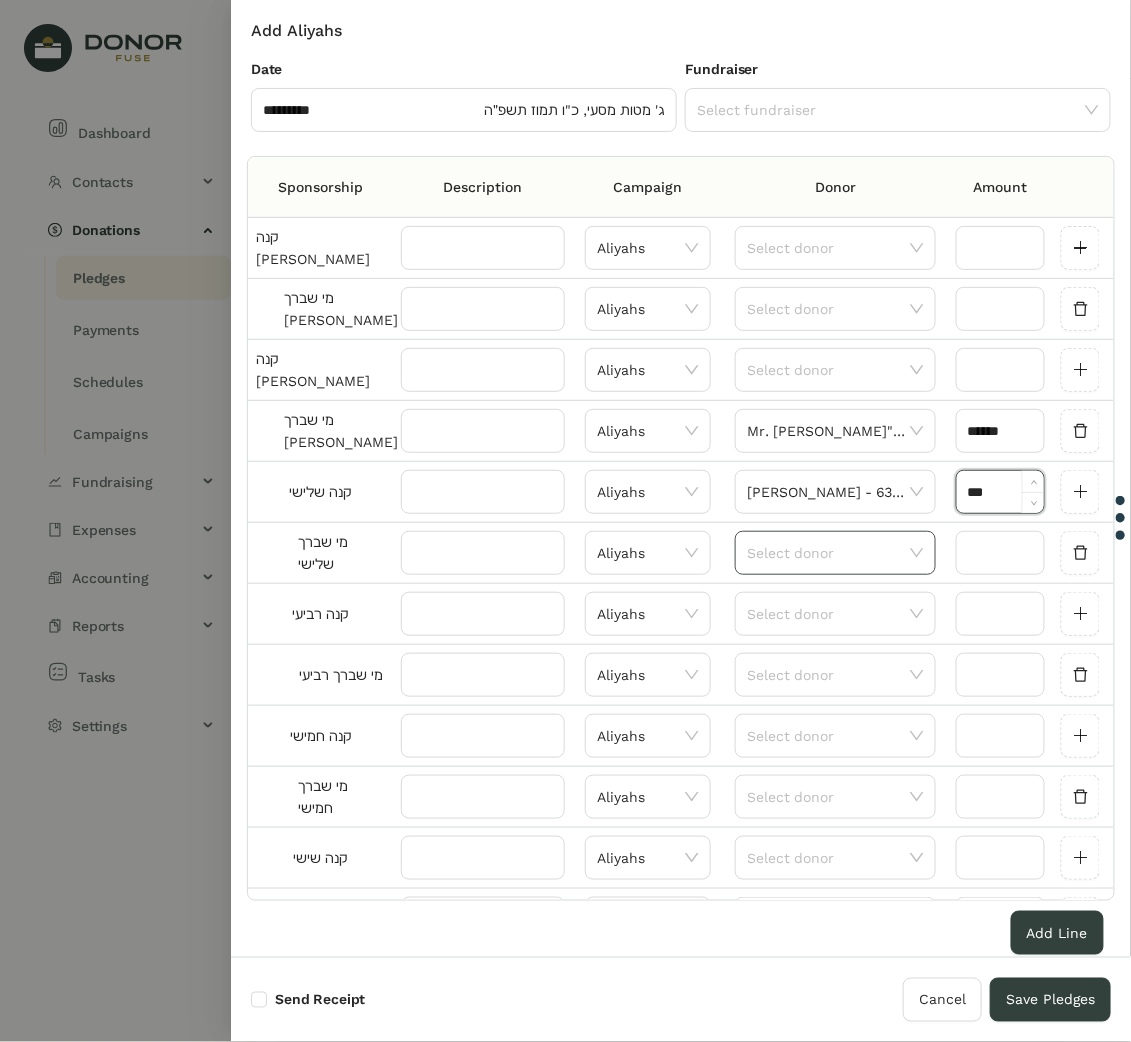 click at bounding box center [828, 553] 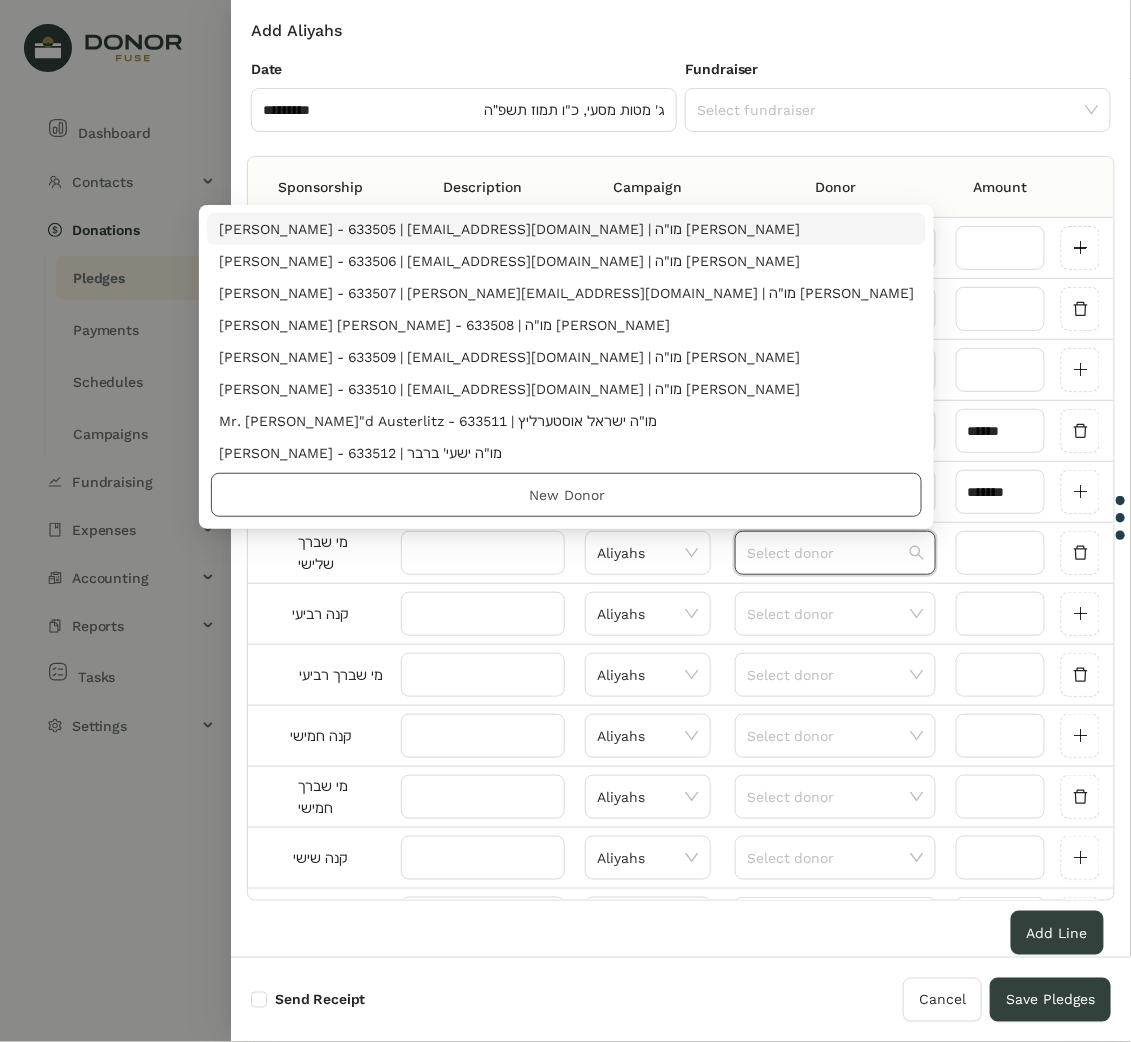 click on "New Donor" at bounding box center (566, 495) 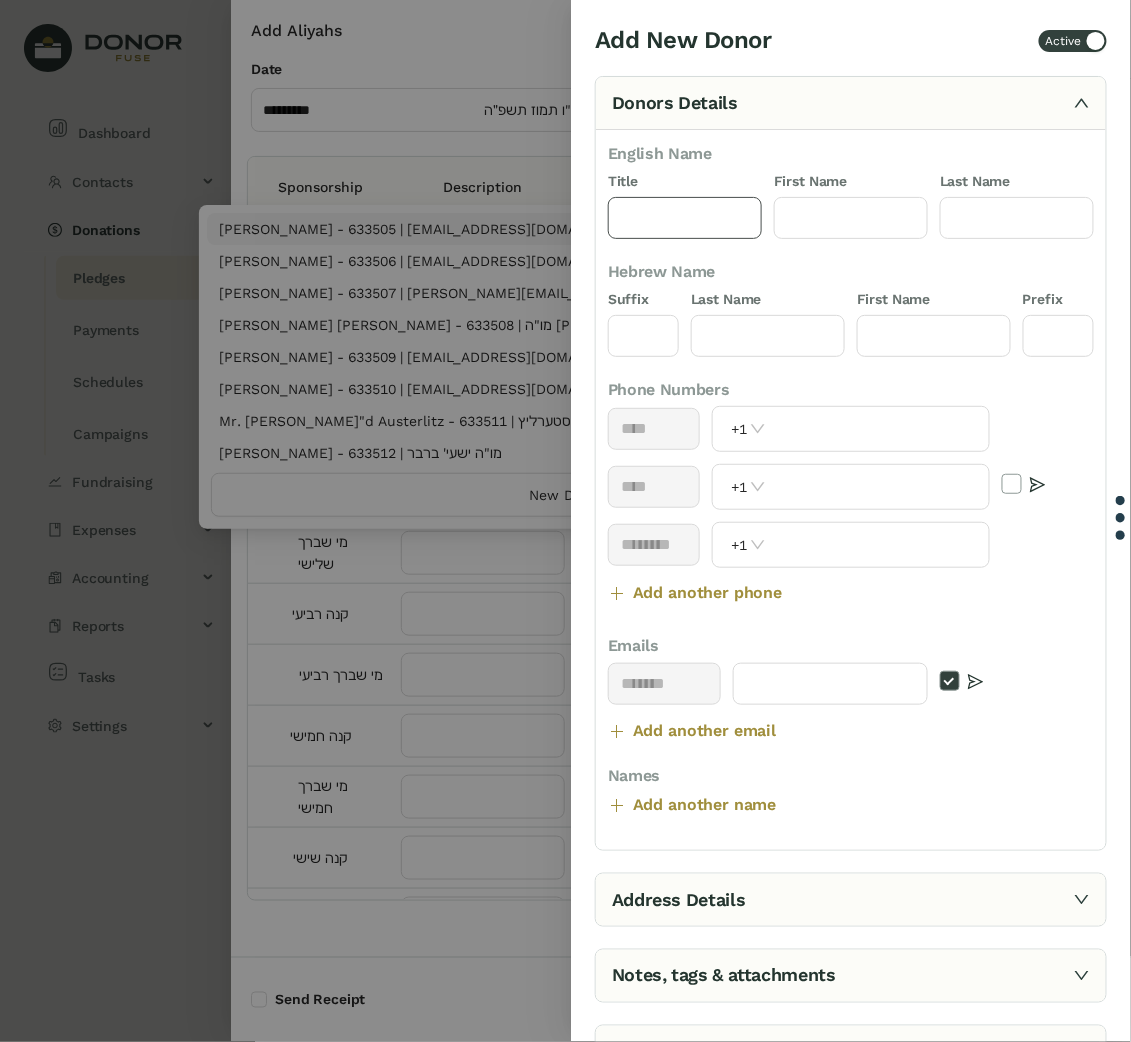 click 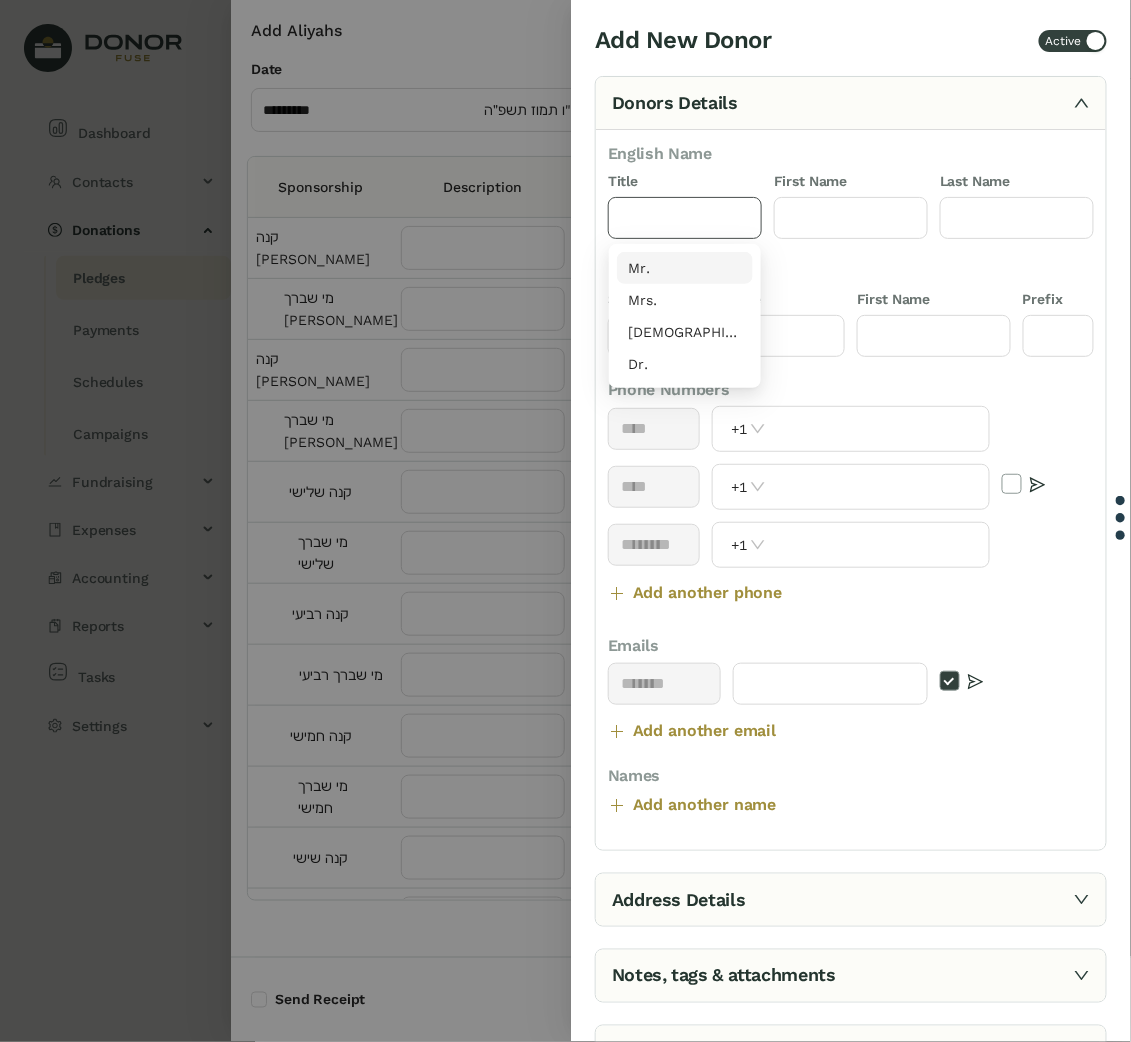 click on "Mr." at bounding box center [685, 268] 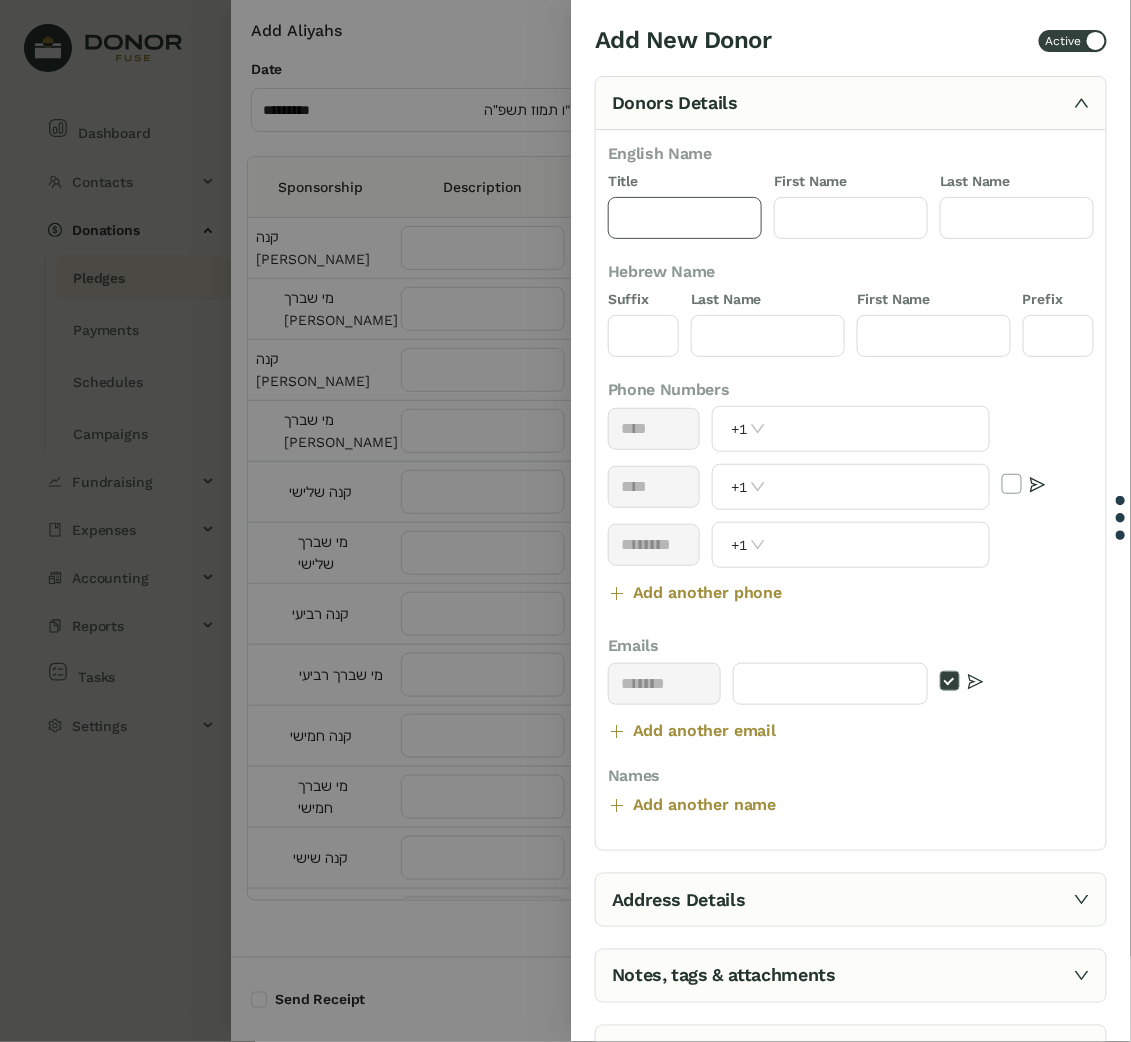 type on "***" 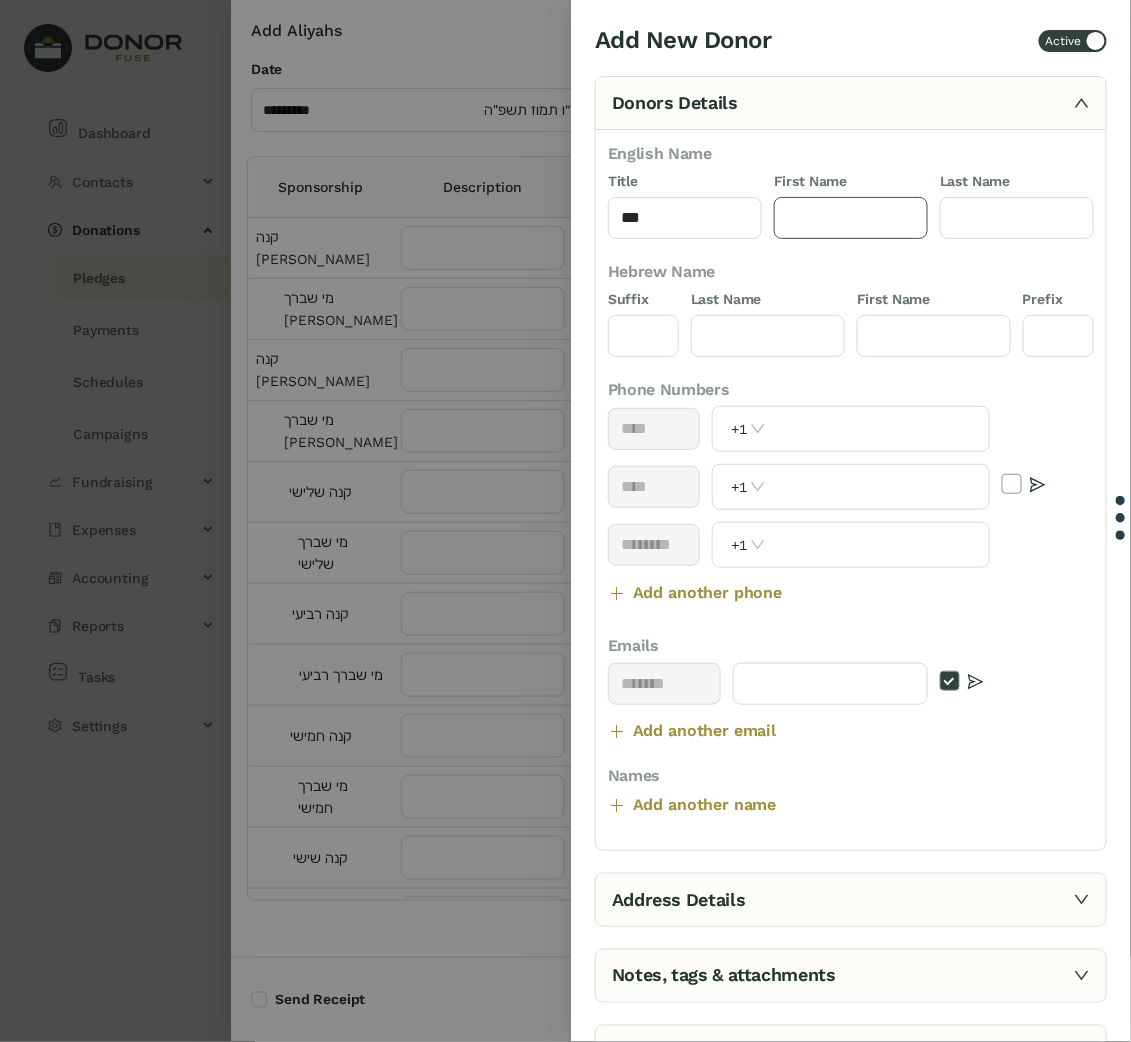 click 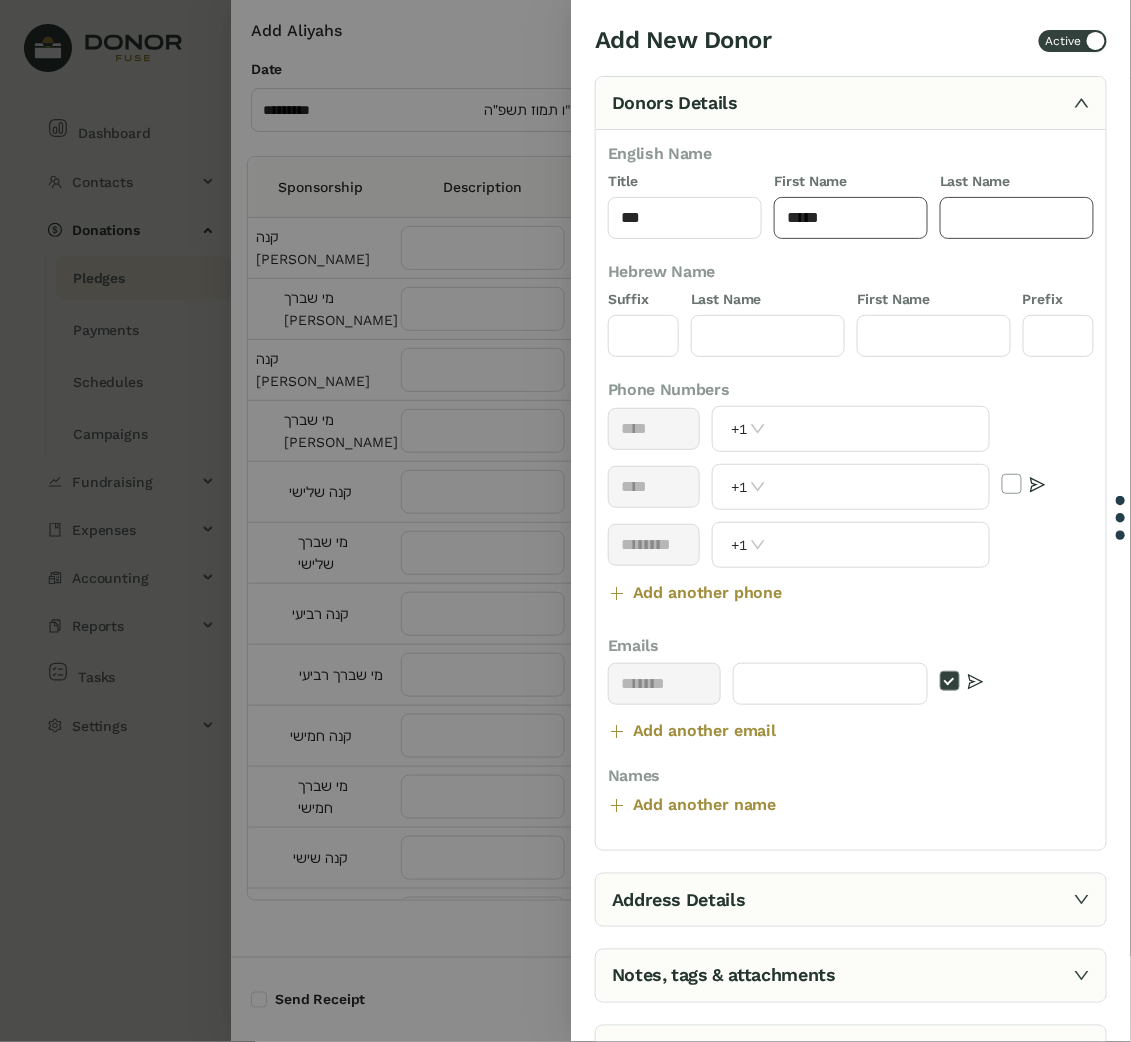 type on "*****" 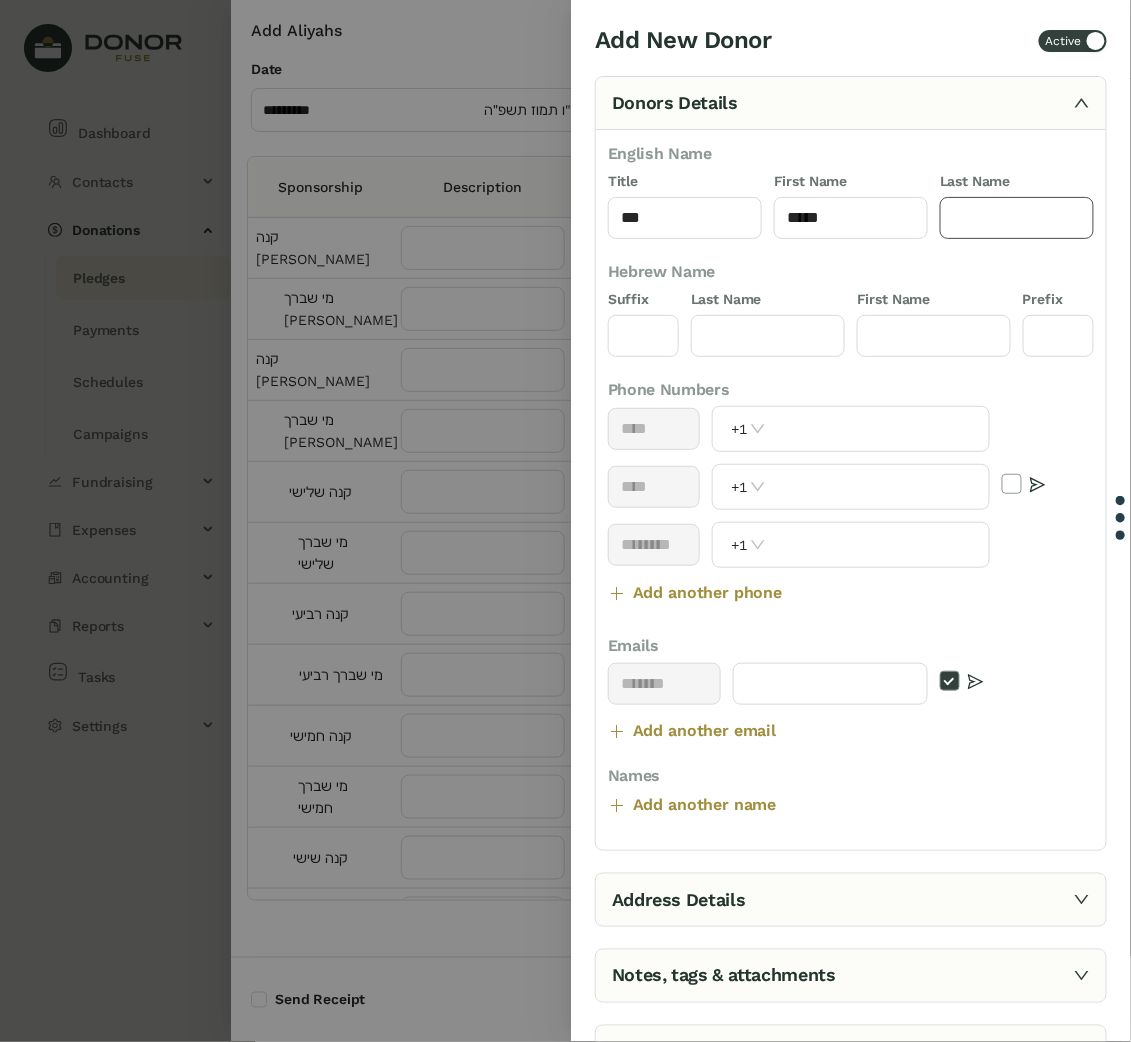click 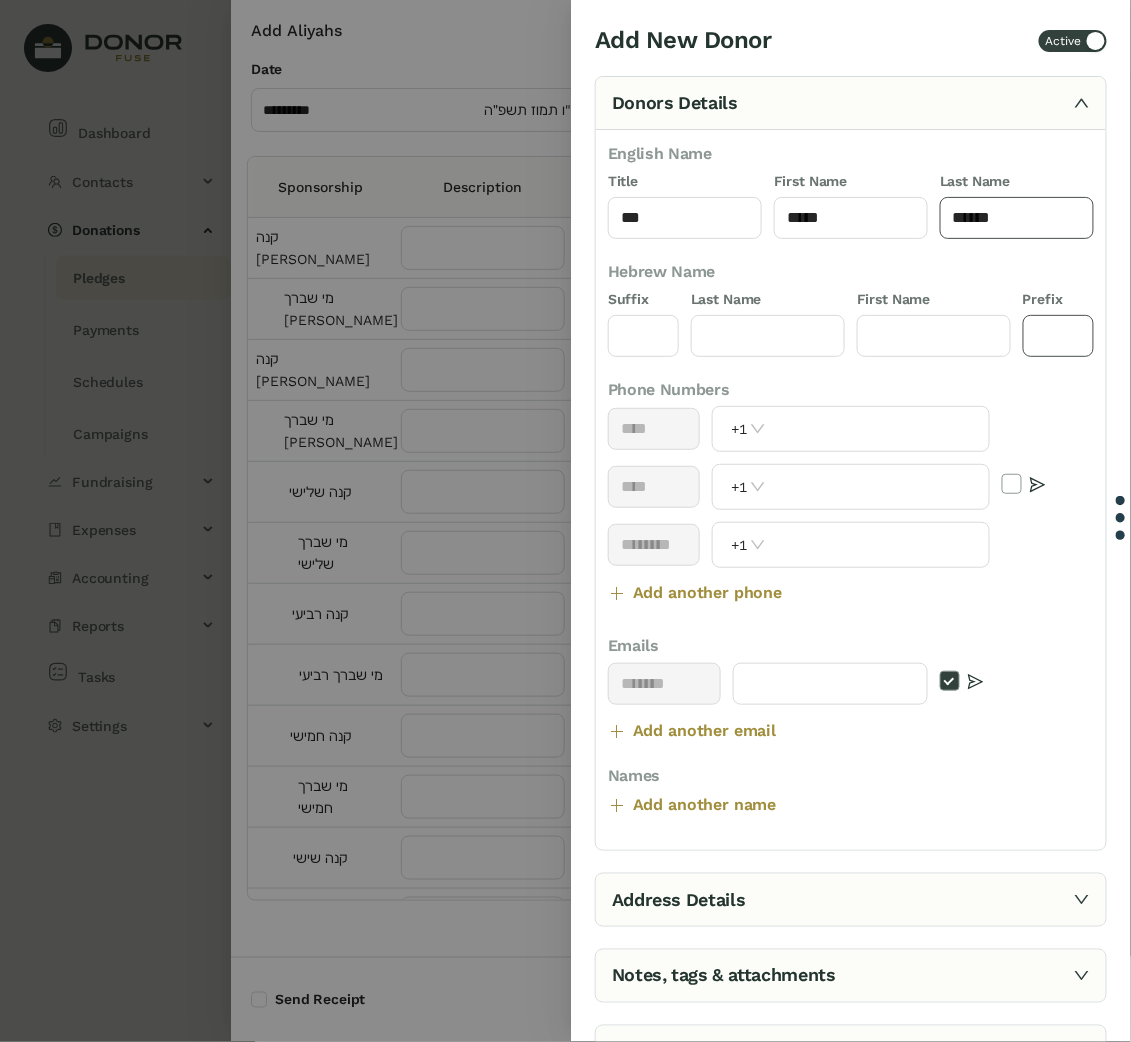 type on "******" 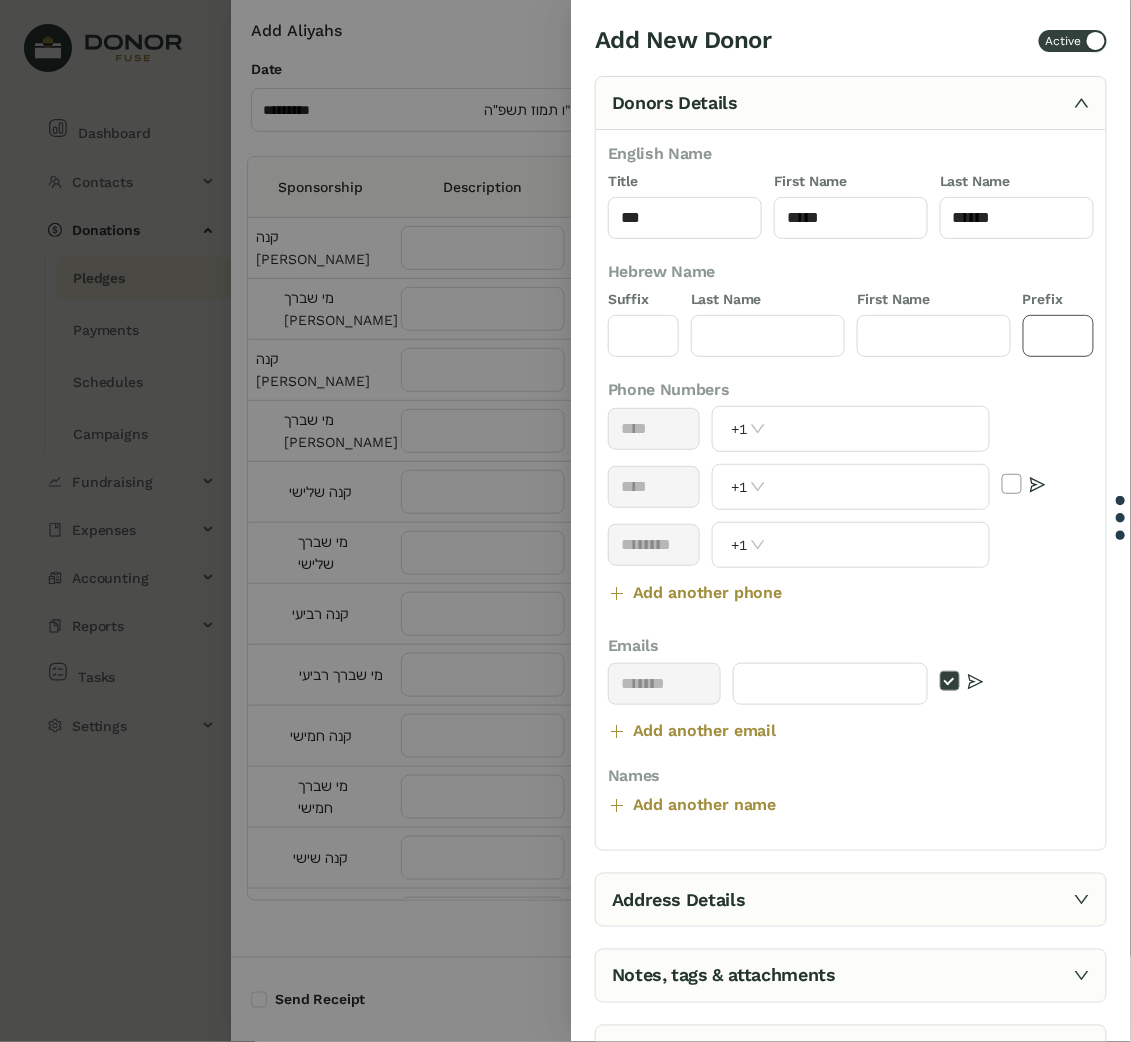 click 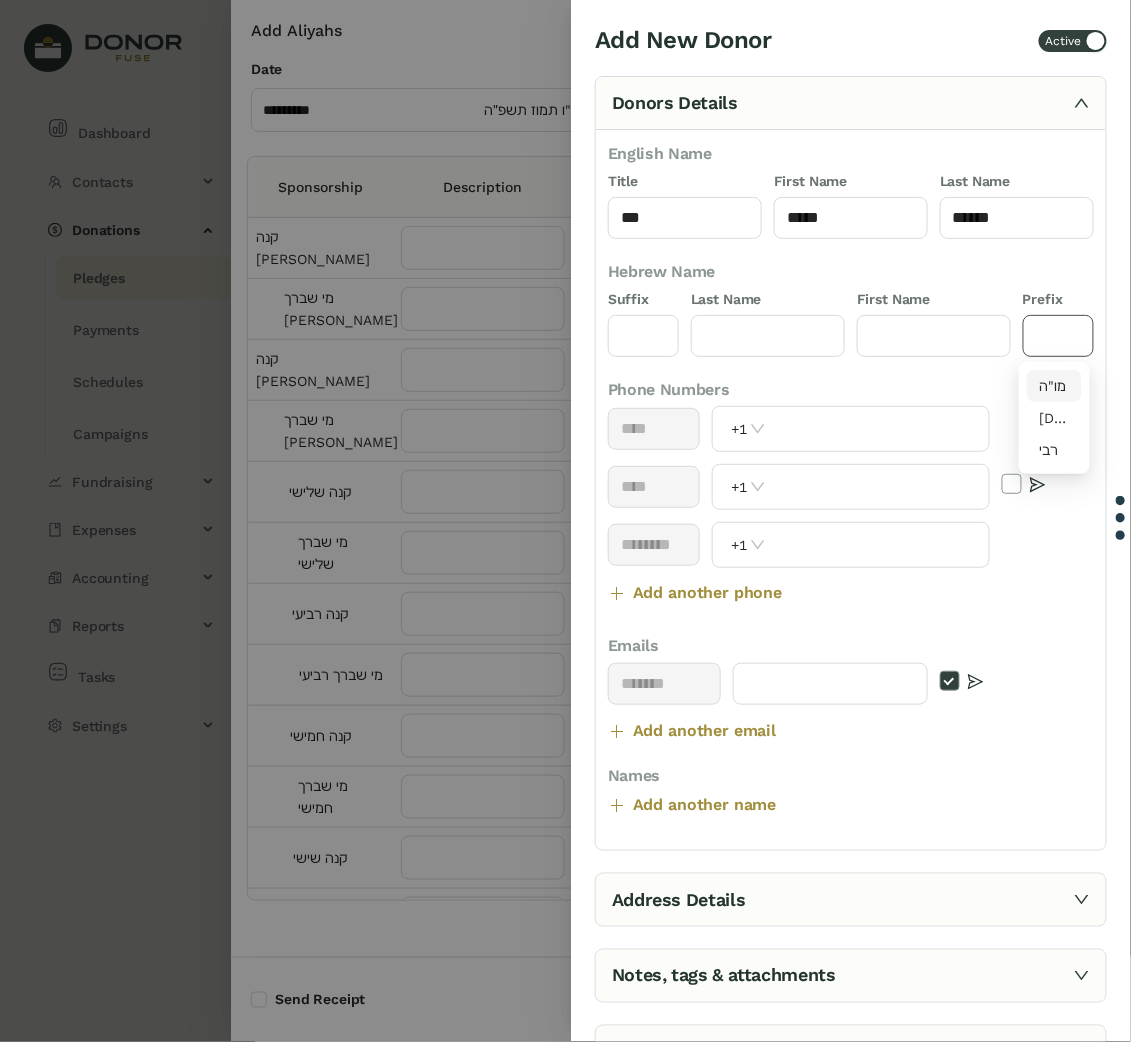 click on "מו"ה" at bounding box center [1054, 386] 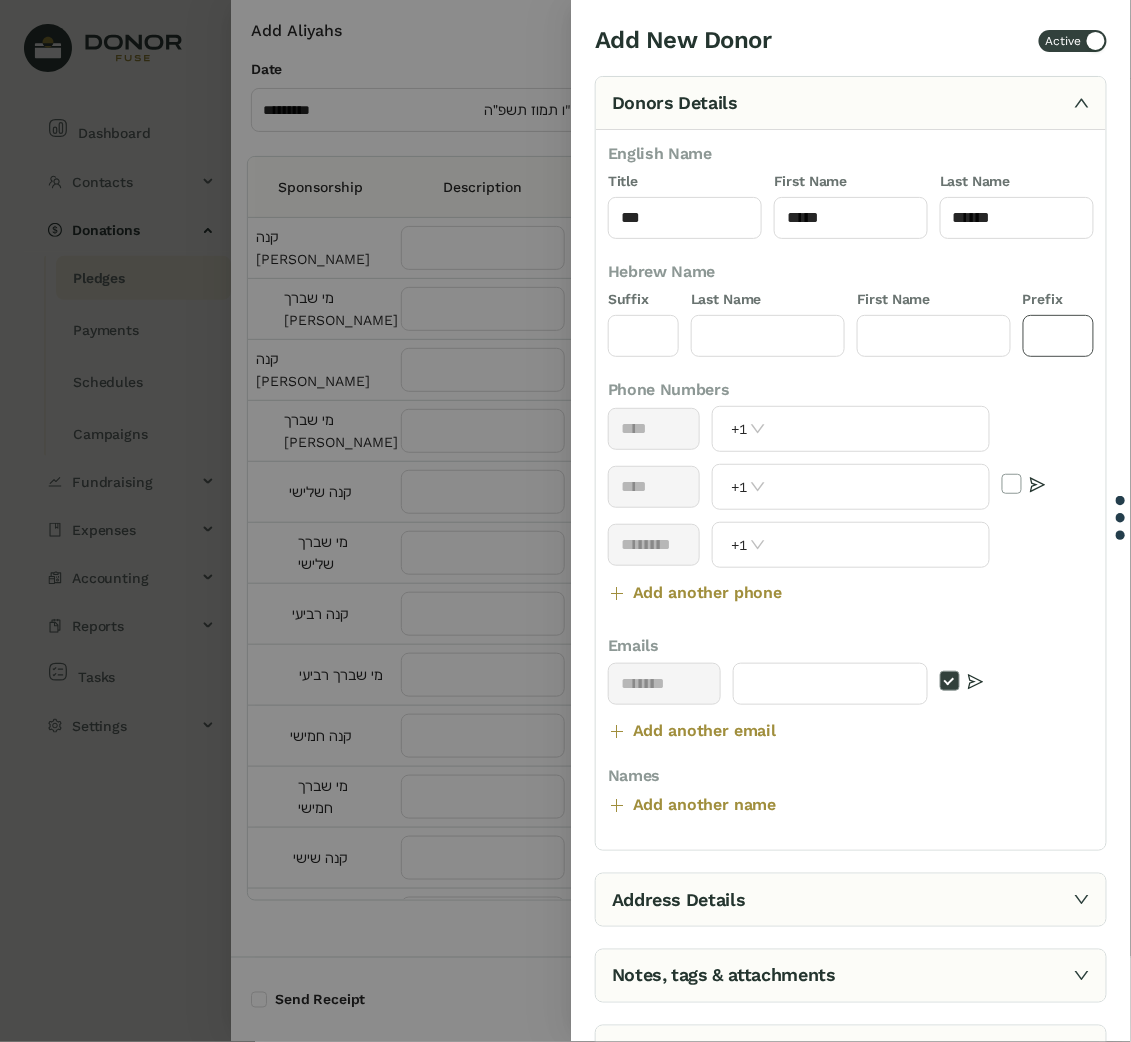 type on "****" 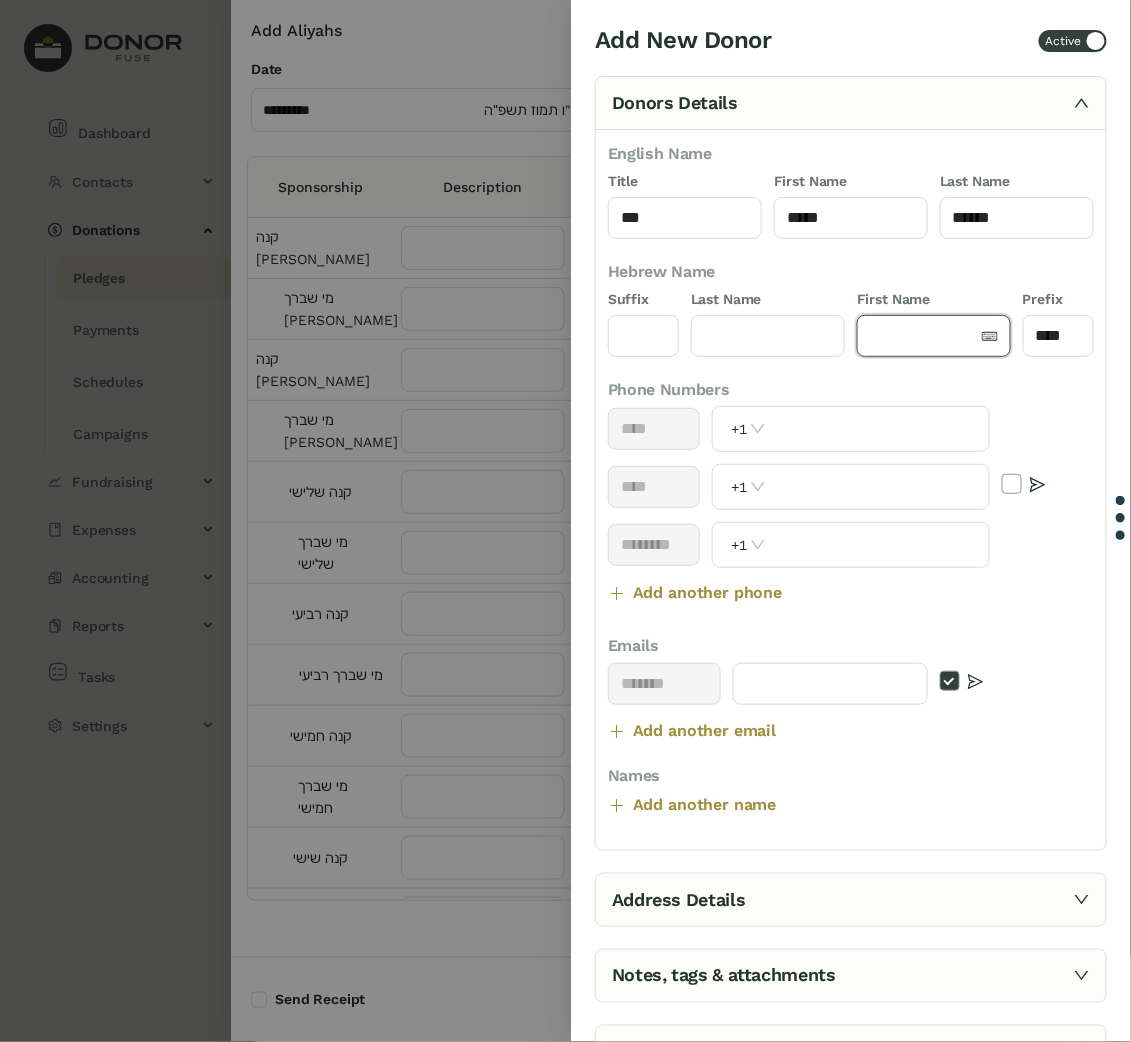 click 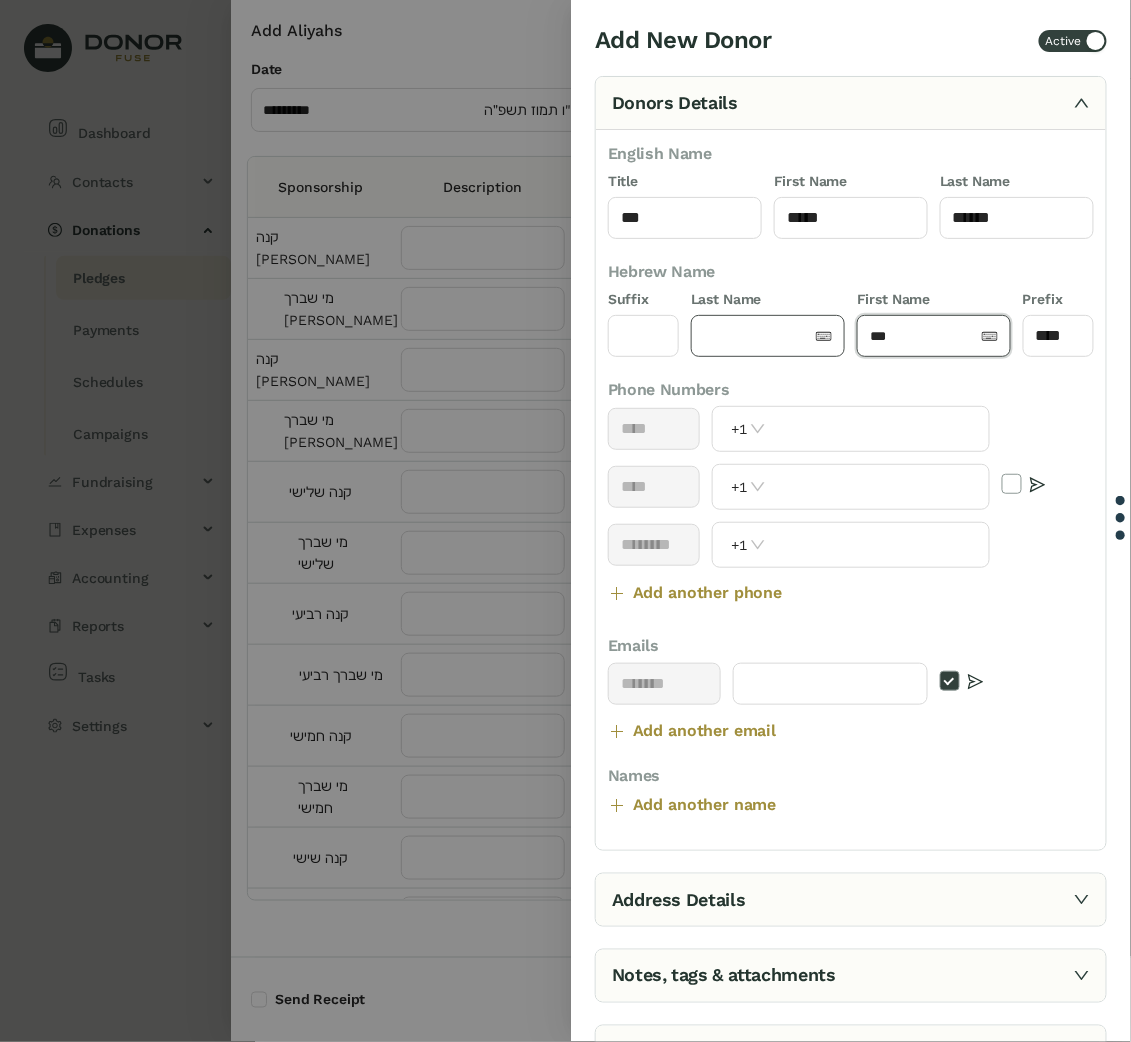 type on "***" 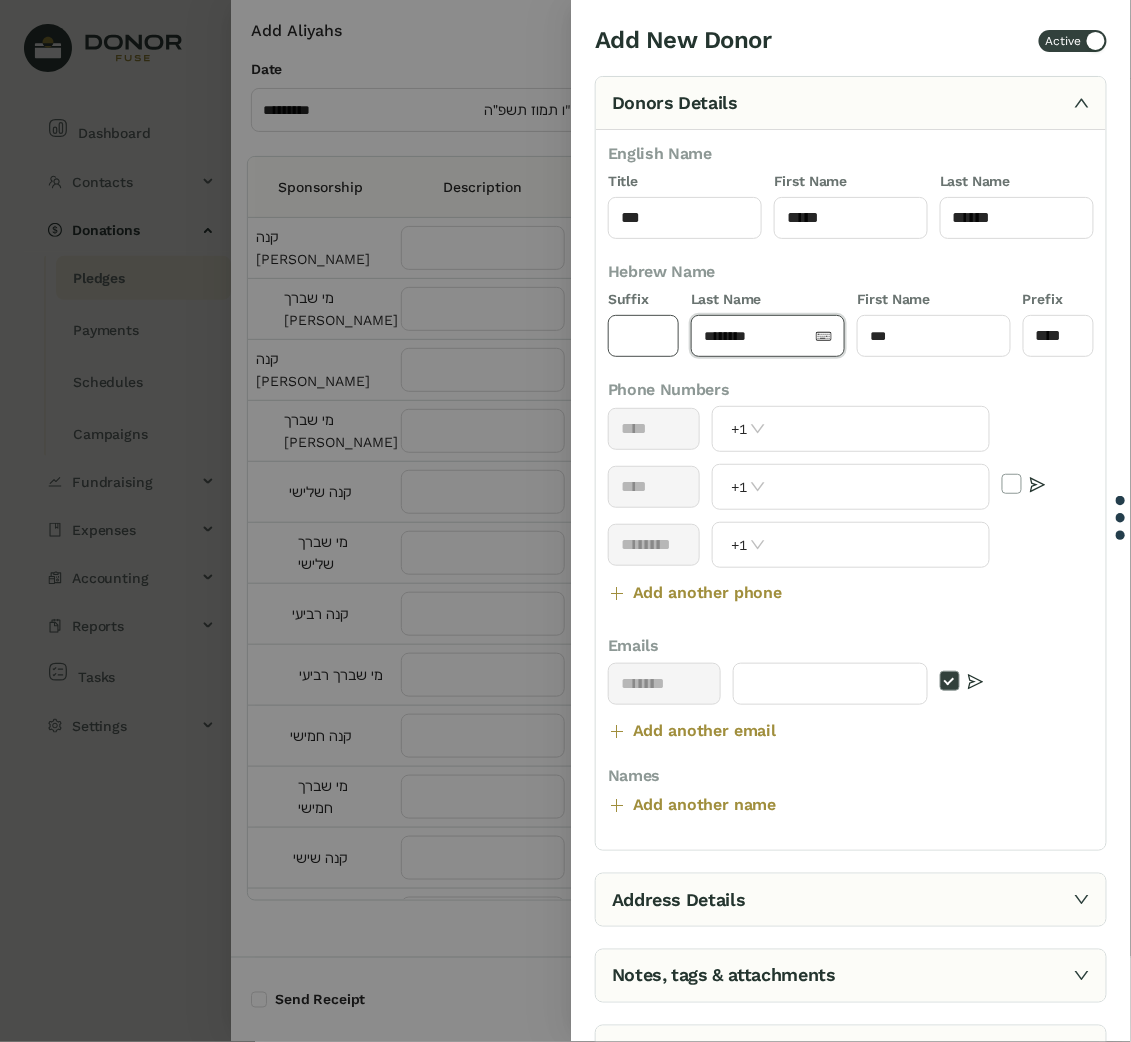 type on "********" 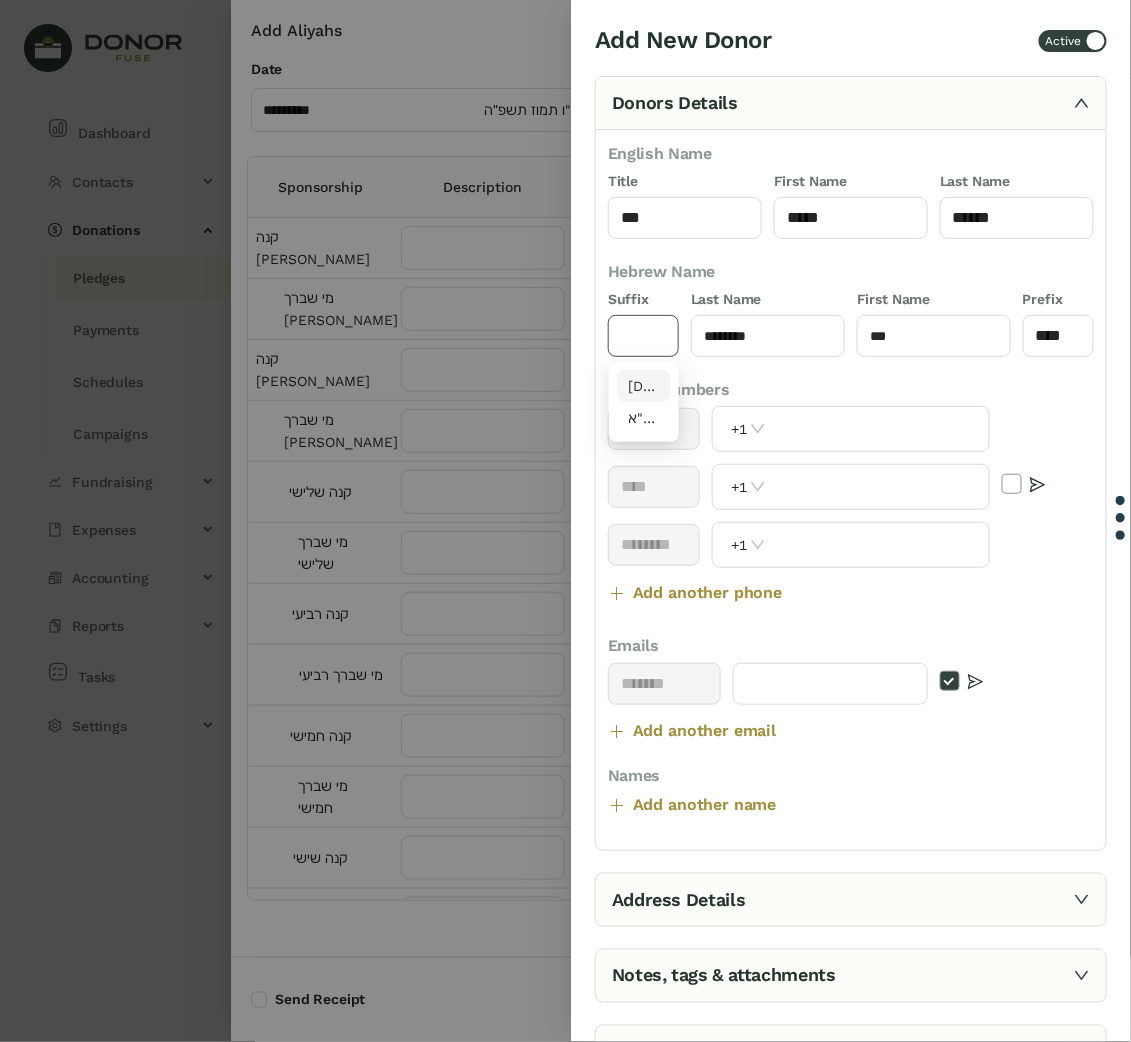 click on "[DEMOGRAPHIC_DATA]"ו" at bounding box center (644, 386) 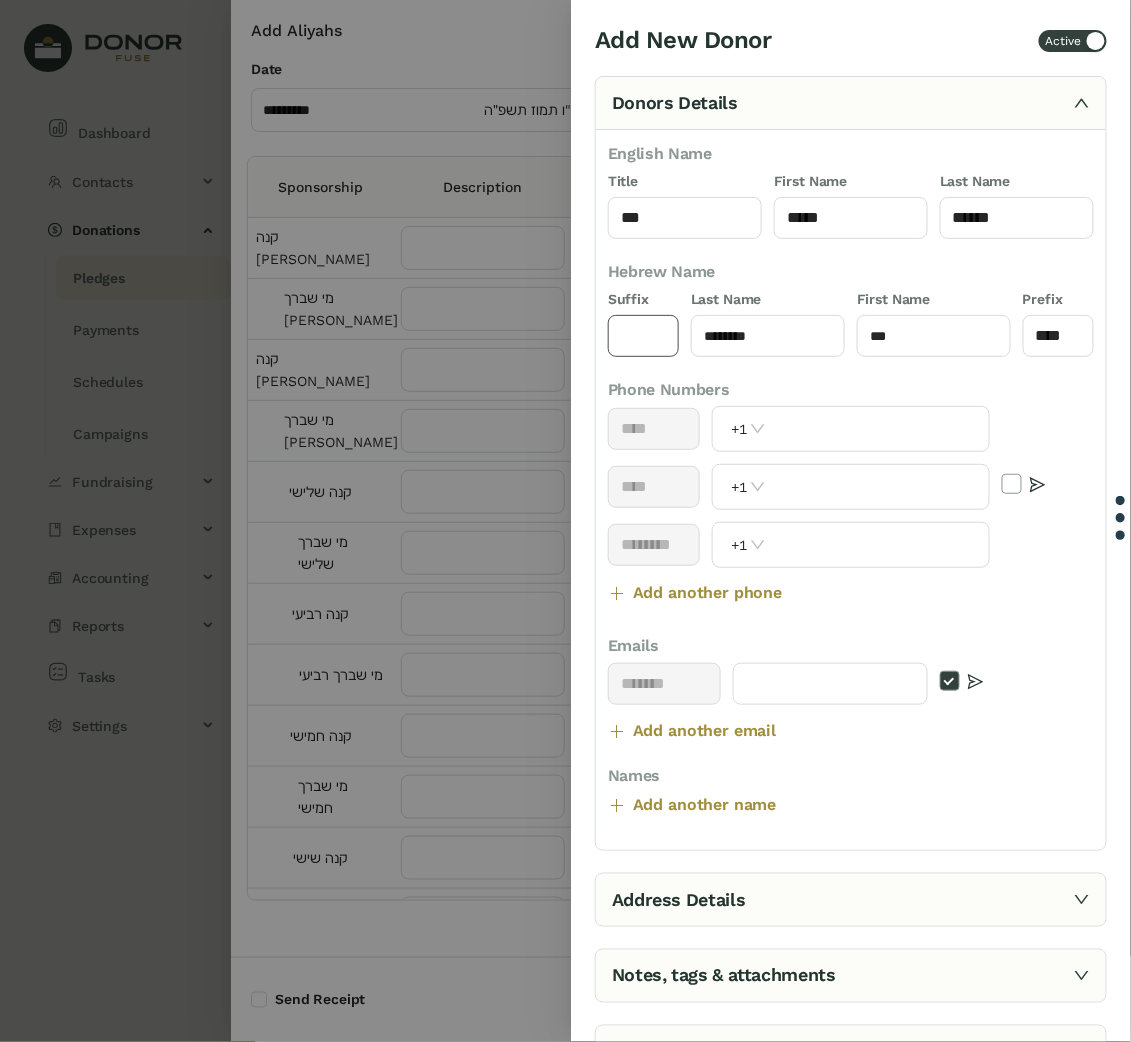 type on "****" 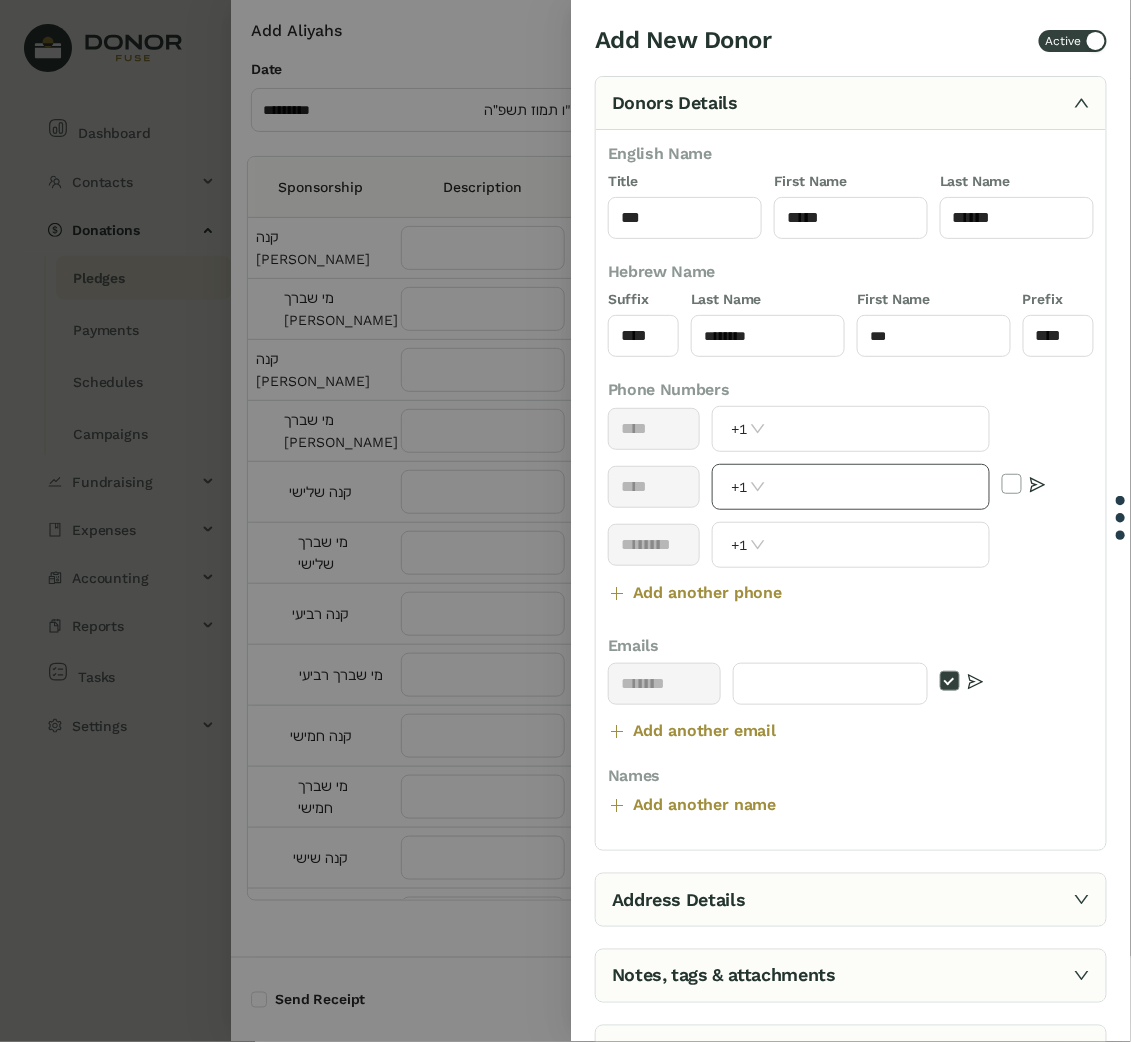 click at bounding box center [880, 487] 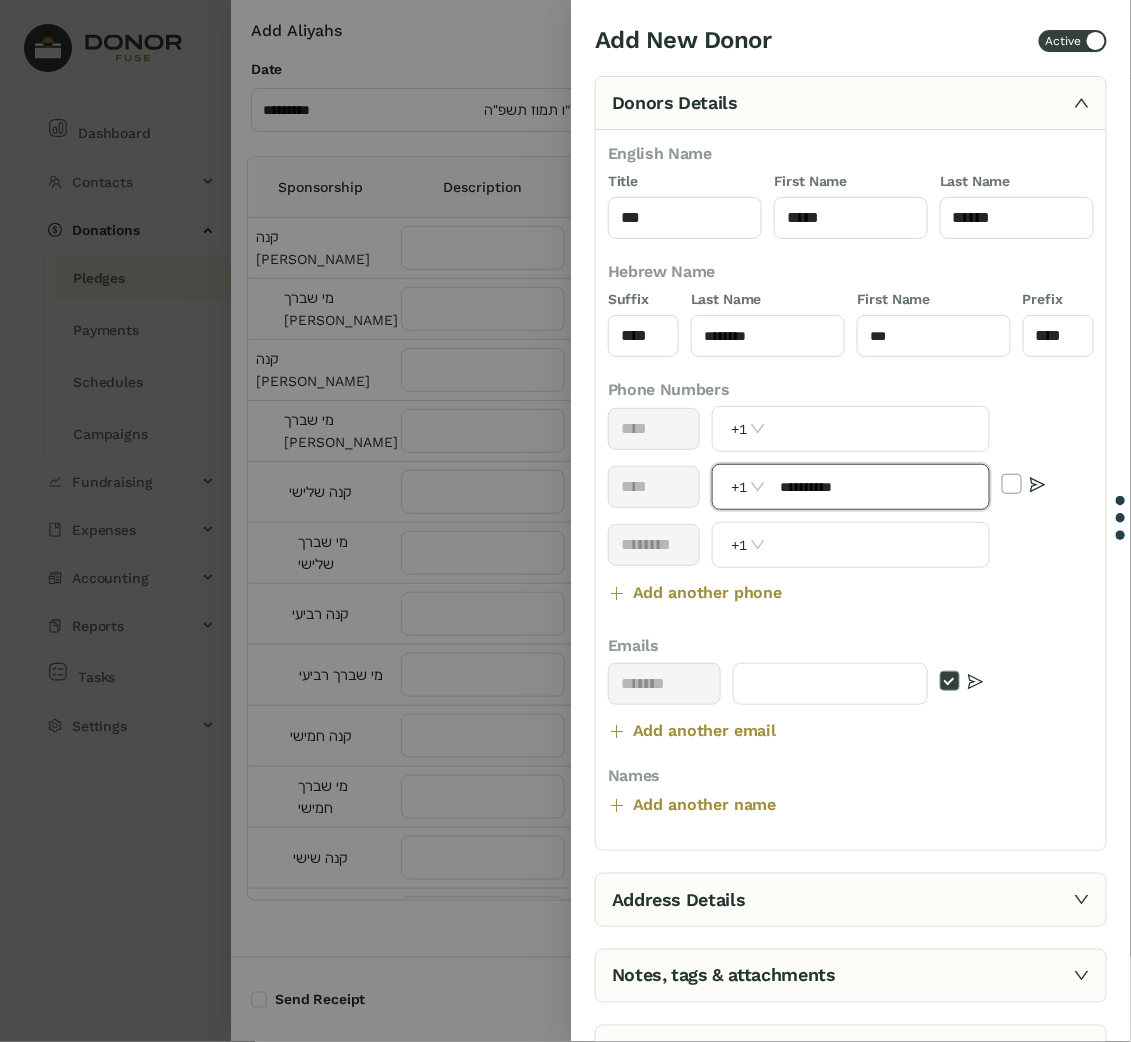 type on "**********" 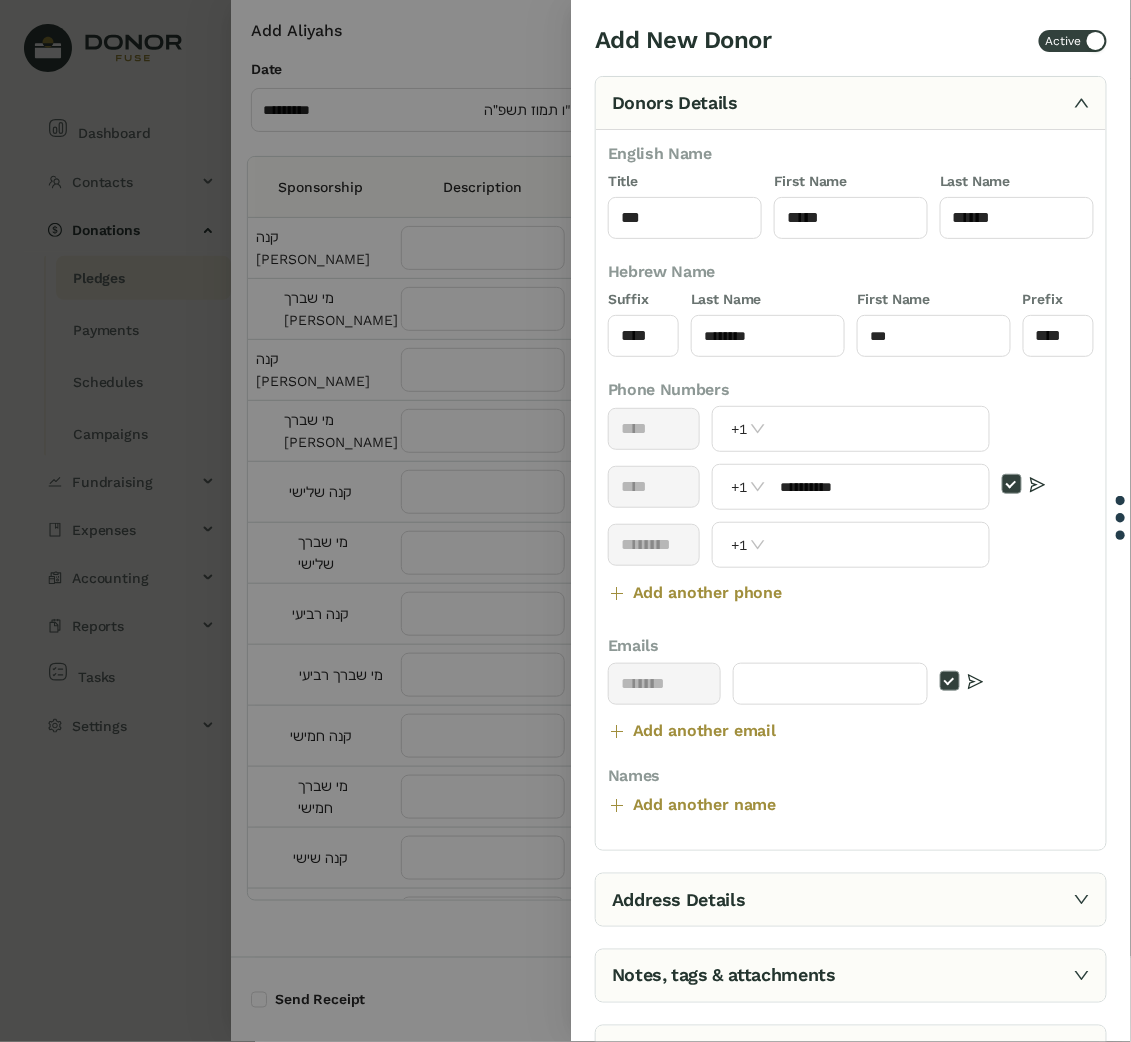 scroll, scrollTop: 163, scrollLeft: 0, axis: vertical 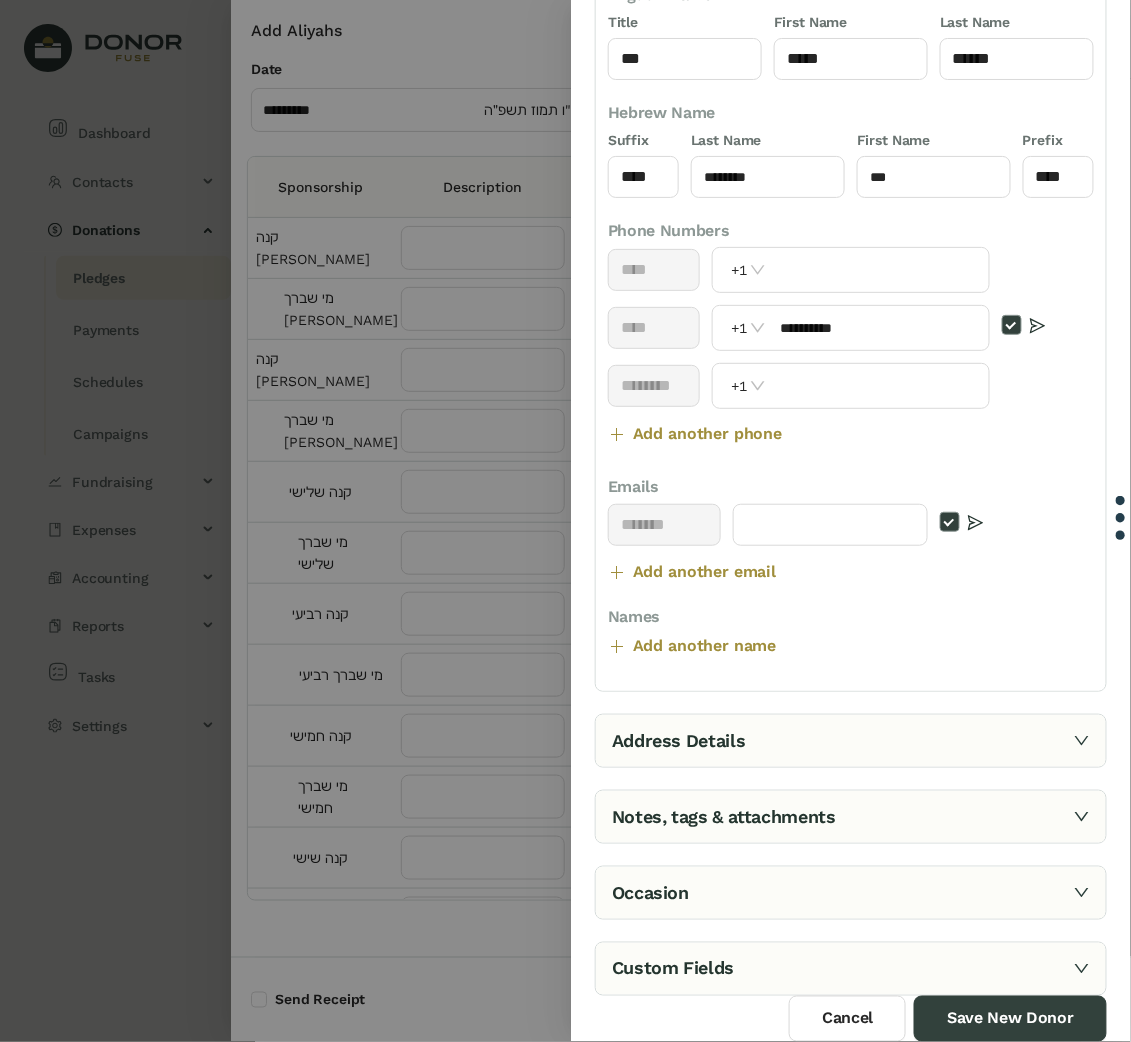 click on "Notes, tags & attachments" at bounding box center (851, 817) 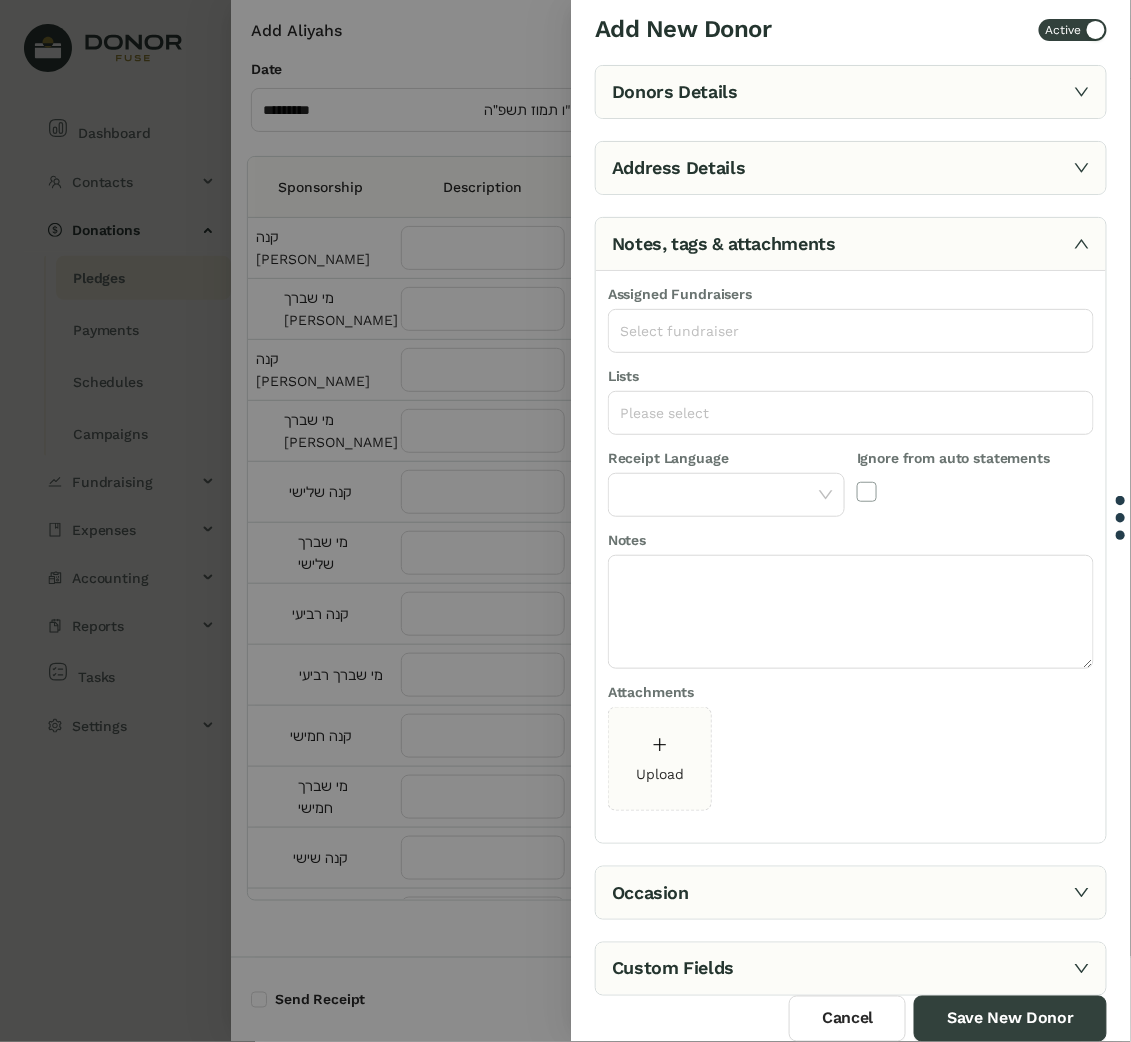 scroll, scrollTop: 13, scrollLeft: 0, axis: vertical 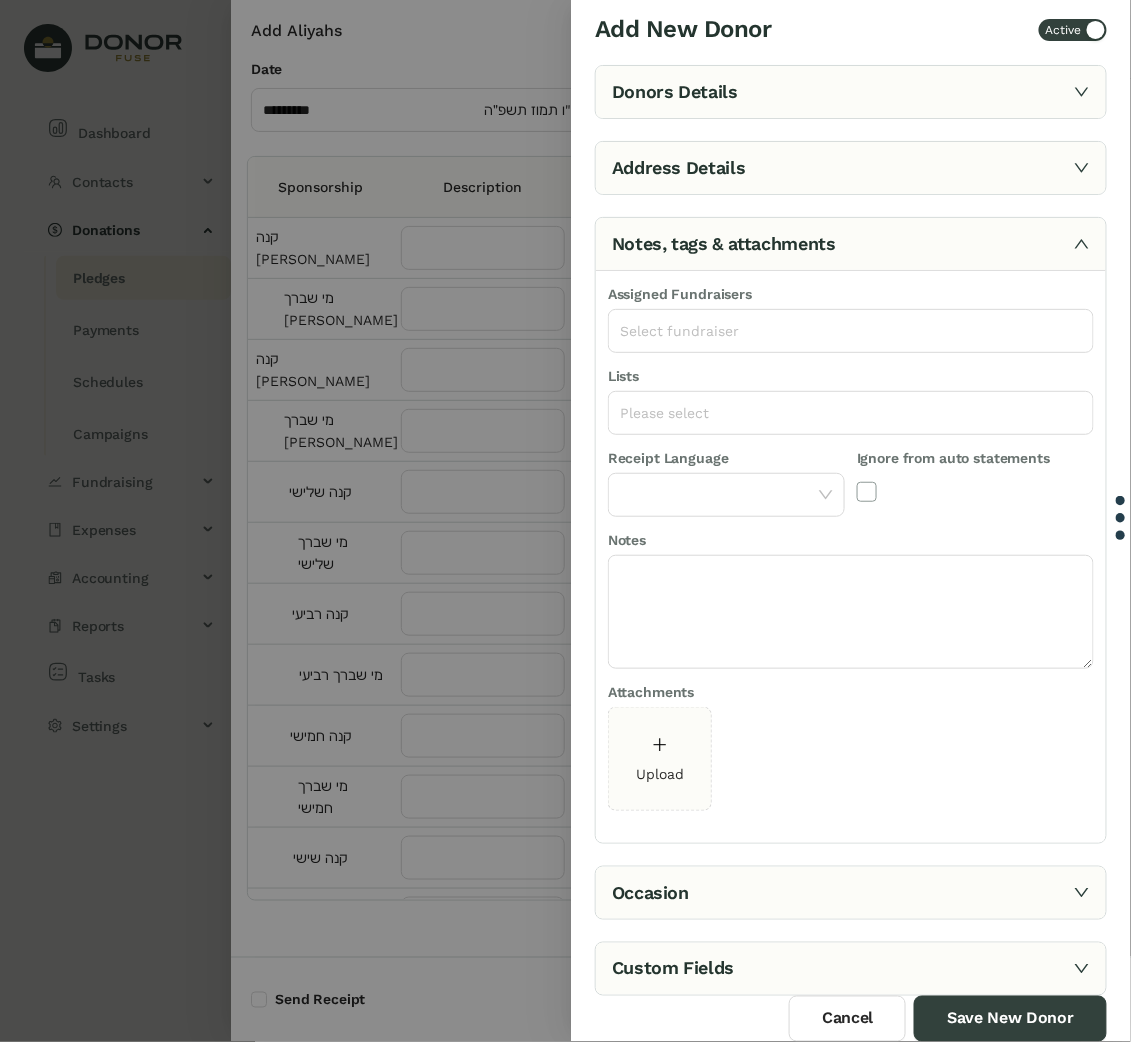 click on "Occasion" at bounding box center [851, 893] 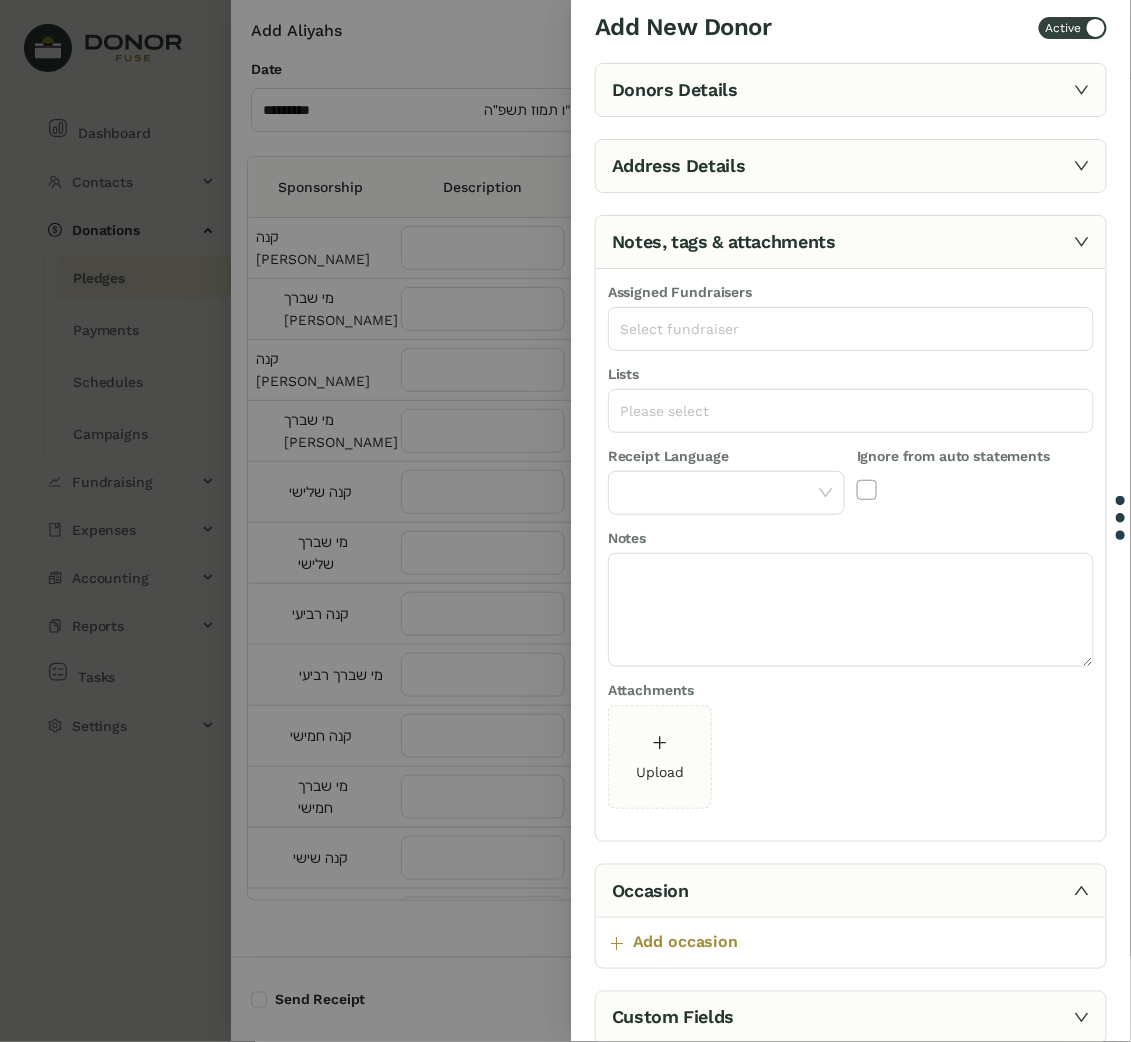 scroll, scrollTop: 0, scrollLeft: 0, axis: both 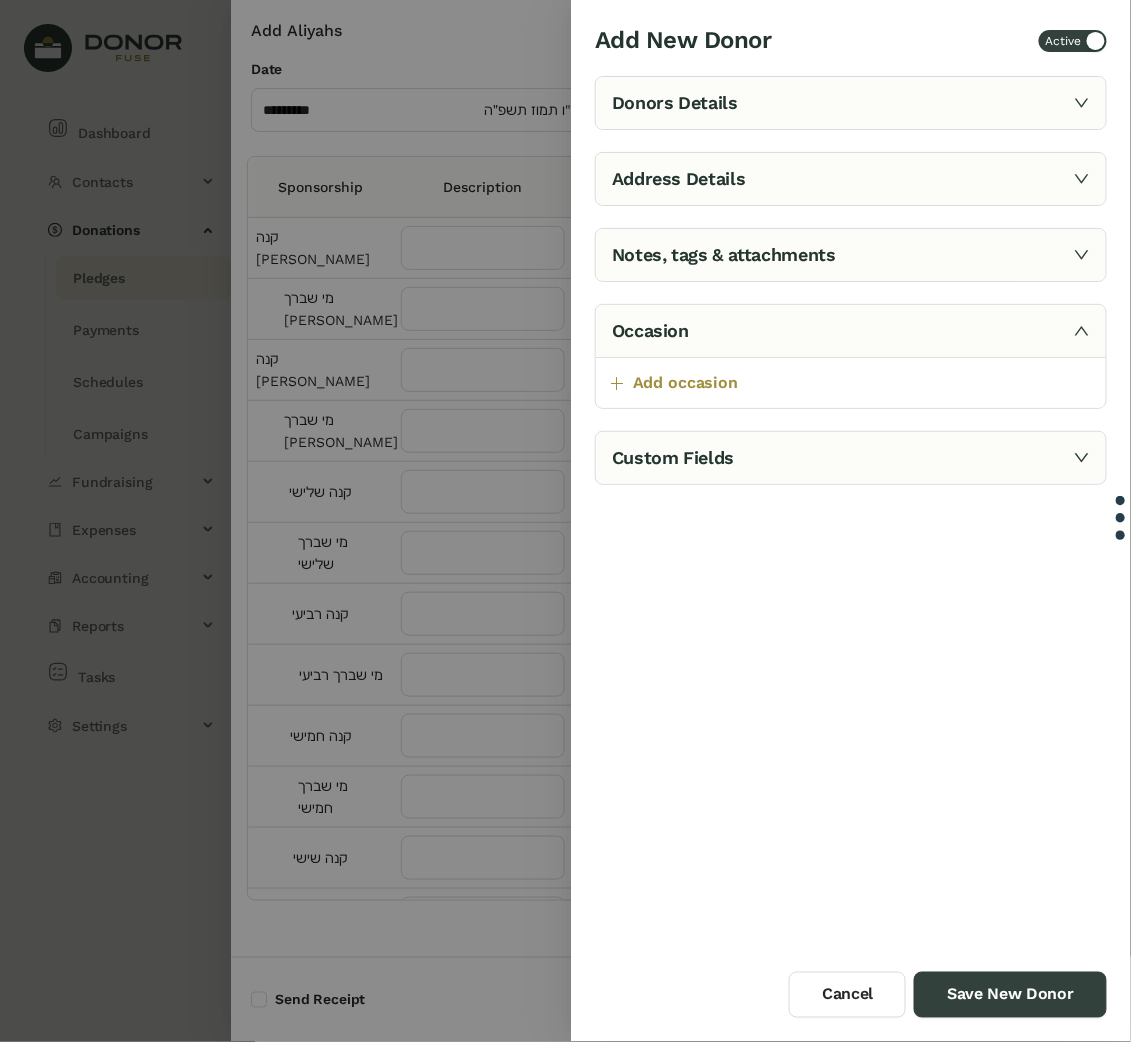 click on "Custom Fields" at bounding box center [851, 458] 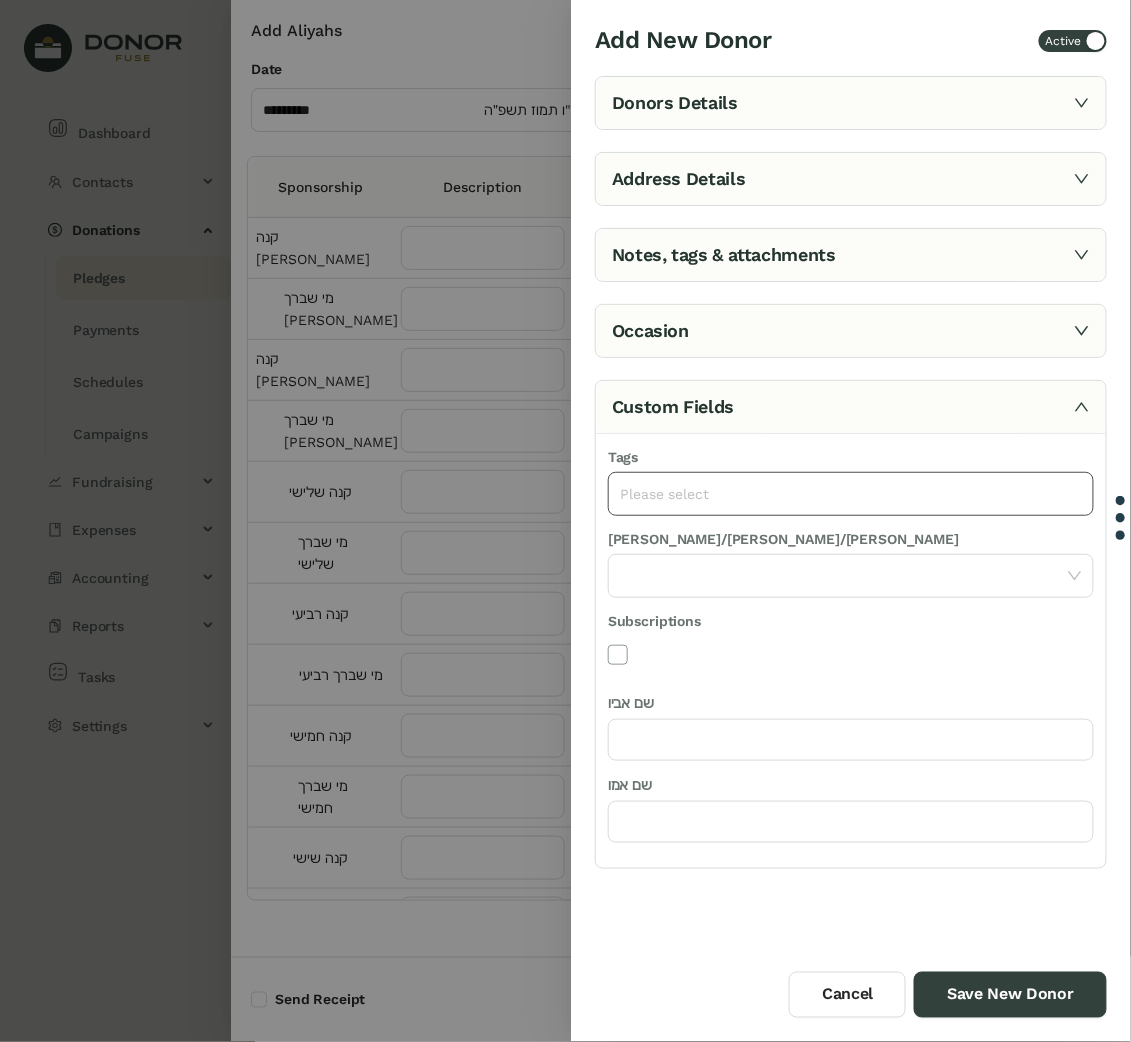 click on "Please select" 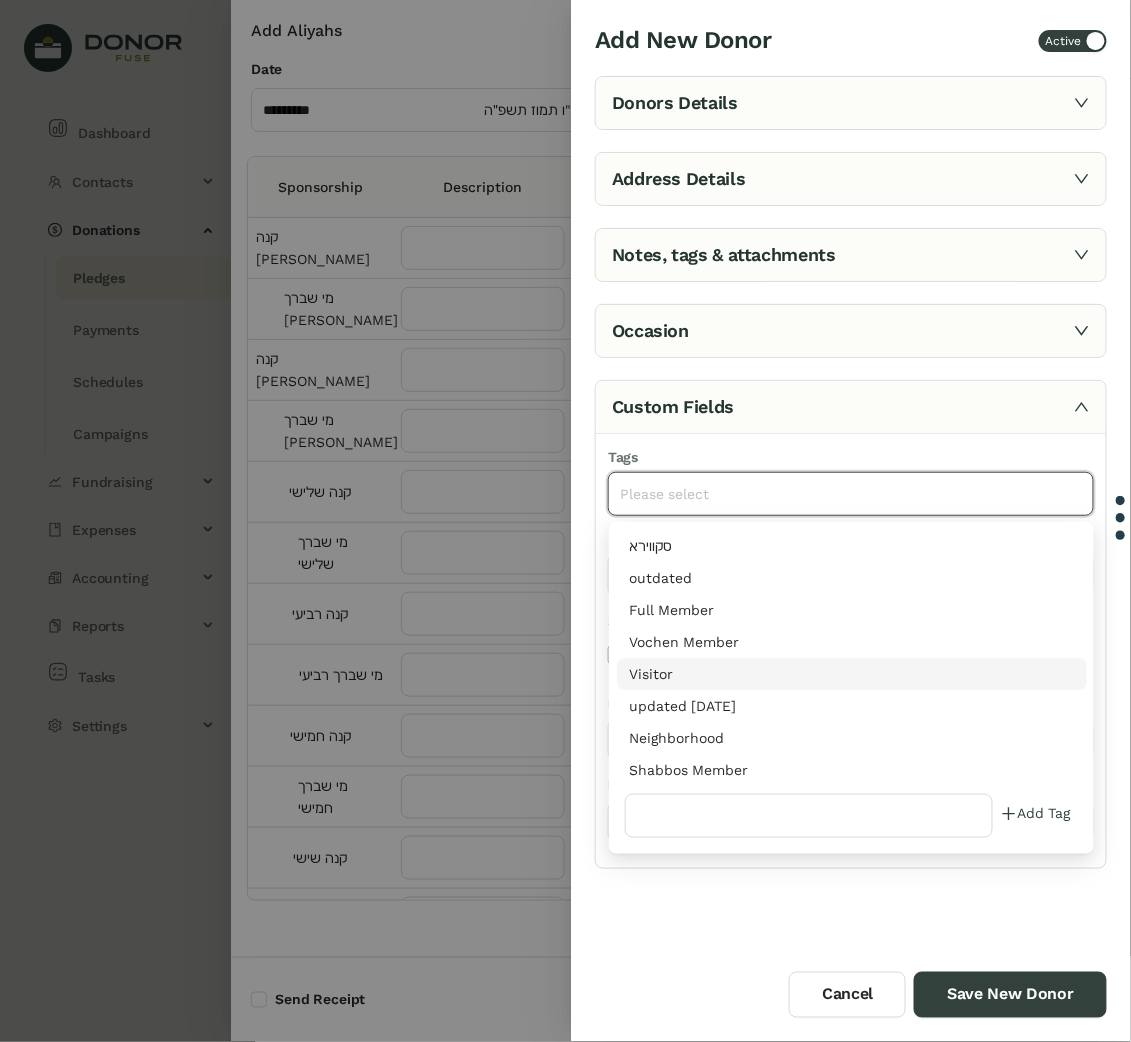 click on "Visitor" at bounding box center (852, 674) 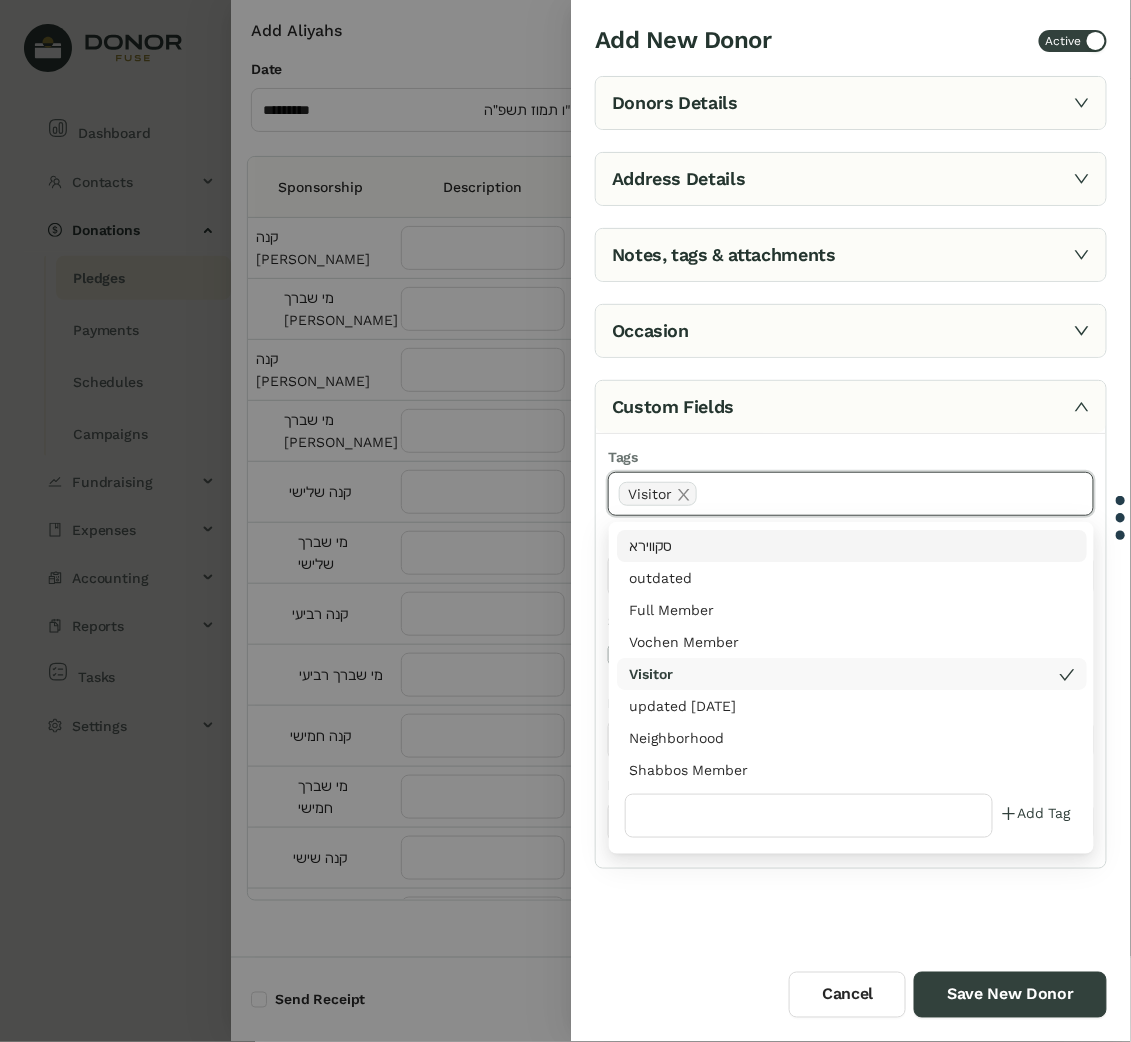 click on "Visitor" 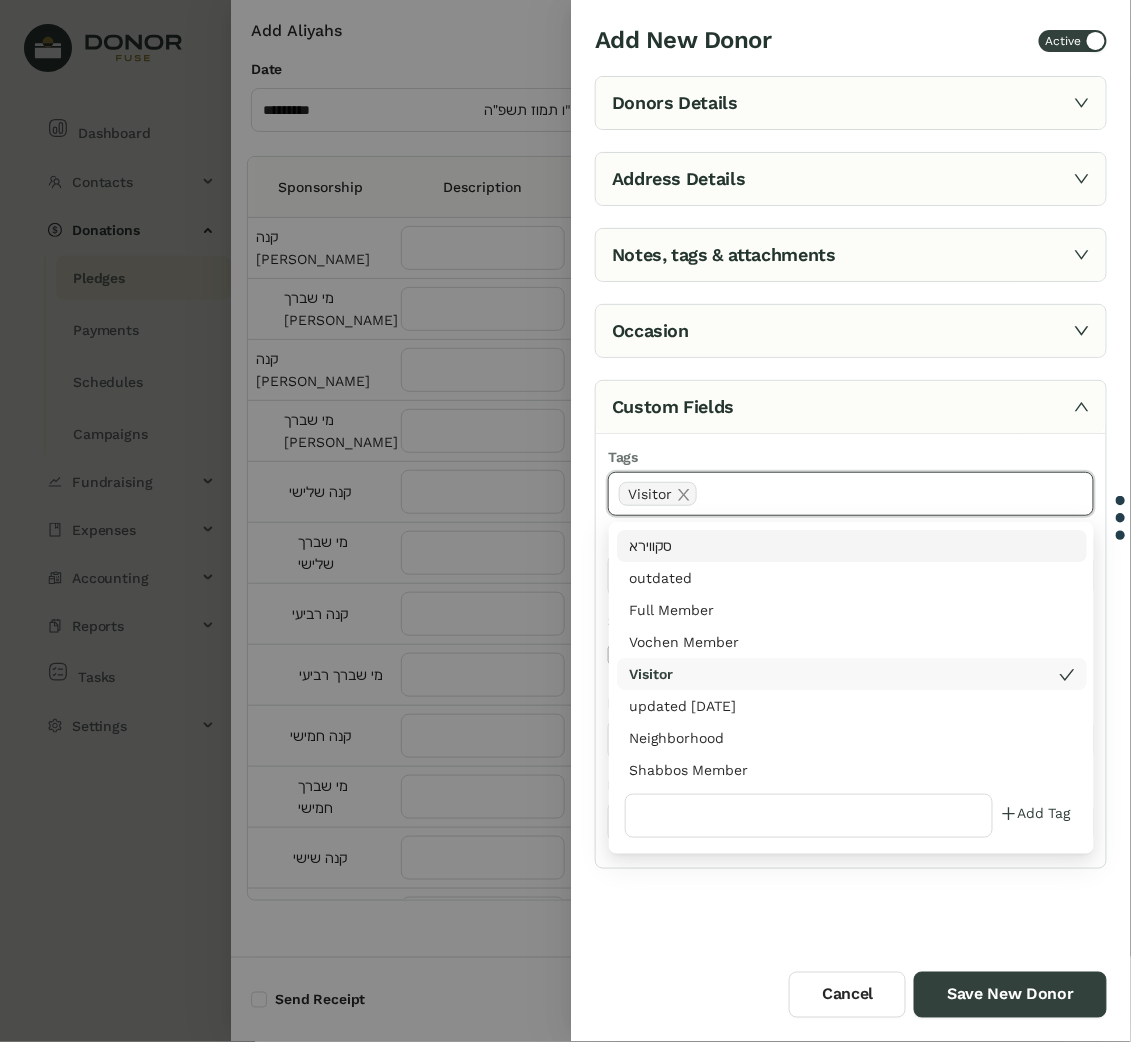 click on "[PERSON_NAME]/[PERSON_NAME]/[PERSON_NAME]" at bounding box center (851, 541) 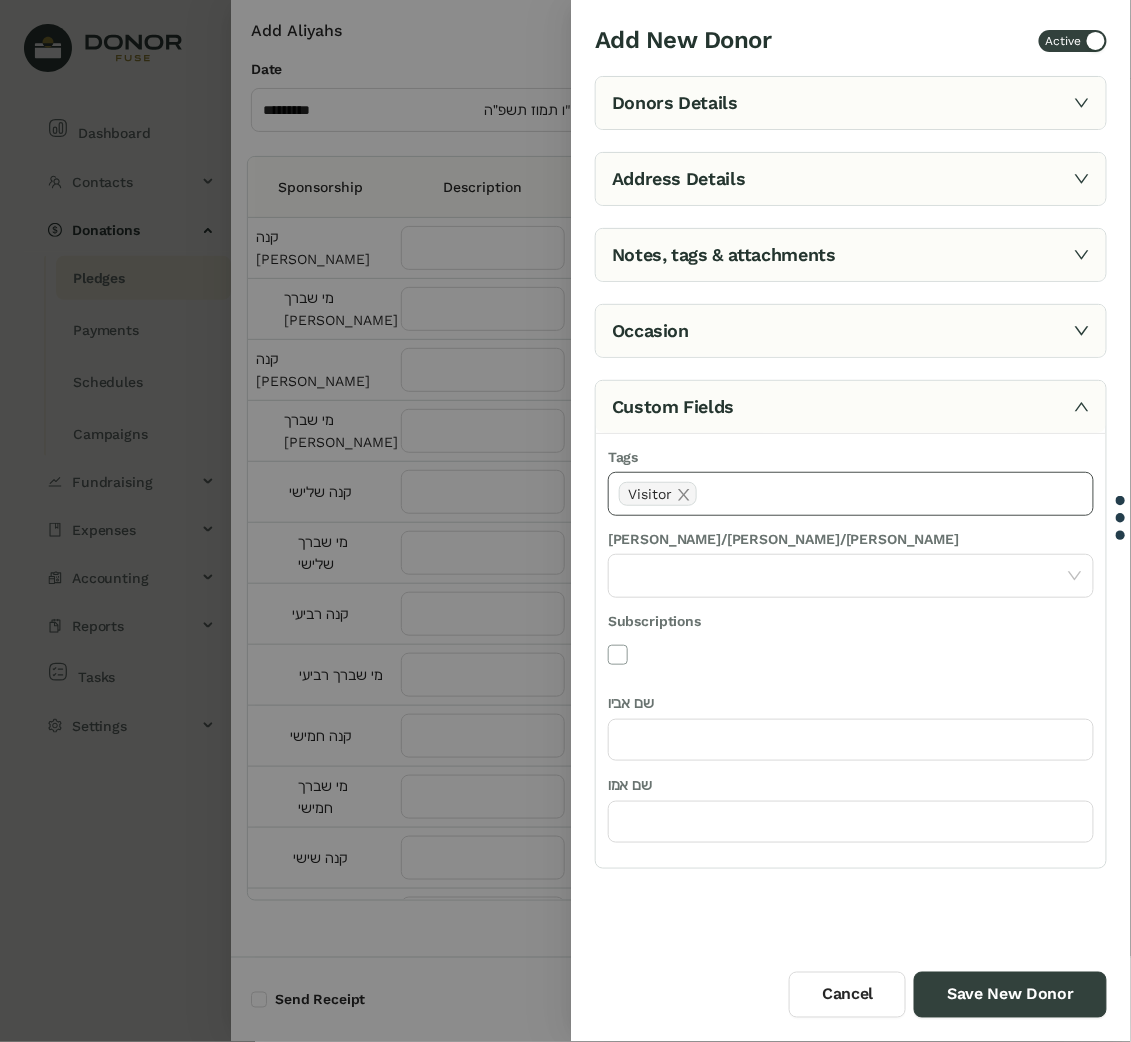 click on "Visitor" 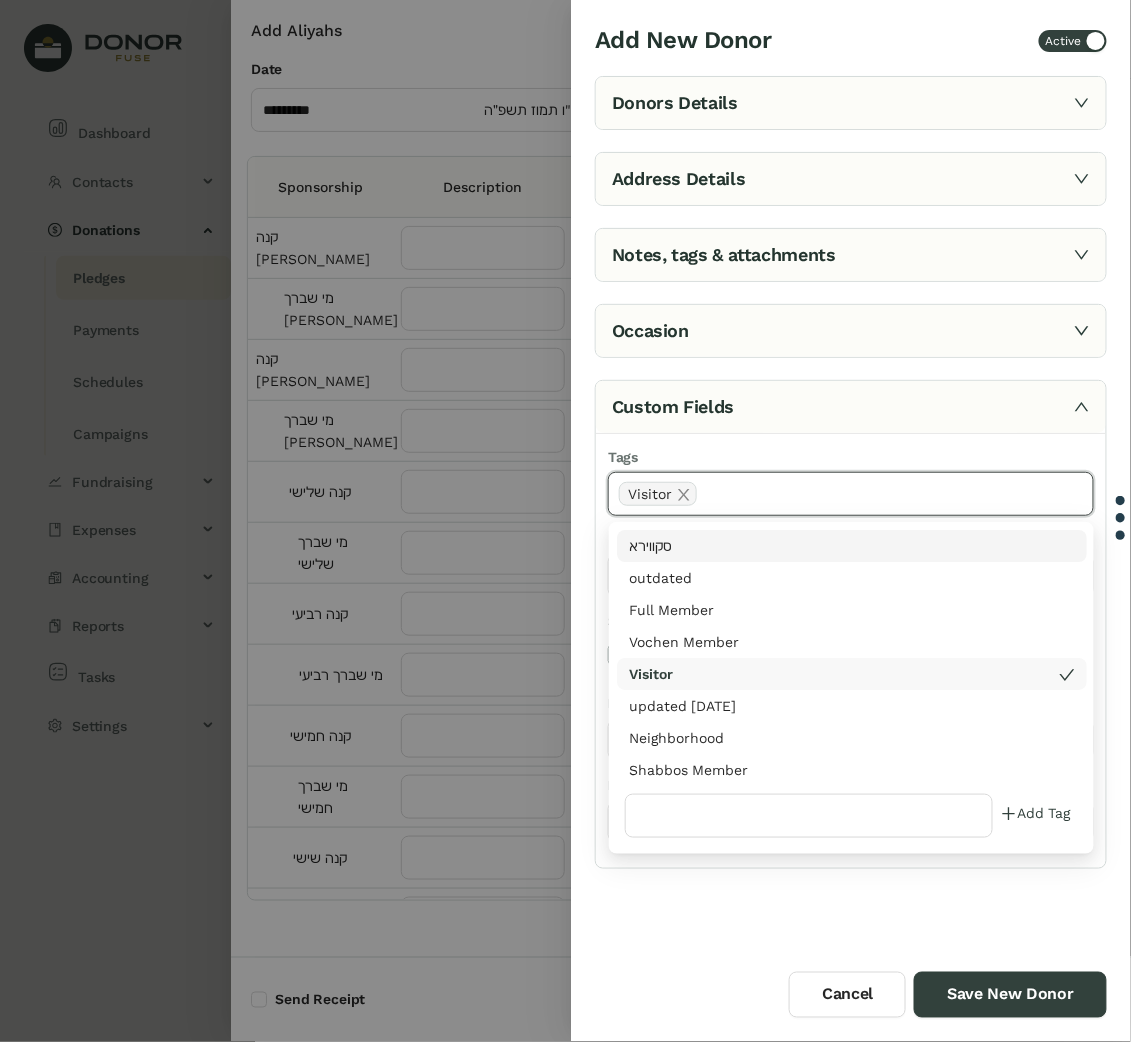 click on "סקווירא" at bounding box center [852, 546] 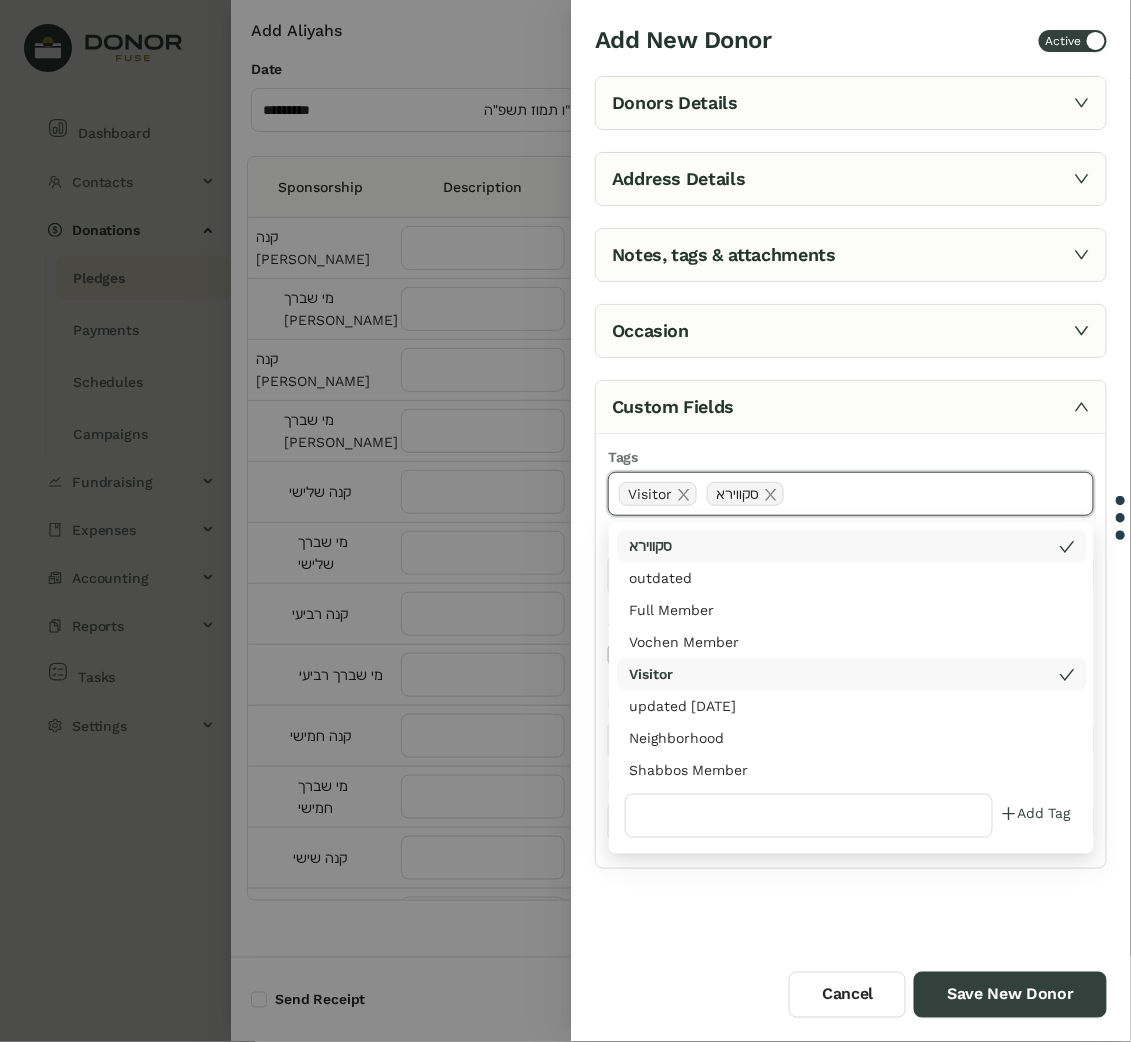 click on "Visitor סקווירא" 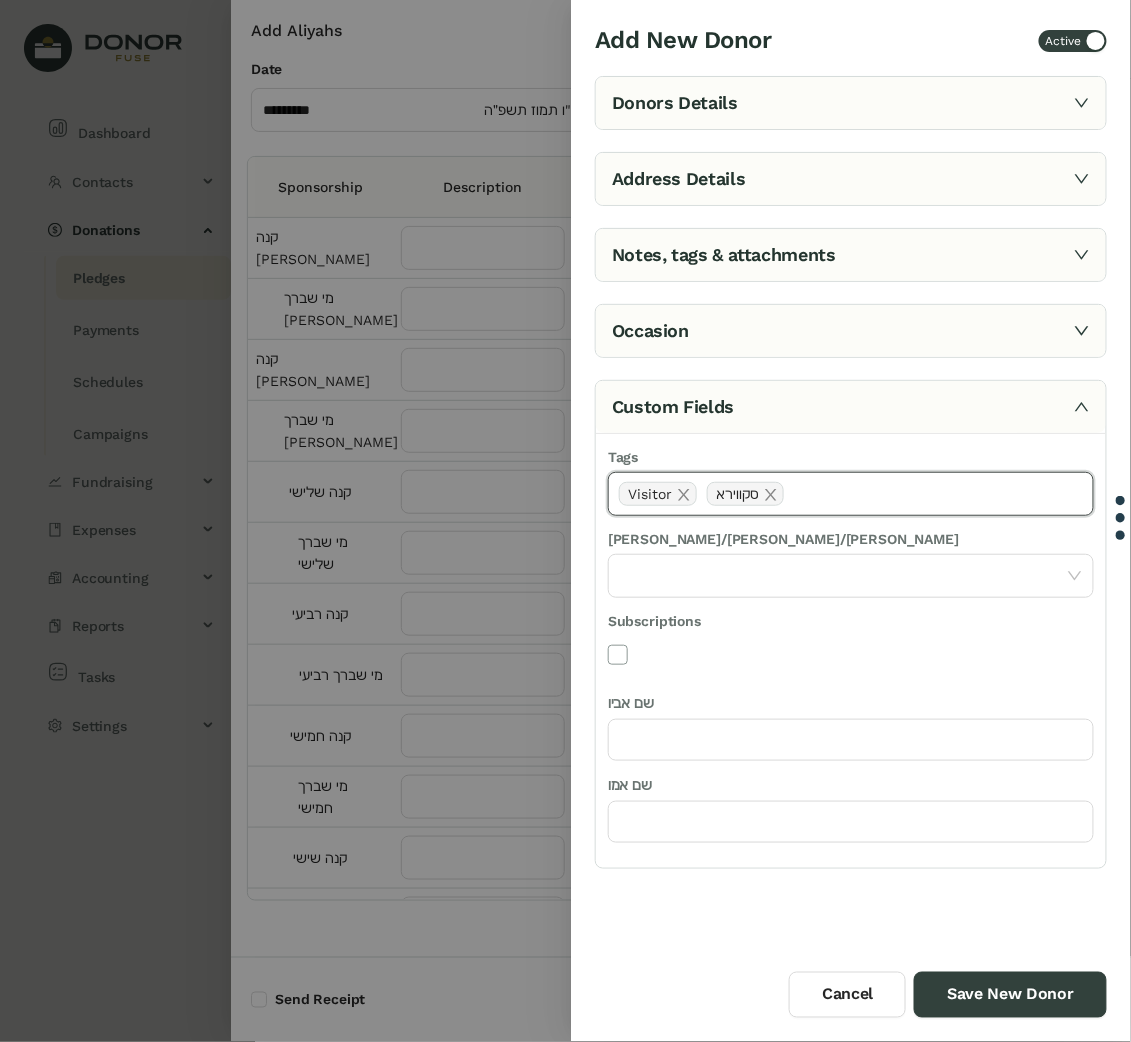click on "Visitor סקווירא" 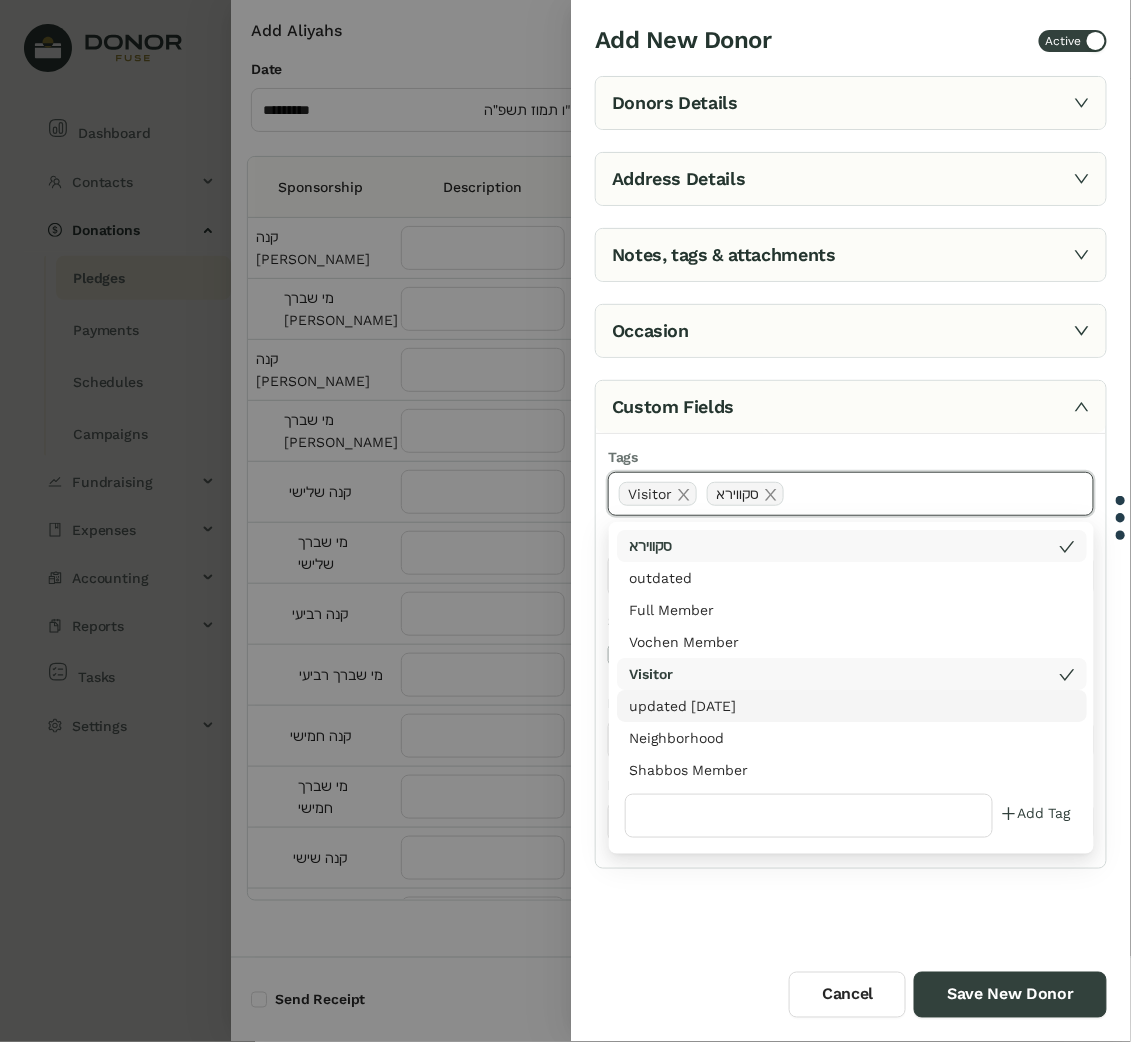 click on "updated [DATE]" at bounding box center [852, 706] 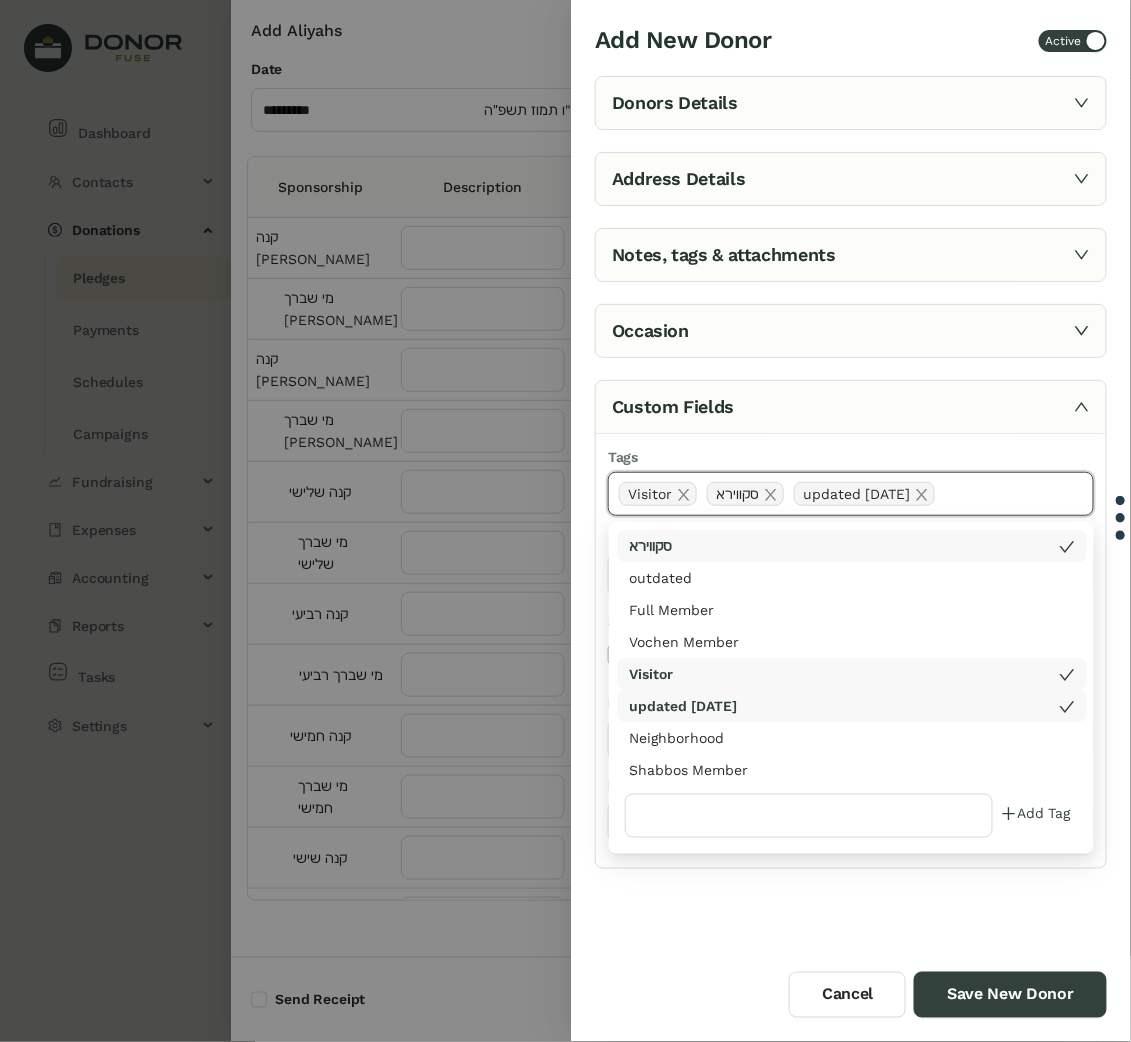 click on "Visitor סקווירא updated [DATE]" 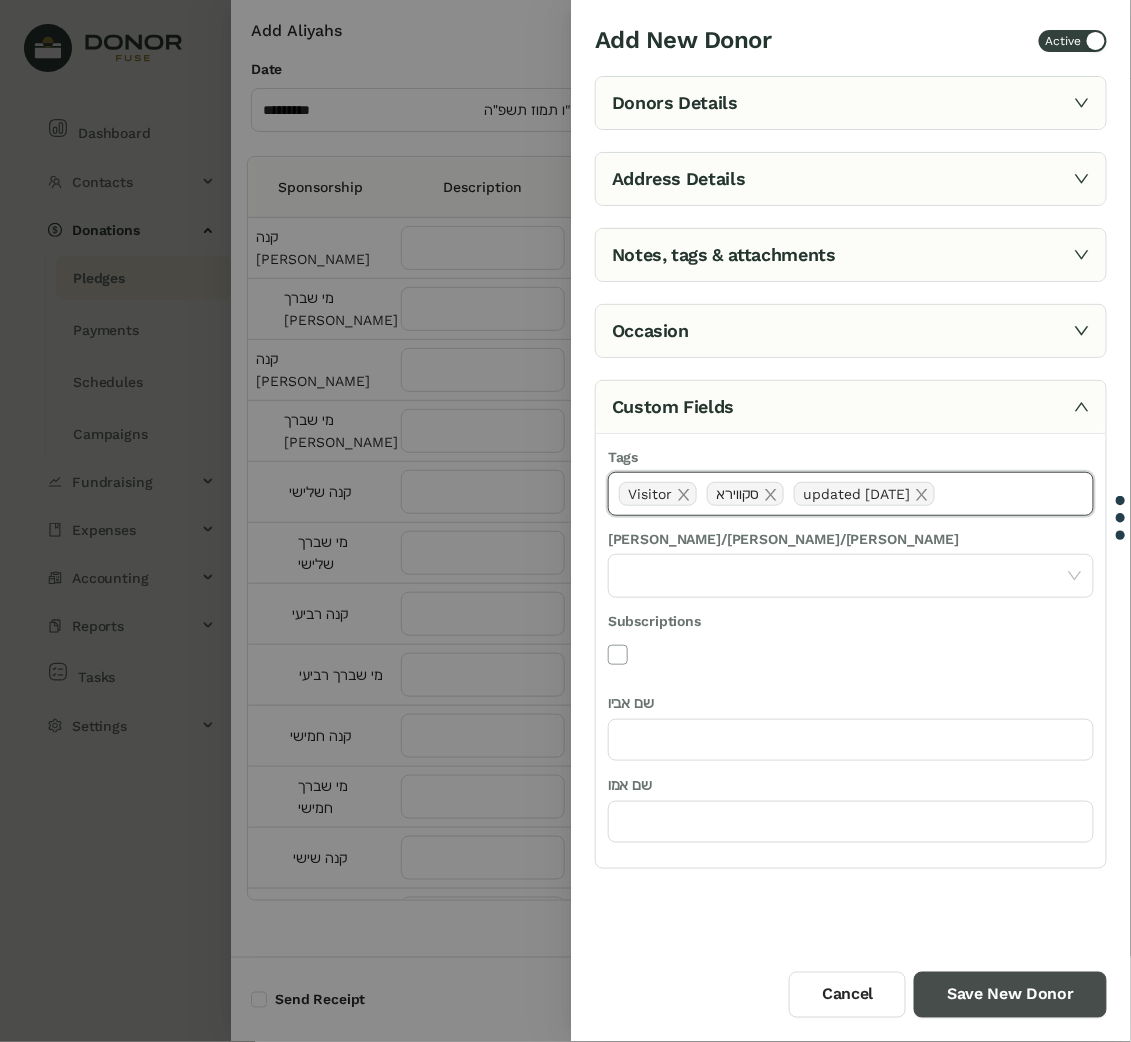 click on "Save New Donor" at bounding box center (1010, 995) 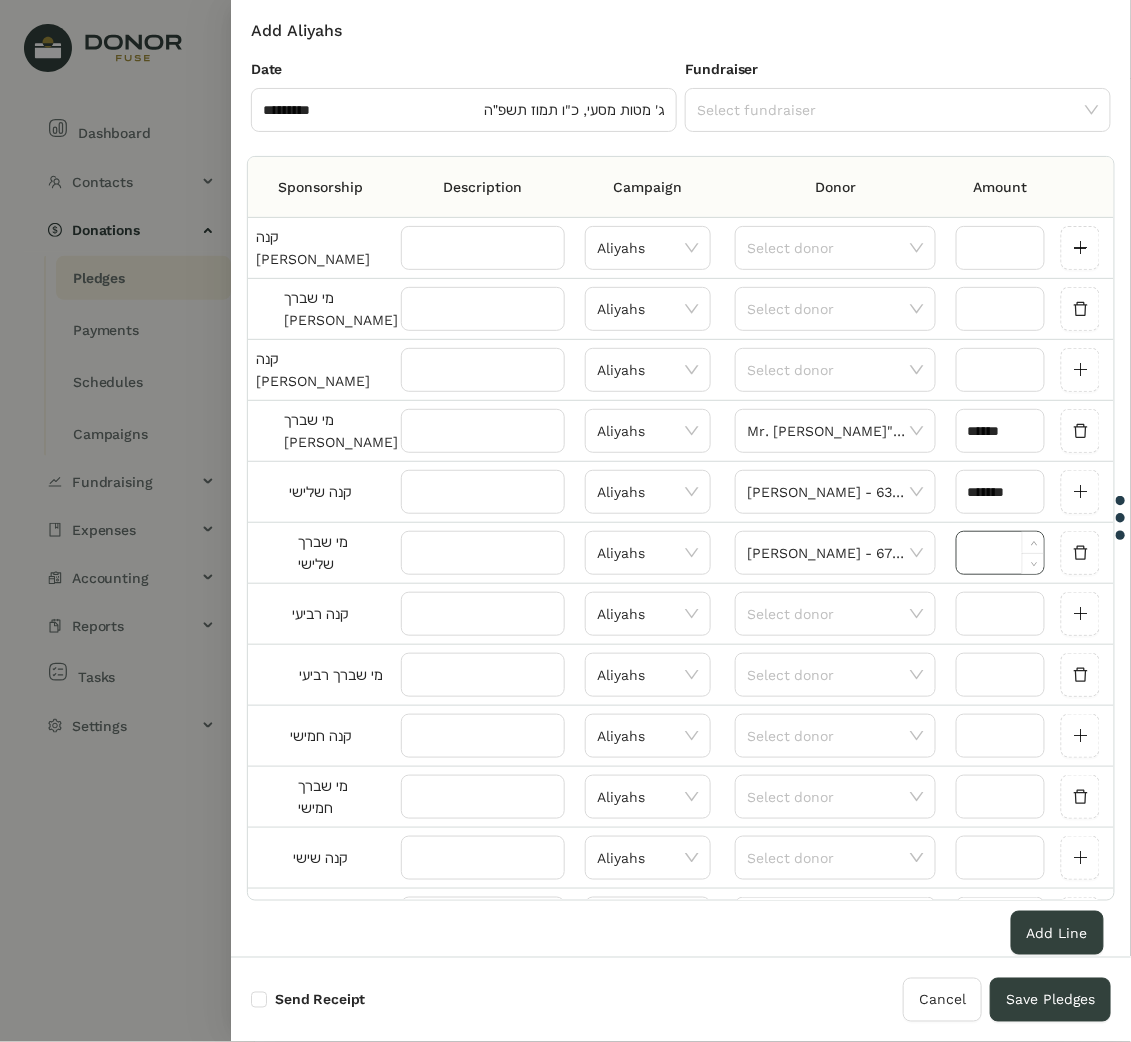 click at bounding box center (1000, 553) 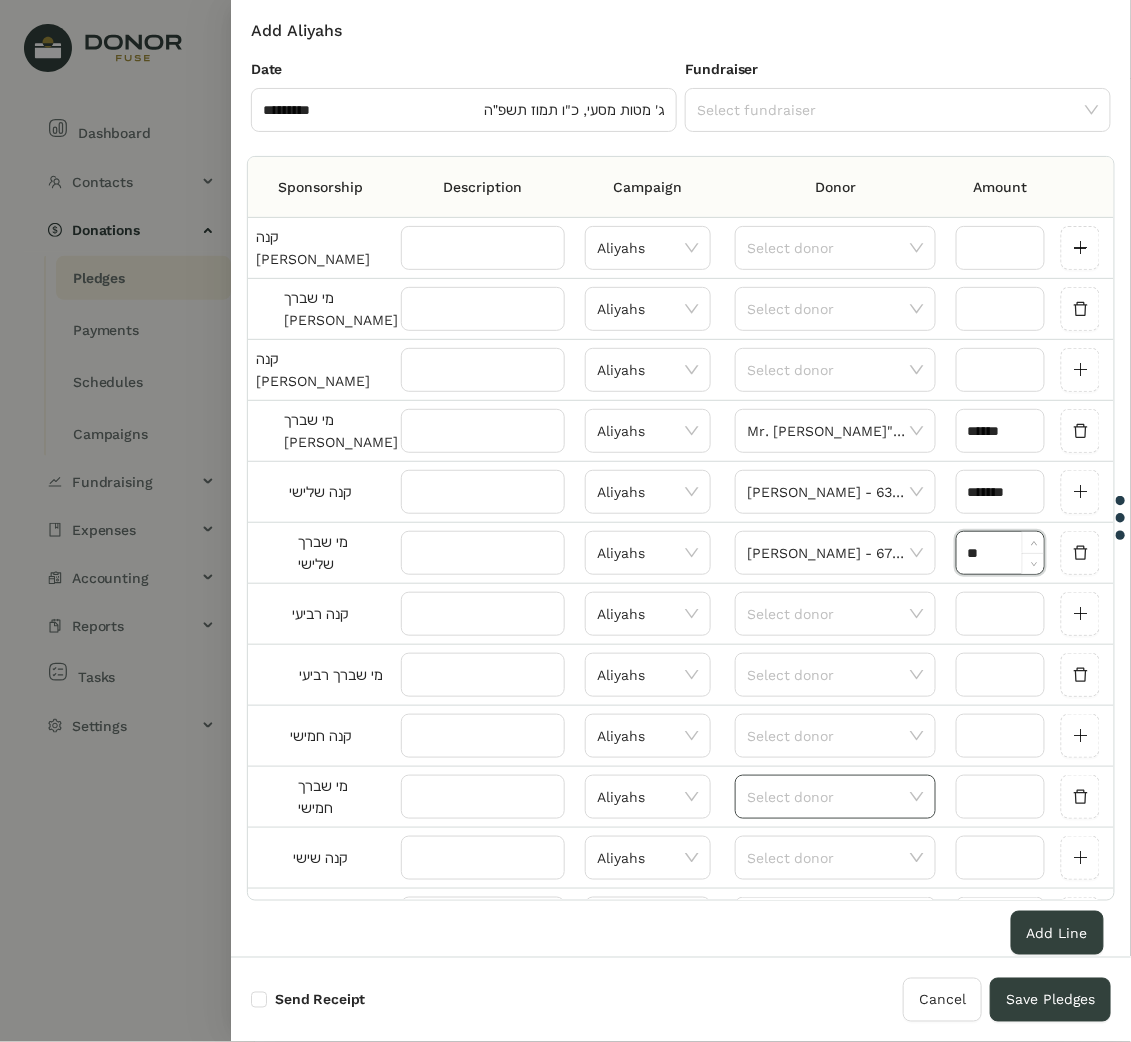click at bounding box center (828, 797) 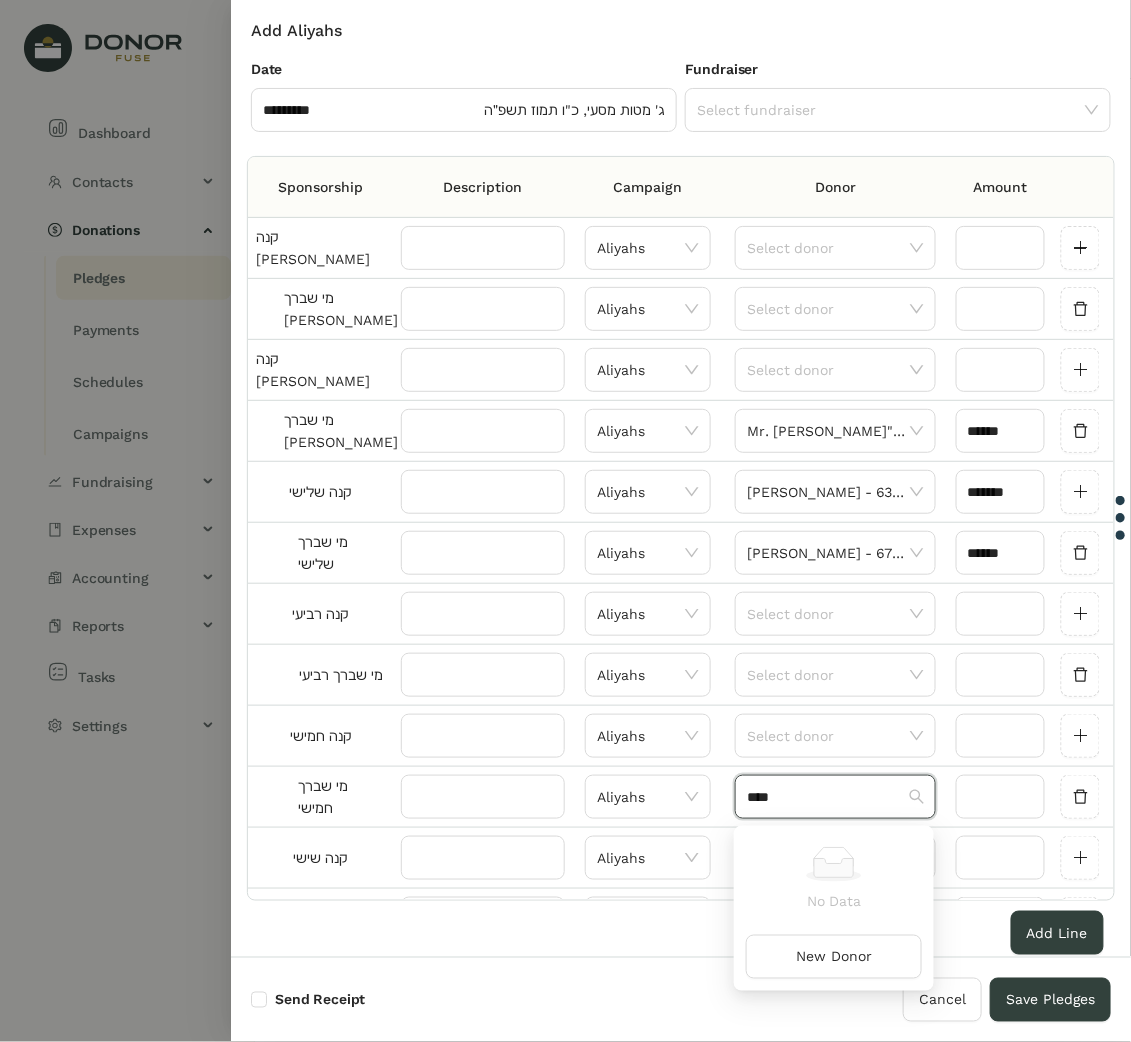 click on "****" at bounding box center (828, 797) 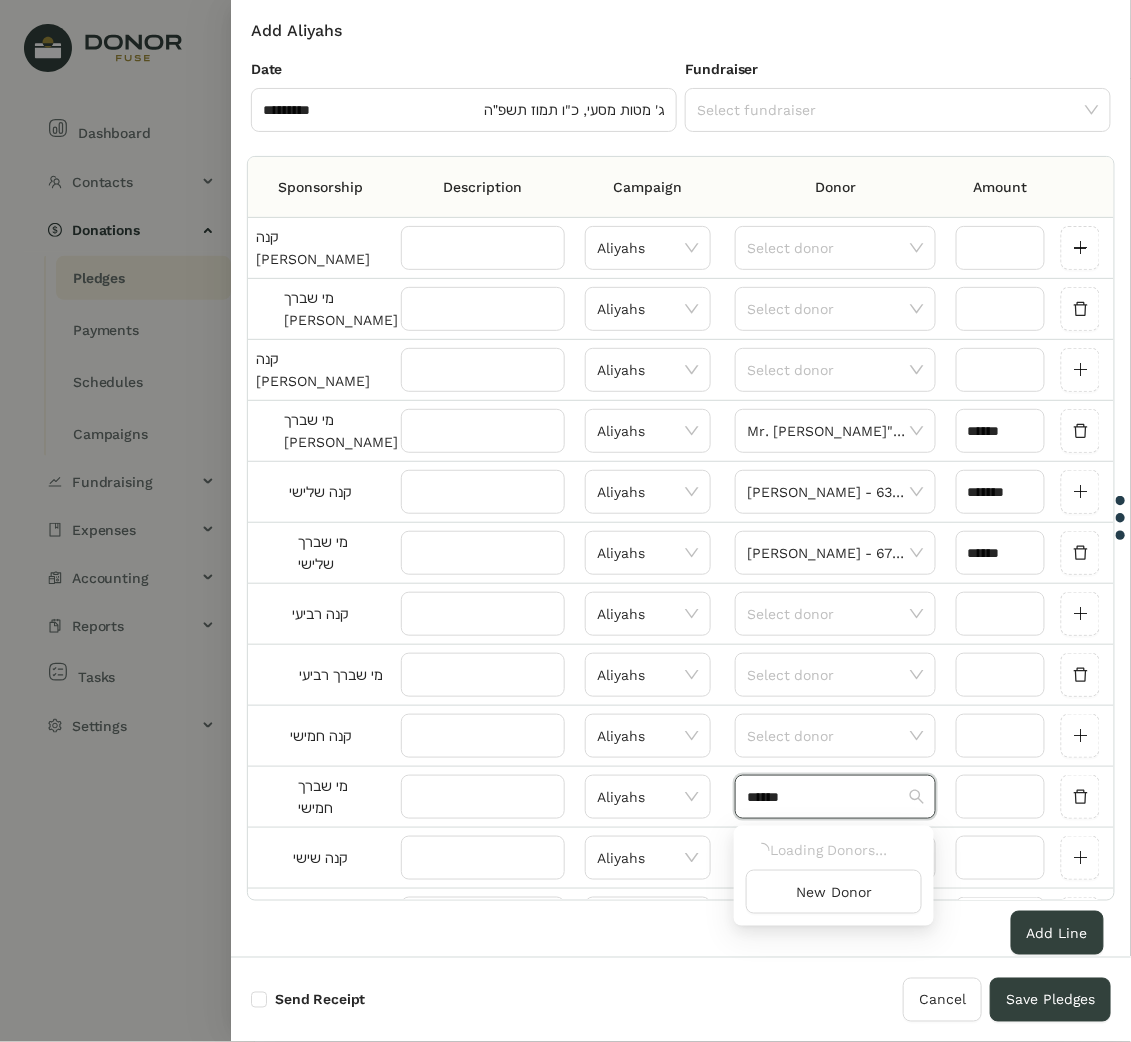 scroll, scrollTop: 0, scrollLeft: 0, axis: both 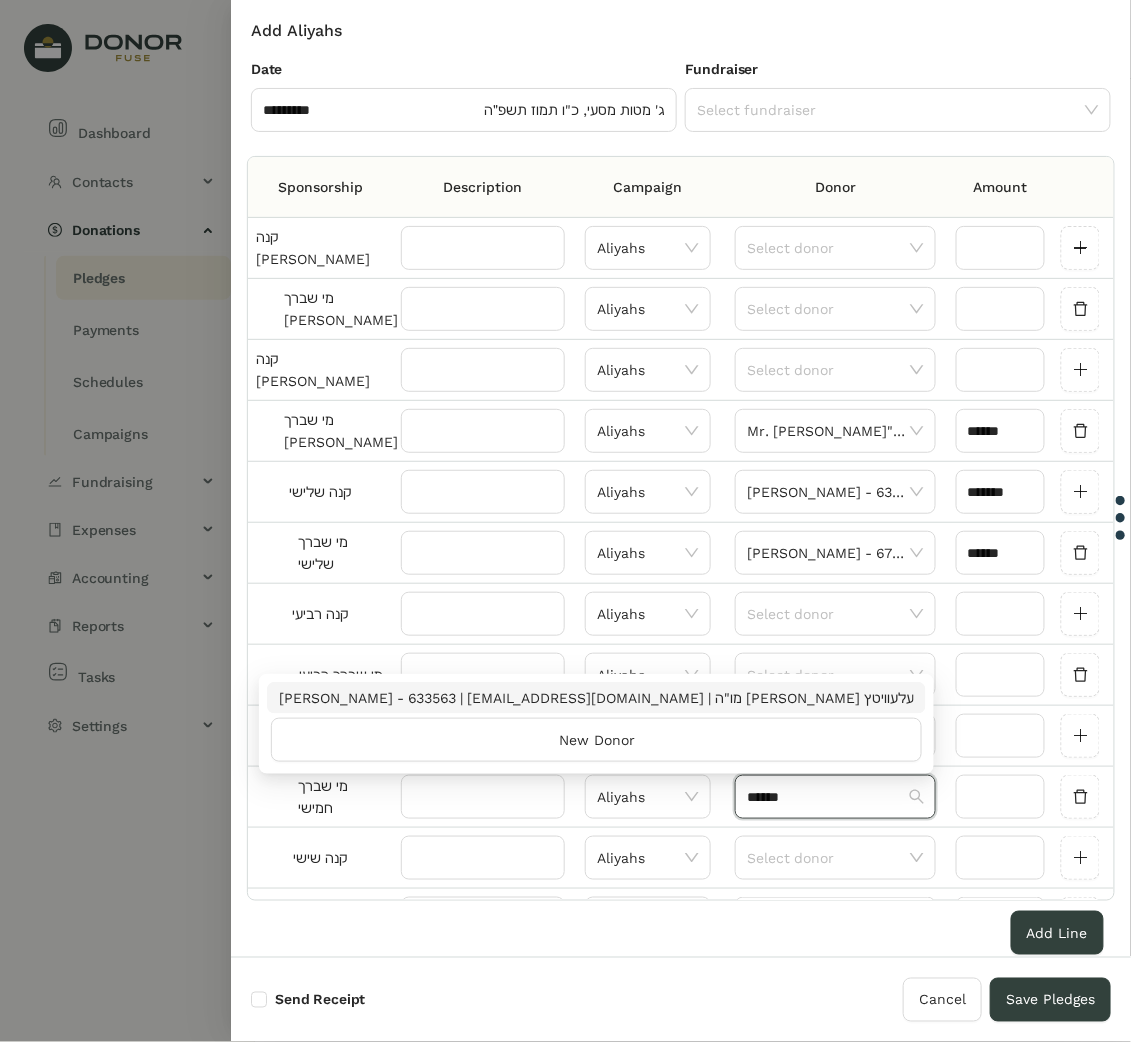type on "******" 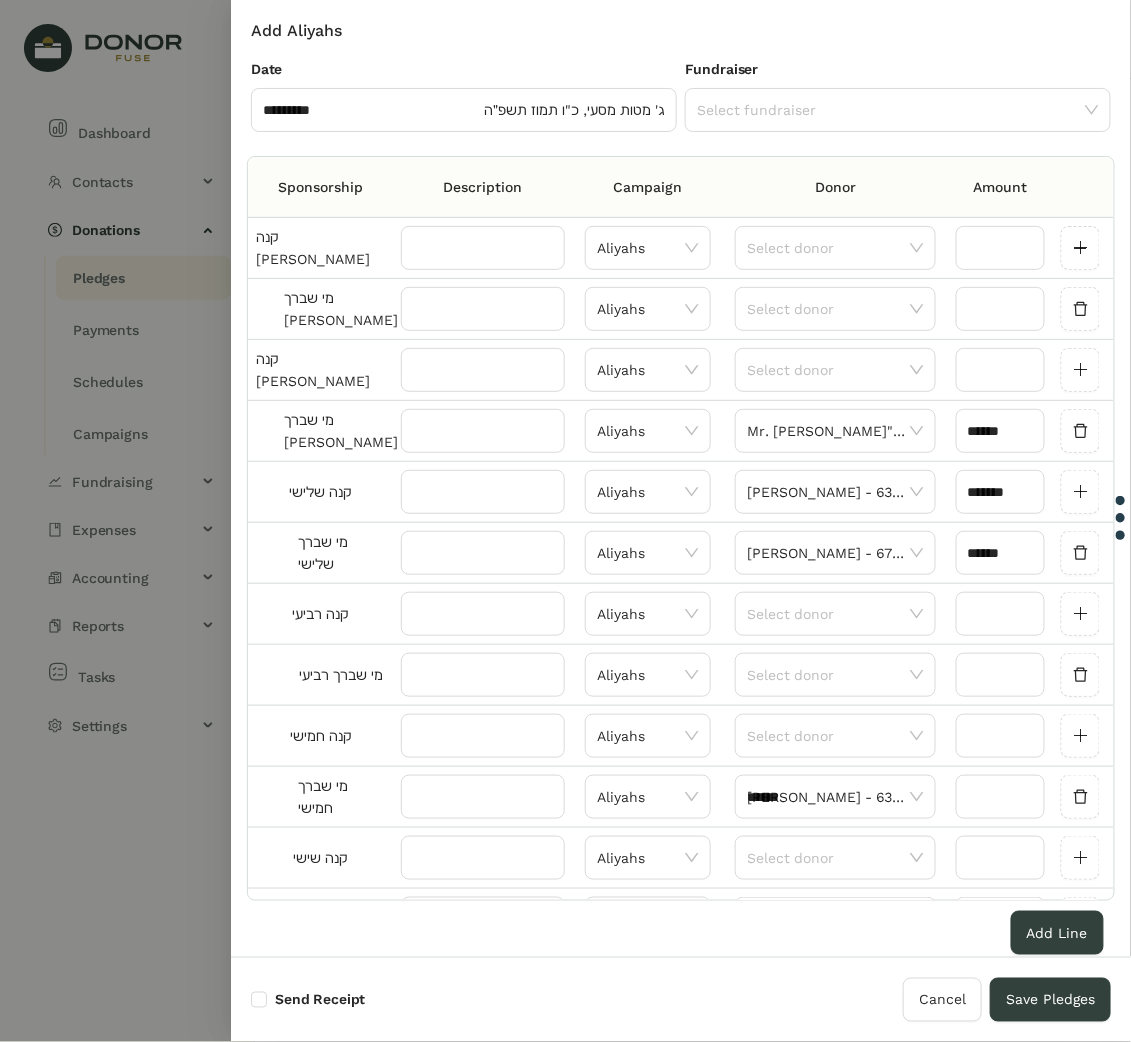 type 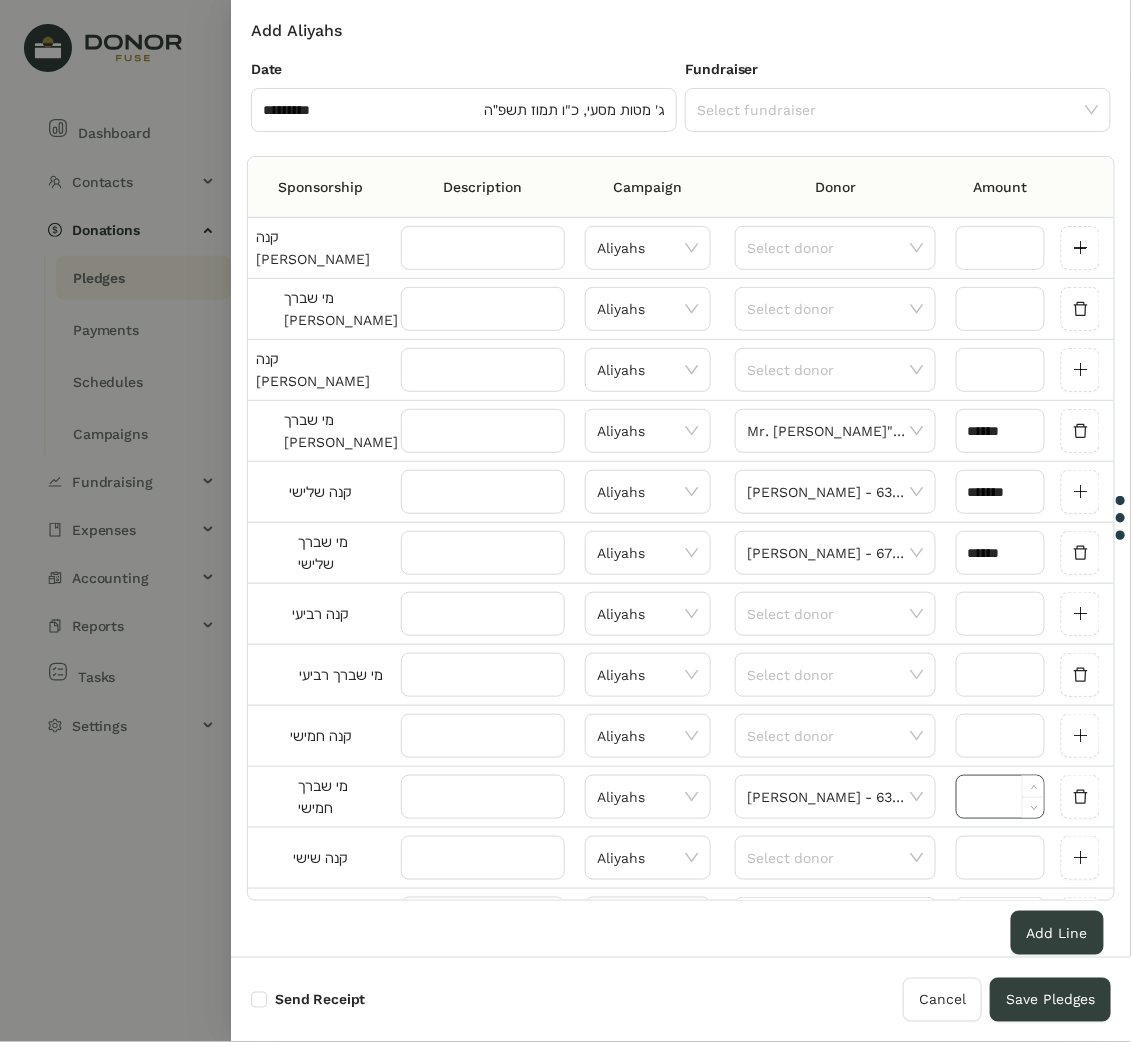click at bounding box center [1000, 797] 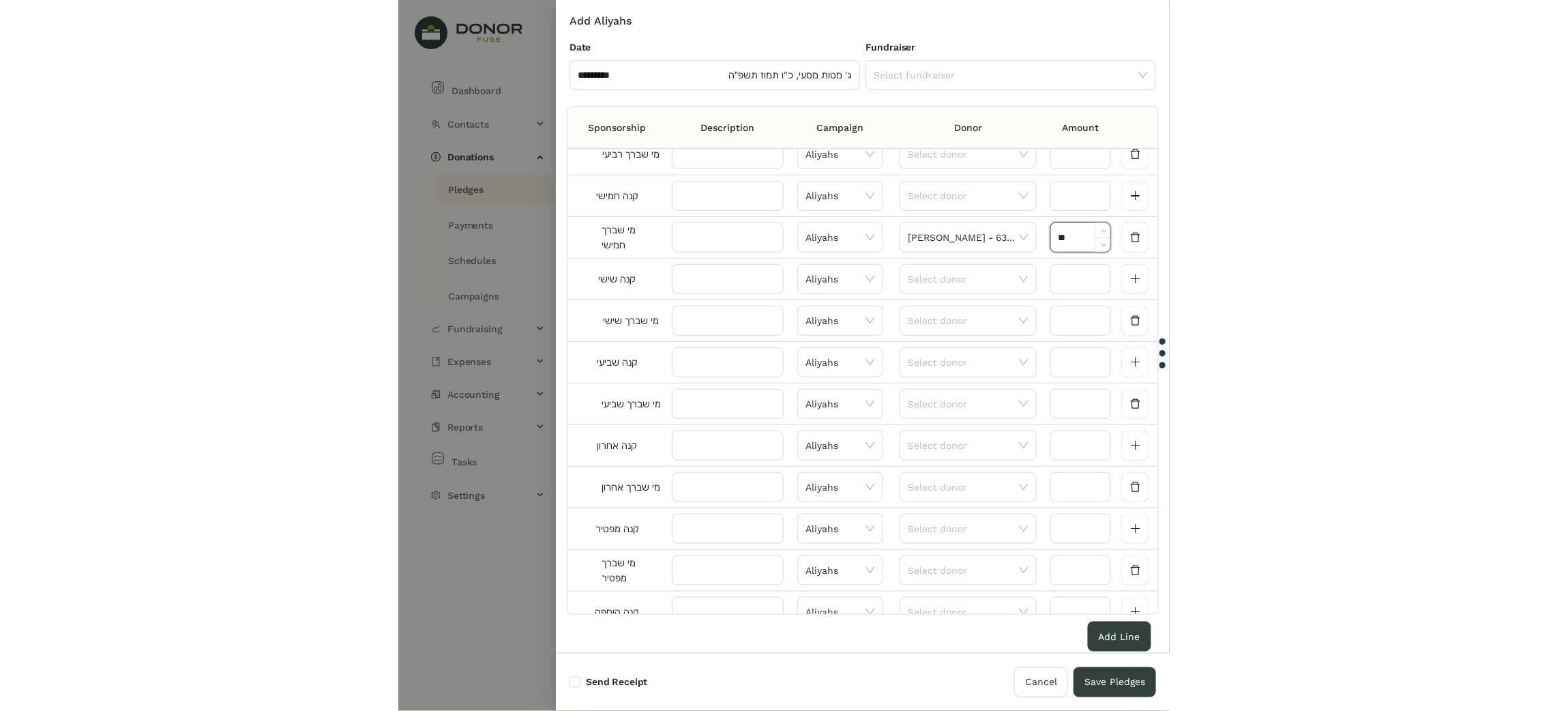 scroll, scrollTop: 409, scrollLeft: 0, axis: vertical 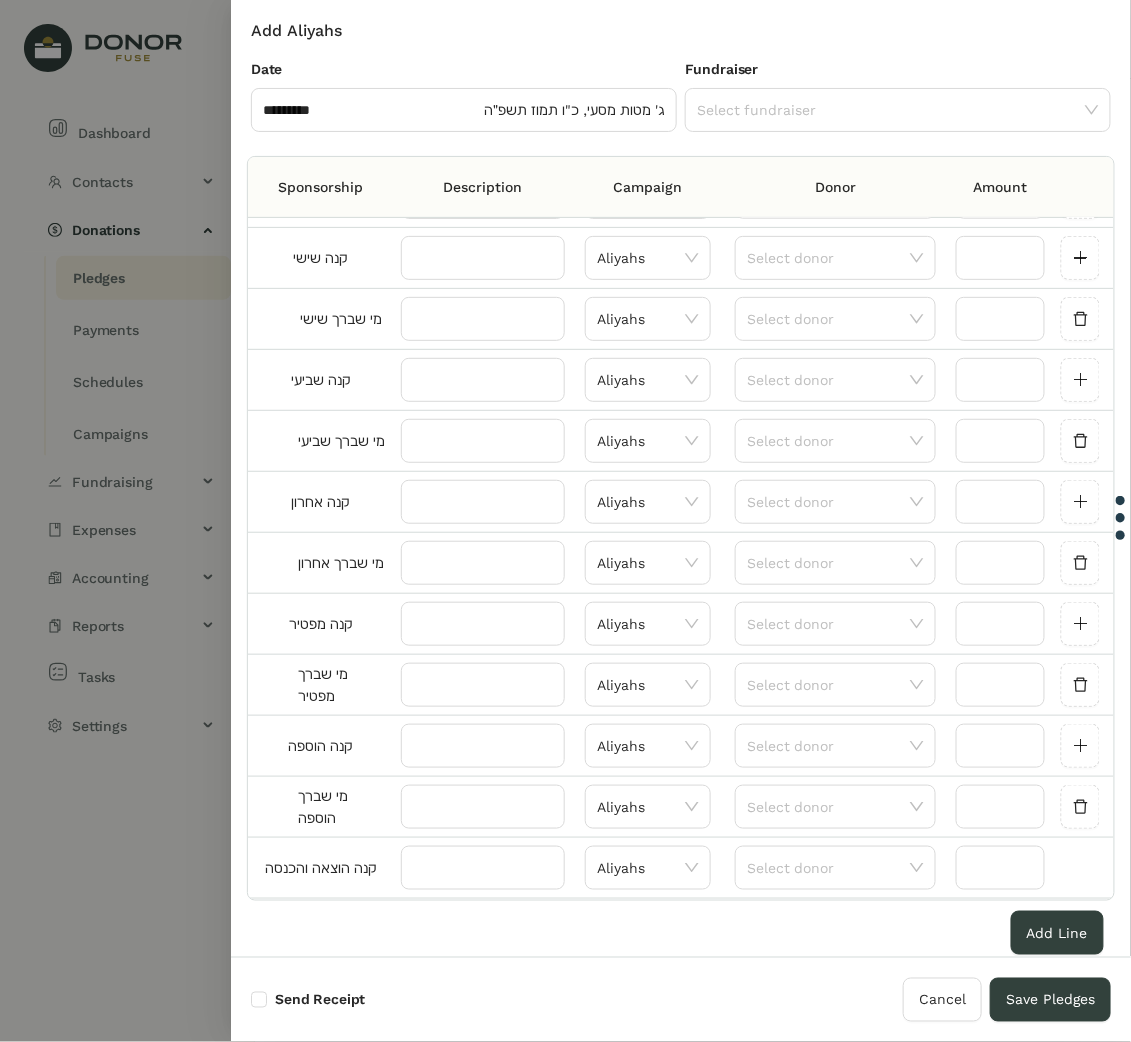 type on "******" 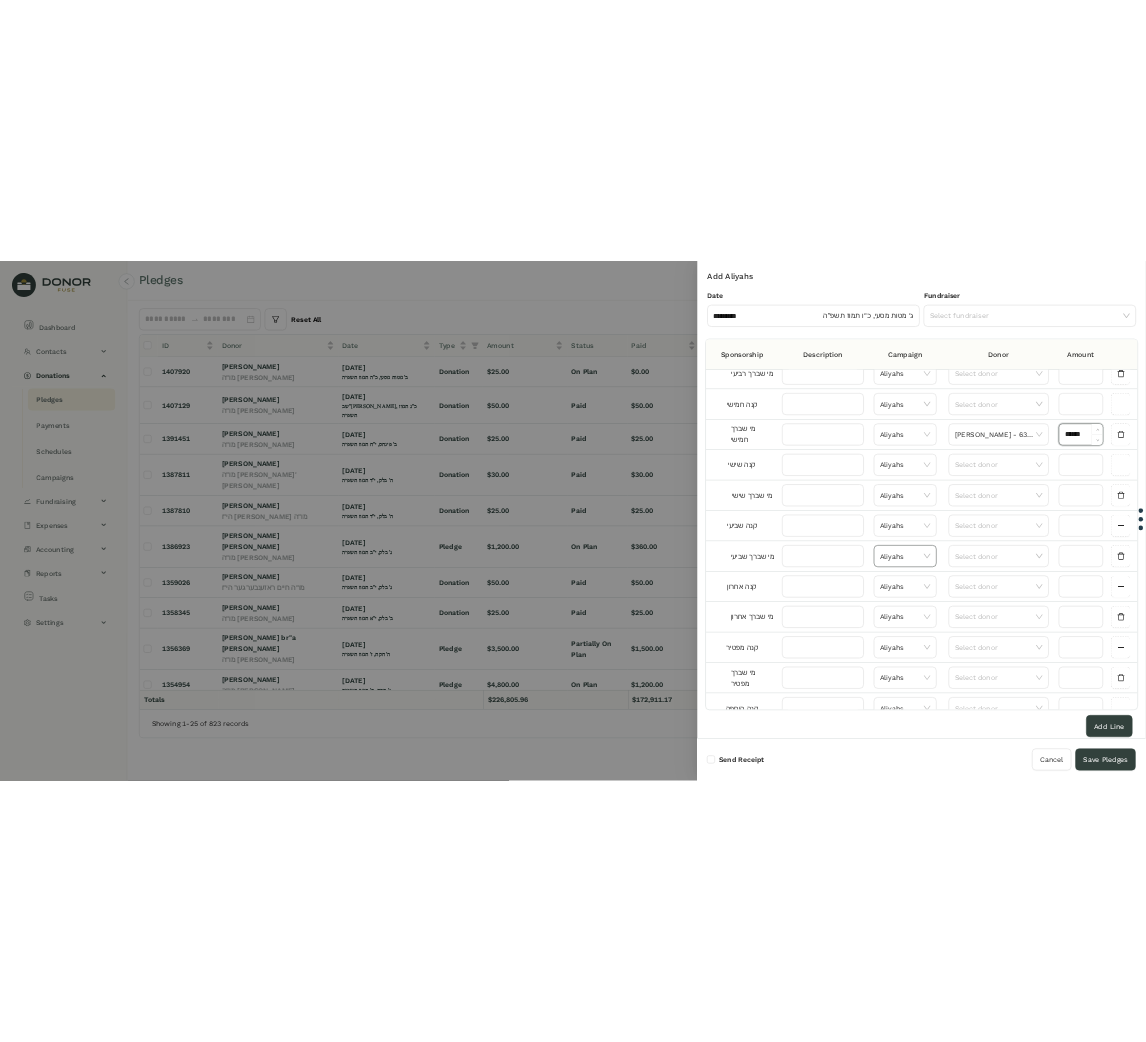 scroll, scrollTop: 300, scrollLeft: 0, axis: vertical 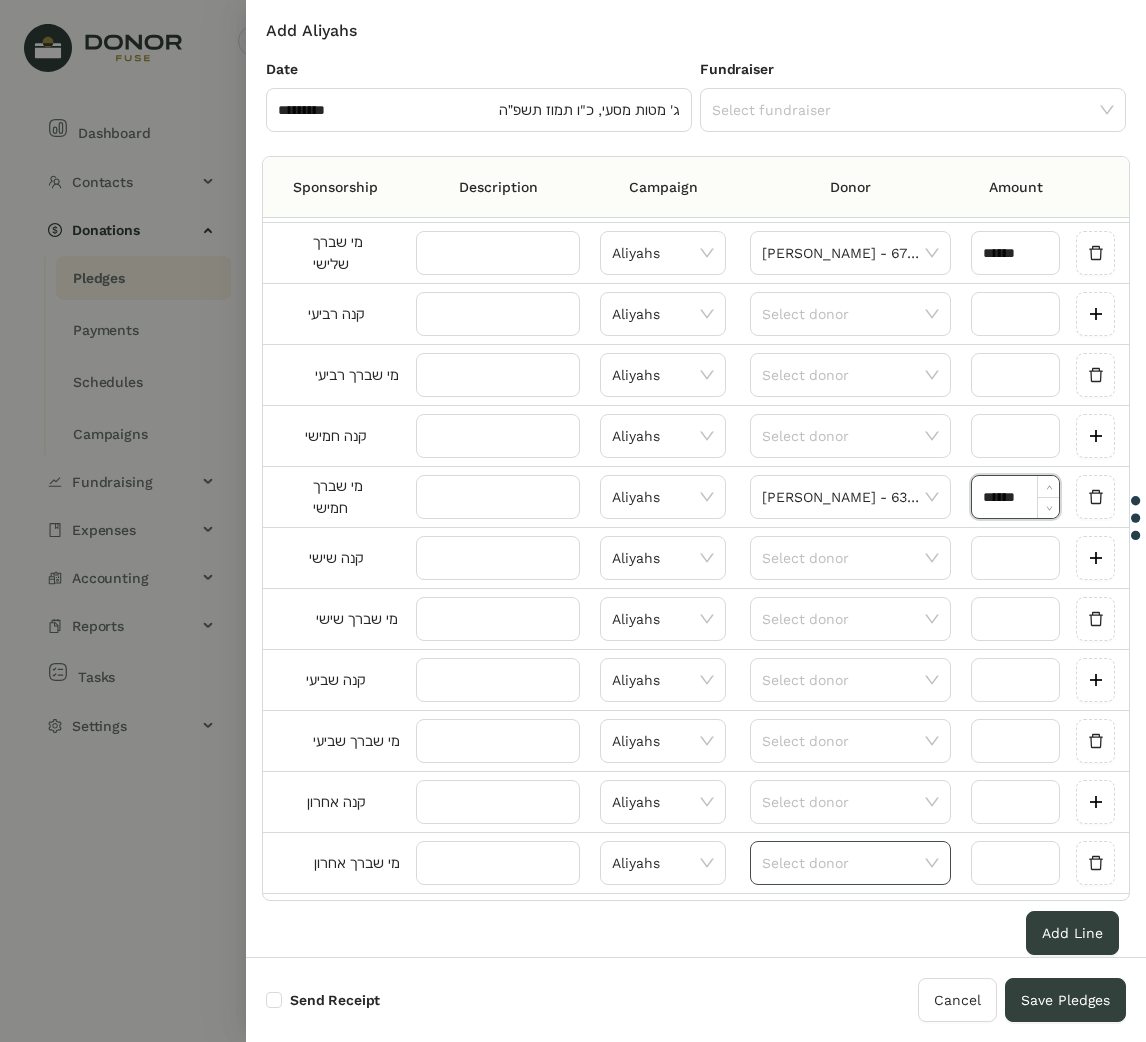click at bounding box center [843, 863] 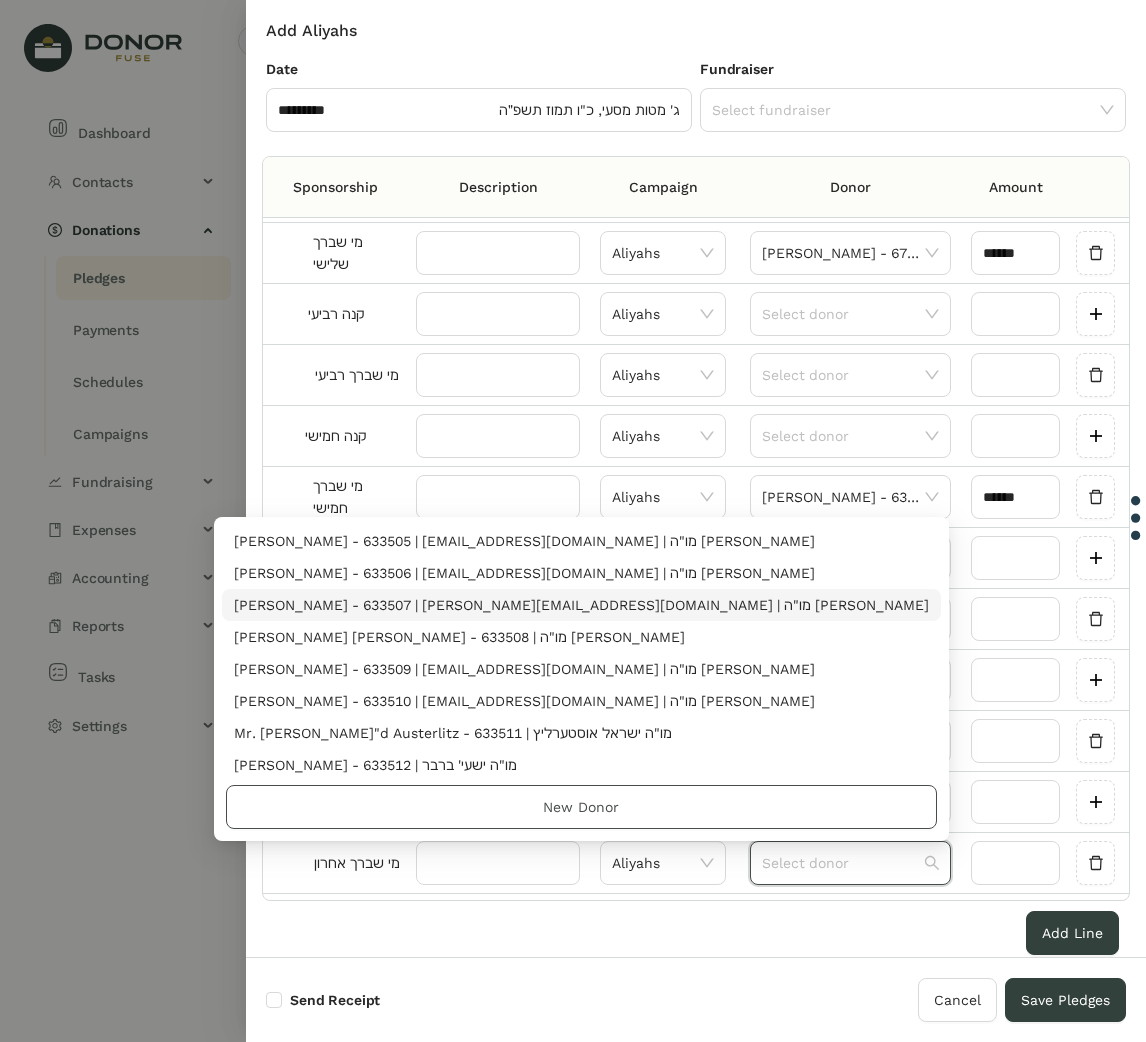 click on "New Donor" at bounding box center (581, 807) 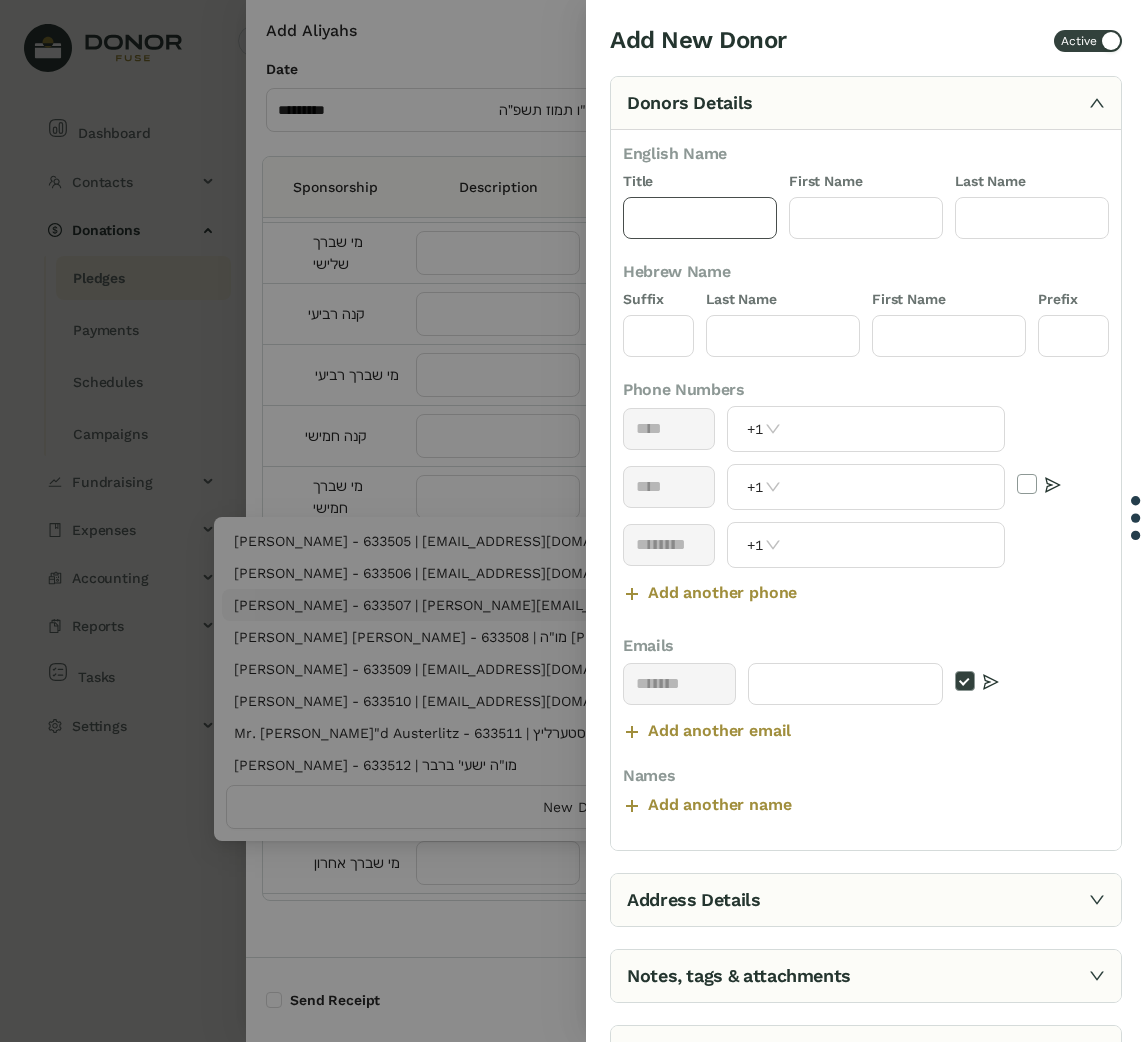 click 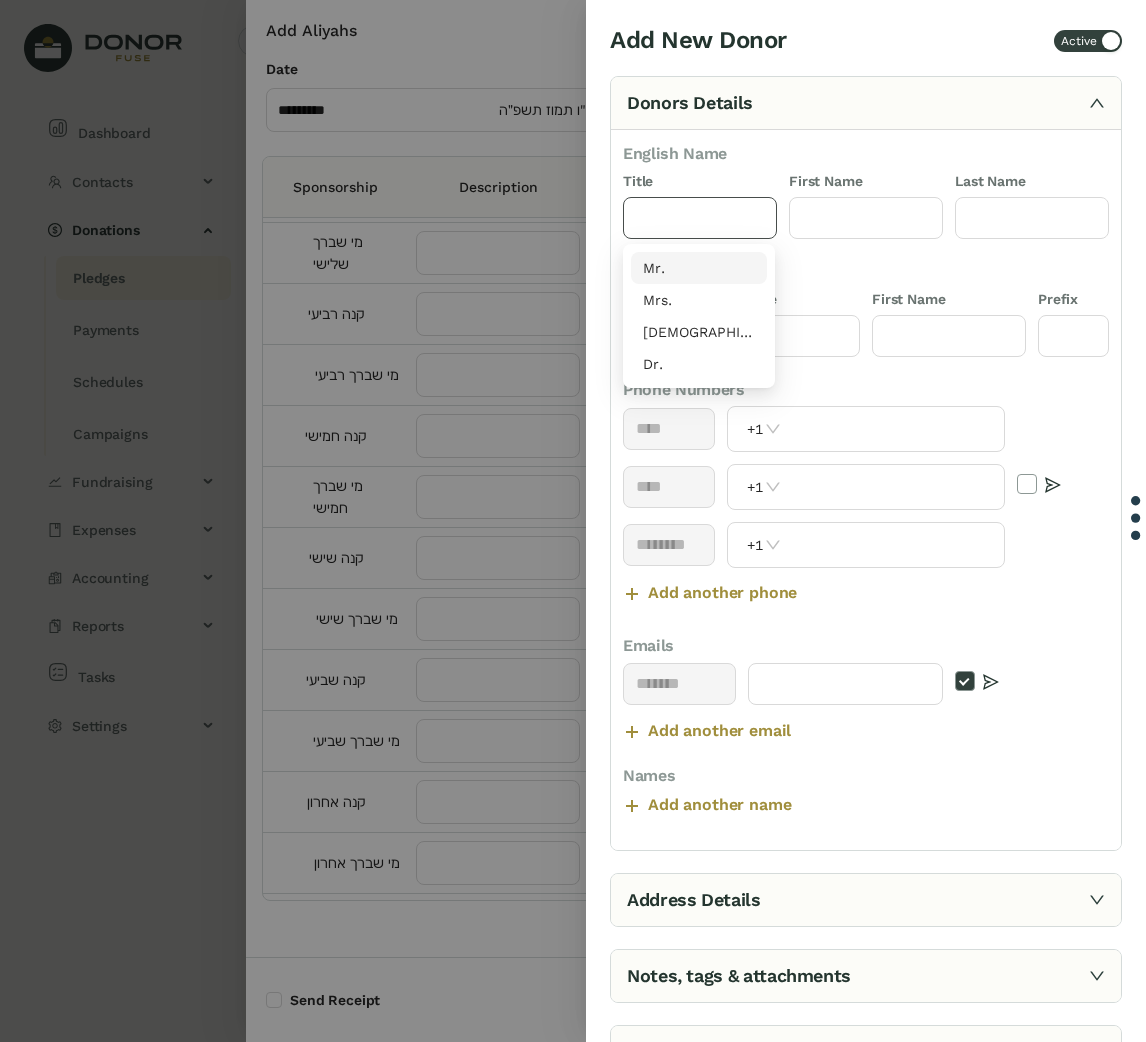 click on "Mr." at bounding box center [699, 268] 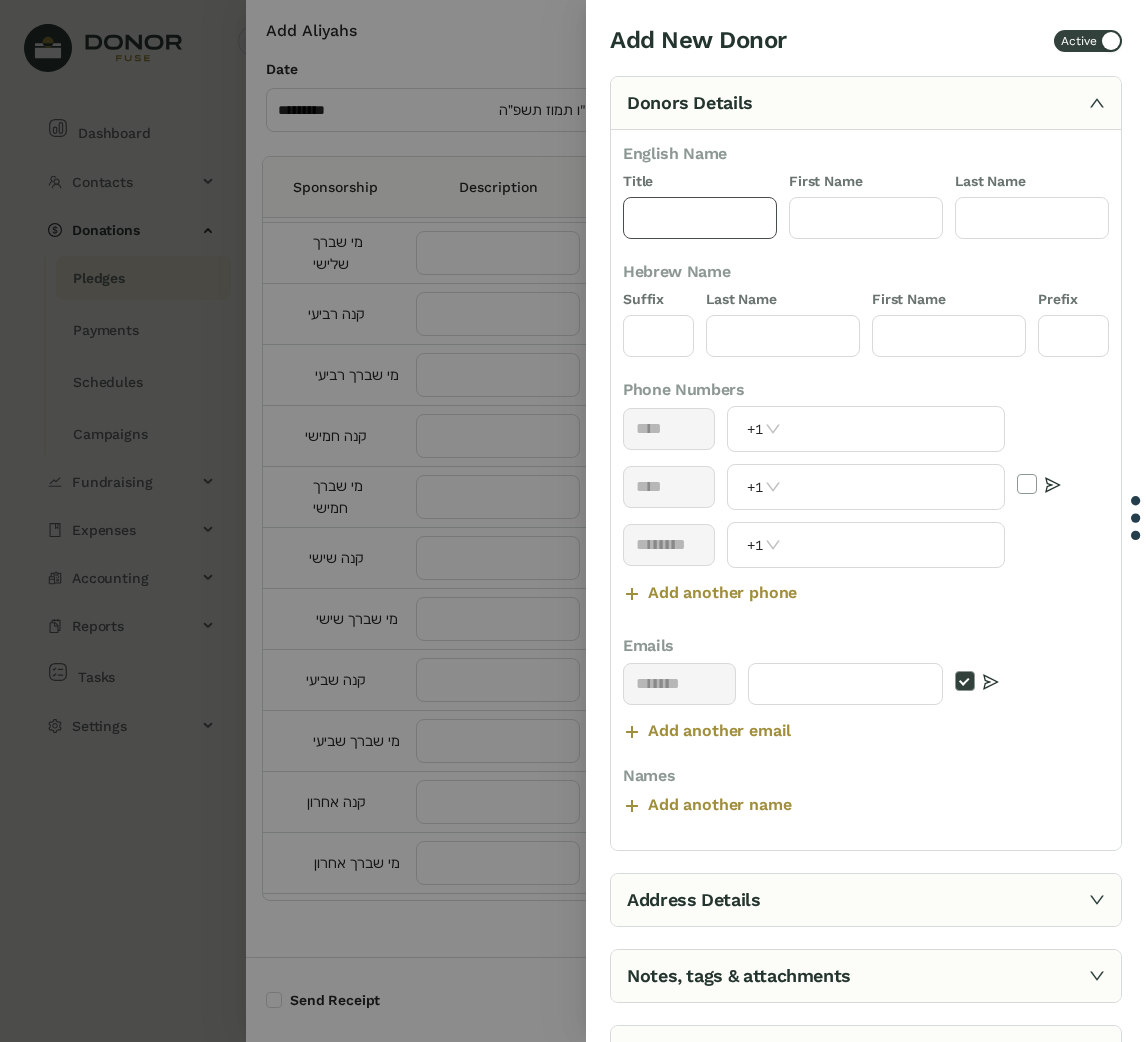 type on "***" 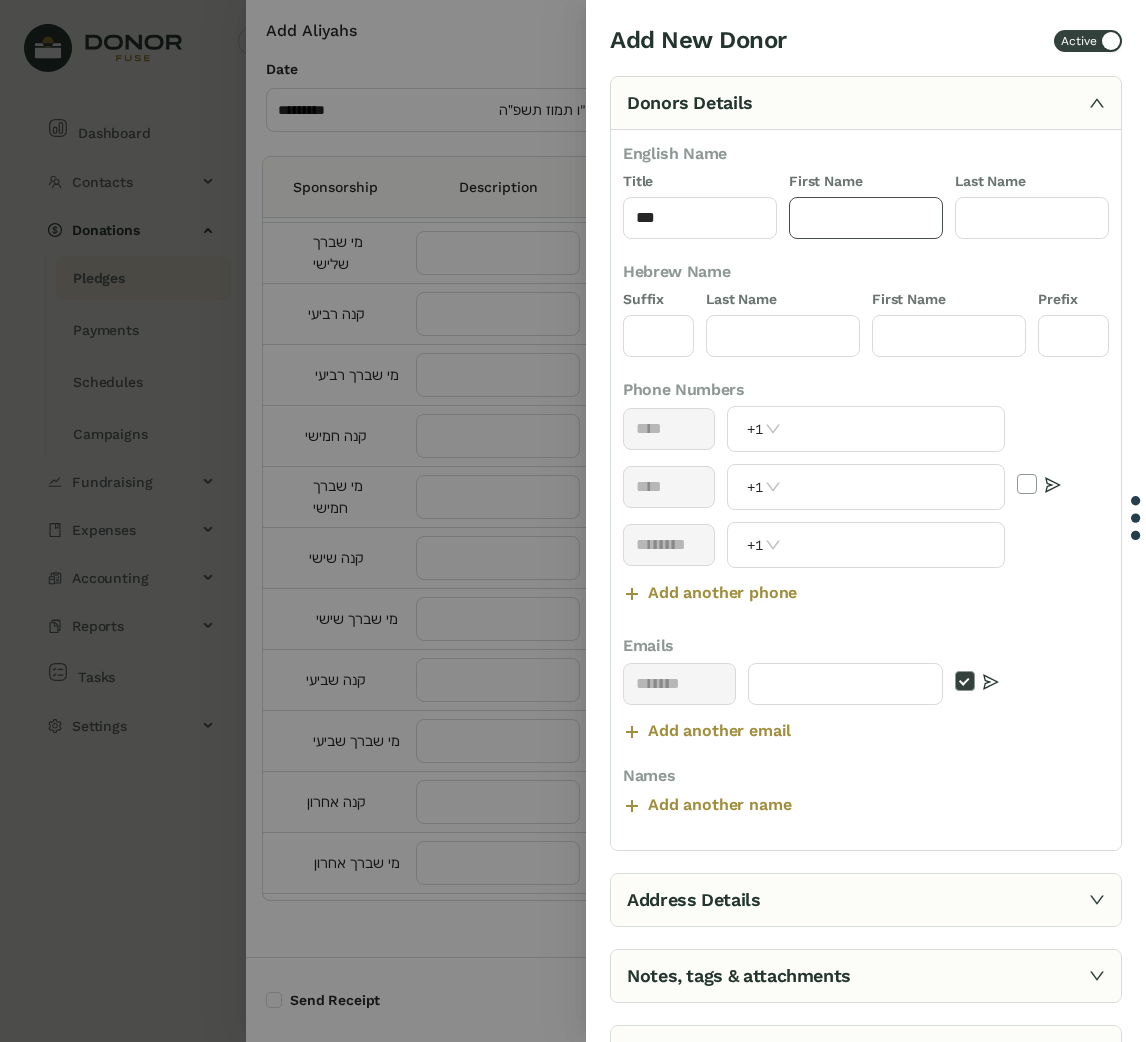 click 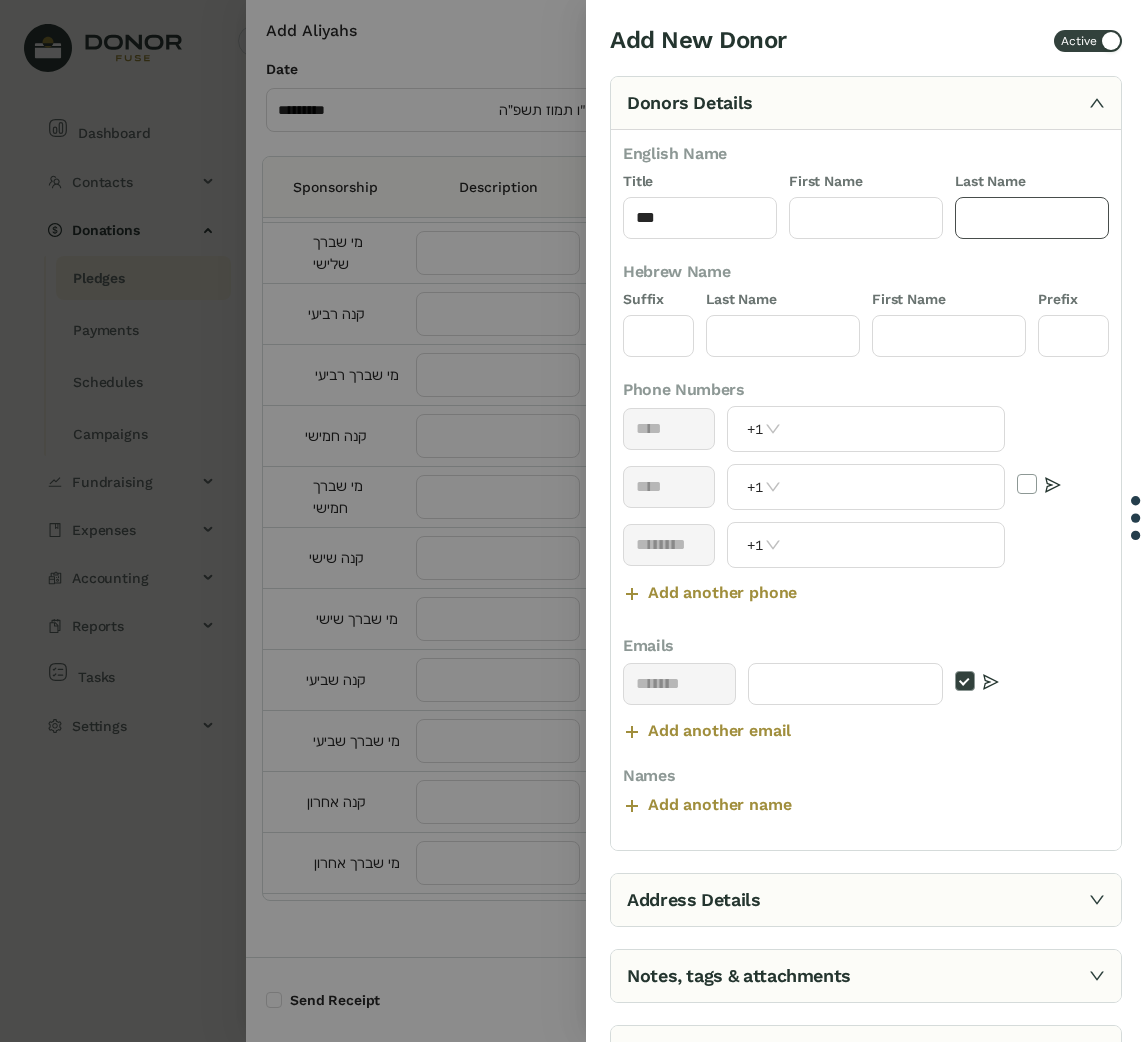 click 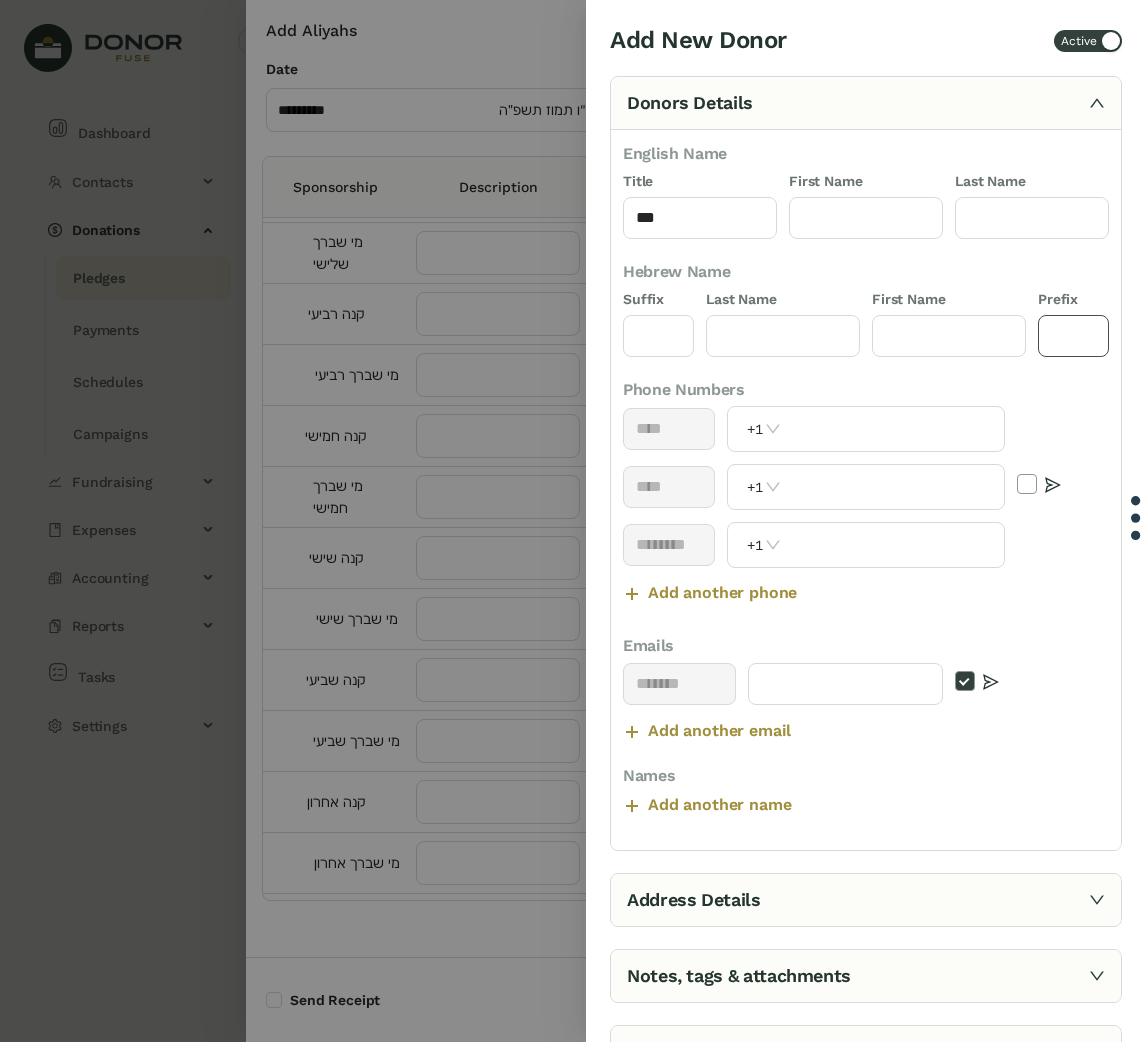 click 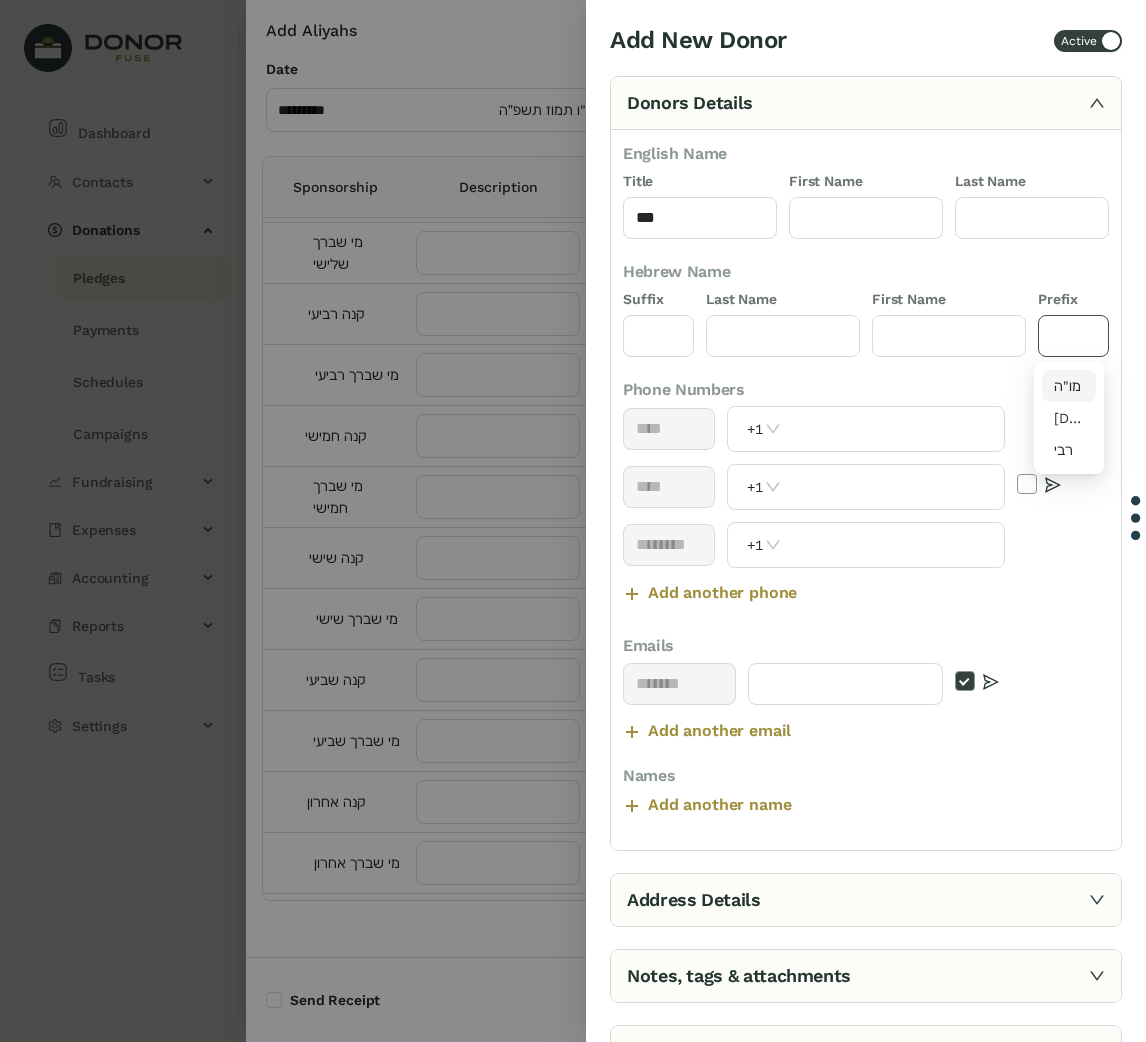 click on "מו"ה" at bounding box center (1069, 386) 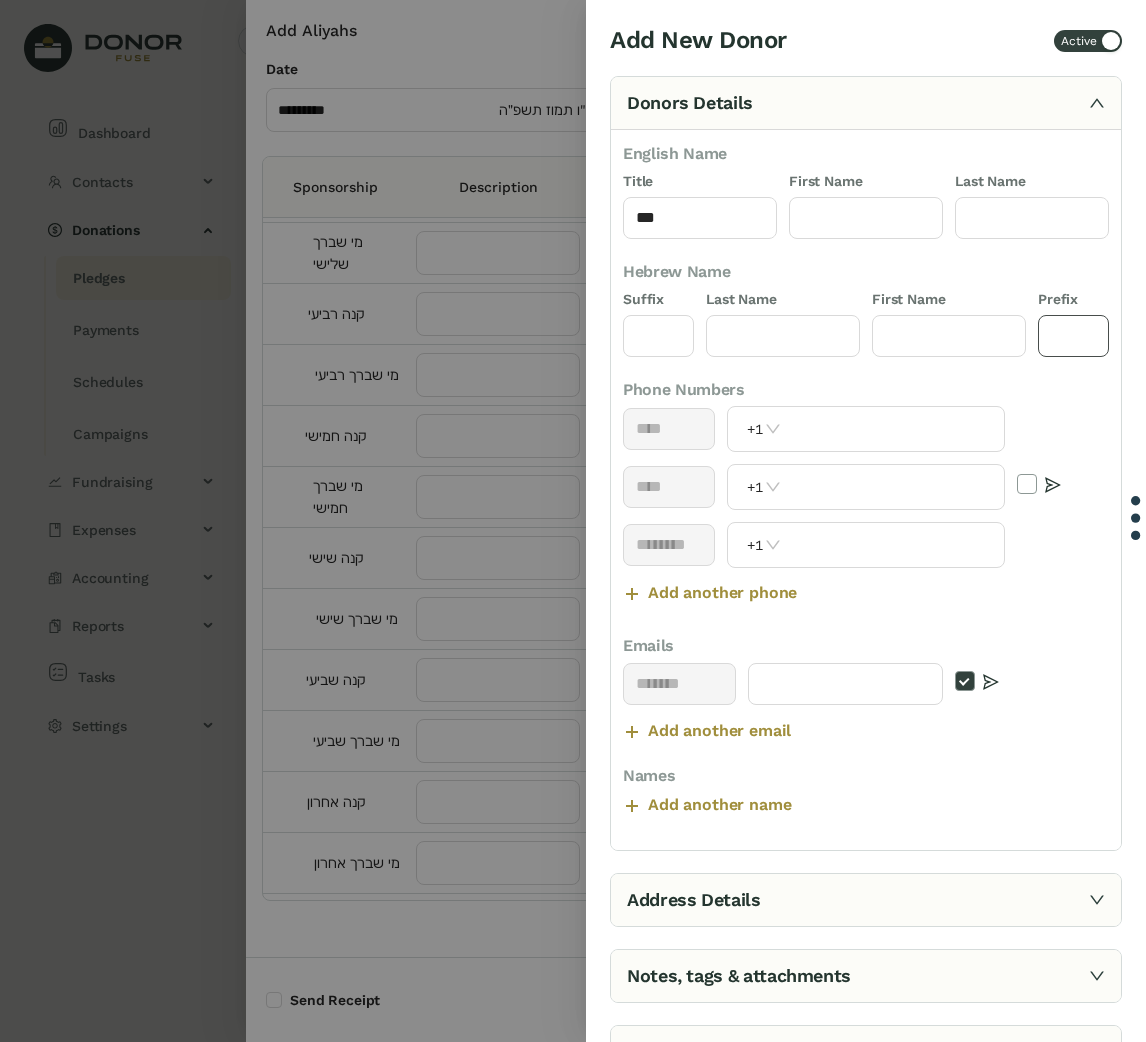 type on "****" 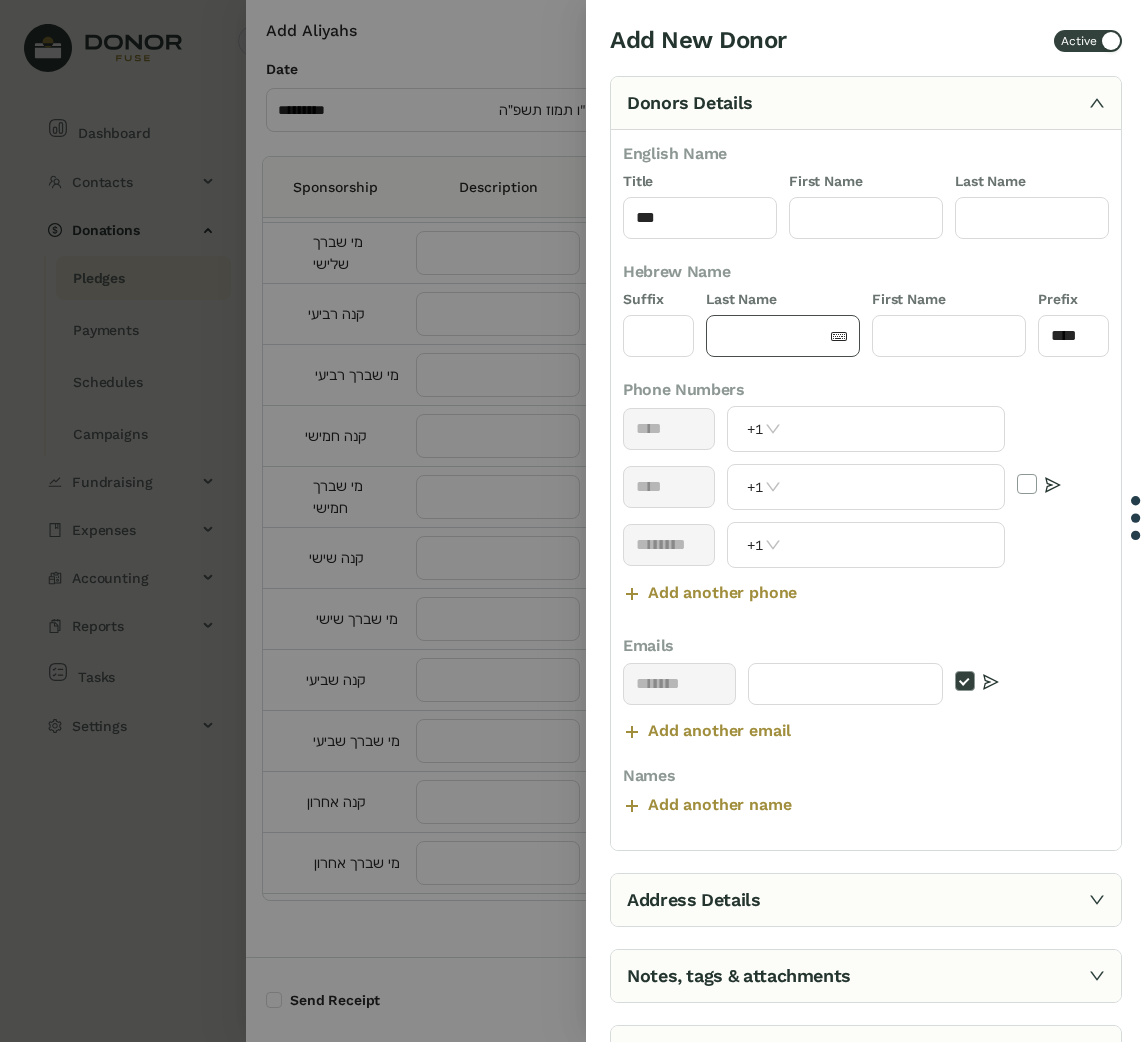 click 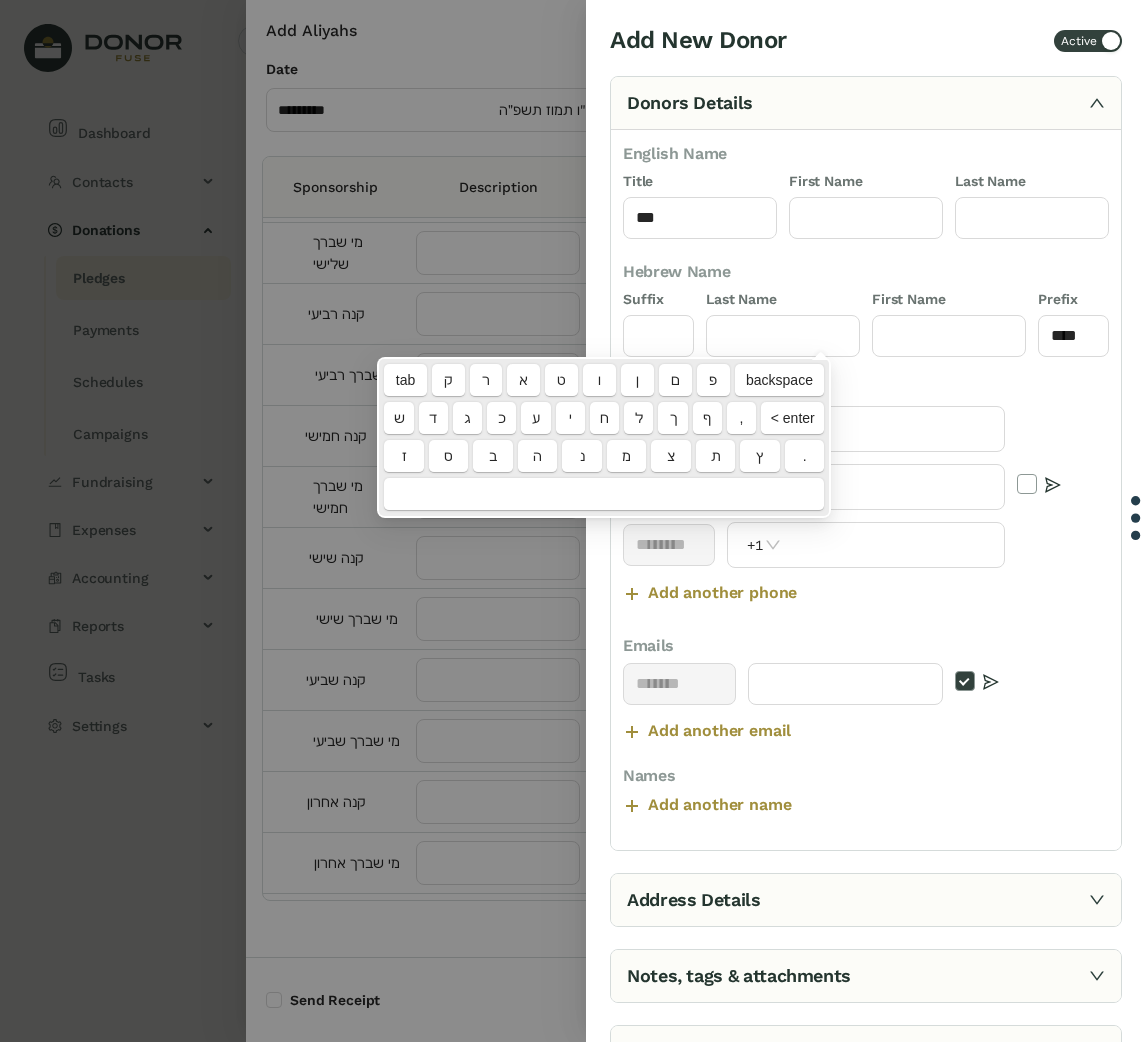 click on "tab ק ר א ט ו ן ם פ backspace ש ד ג כ ע י ח ל ך ף , < enter ז ס ב ה נ מ צ ת ץ ." at bounding box center [604, 437] 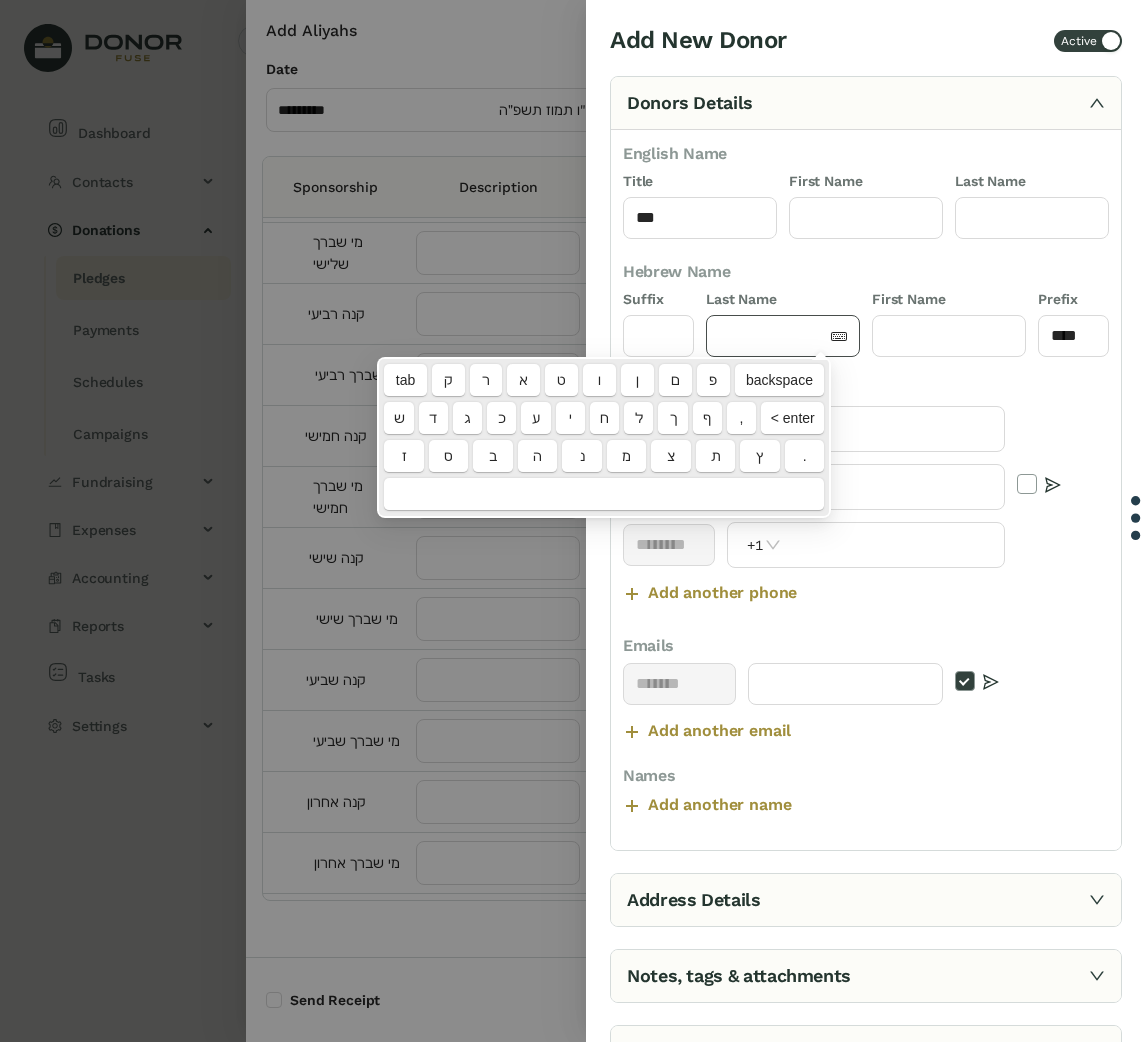 click 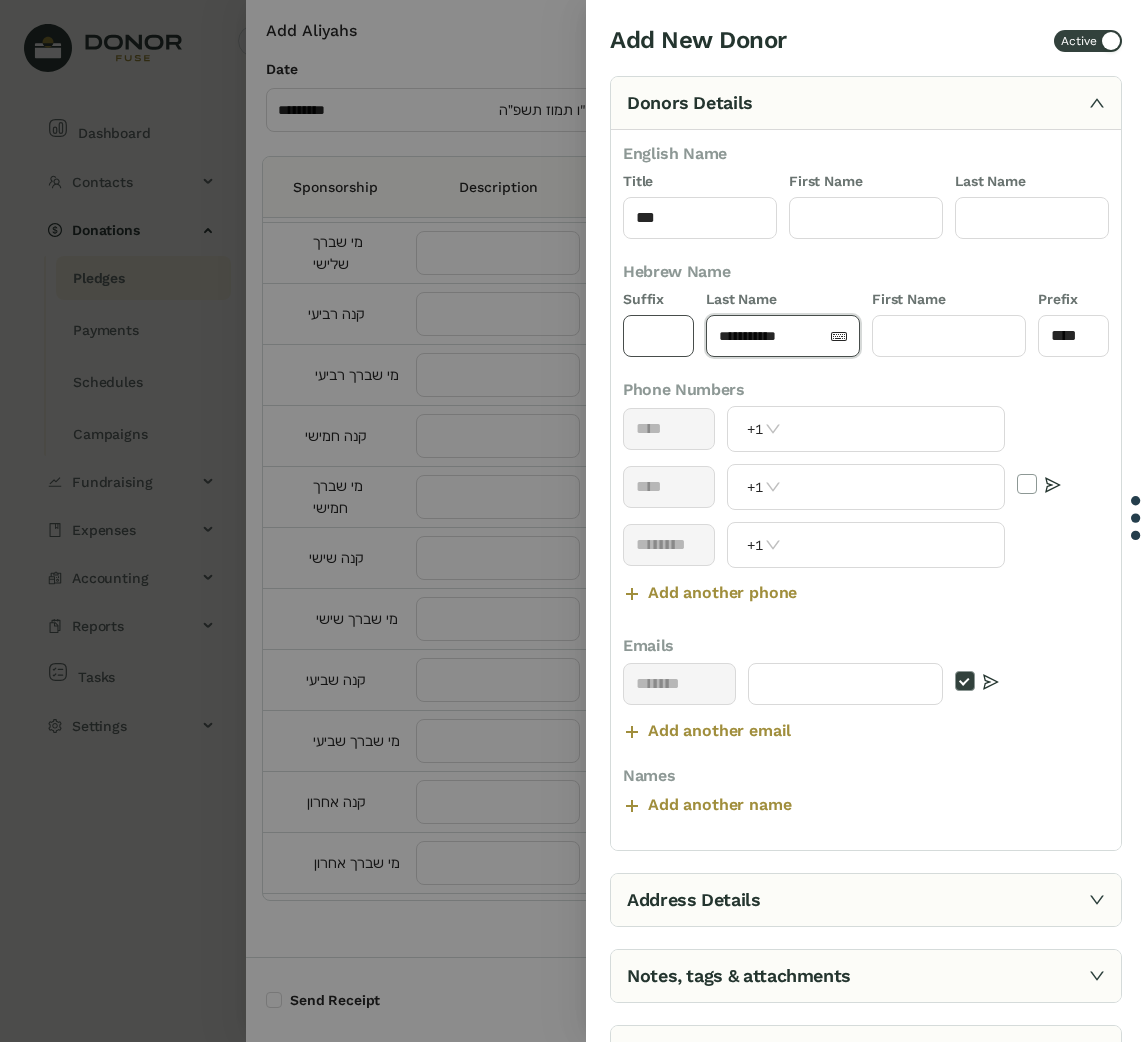 type on "**********" 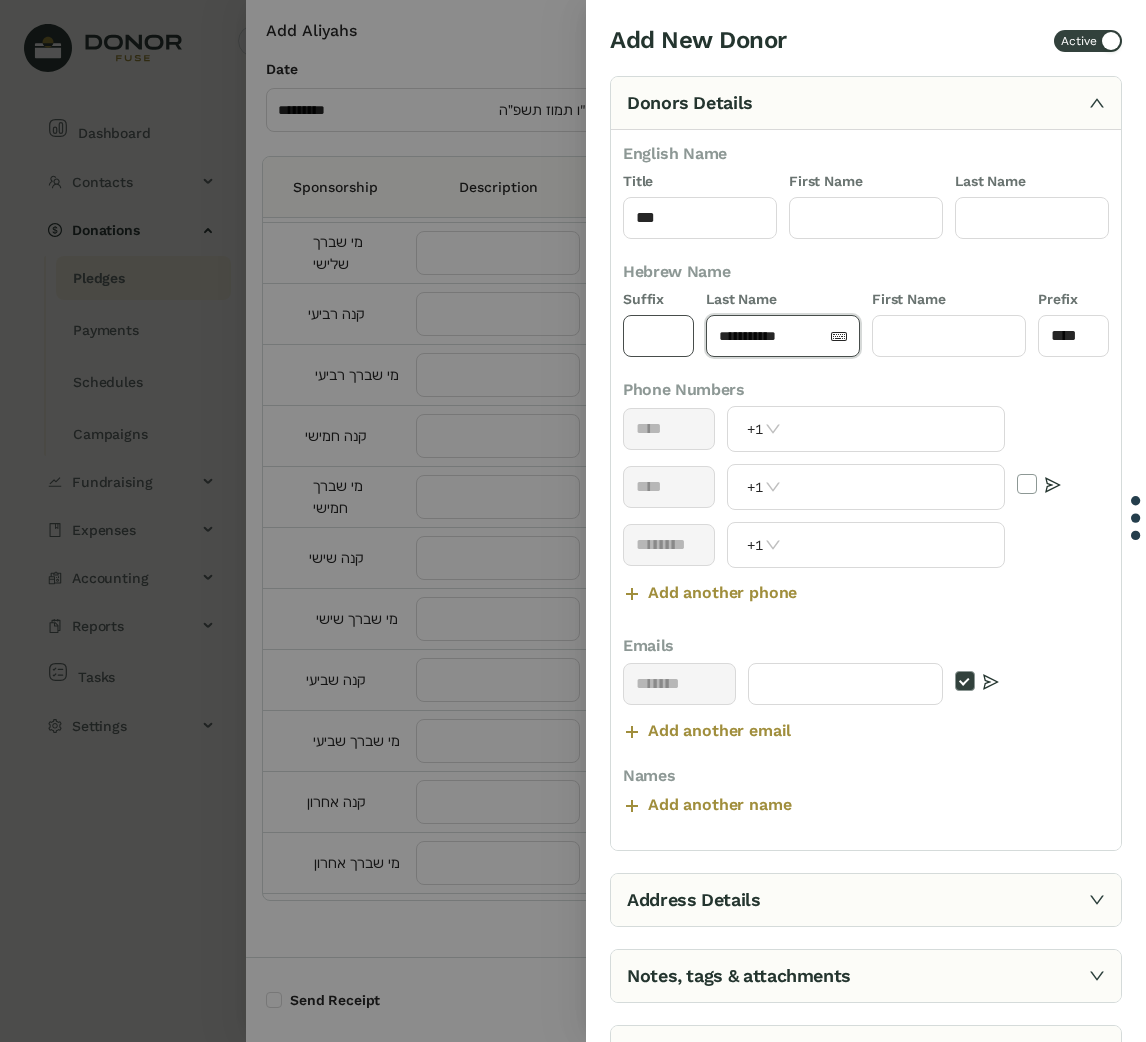 click 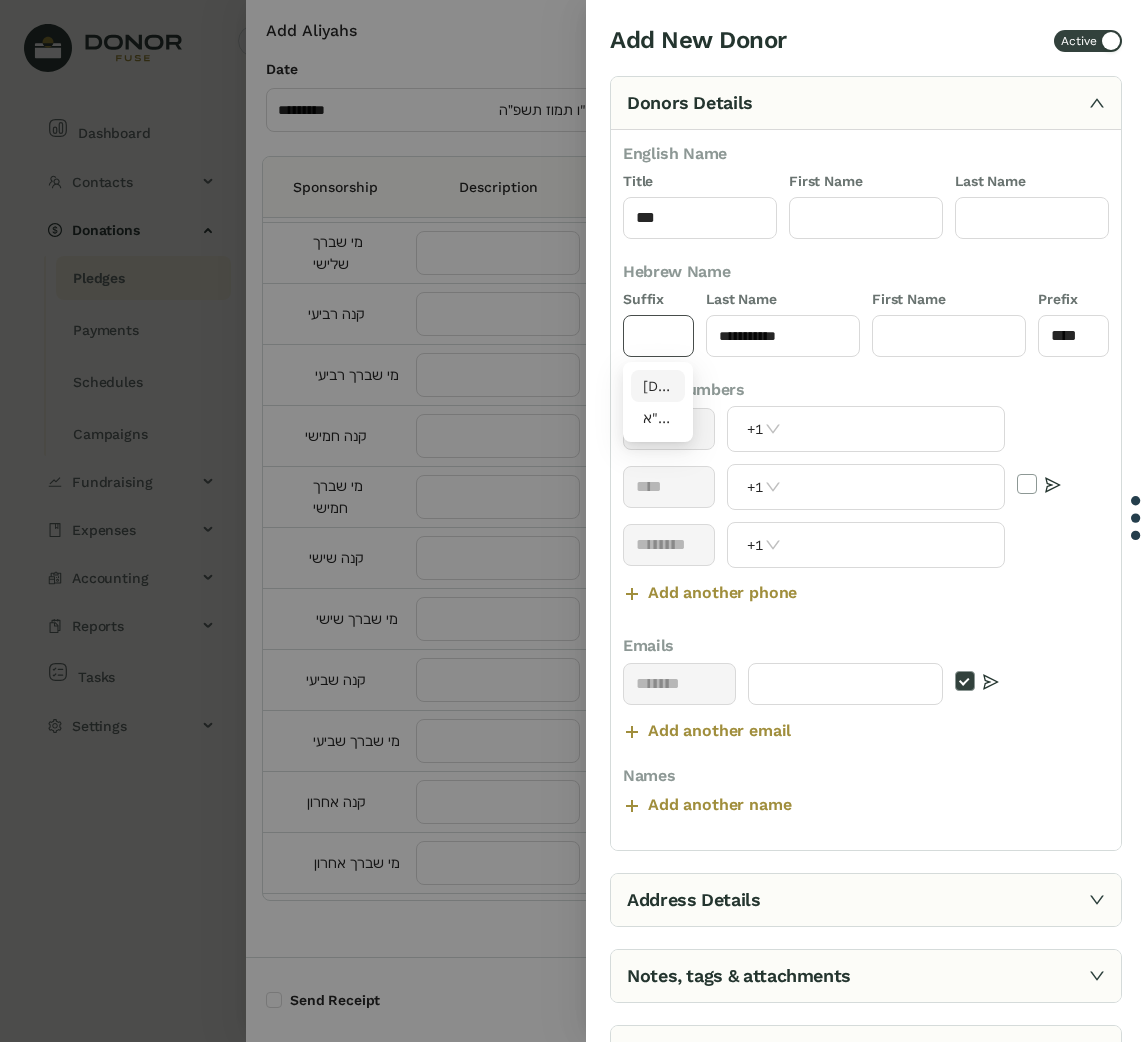 click on "[DEMOGRAPHIC_DATA]"ו" at bounding box center [658, 386] 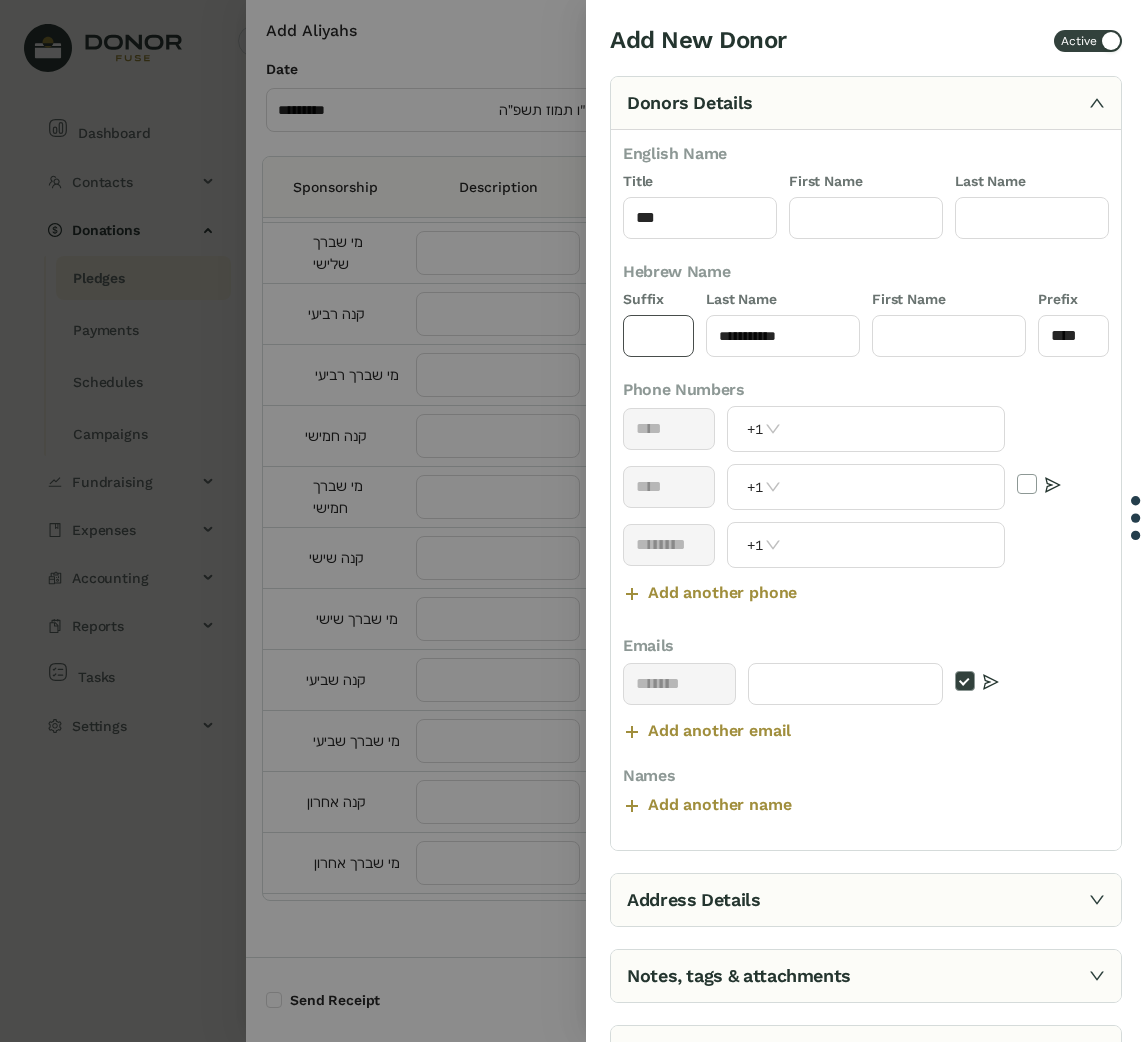 type on "****" 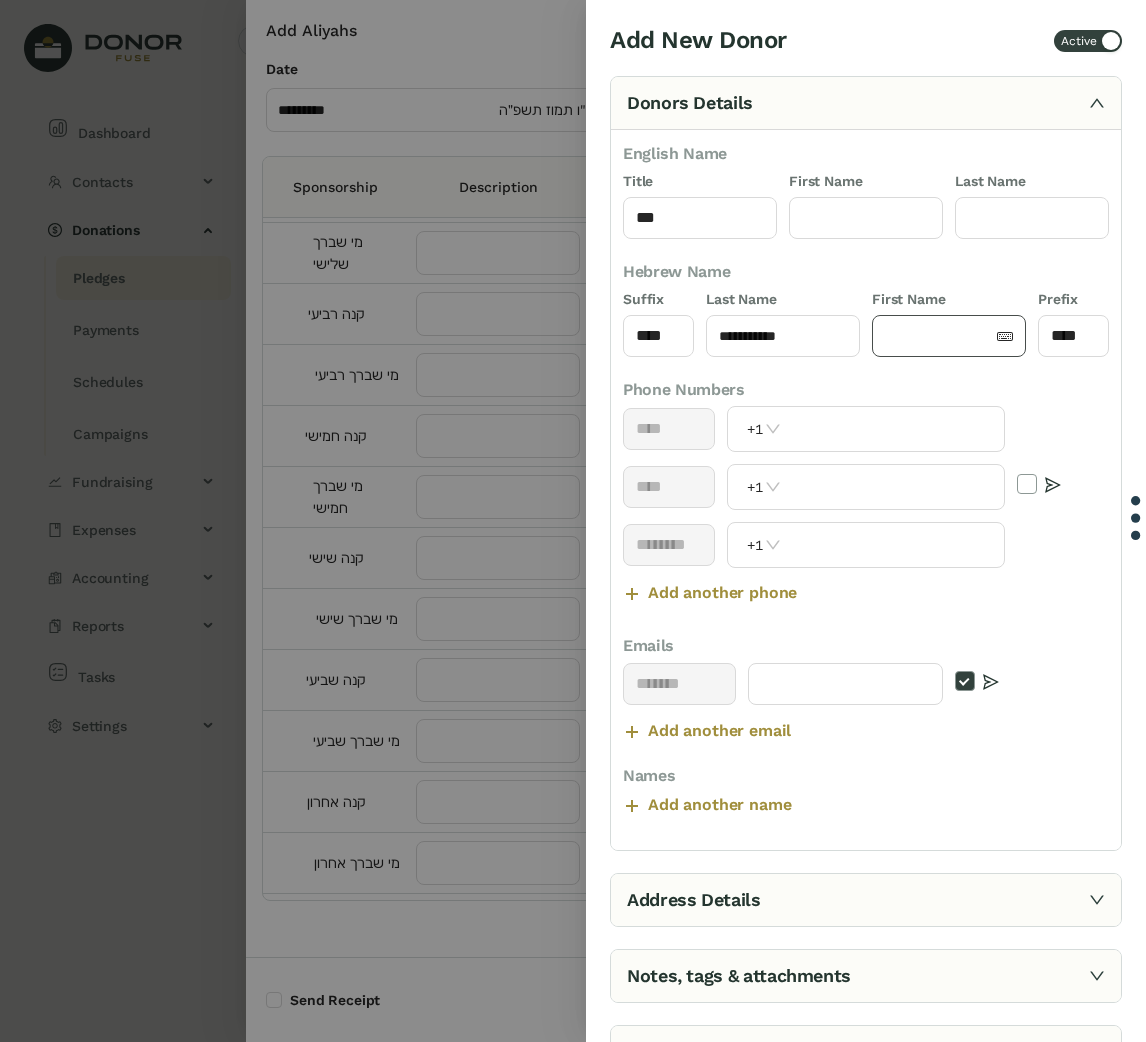 click 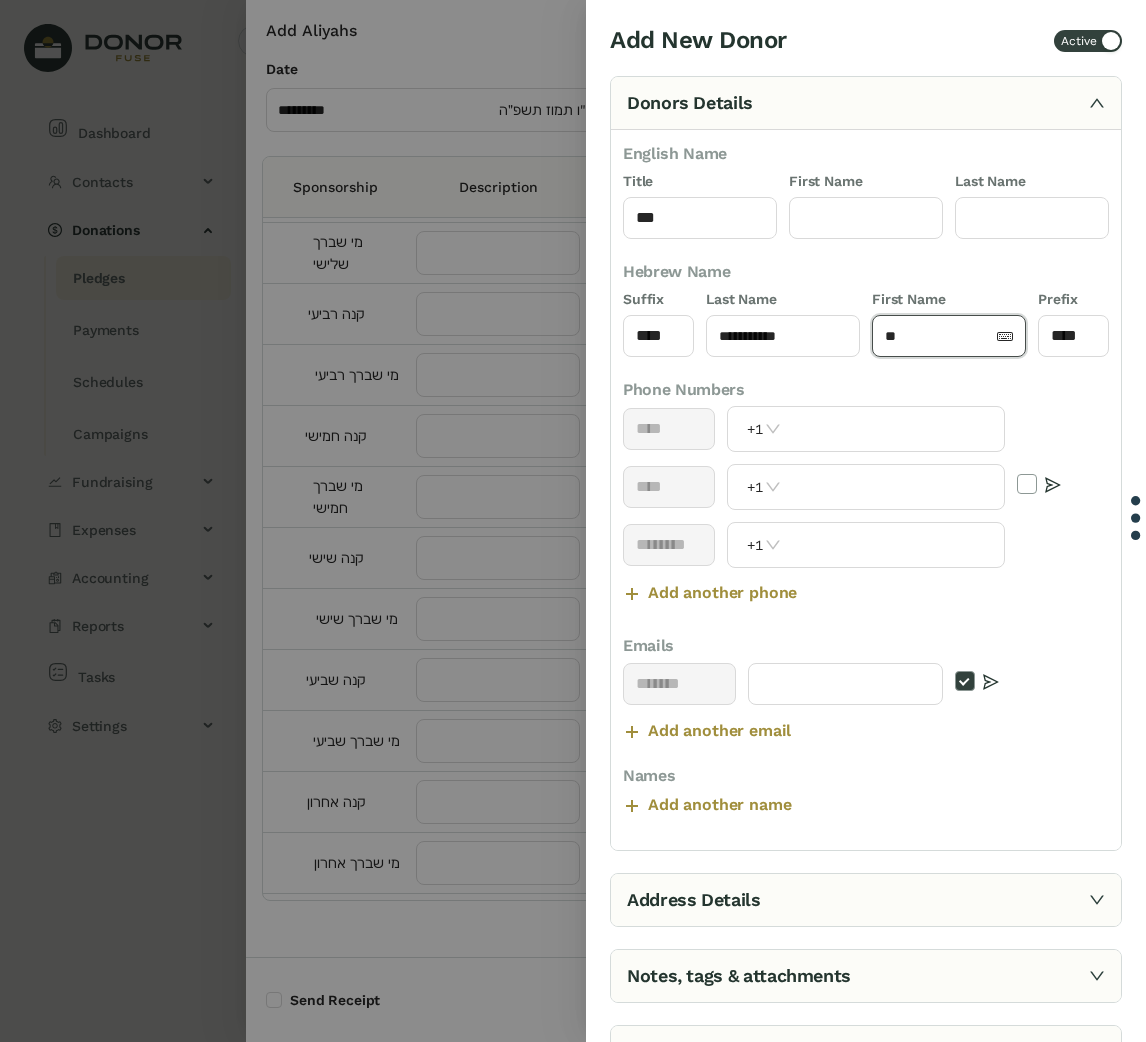 type on "*" 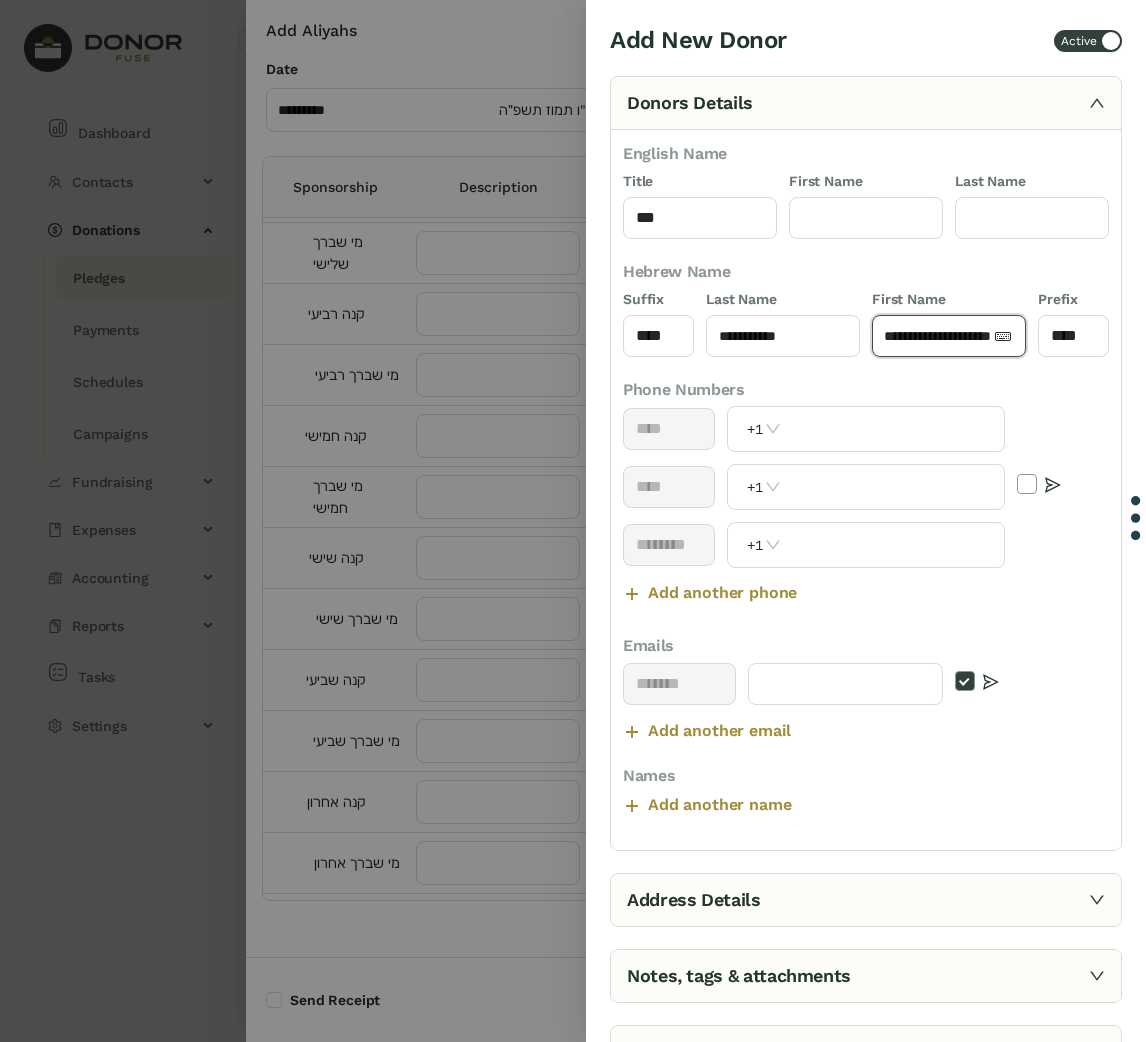scroll, scrollTop: 0, scrollLeft: 22, axis: horizontal 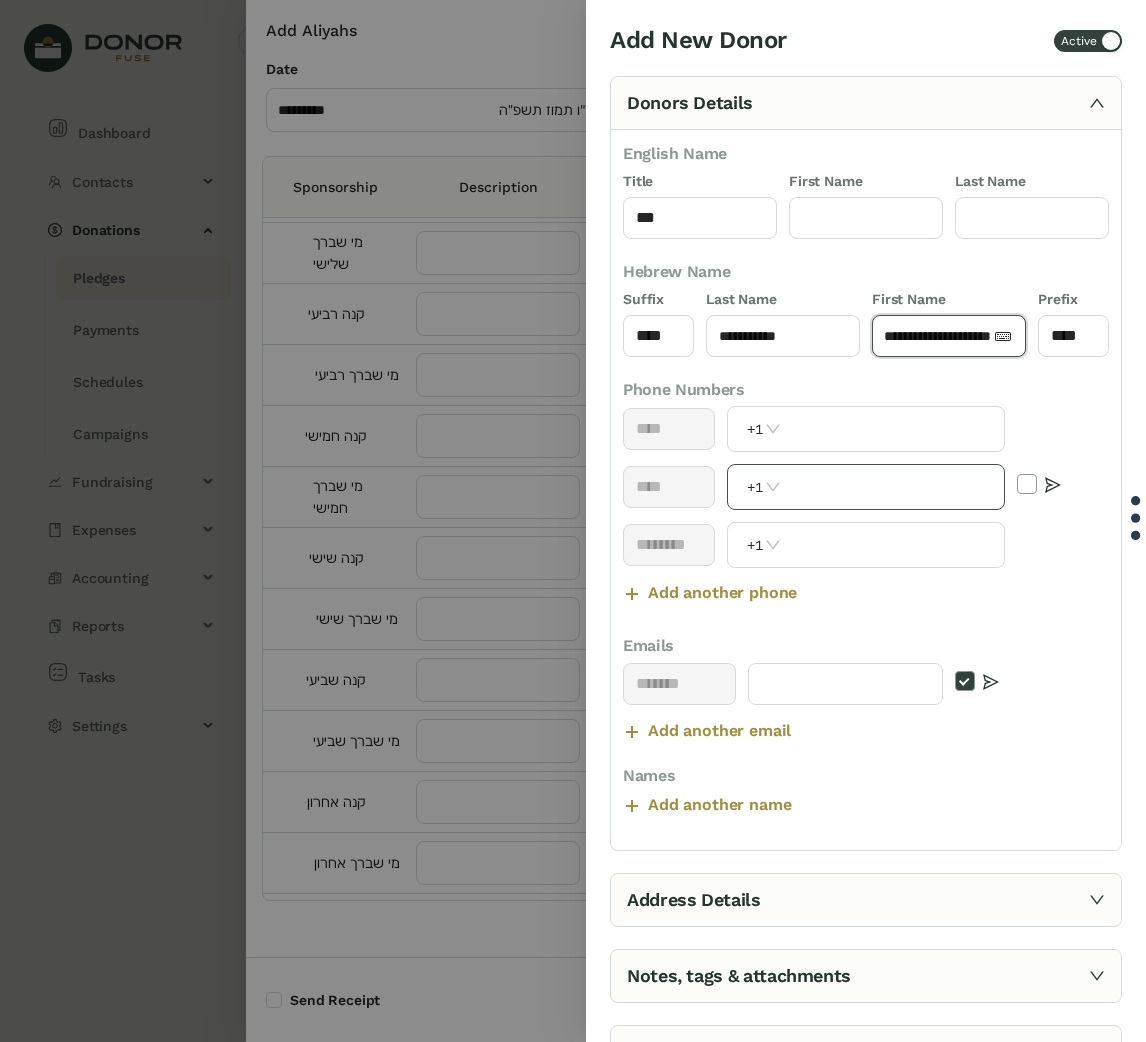 type on "**********" 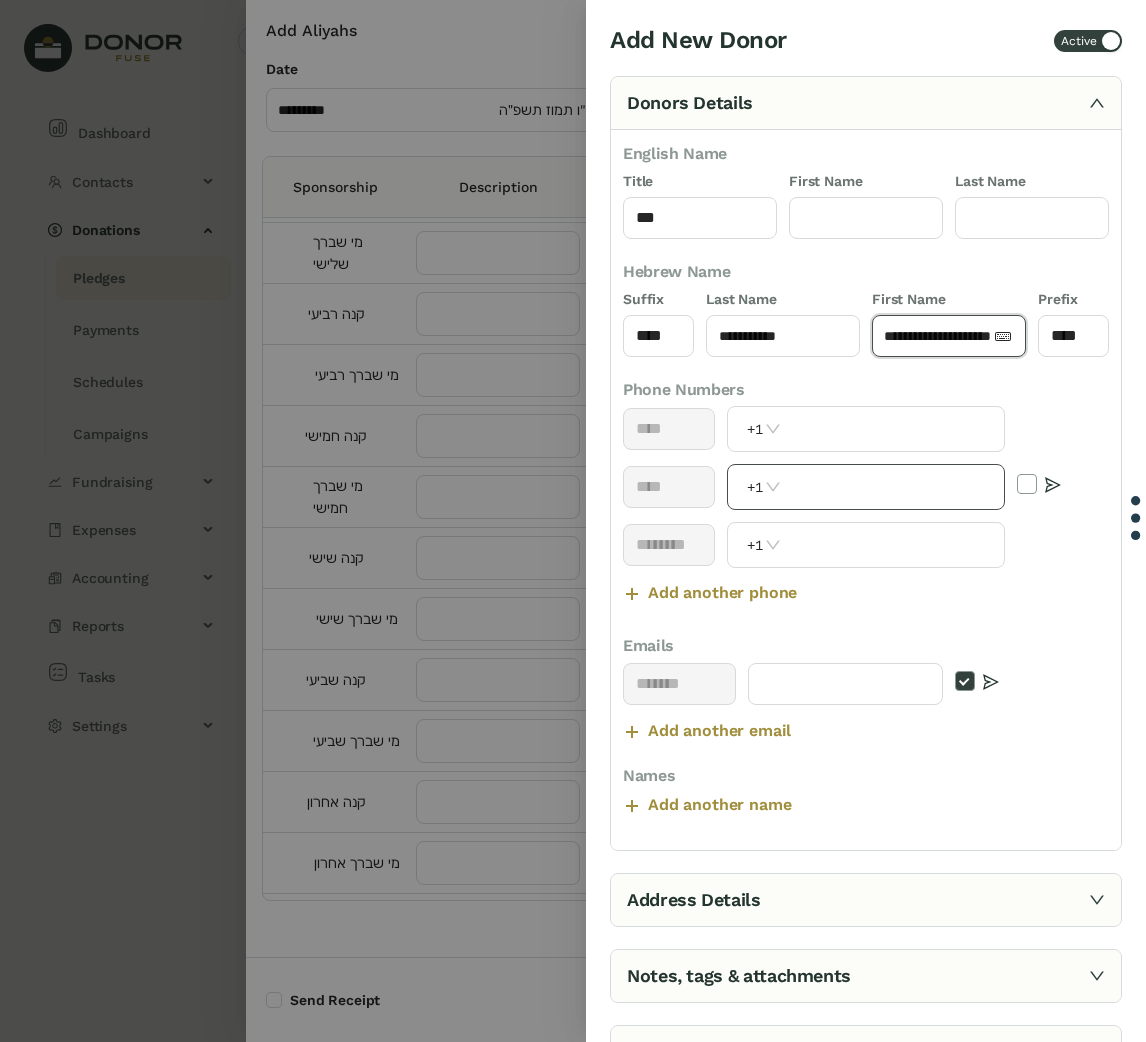 click at bounding box center (895, 487) 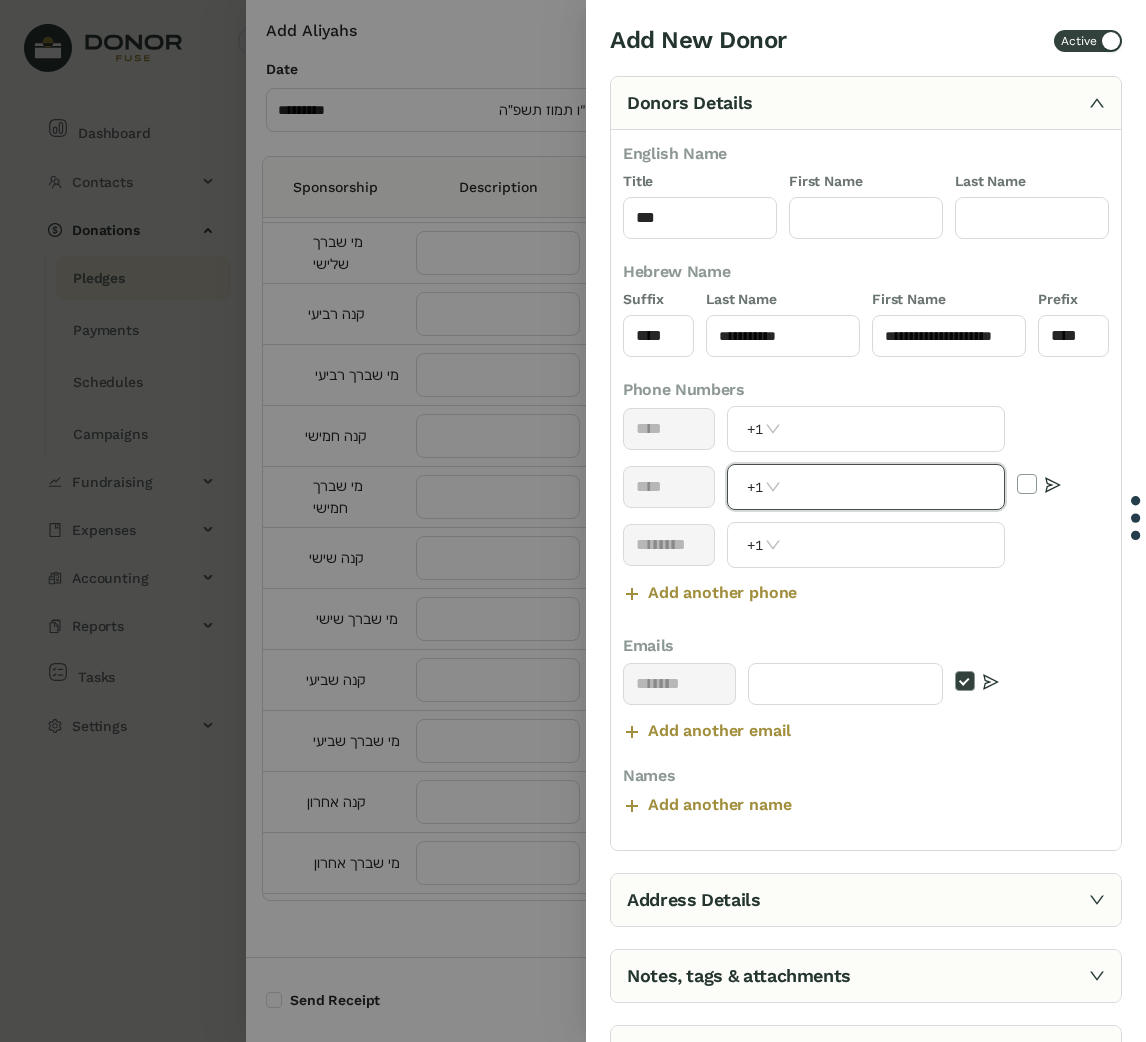 scroll, scrollTop: 0, scrollLeft: 0, axis: both 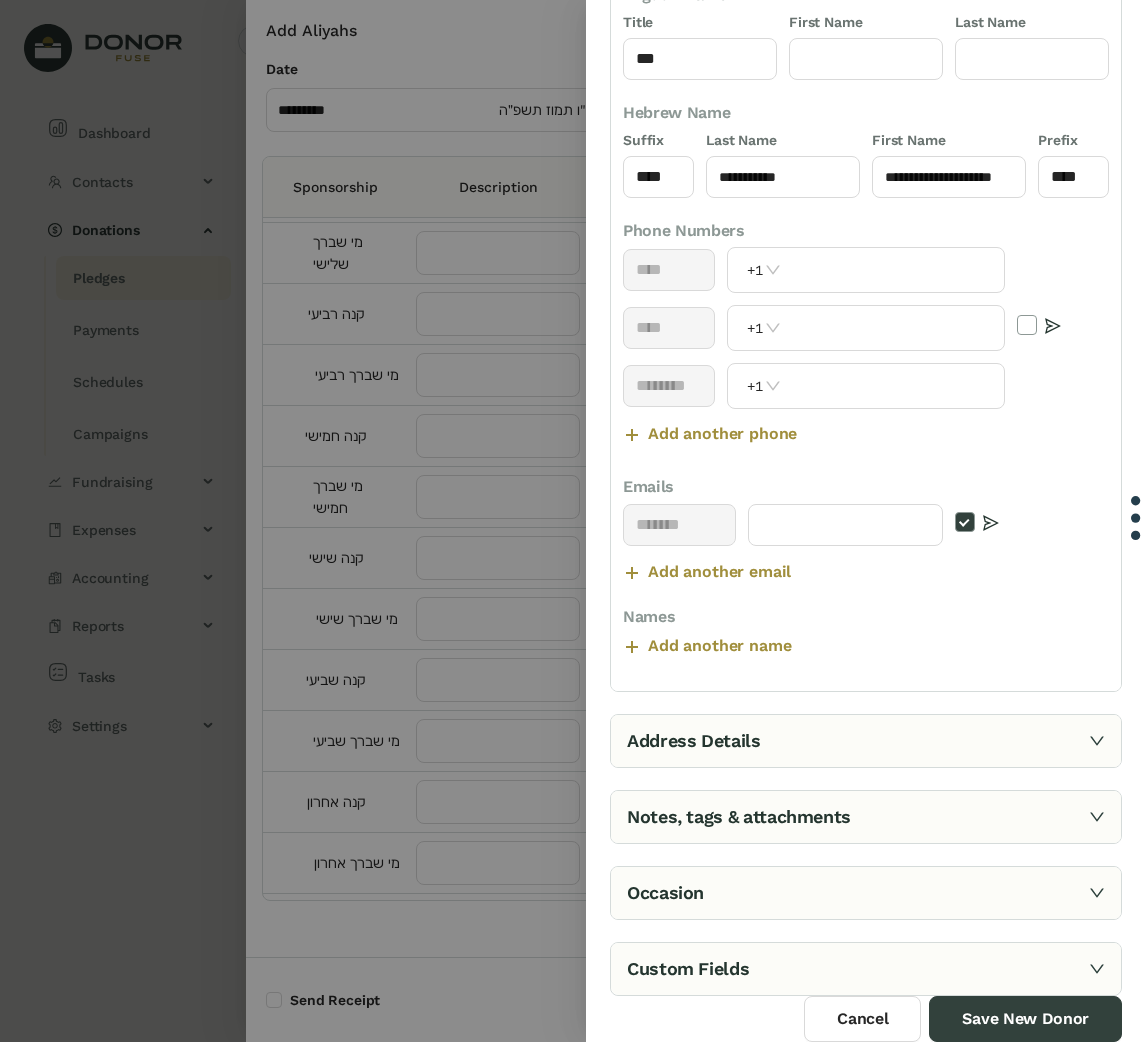 click on "Custom Fields" at bounding box center (866, 969) 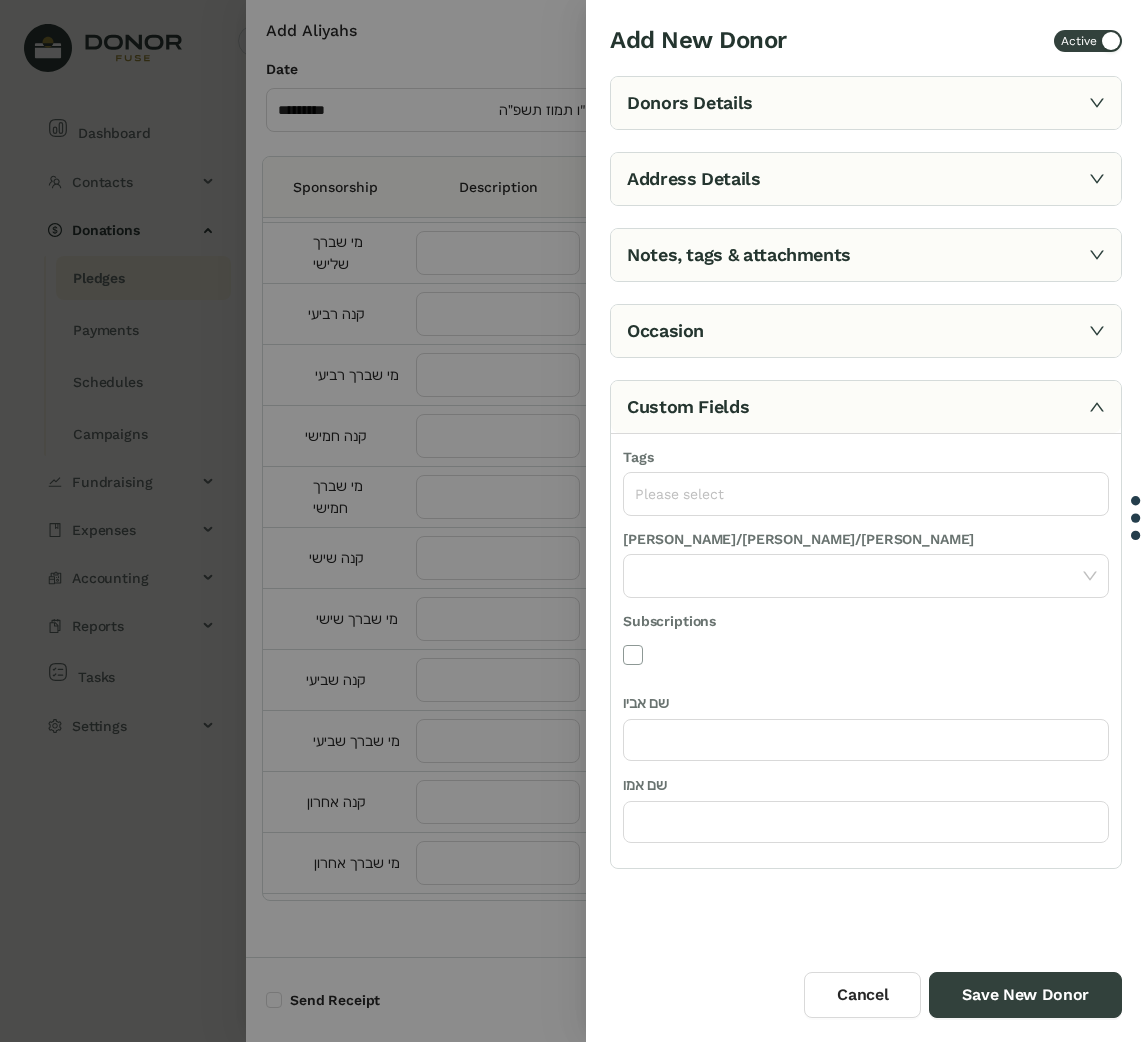 scroll, scrollTop: 0, scrollLeft: 0, axis: both 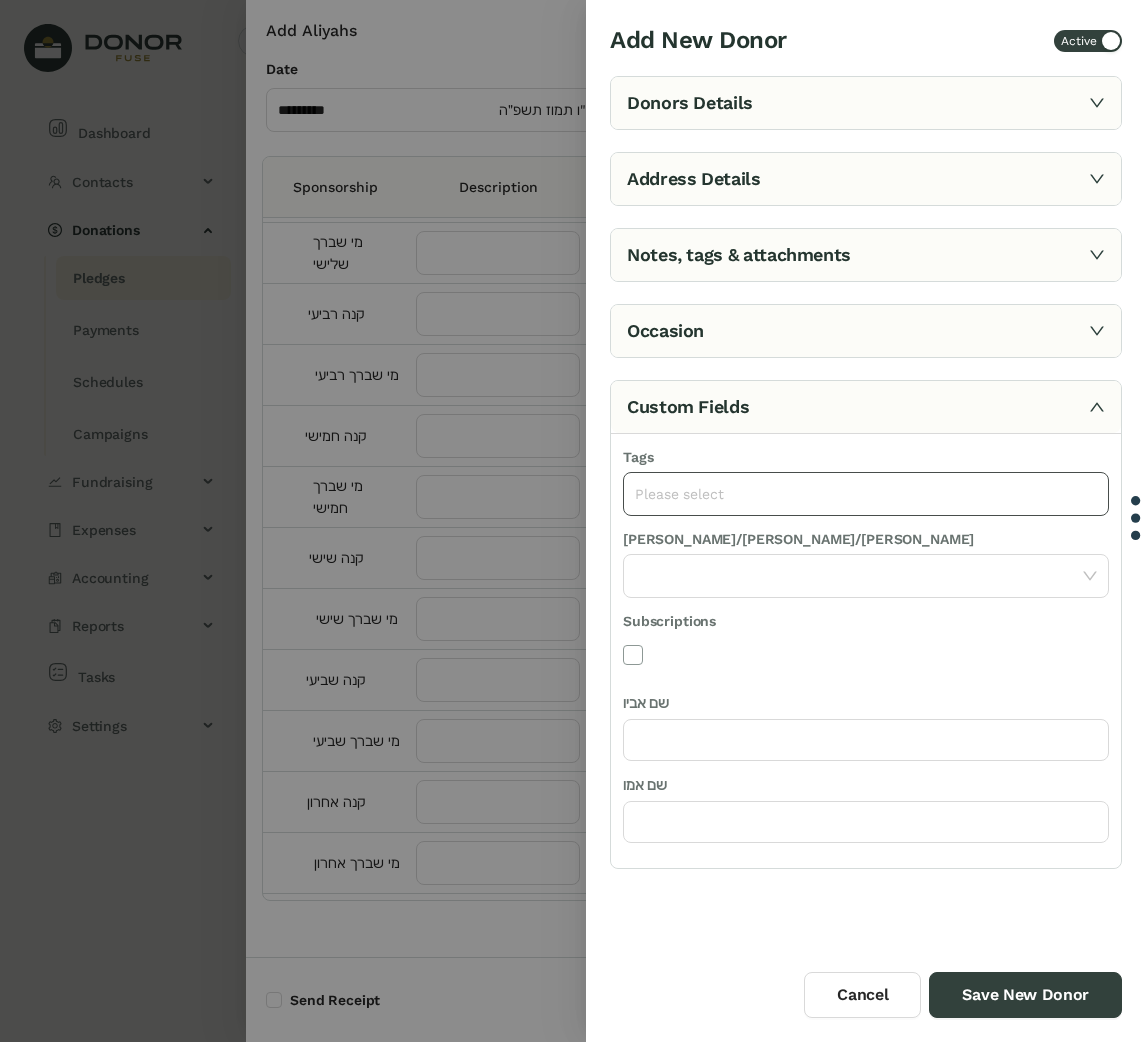 click on "Please select" 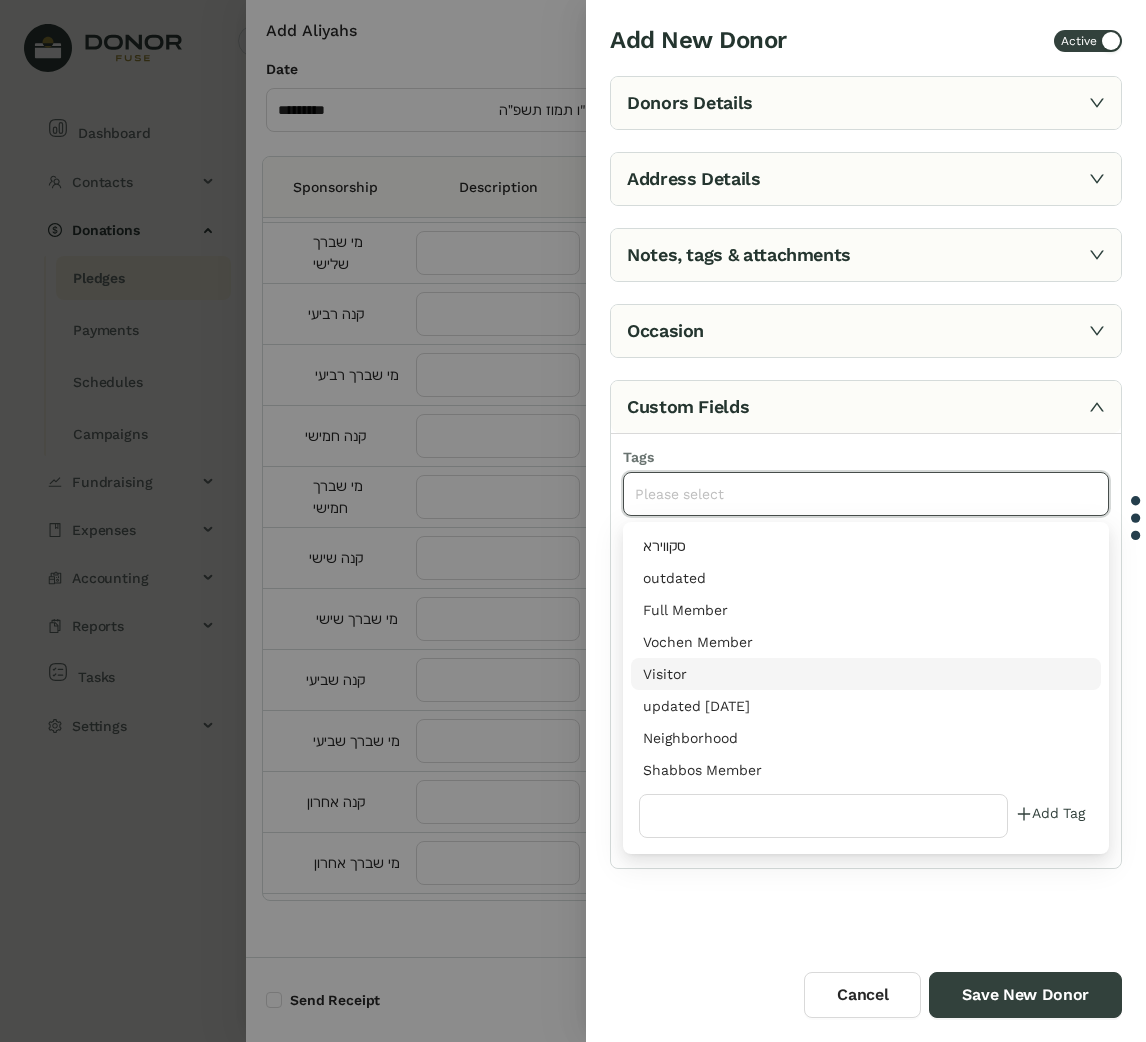 click on "Visitor" at bounding box center (866, 674) 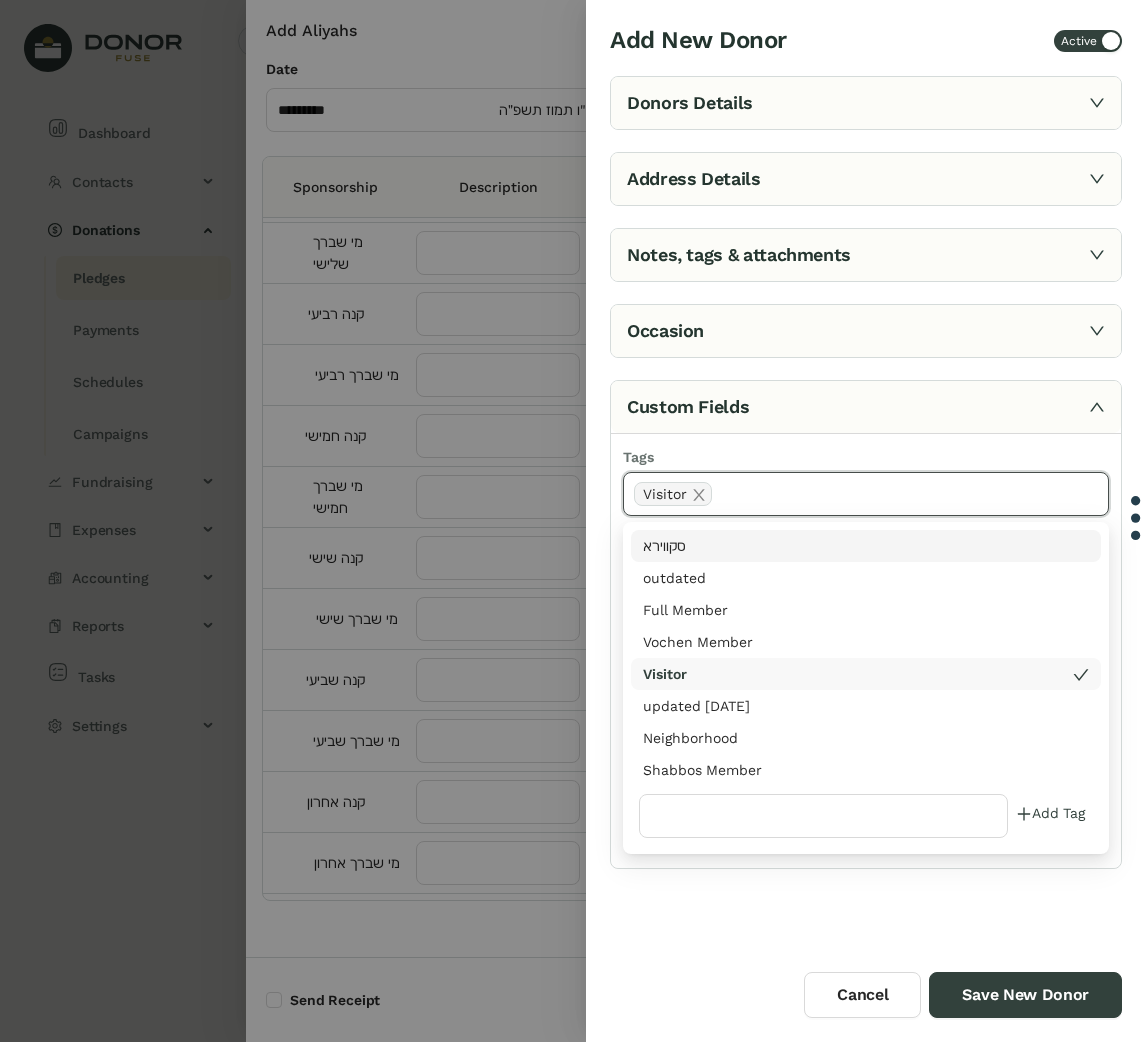 click on "Tags" at bounding box center [866, 459] 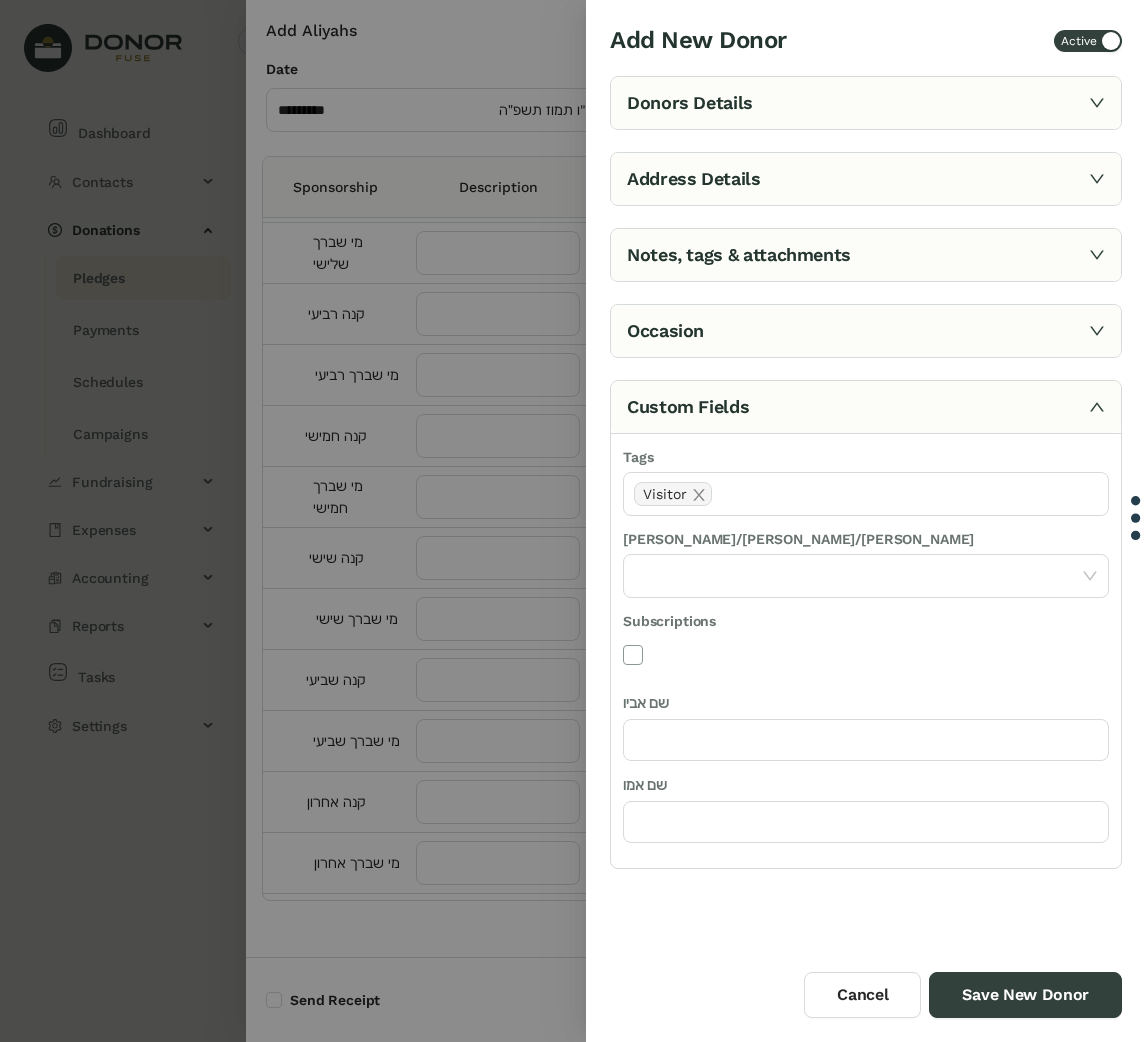 click on "Donors Details" at bounding box center (866, 103) 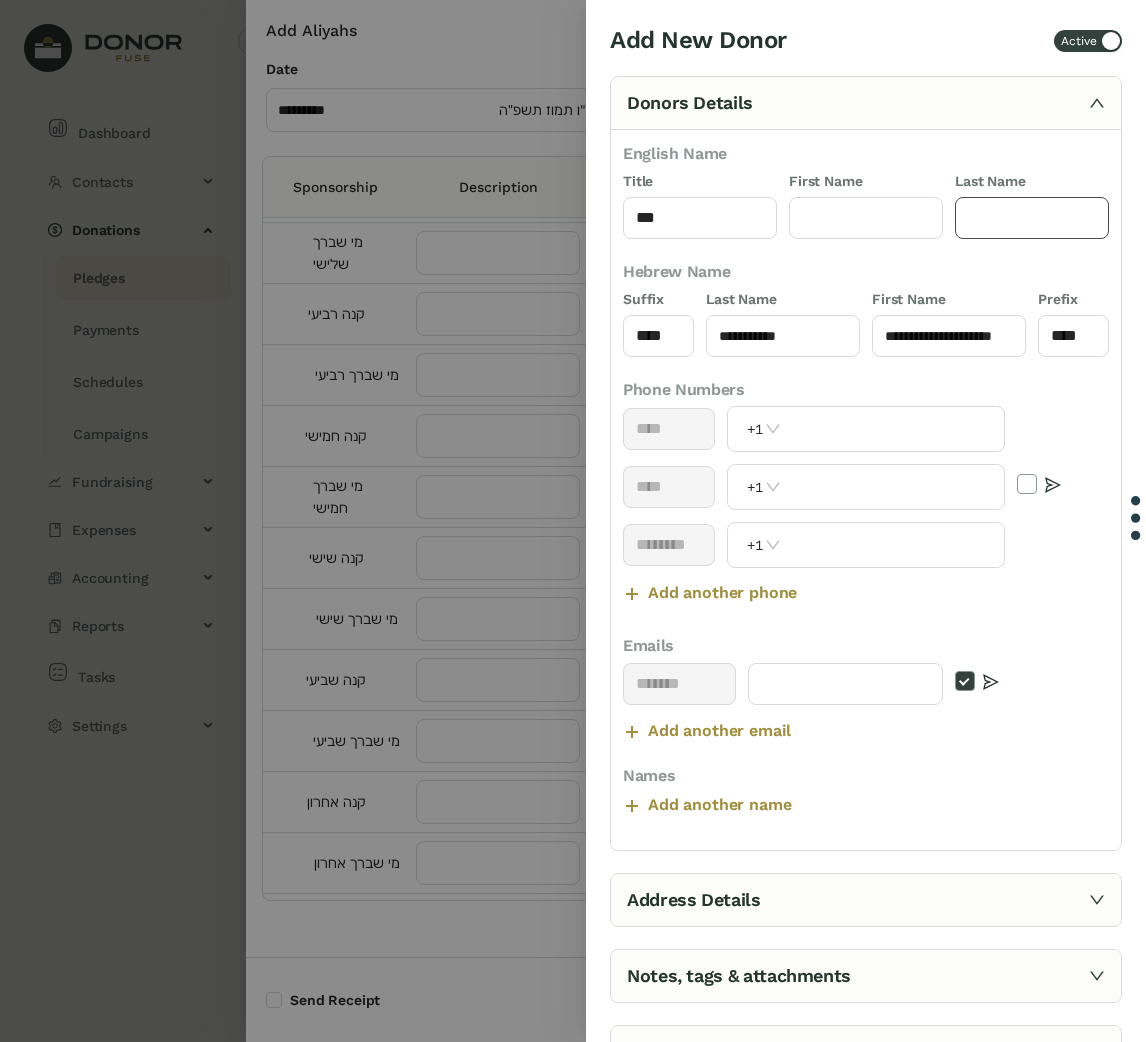 click 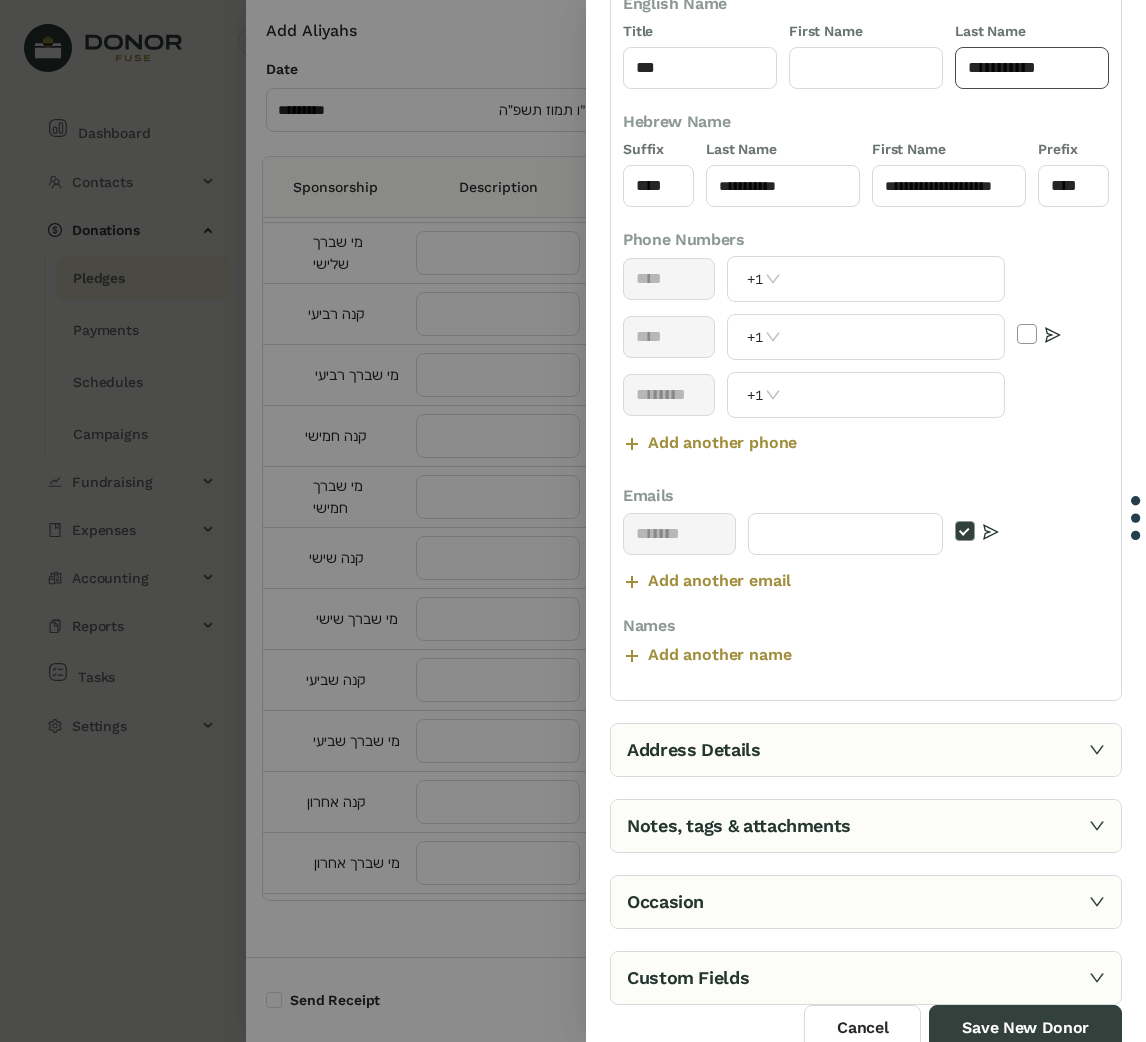 scroll, scrollTop: 163, scrollLeft: 0, axis: vertical 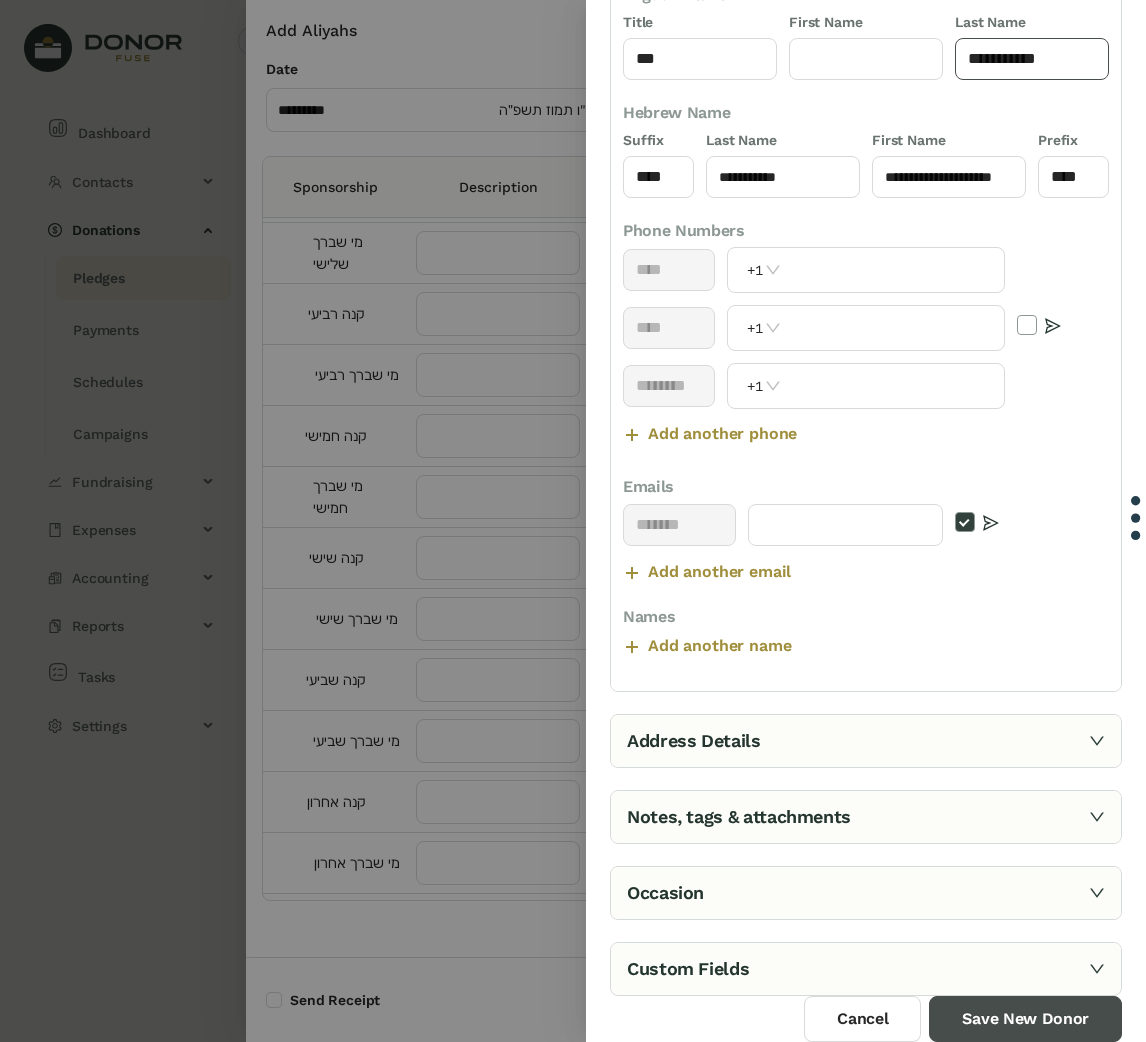 type on "**********" 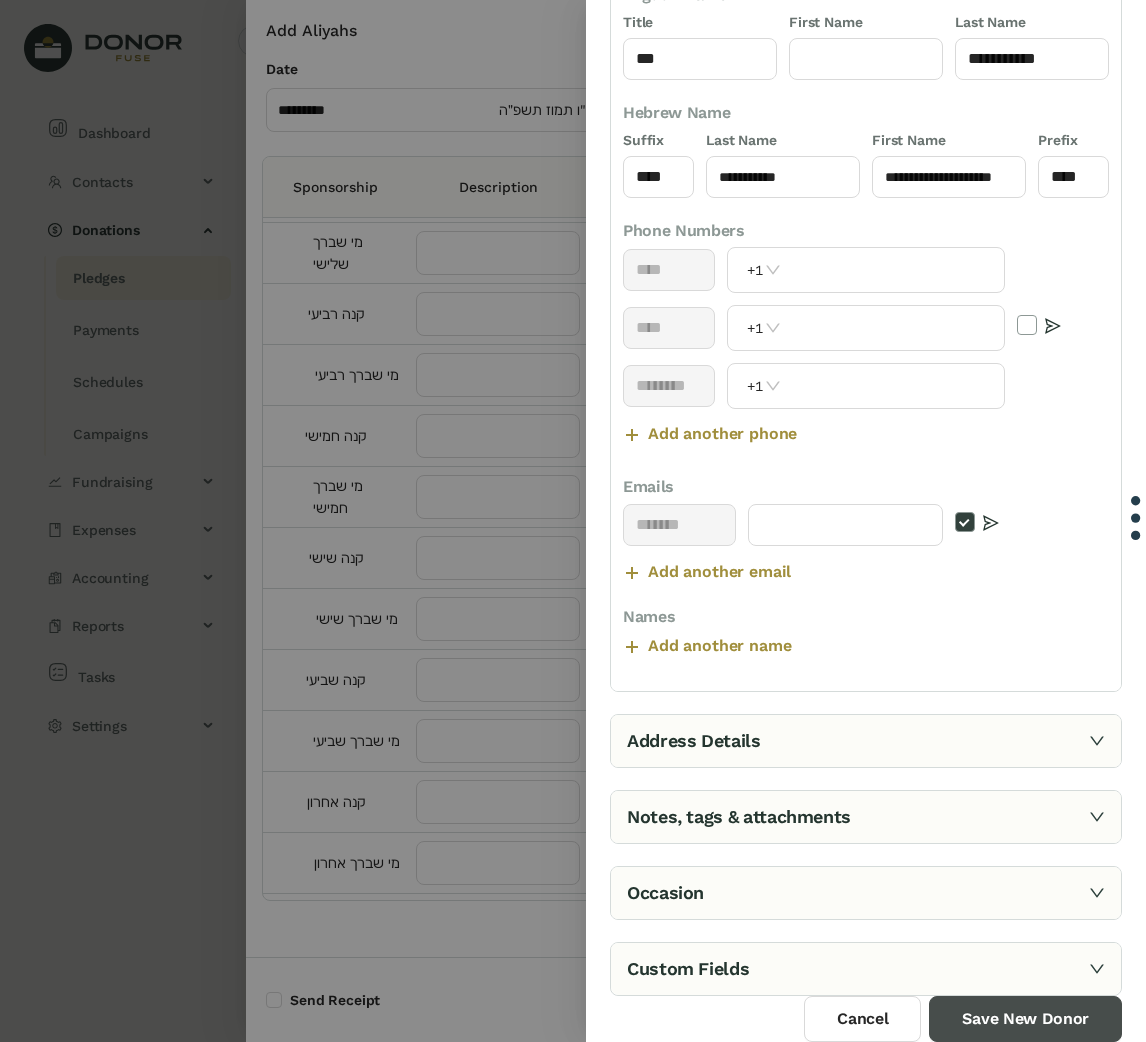 click on "Save New Donor" at bounding box center (1025, 1019) 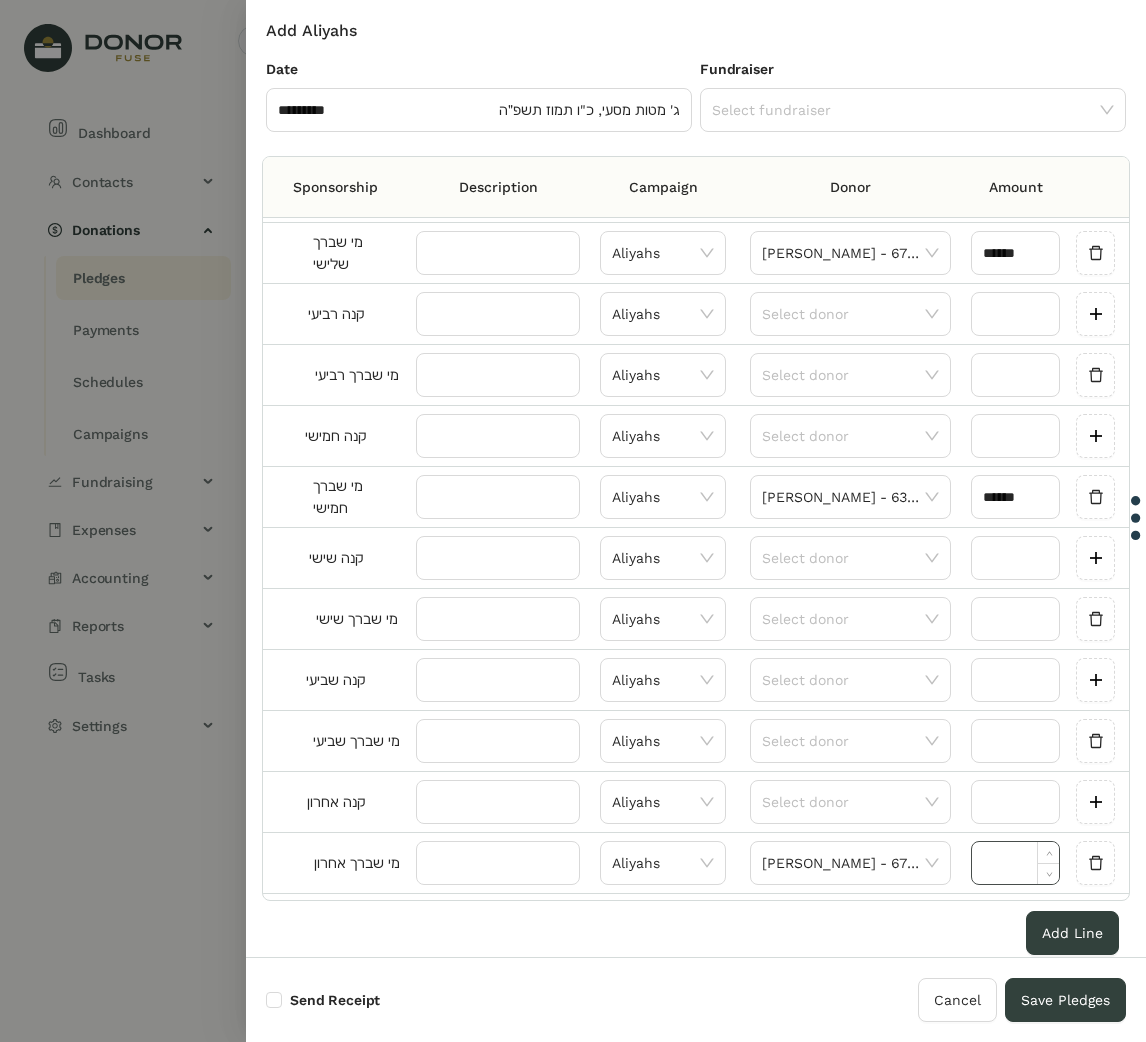 click at bounding box center [1015, 863] 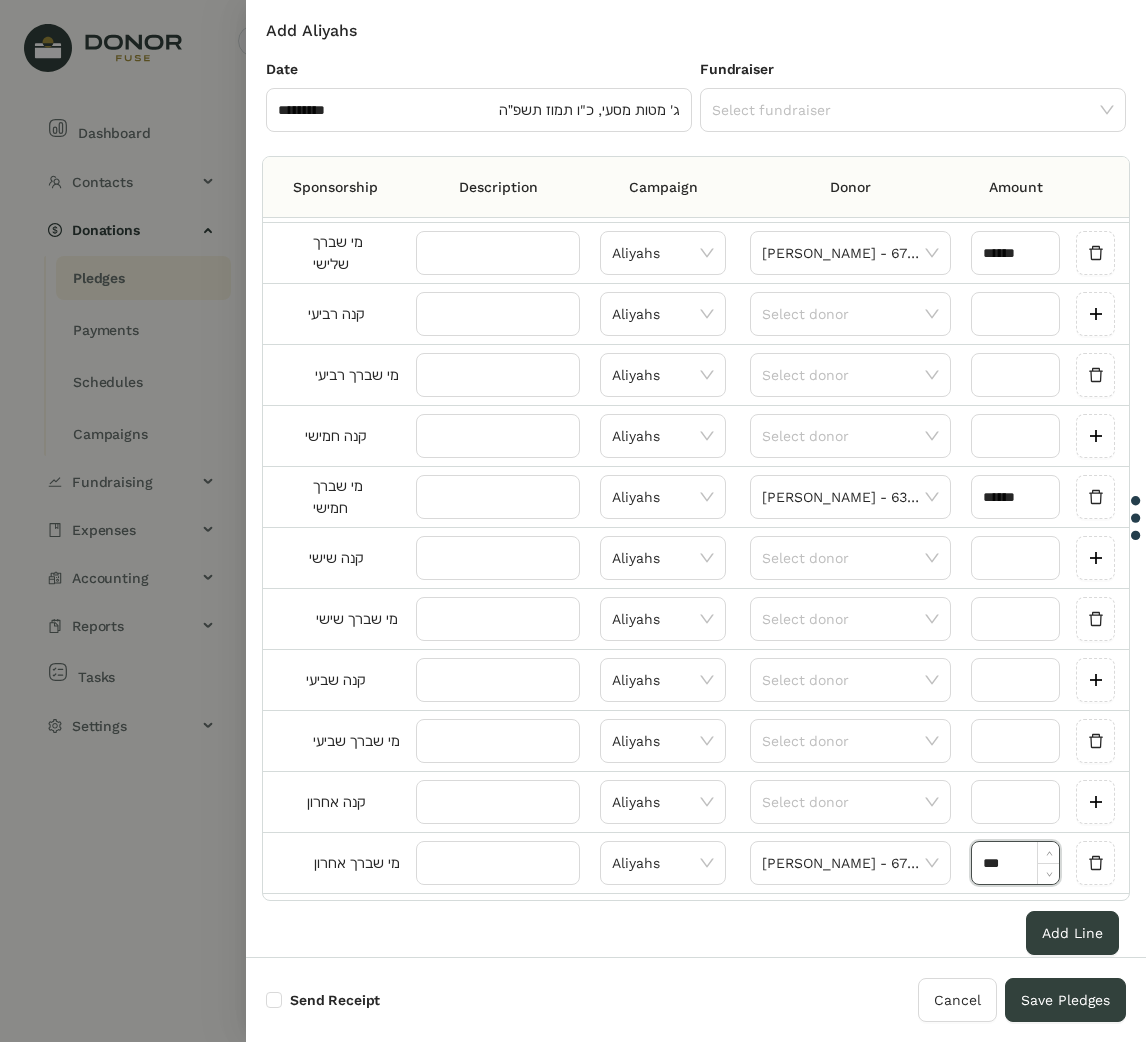 scroll, scrollTop: 662, scrollLeft: 0, axis: vertical 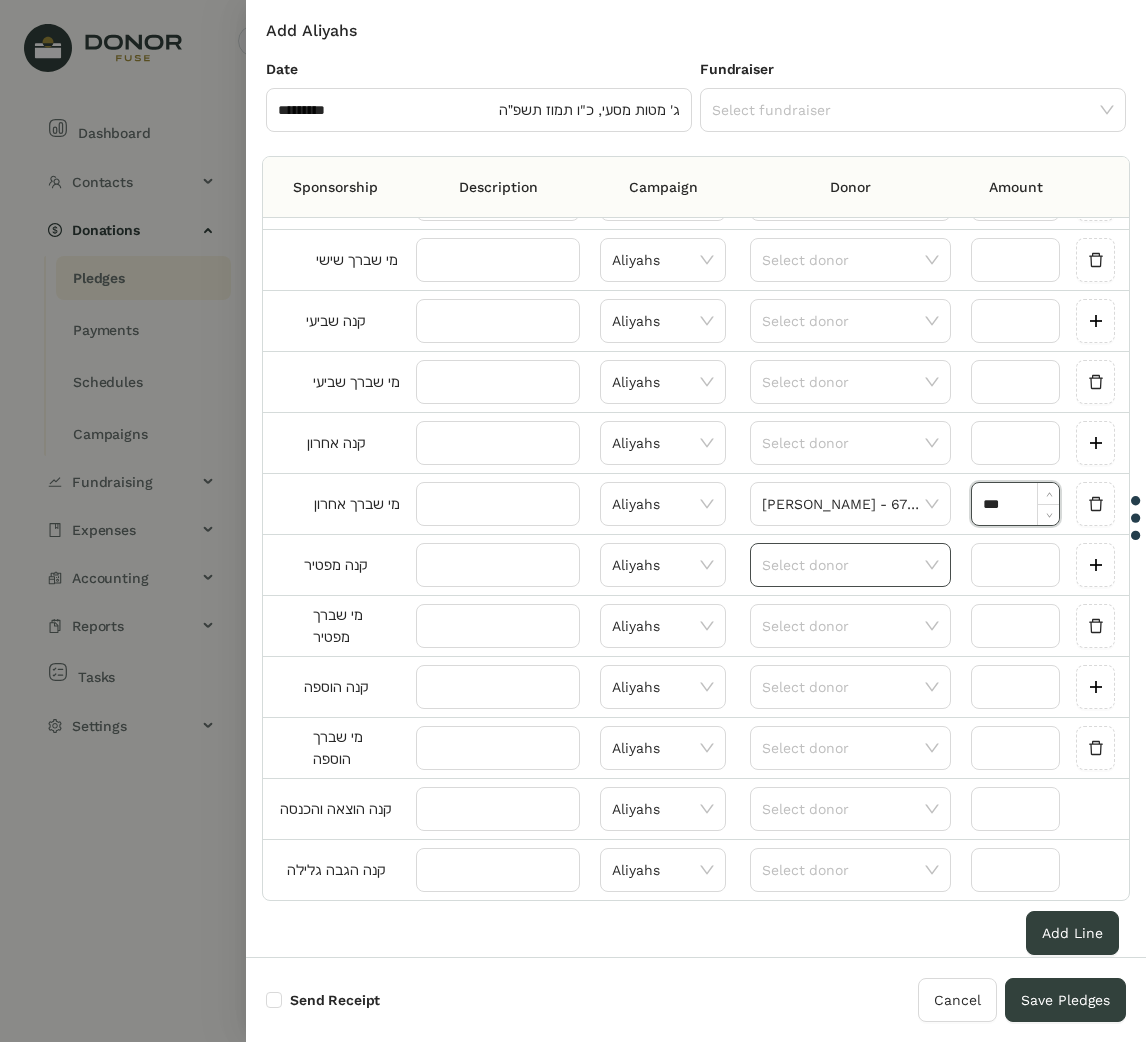 click at bounding box center [843, 565] 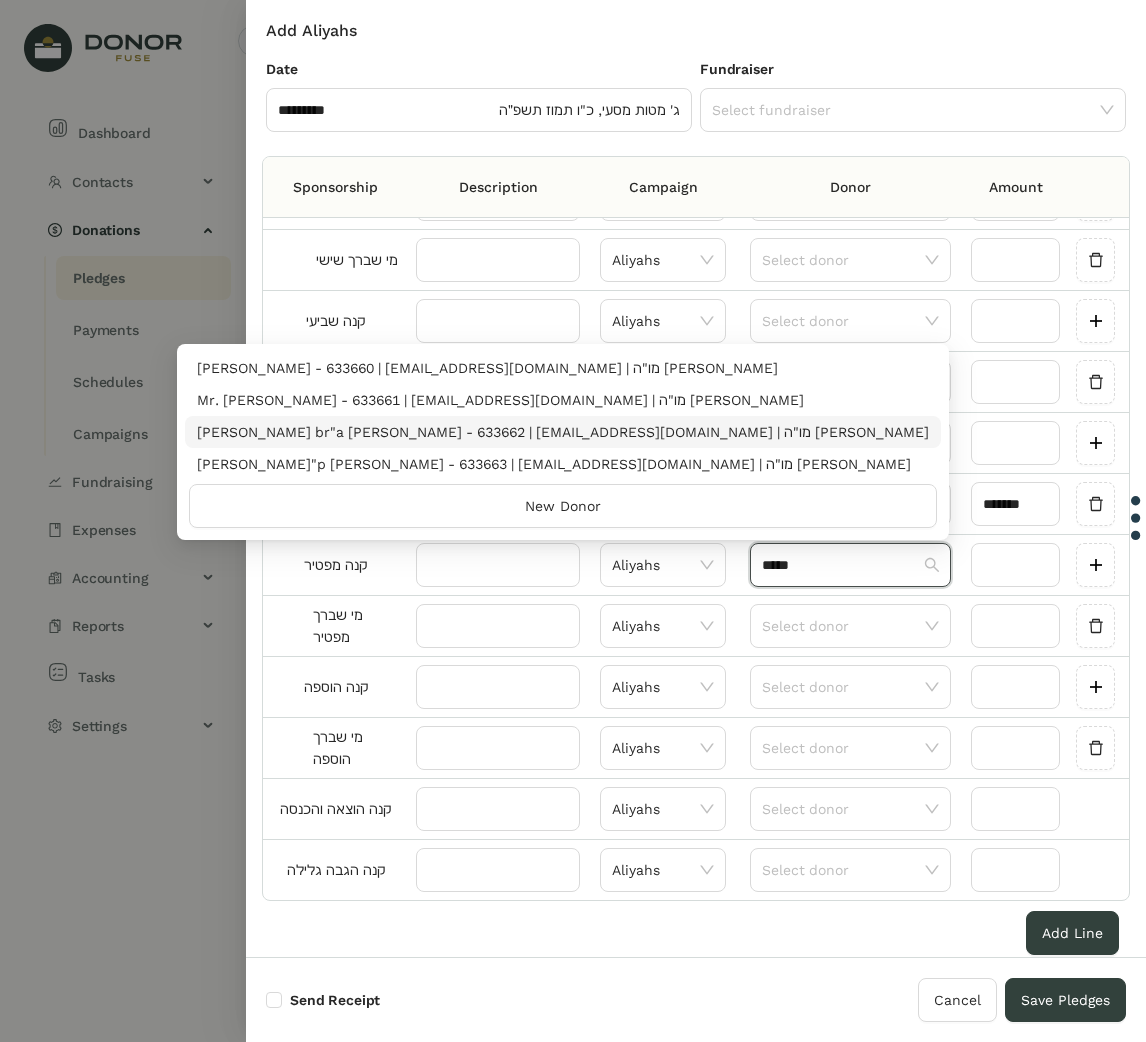 type on "*****" 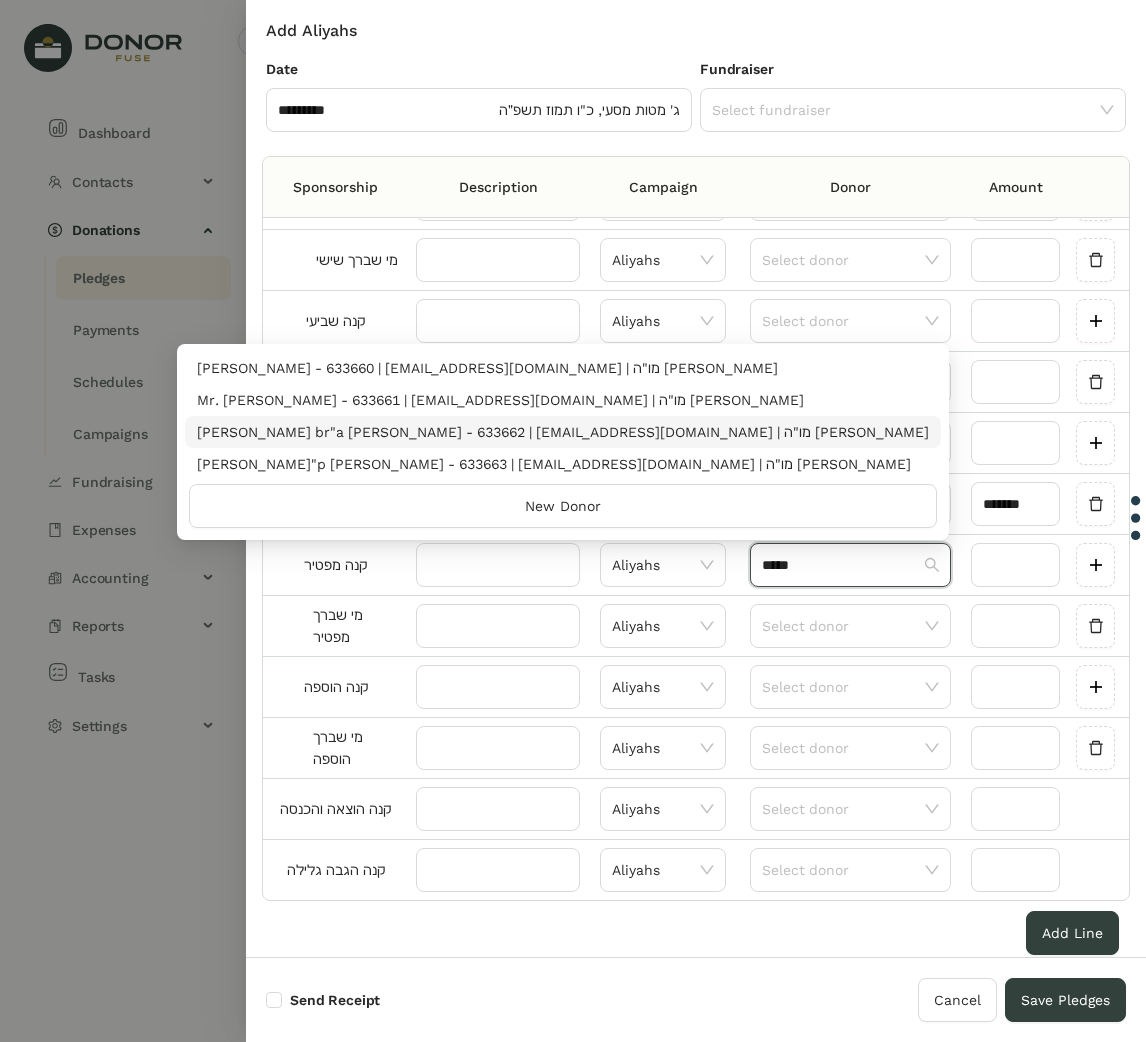click on "[PERSON_NAME] br"a [PERSON_NAME] - 633662 | [EMAIL_ADDRESS][DOMAIN_NAME] | מו"ה [PERSON_NAME]" at bounding box center (563, 432) 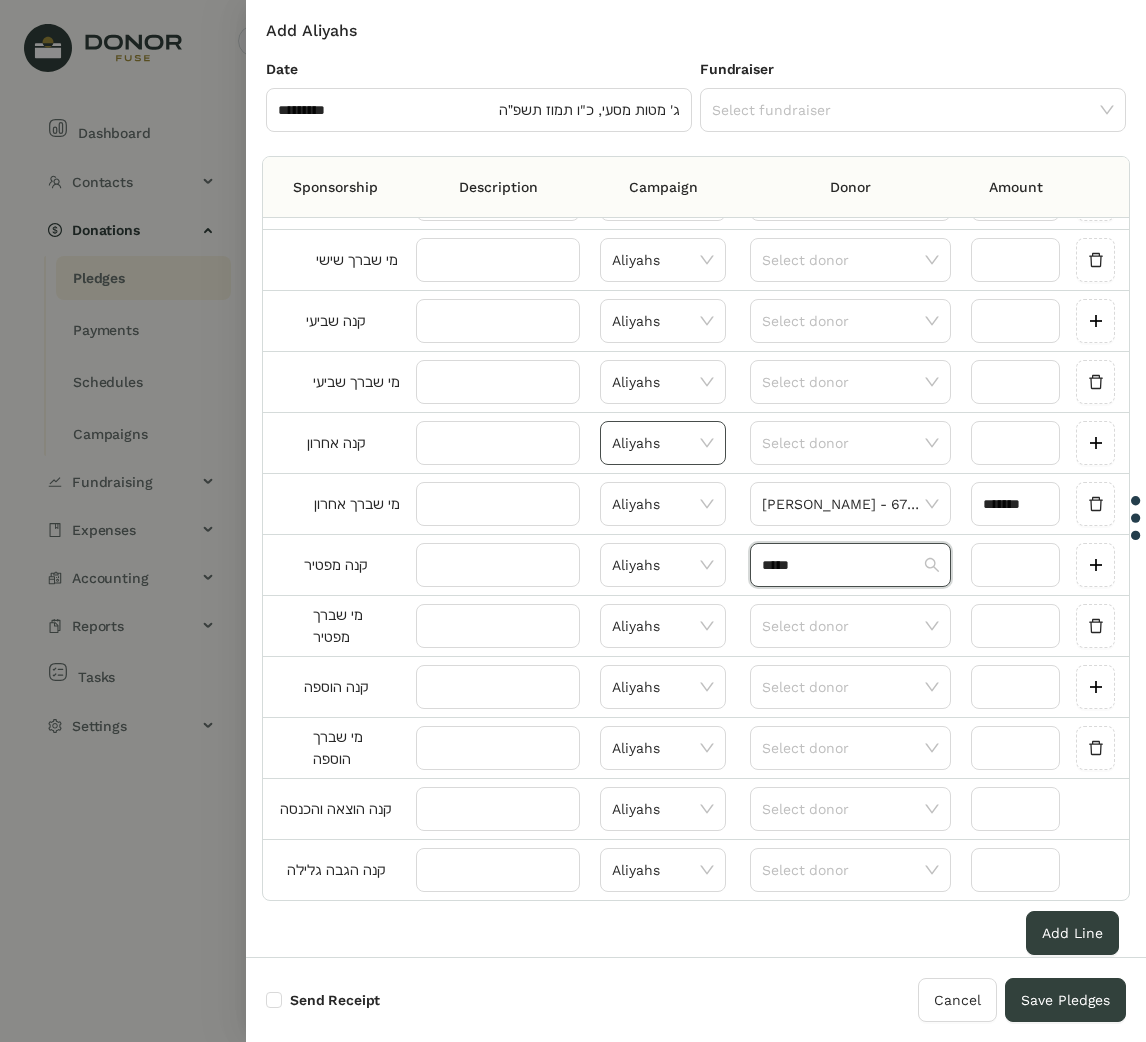 type 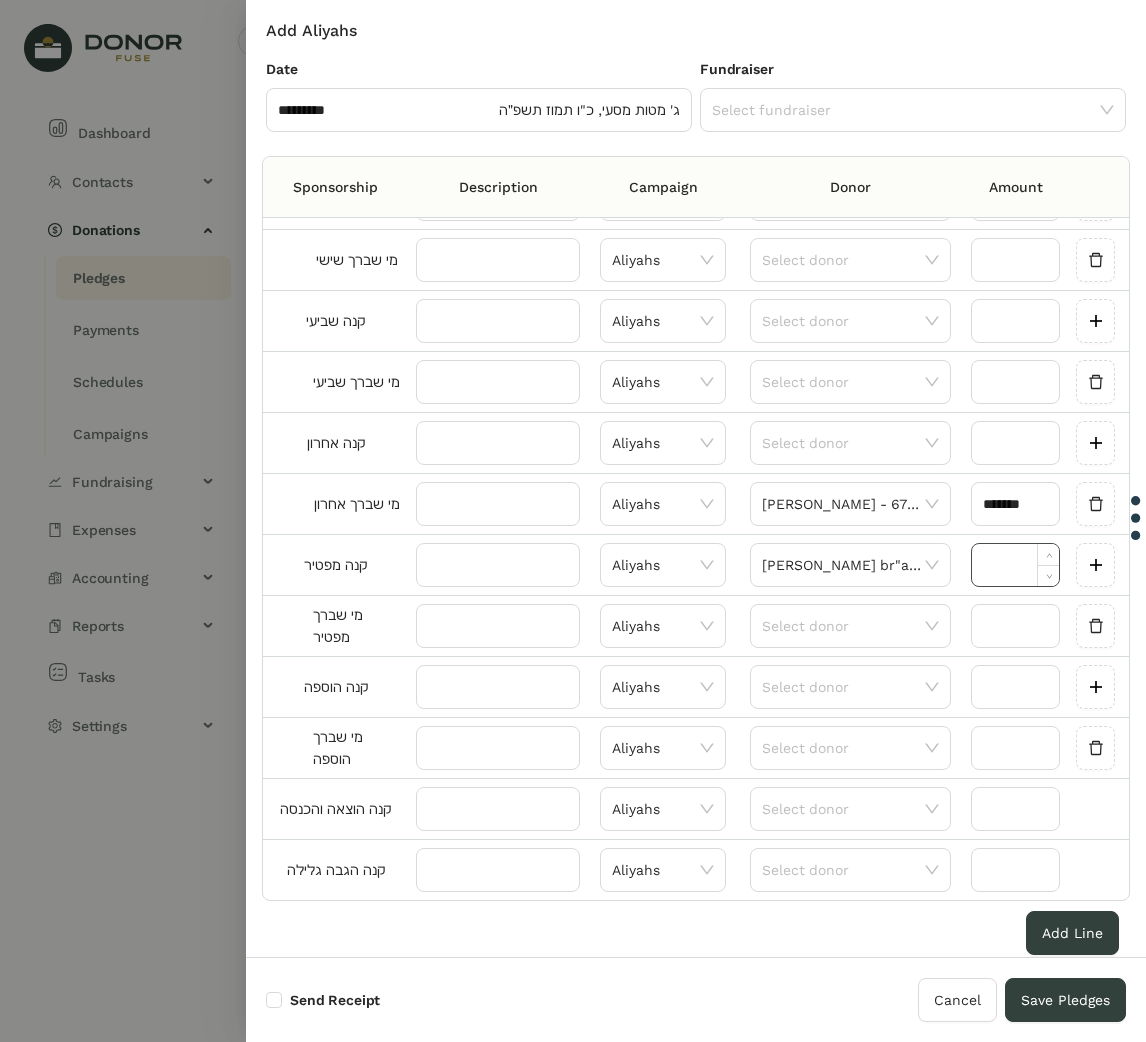 click at bounding box center (1015, 565) 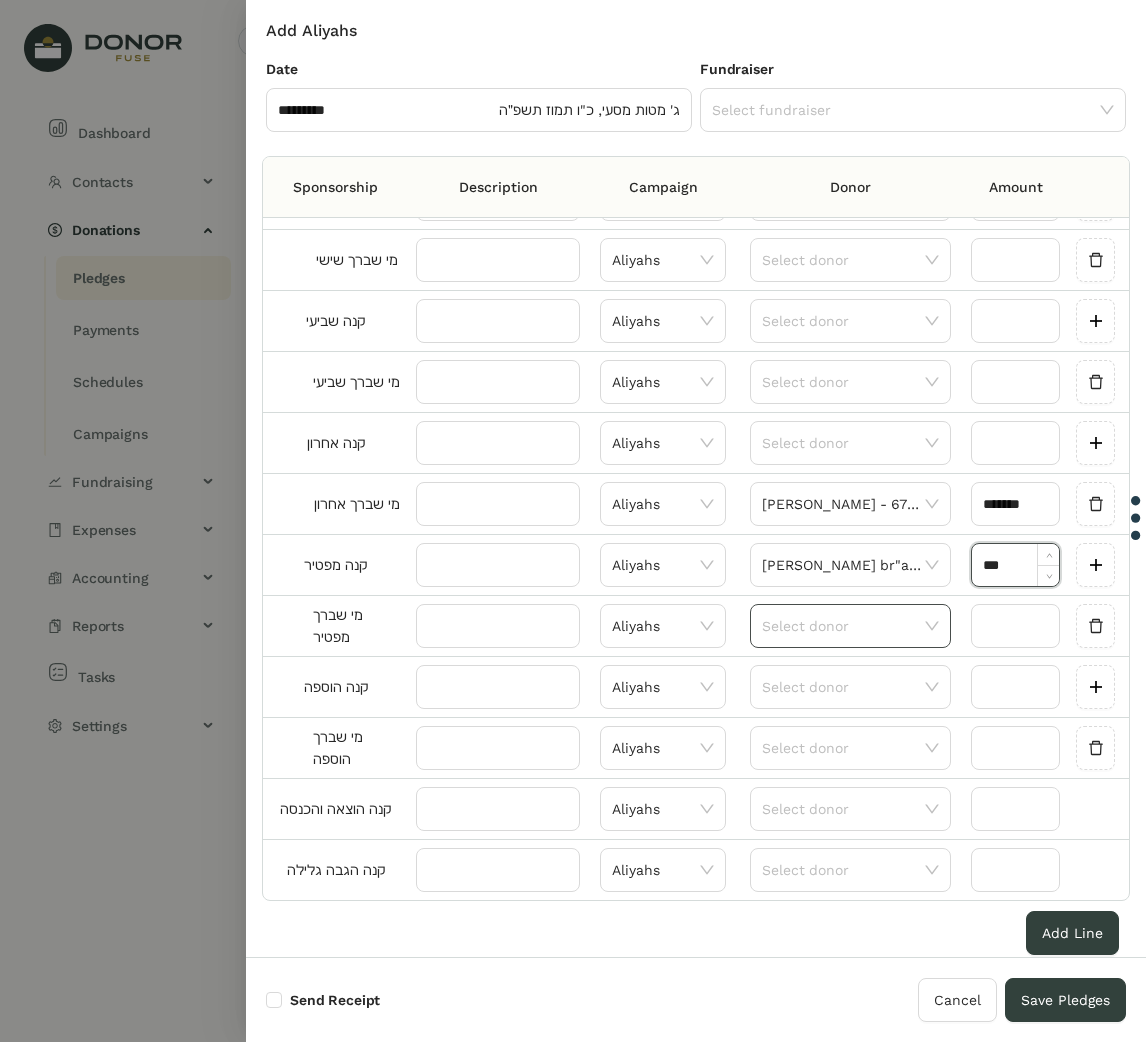 click at bounding box center [843, 626] 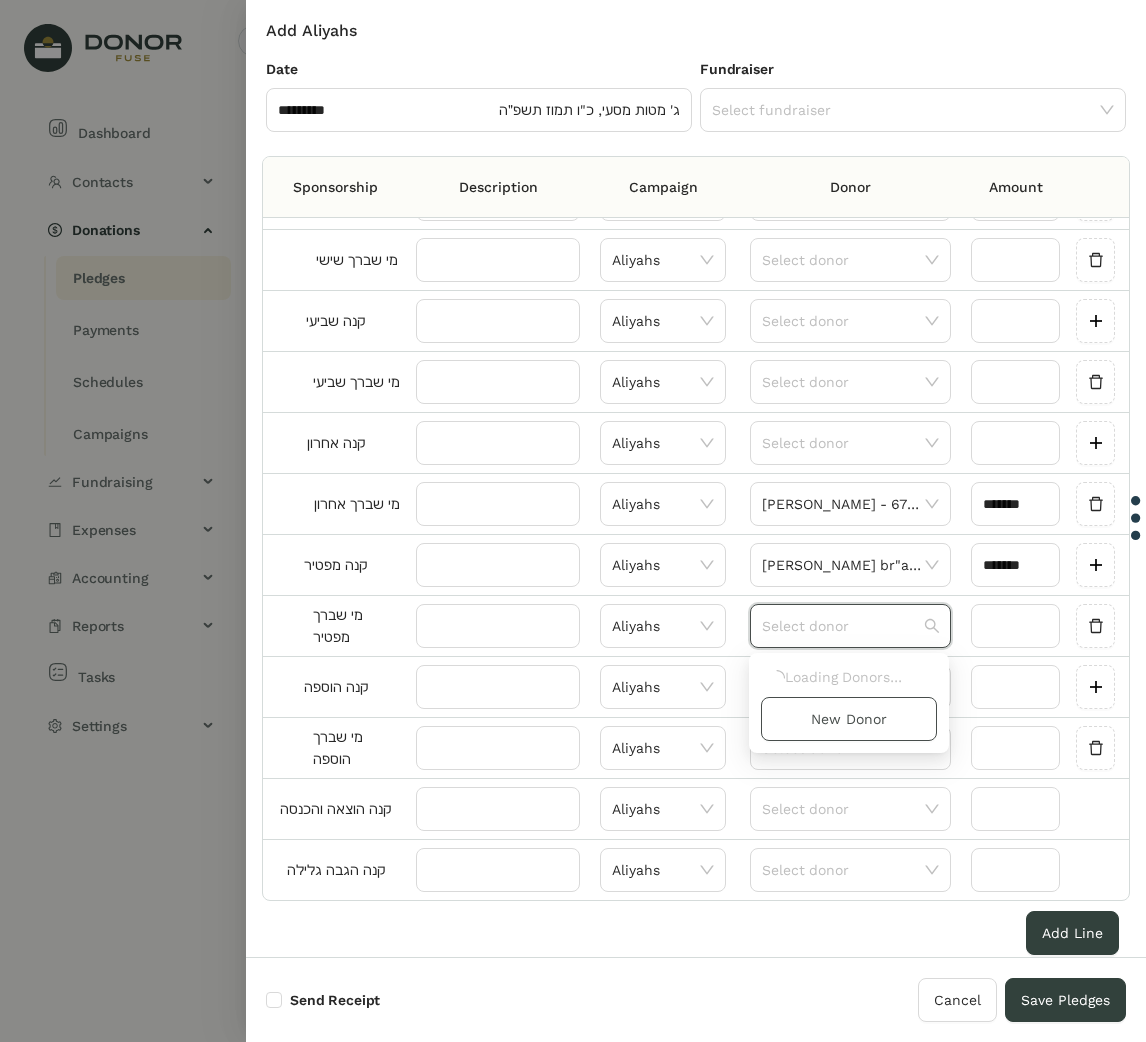 click on "New Donor" at bounding box center (849, 719) 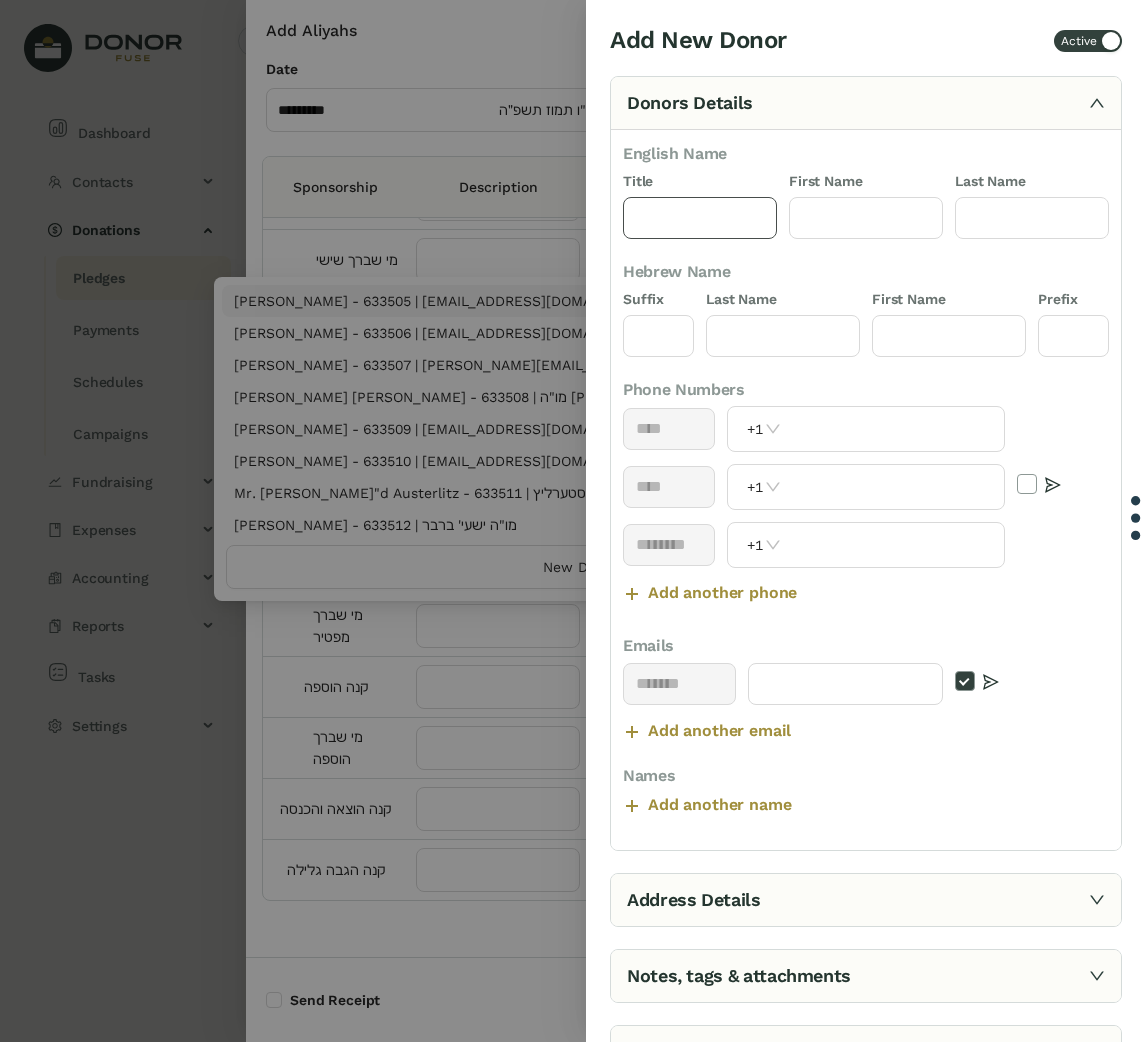 click 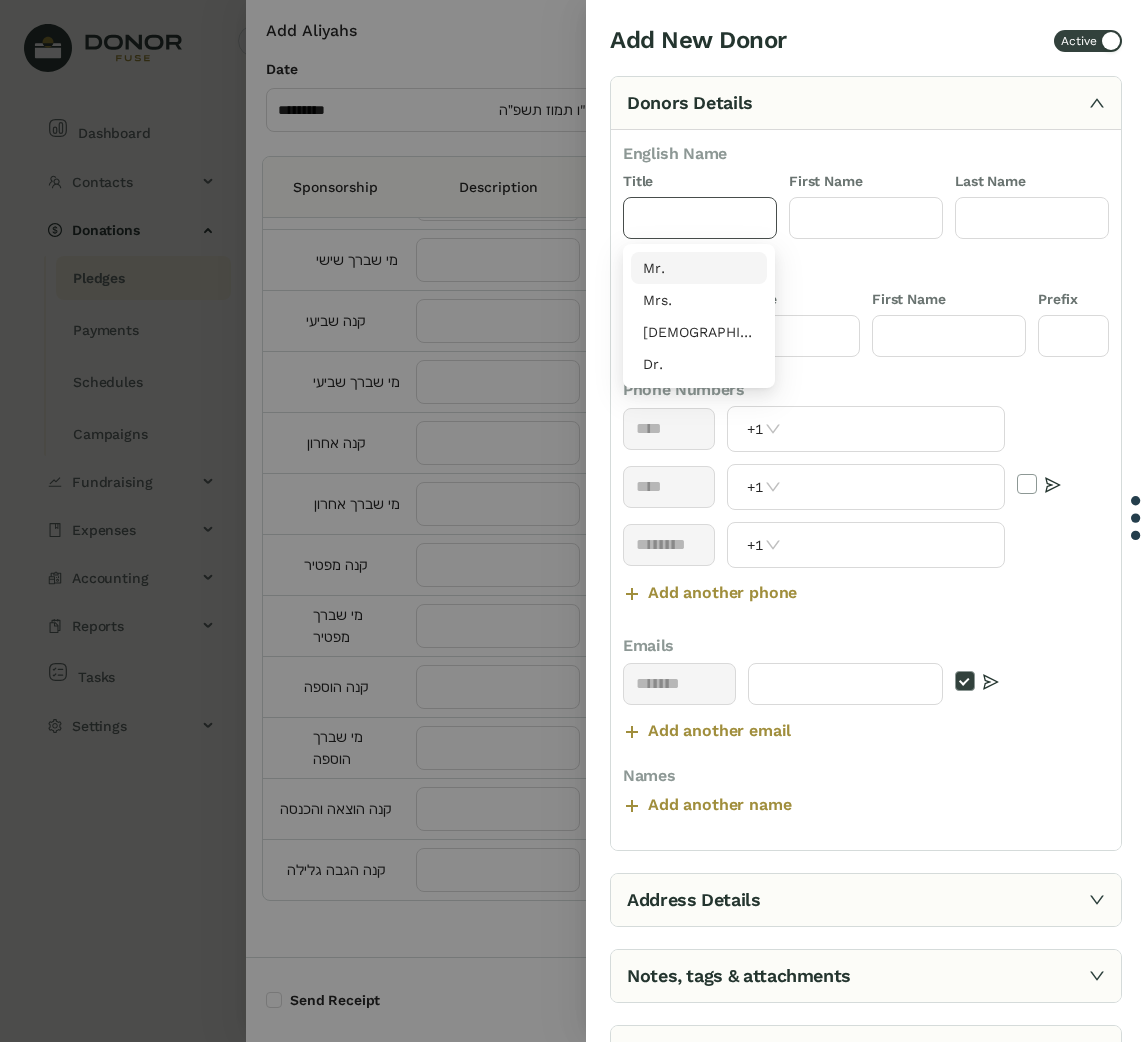 click on "Mr." at bounding box center [699, 268] 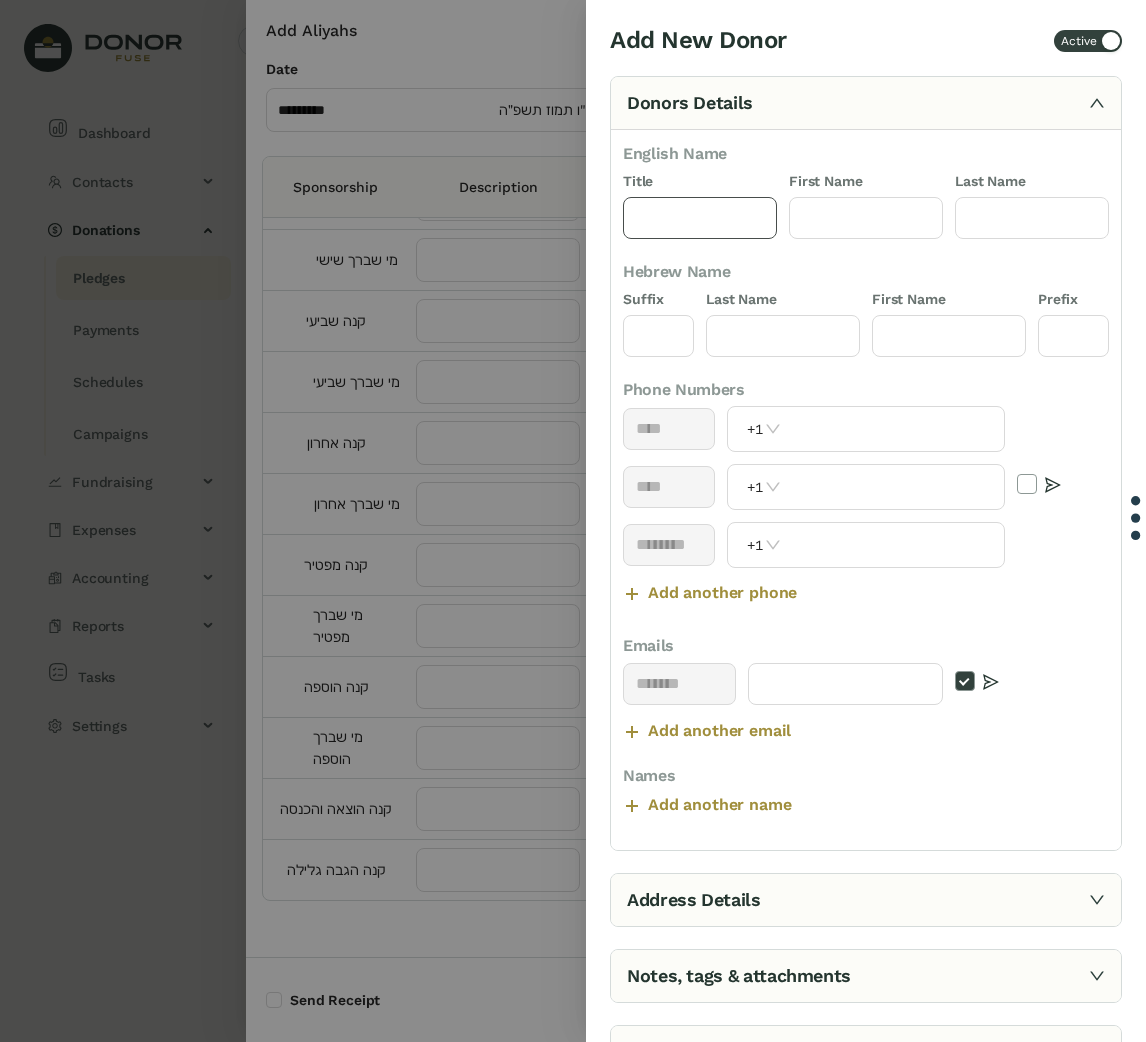 type on "***" 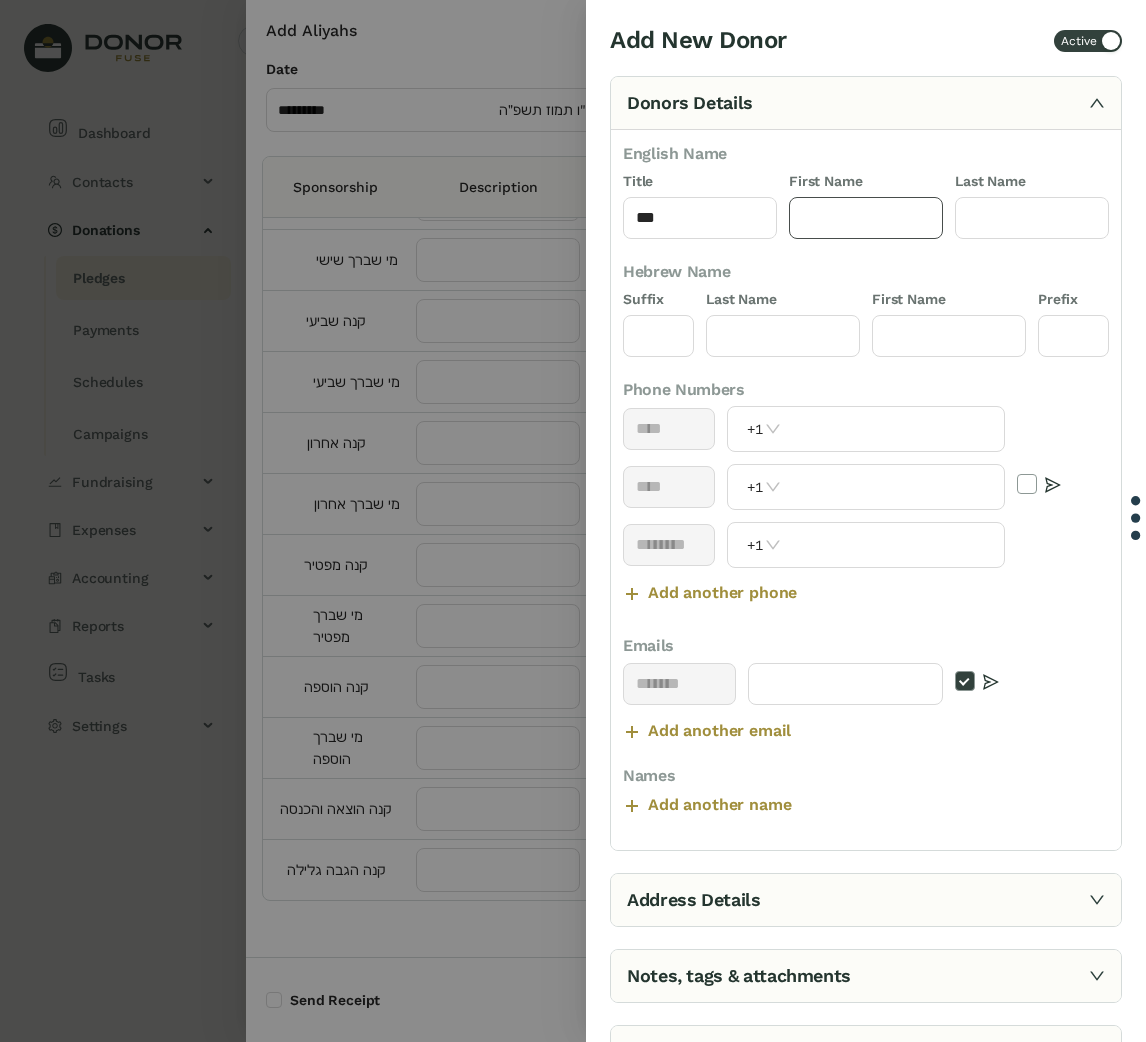 click 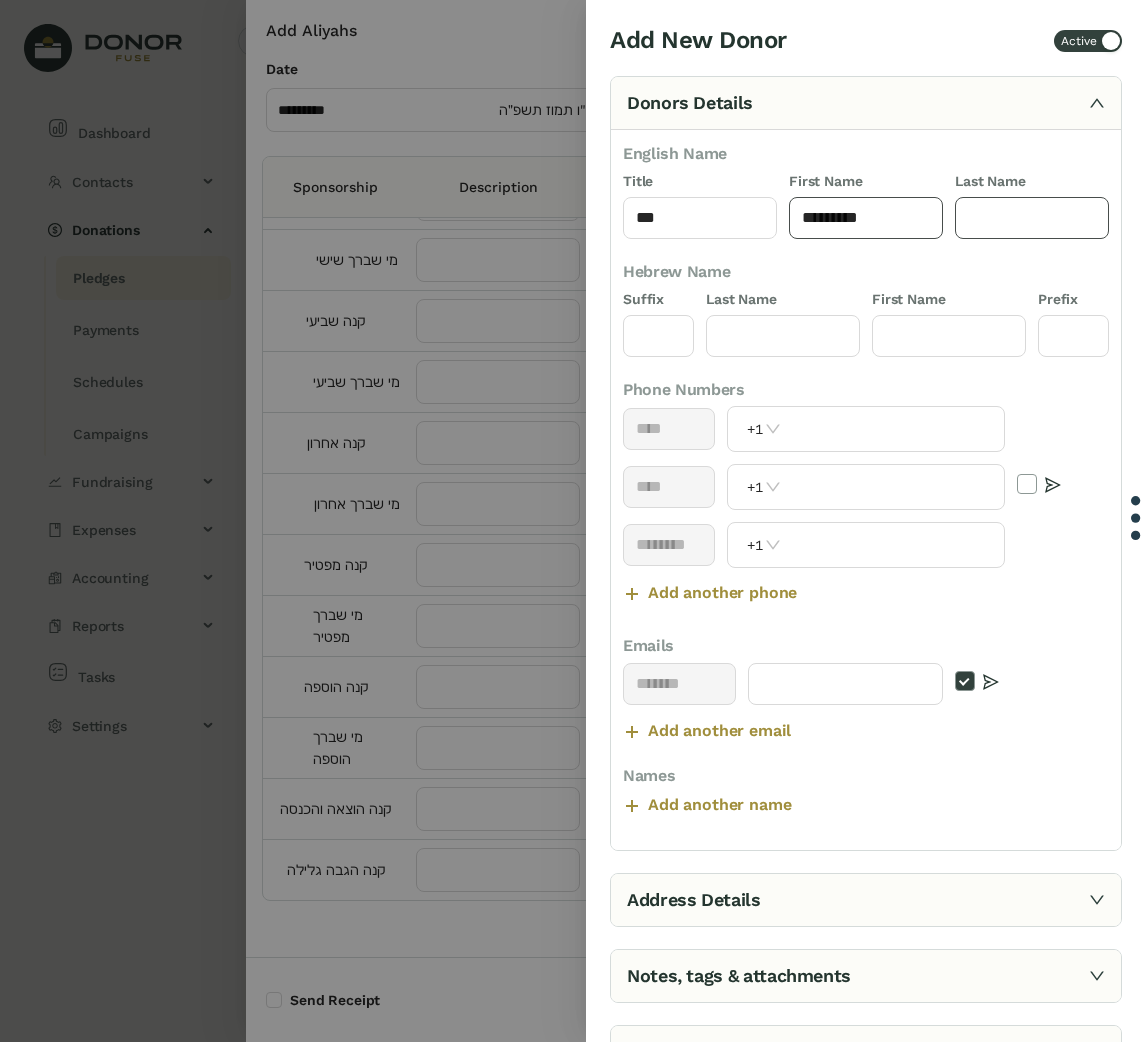 type on "*********" 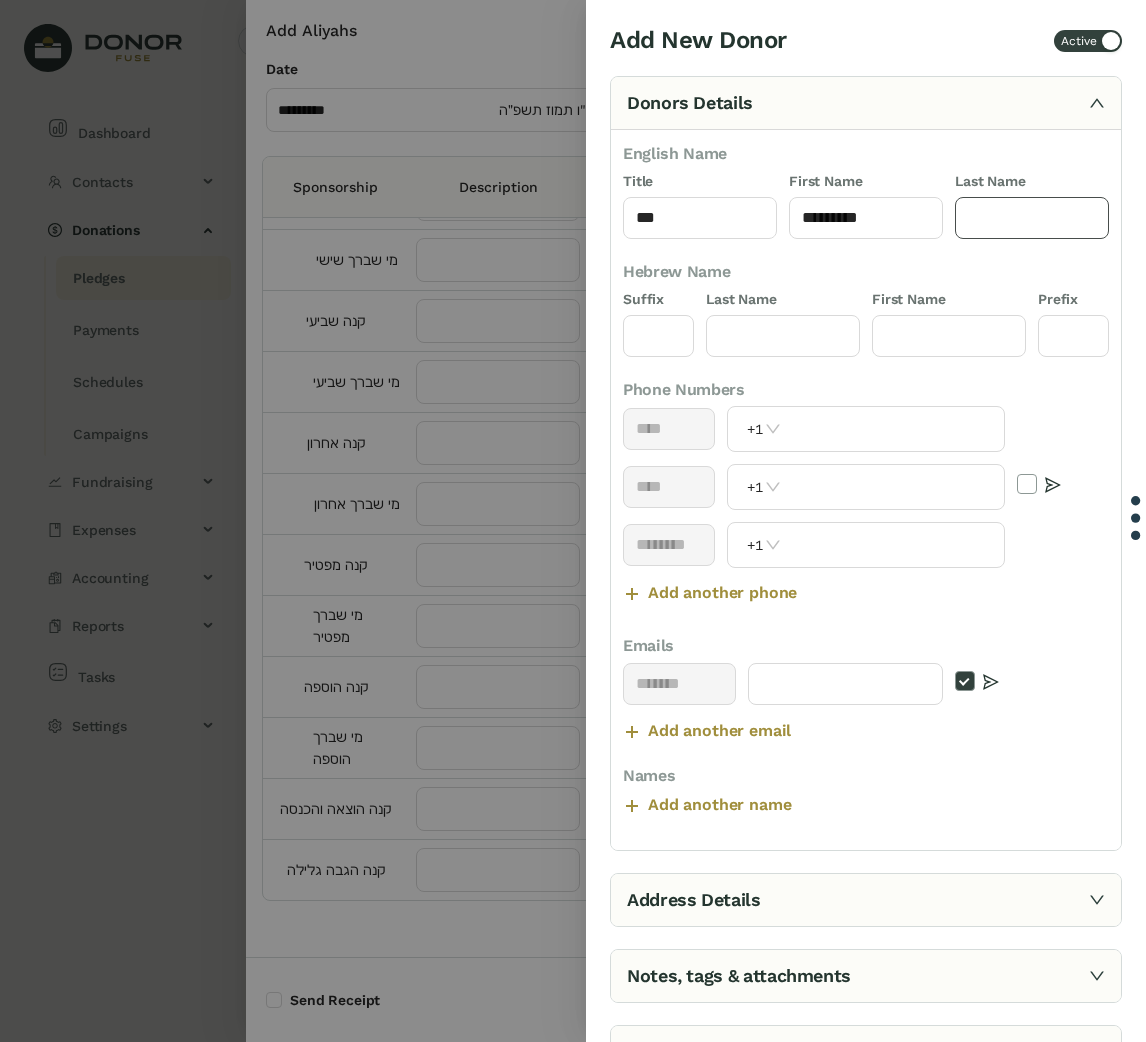 click 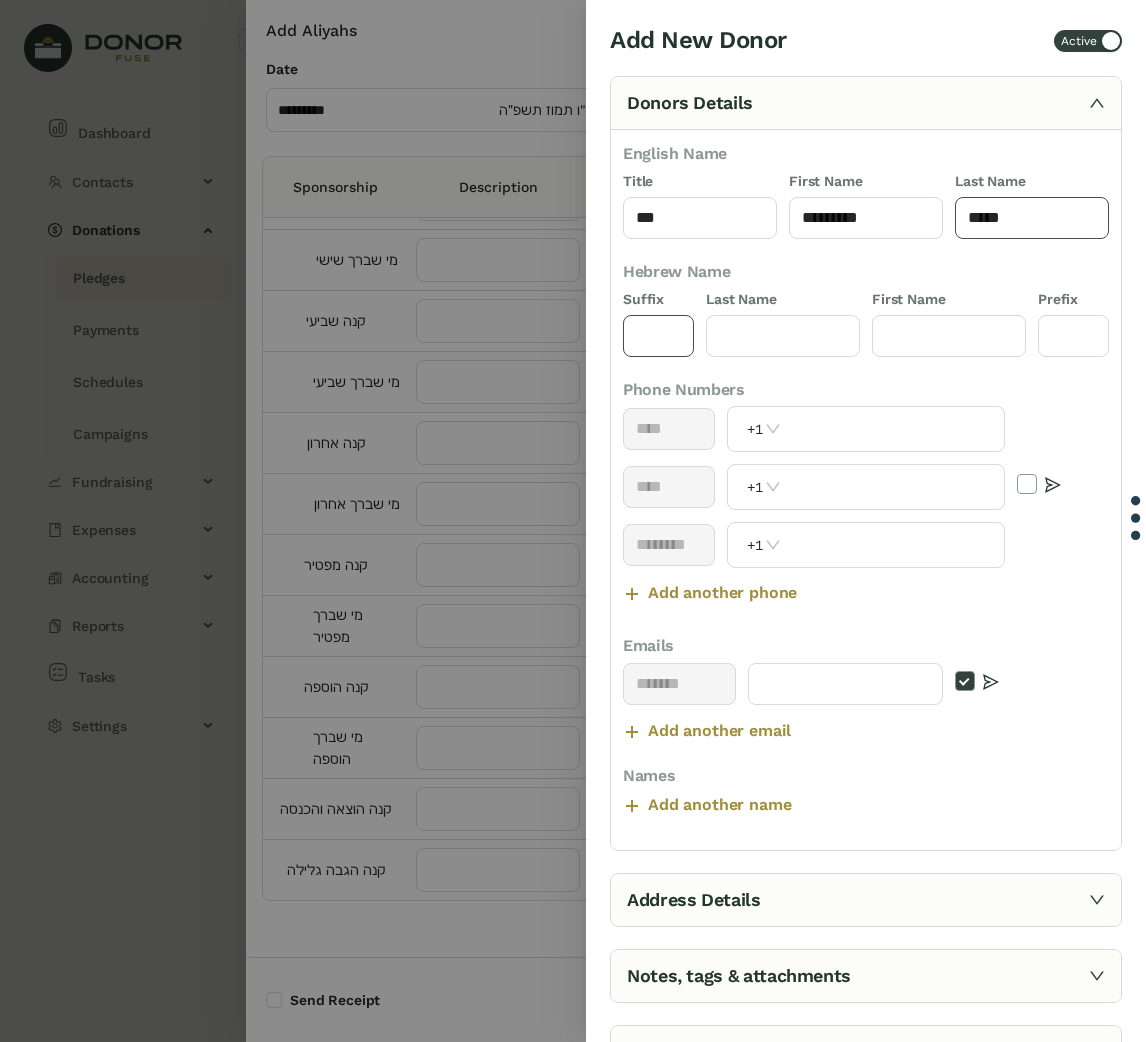 type on "*****" 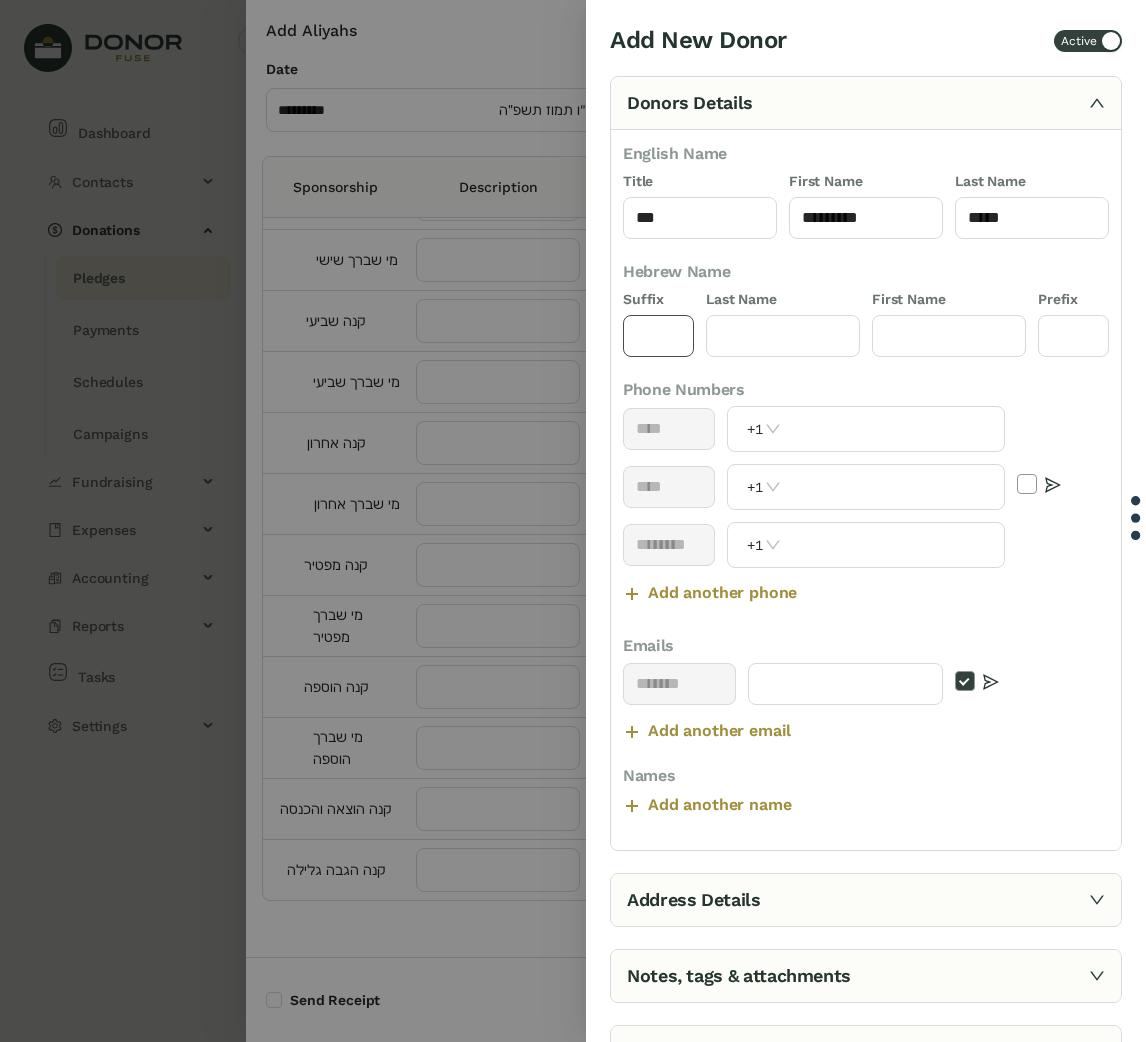 drag, startPoint x: 662, startPoint y: 348, endPoint x: 661, endPoint y: 358, distance: 10.049875 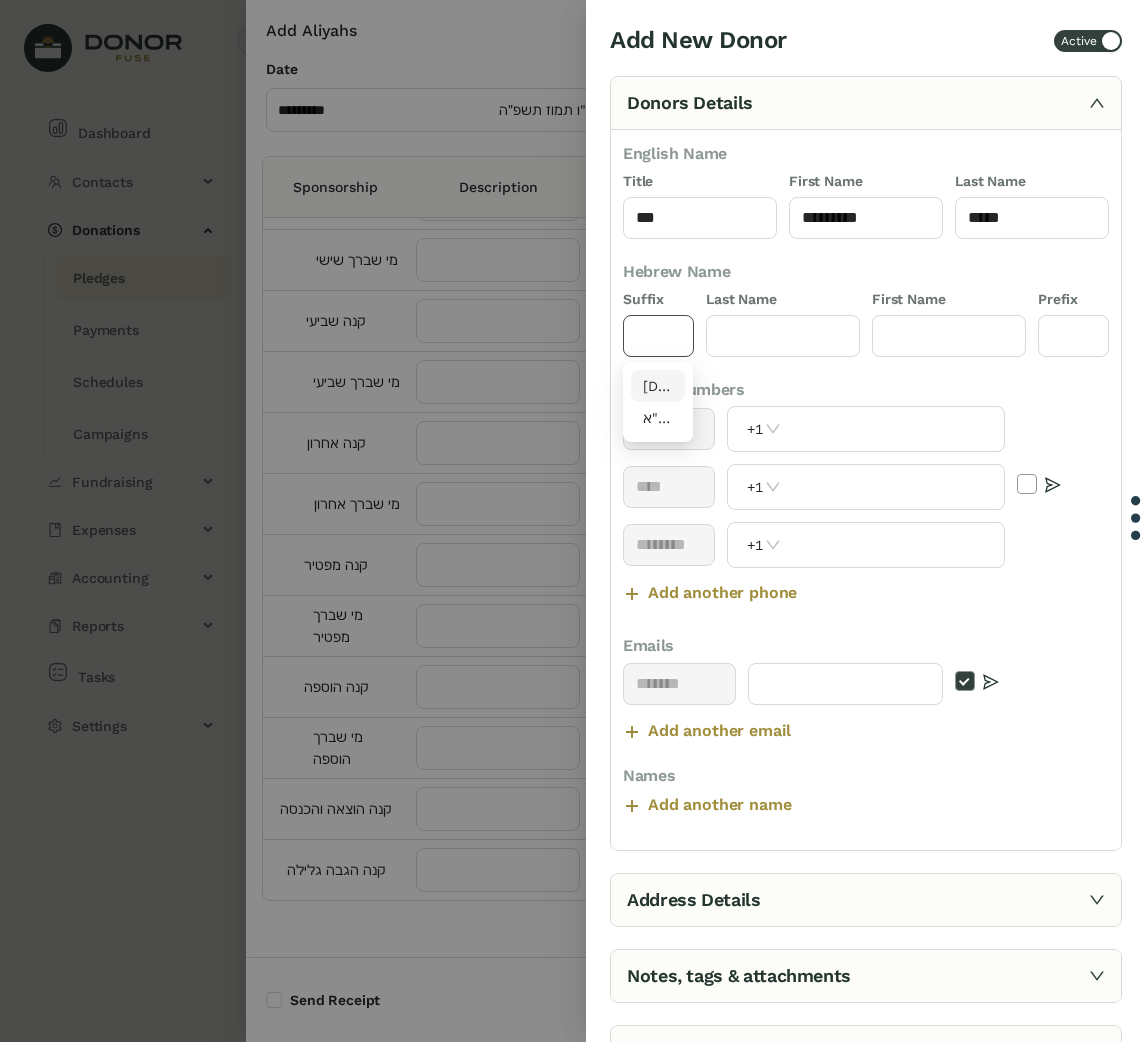 click on "[DEMOGRAPHIC_DATA]"ו" at bounding box center [658, 386] 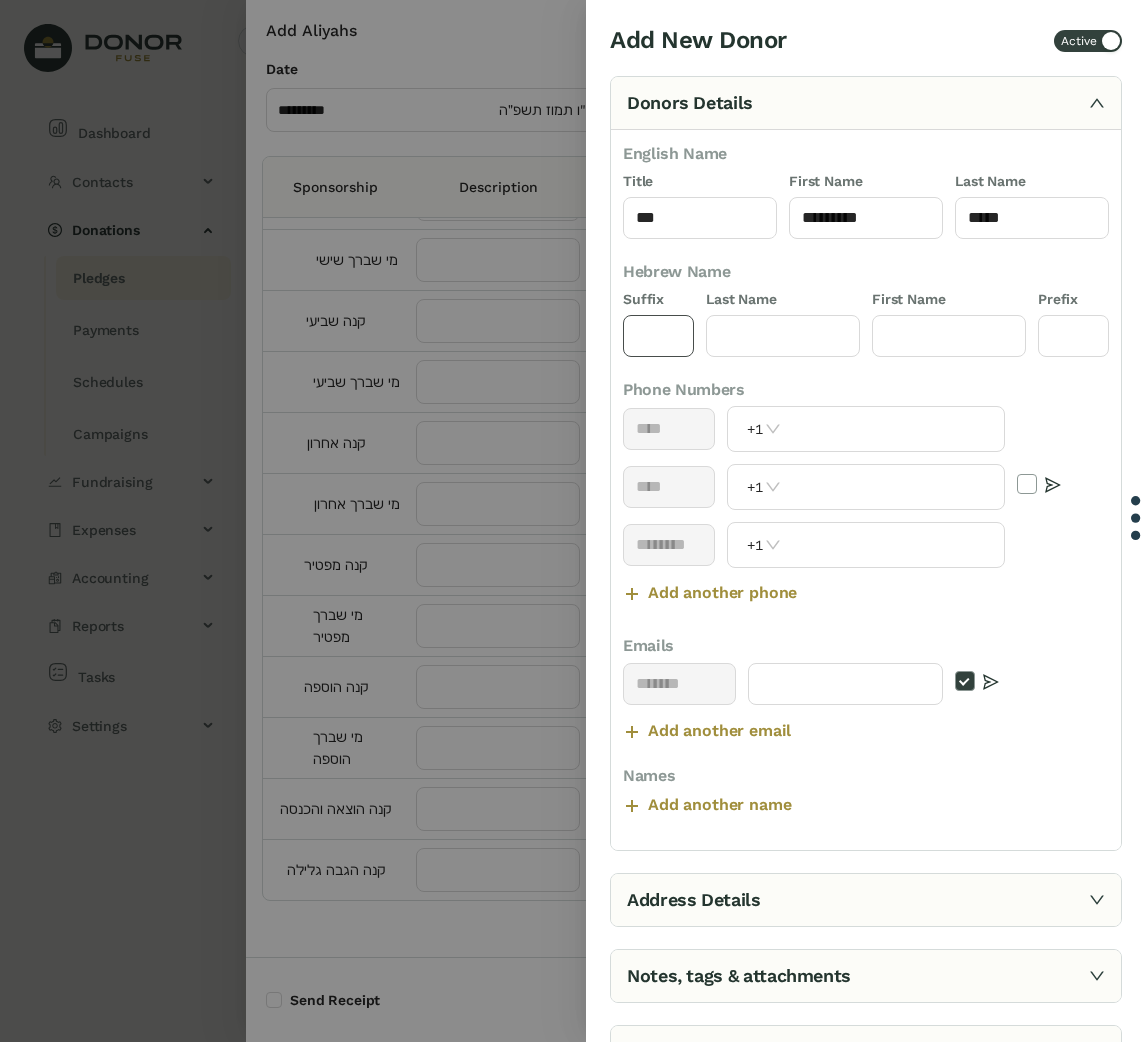 type on "****" 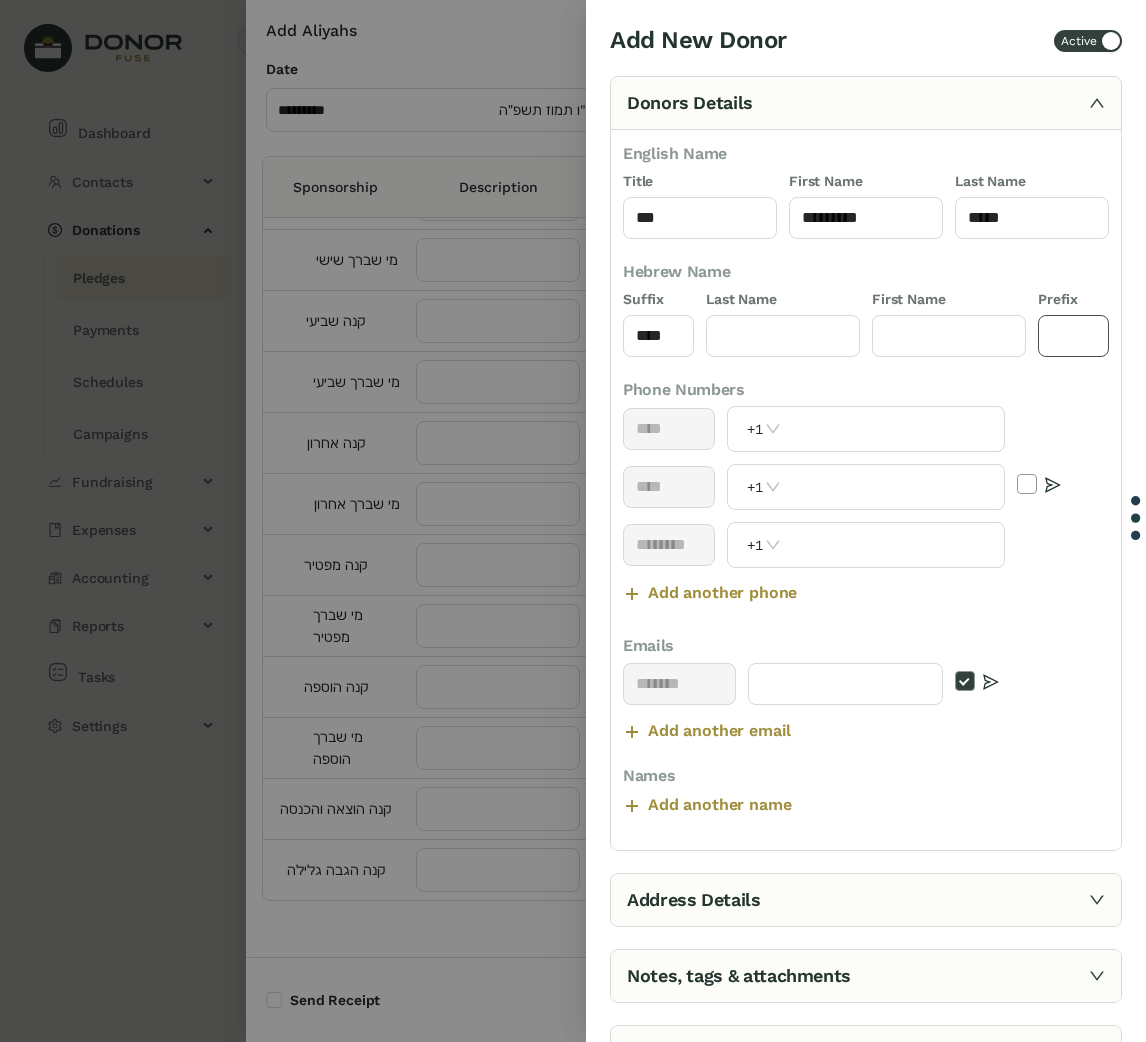 click 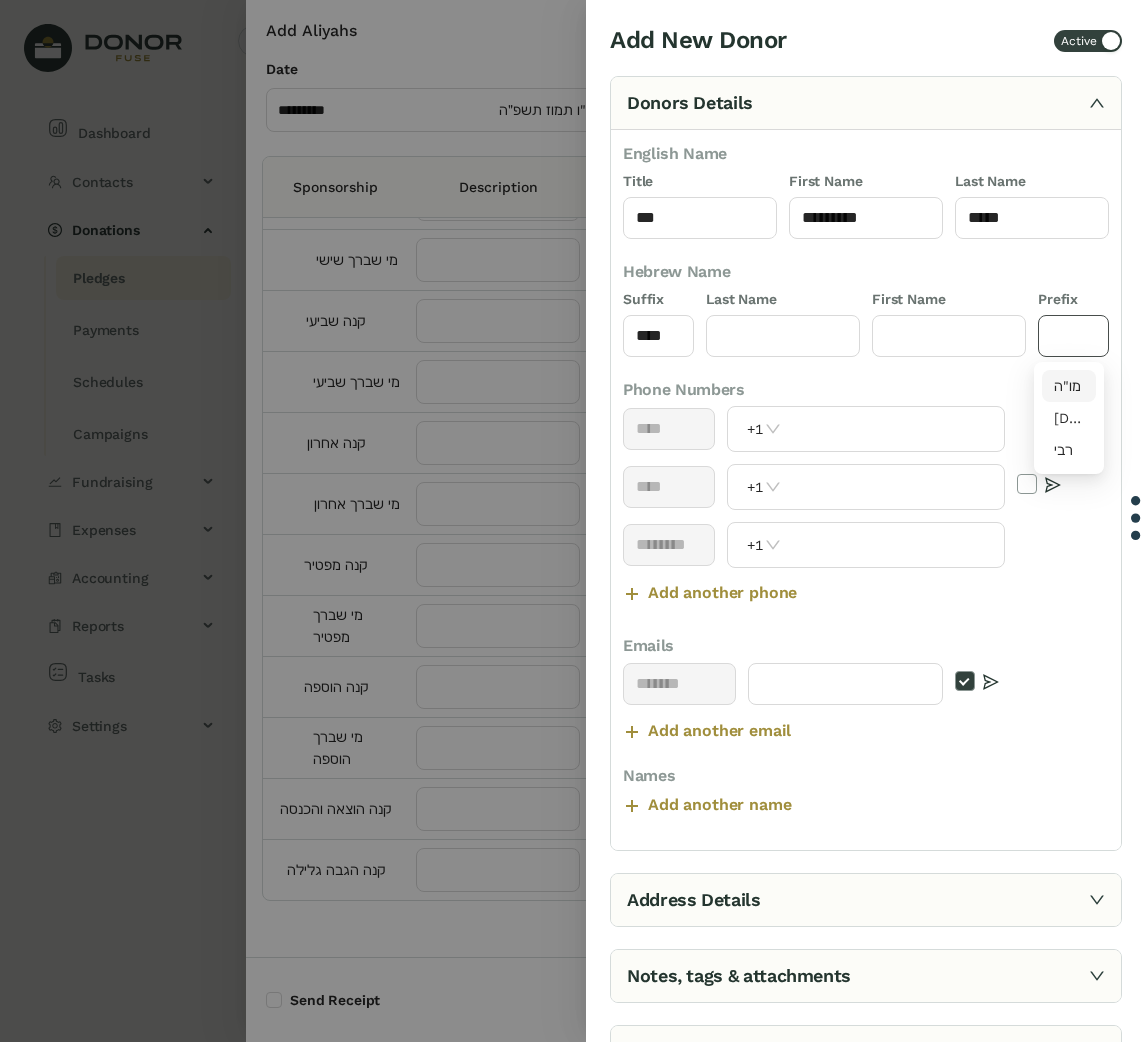 click on "מו"ה" at bounding box center [1069, 386] 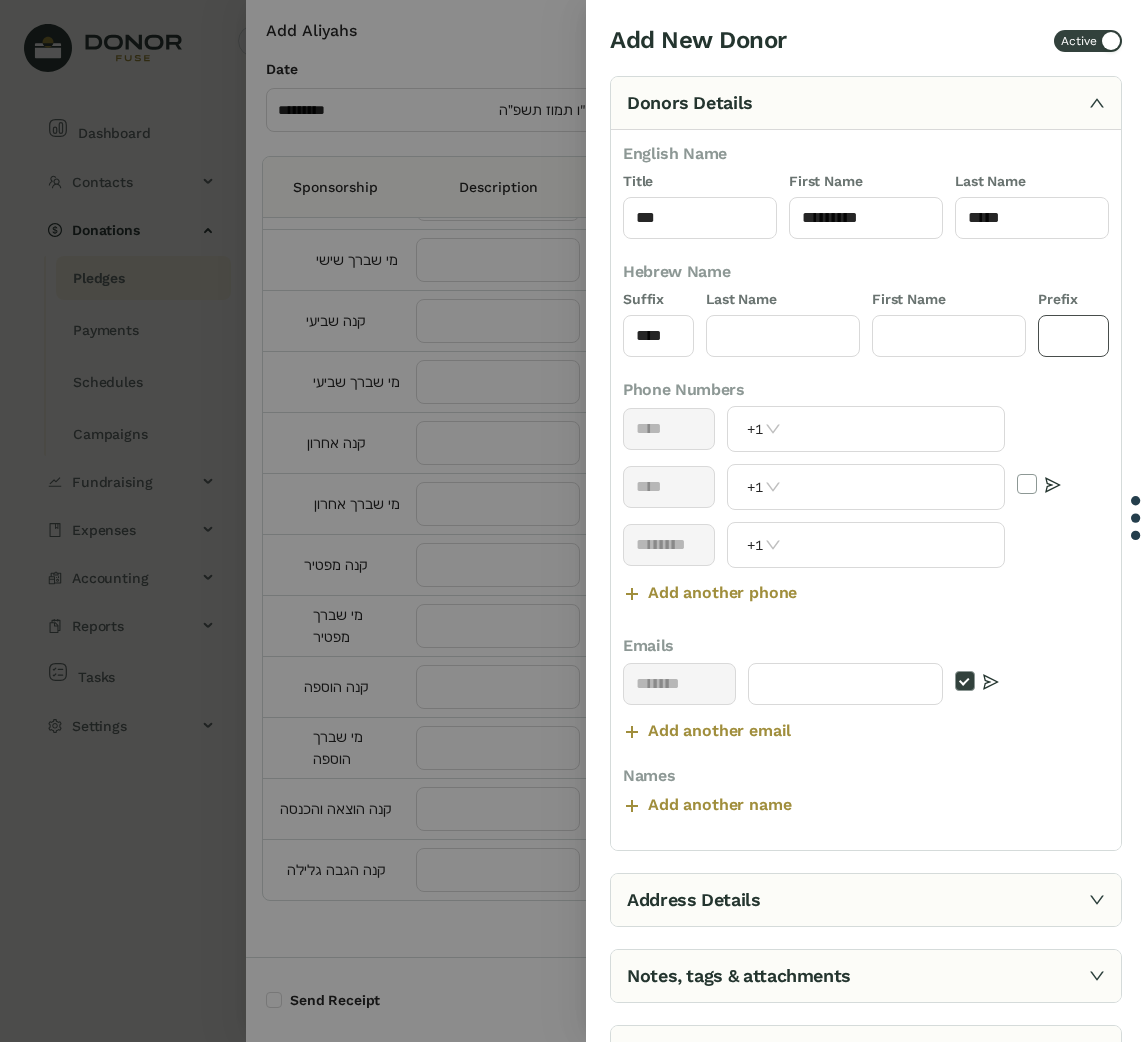 type on "****" 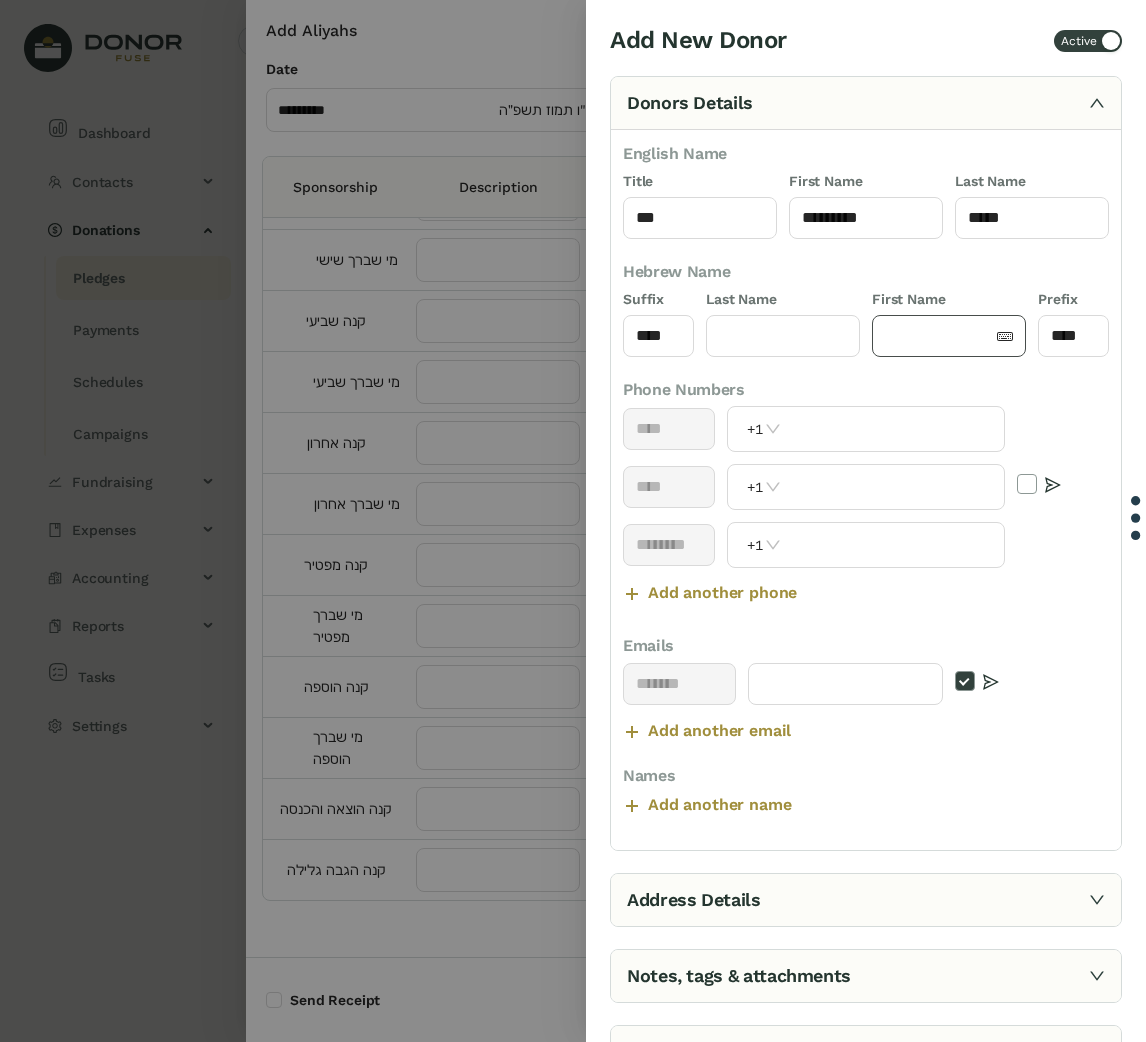 click 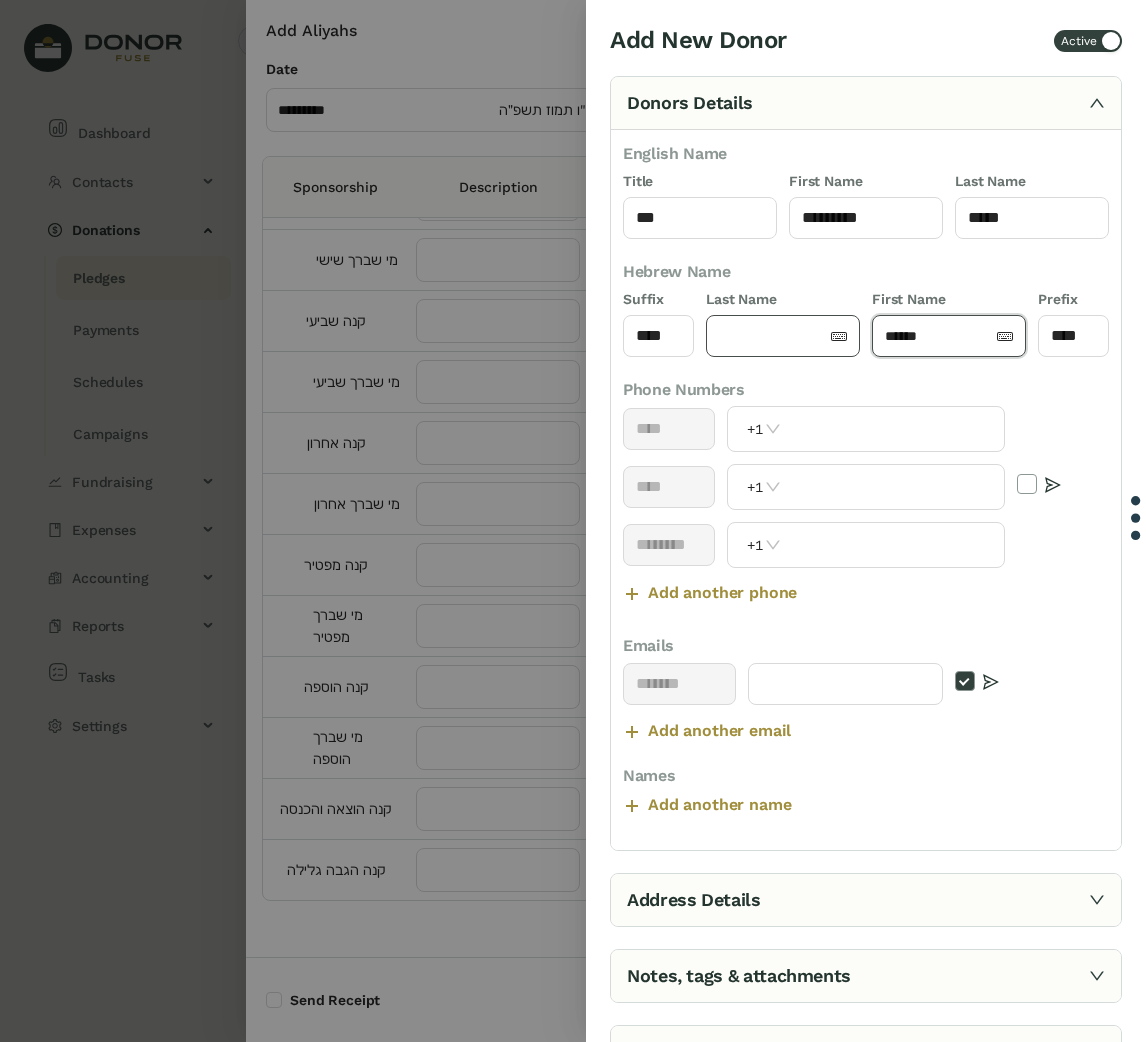 type on "******" 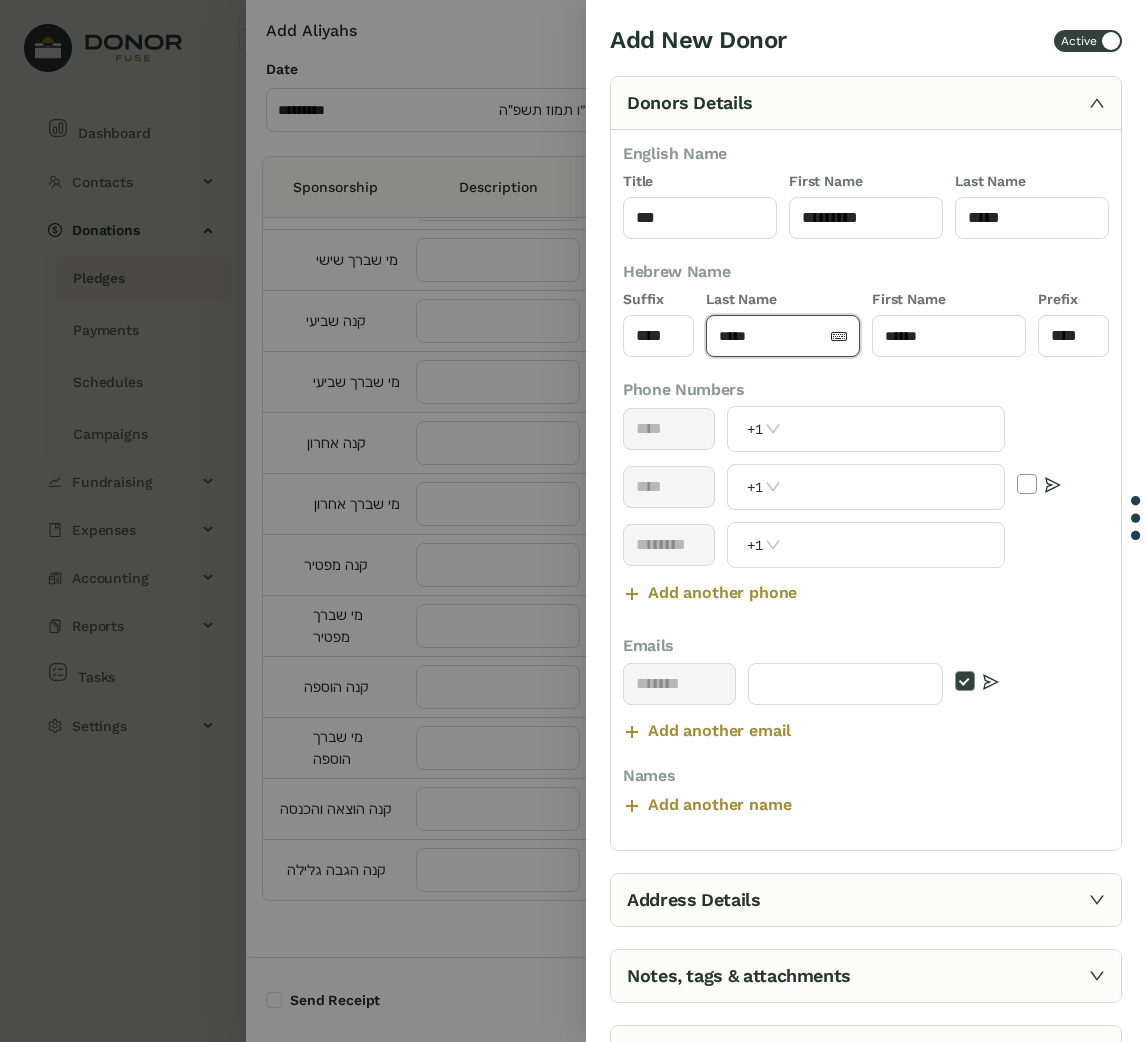 scroll, scrollTop: 163, scrollLeft: 0, axis: vertical 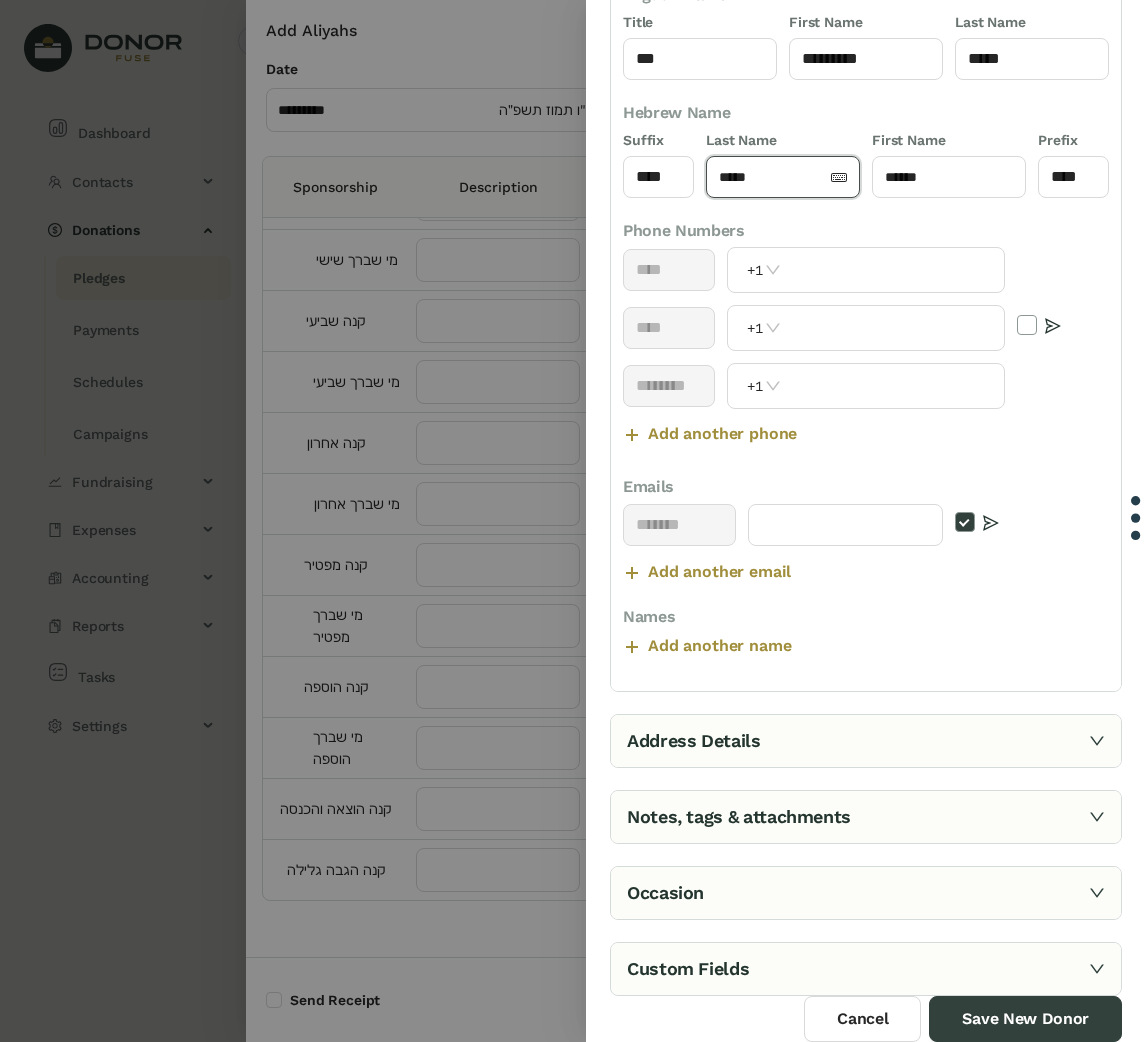 type on "*****" 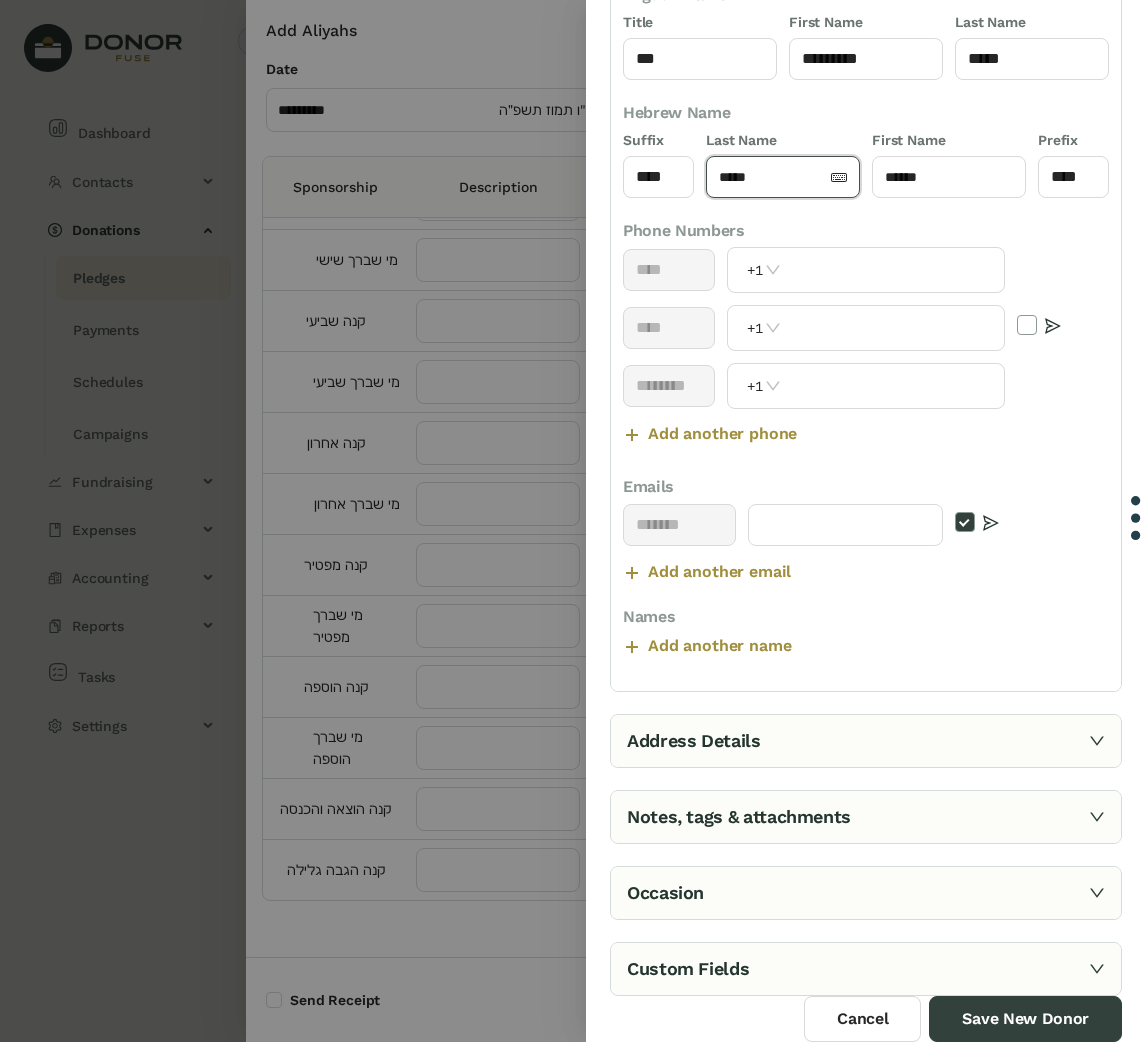 click on "Custom Fields" at bounding box center (866, 969) 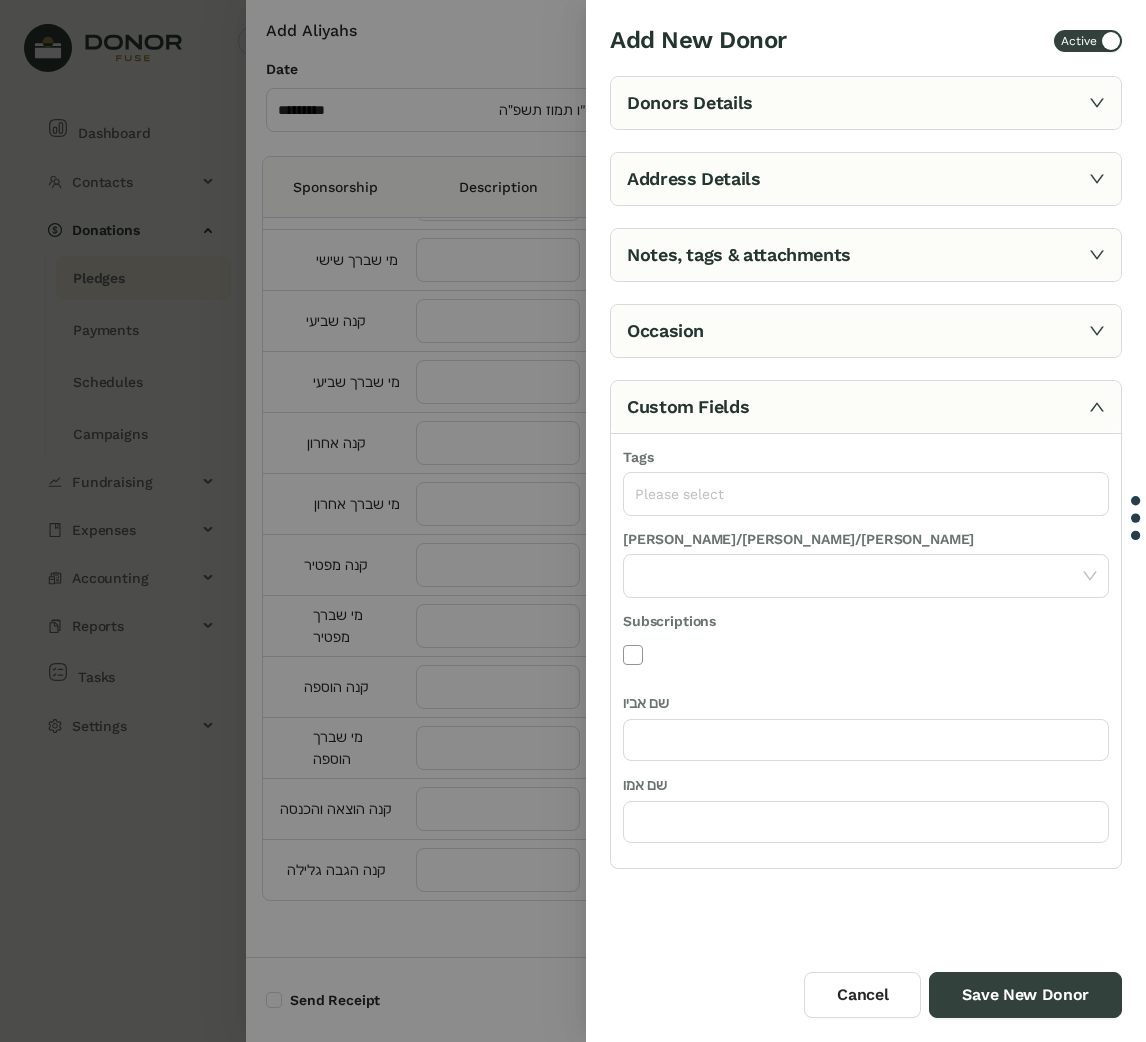 scroll, scrollTop: 0, scrollLeft: 0, axis: both 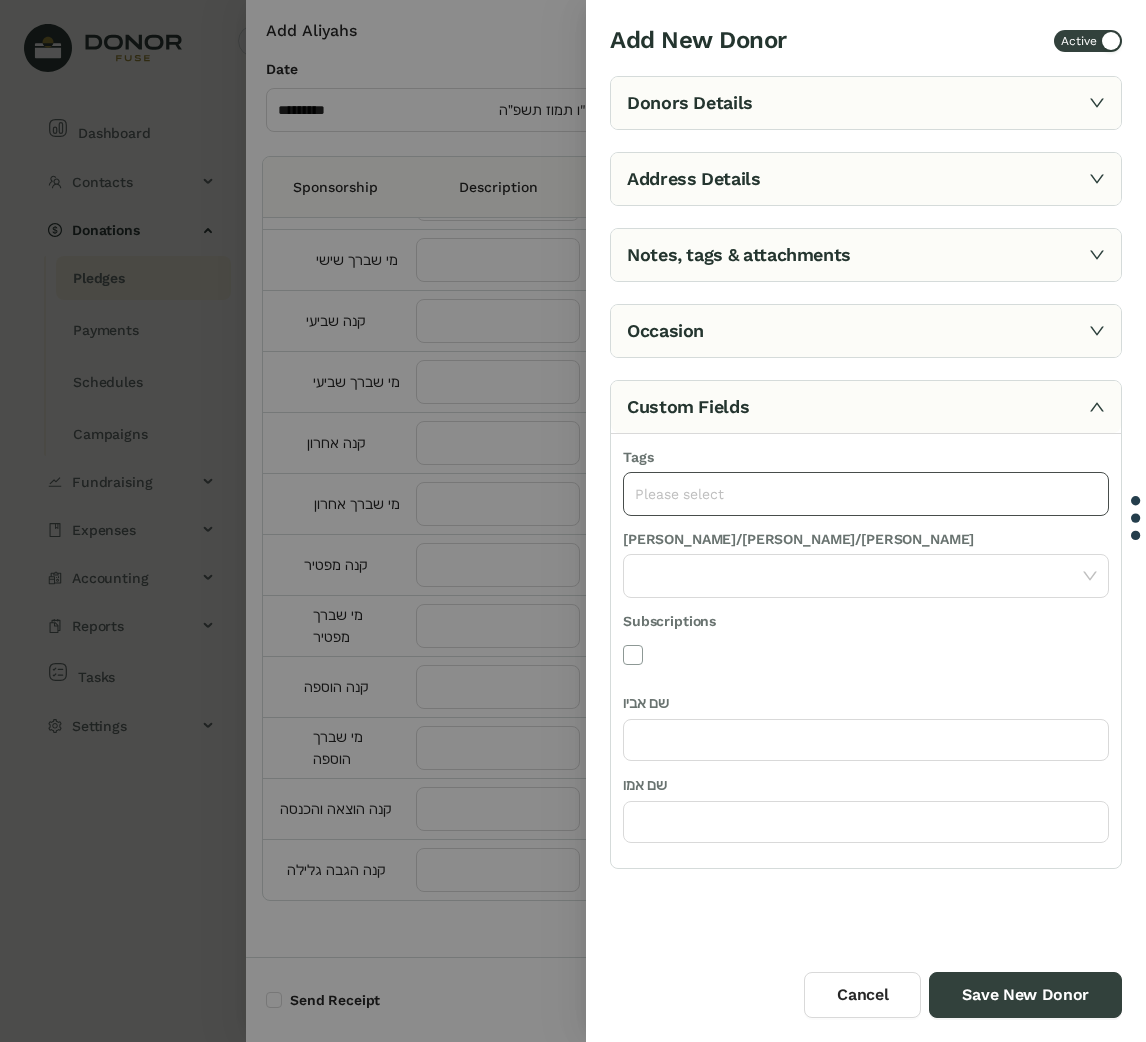 click on "Please select" 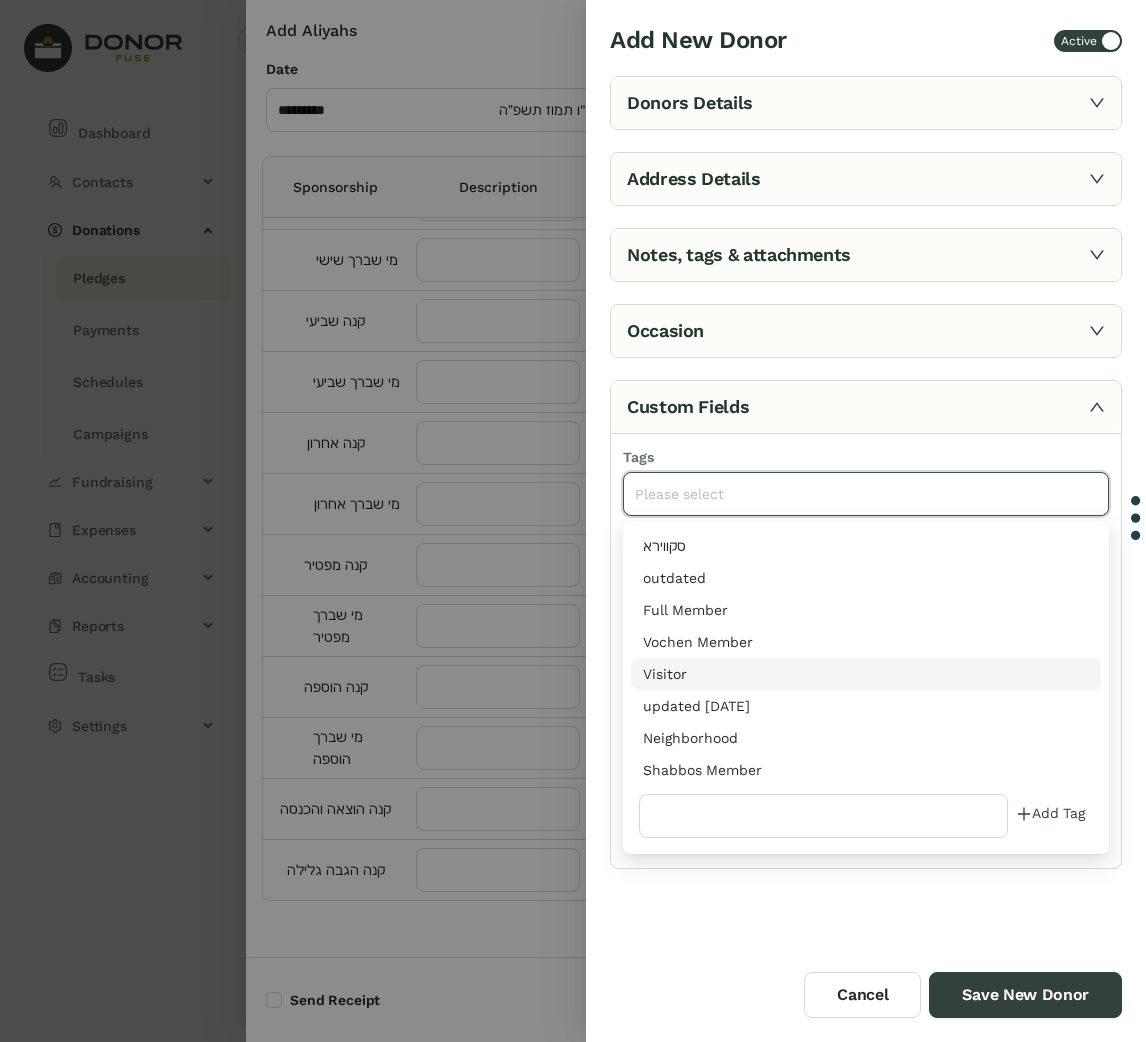 click on "Visitor" at bounding box center (866, 674) 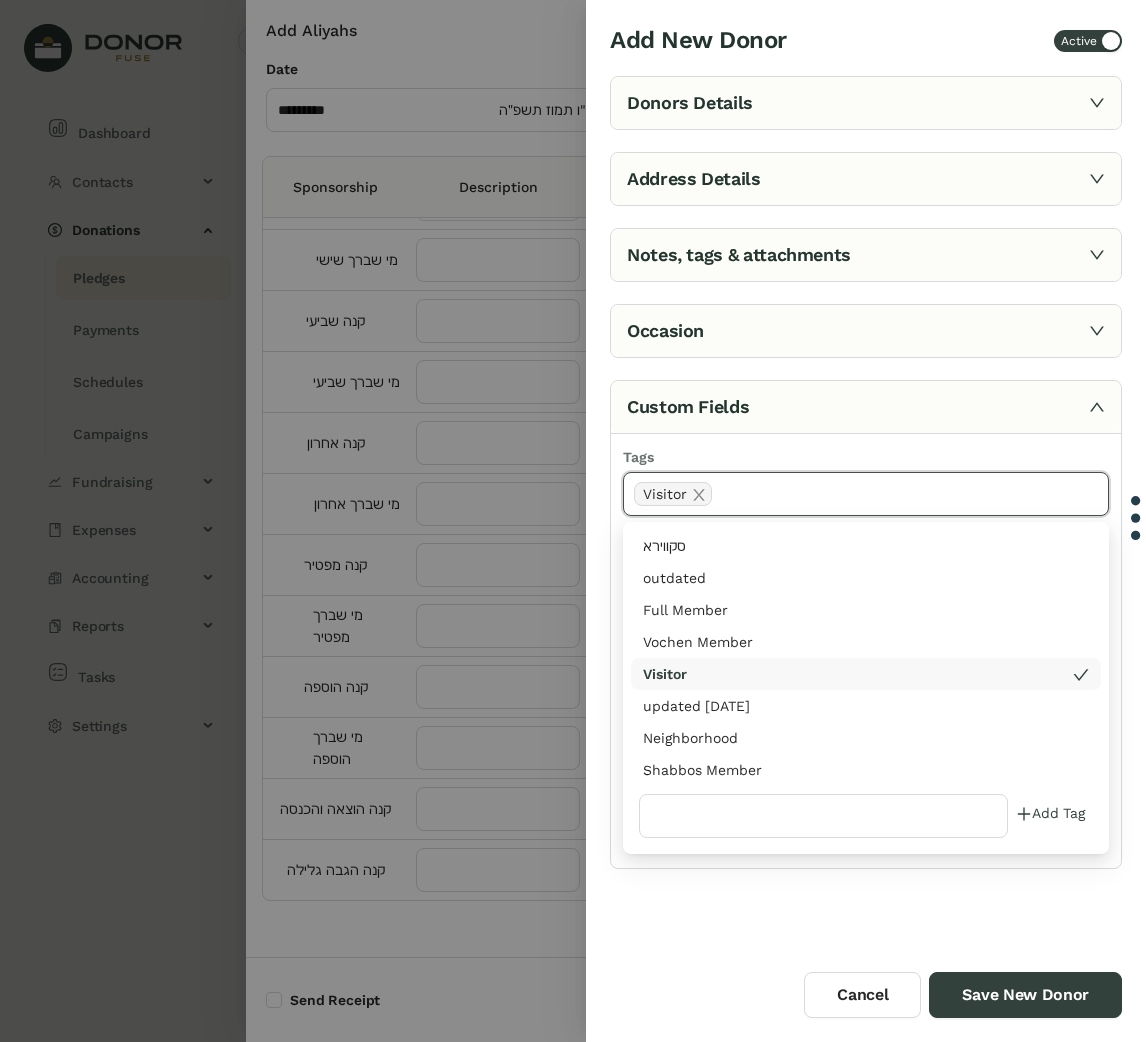 scroll, scrollTop: 32, scrollLeft: 0, axis: vertical 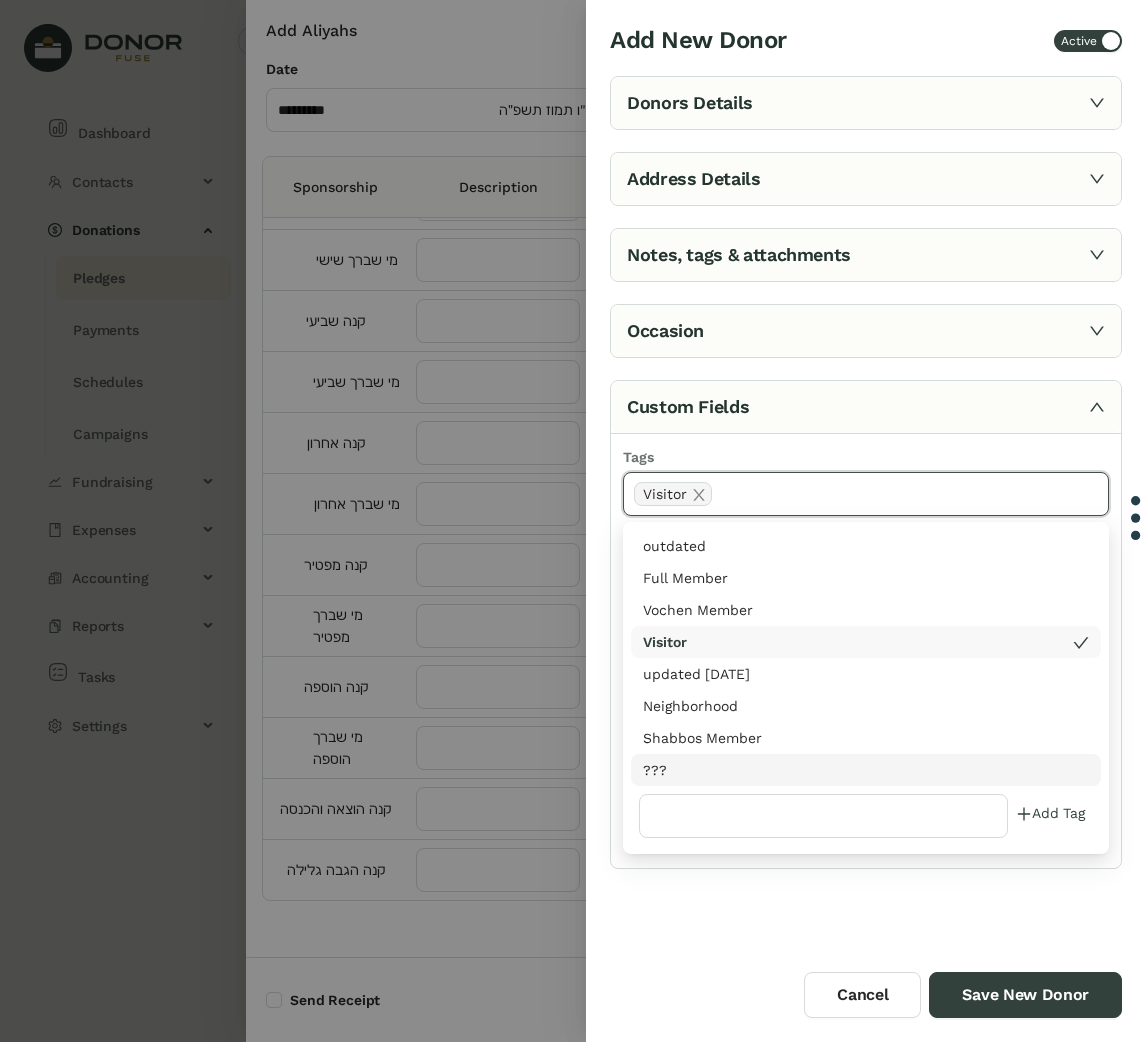click on "Add New Donor  Active Donors Details English Name    Title *** First Name ********* Last Name ***** Hebrew Name    Suffix **** Last Name ***** First Name ****** Prefix **** Phone Numbers    **** +1 **** +1 ******** +1  Add another phone Emails    *******  Add another email Names     Add another name Address Details Primary Address    Number Address Line 1 Address Line 2 Address Title City State Zip Code Business Address    Number Address Line 1 Address Line 2 Address Title City State Zip Code Notes, tags & attachments Assigned Fundraisers    Select fundraiser  Lists    Please select  Receipt Language    Ignore from auto statements Notes Attachments Upload Occasion Add occasion Custom Fields Tags Visitor   [PERSON_NAME]/[PERSON_NAME]/[PERSON_NAME]    Subscriptions שם אביו שם אמו" at bounding box center [866, 498] 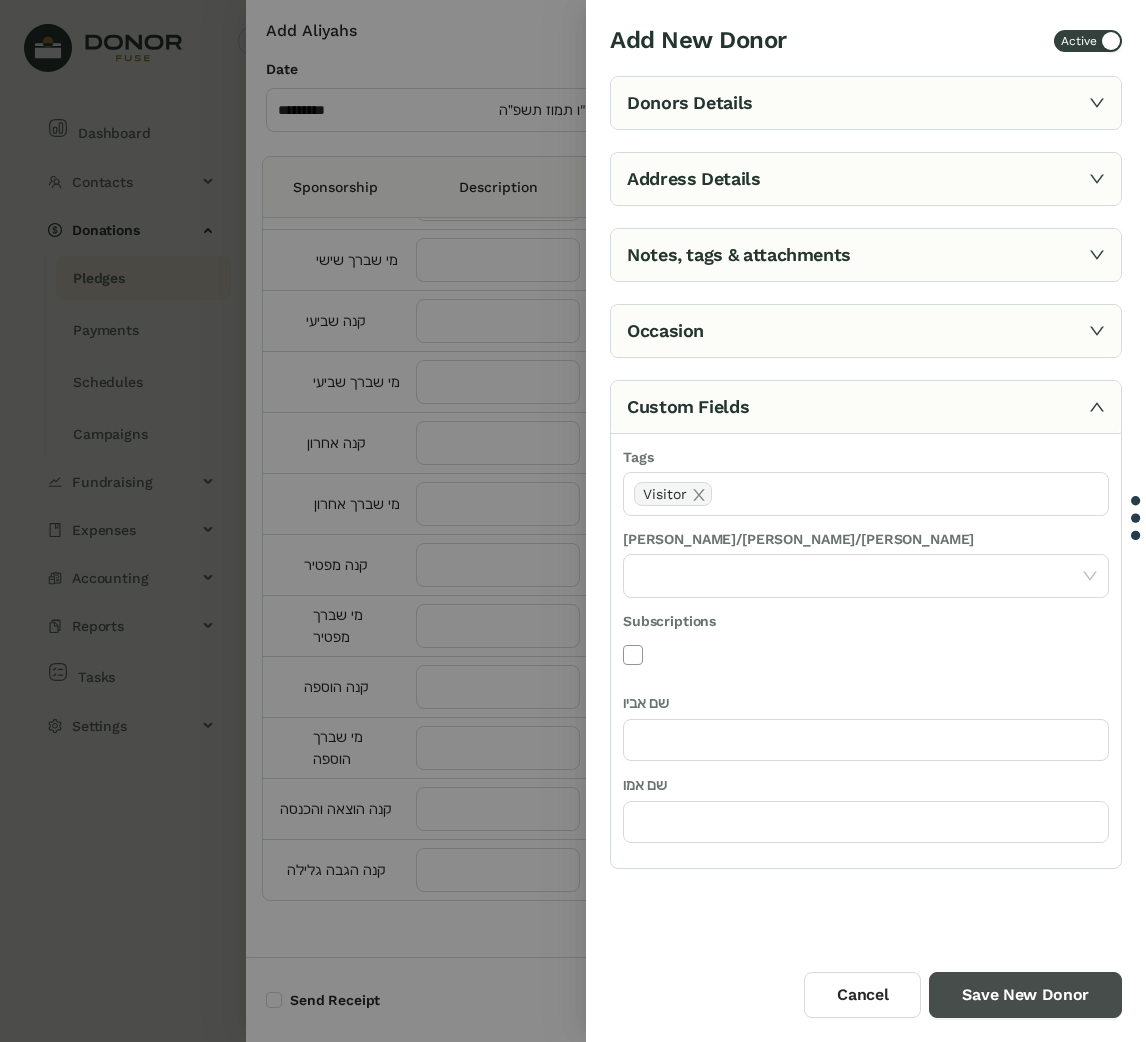 click on "Save New Donor" at bounding box center [1025, 995] 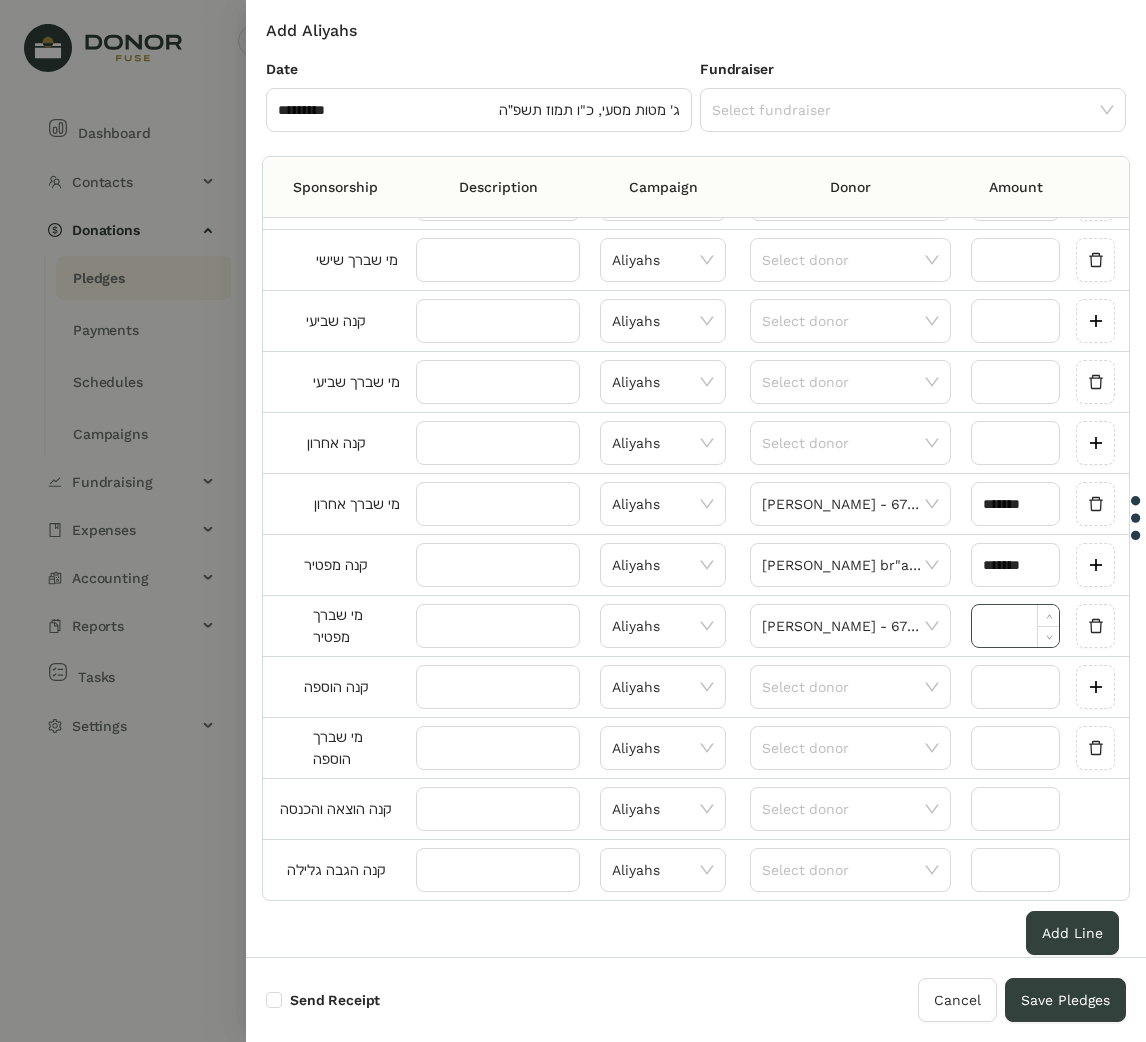 click at bounding box center [1015, 626] 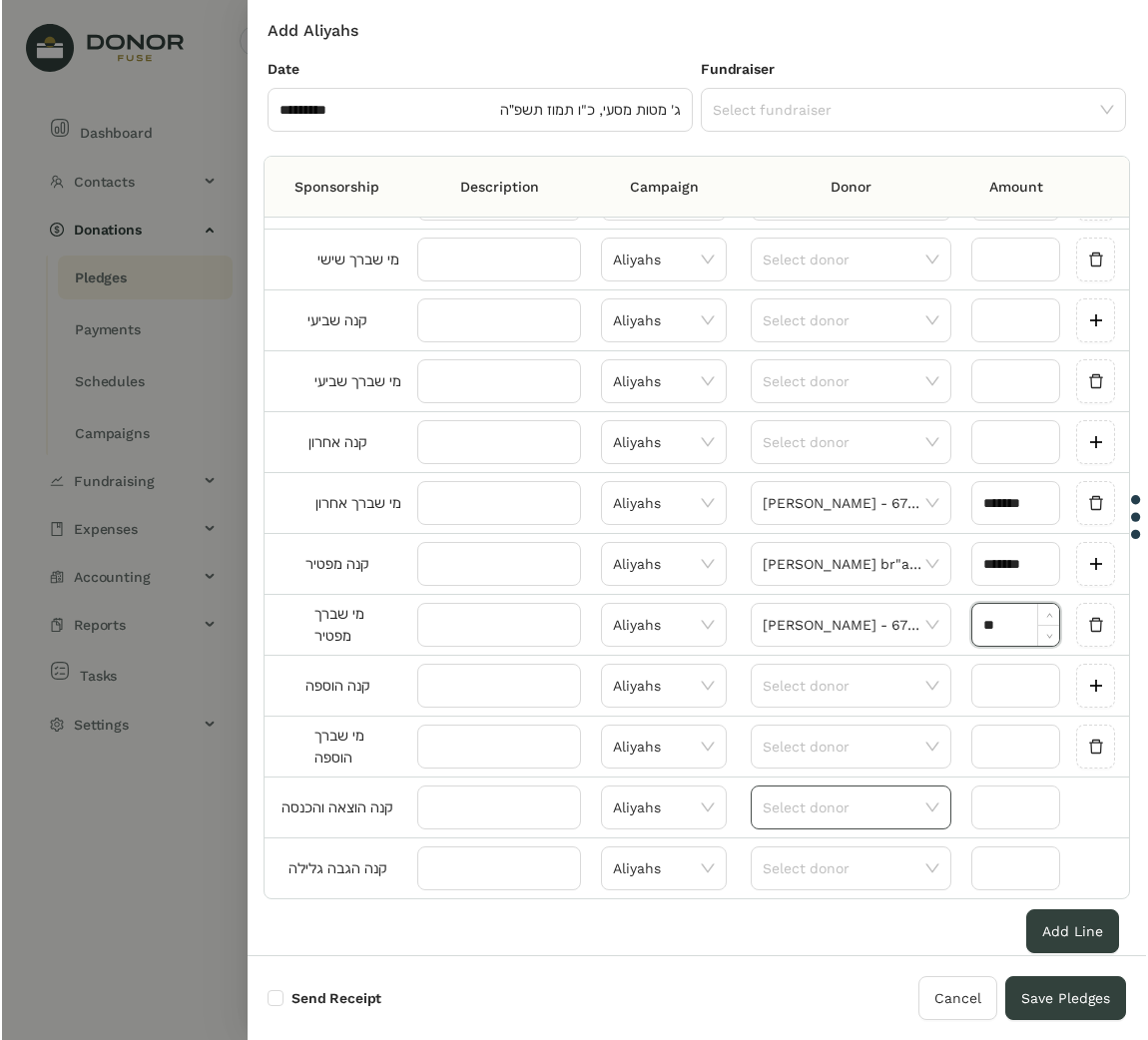 scroll, scrollTop: 19, scrollLeft: 0, axis: vertical 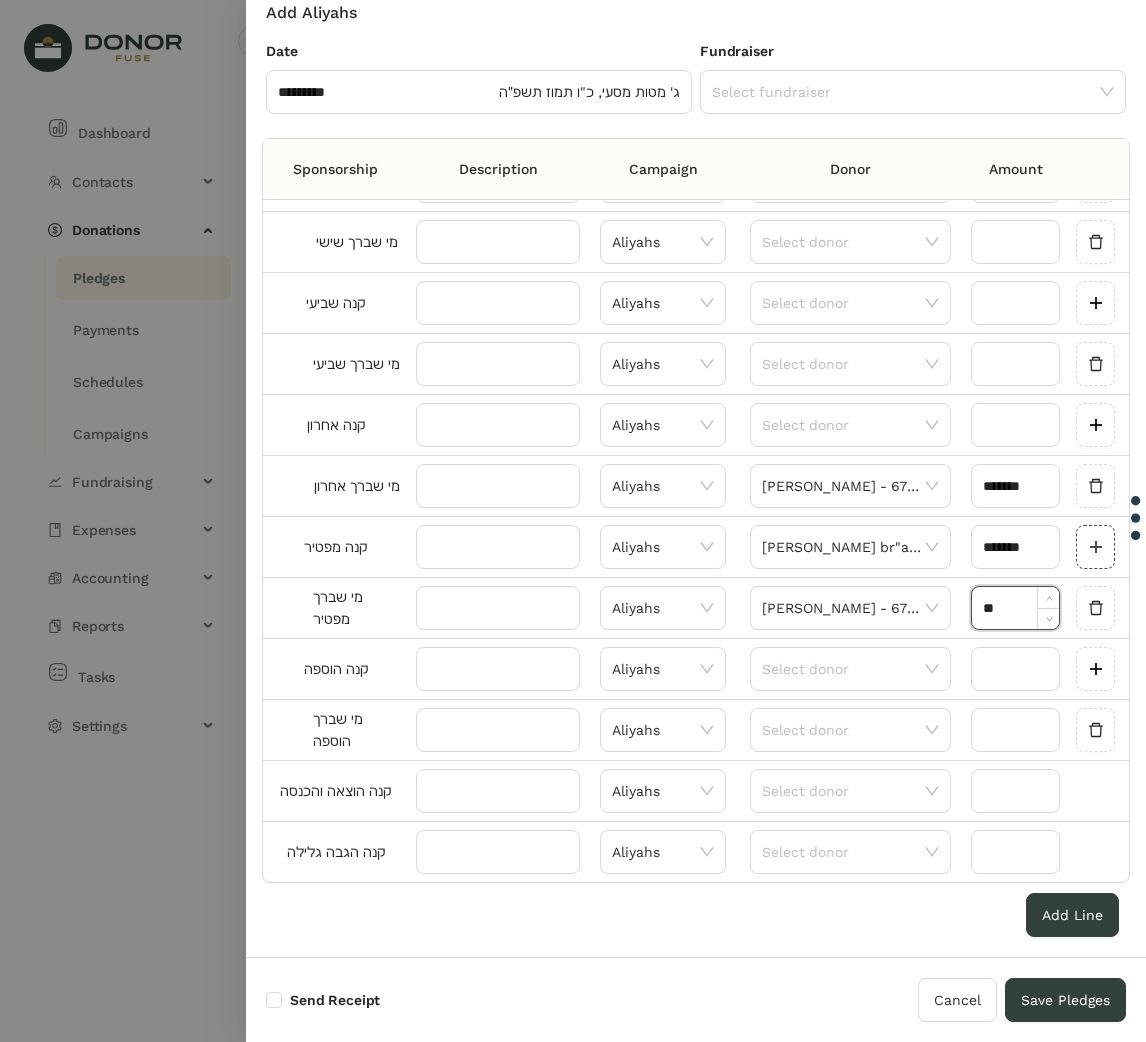 click 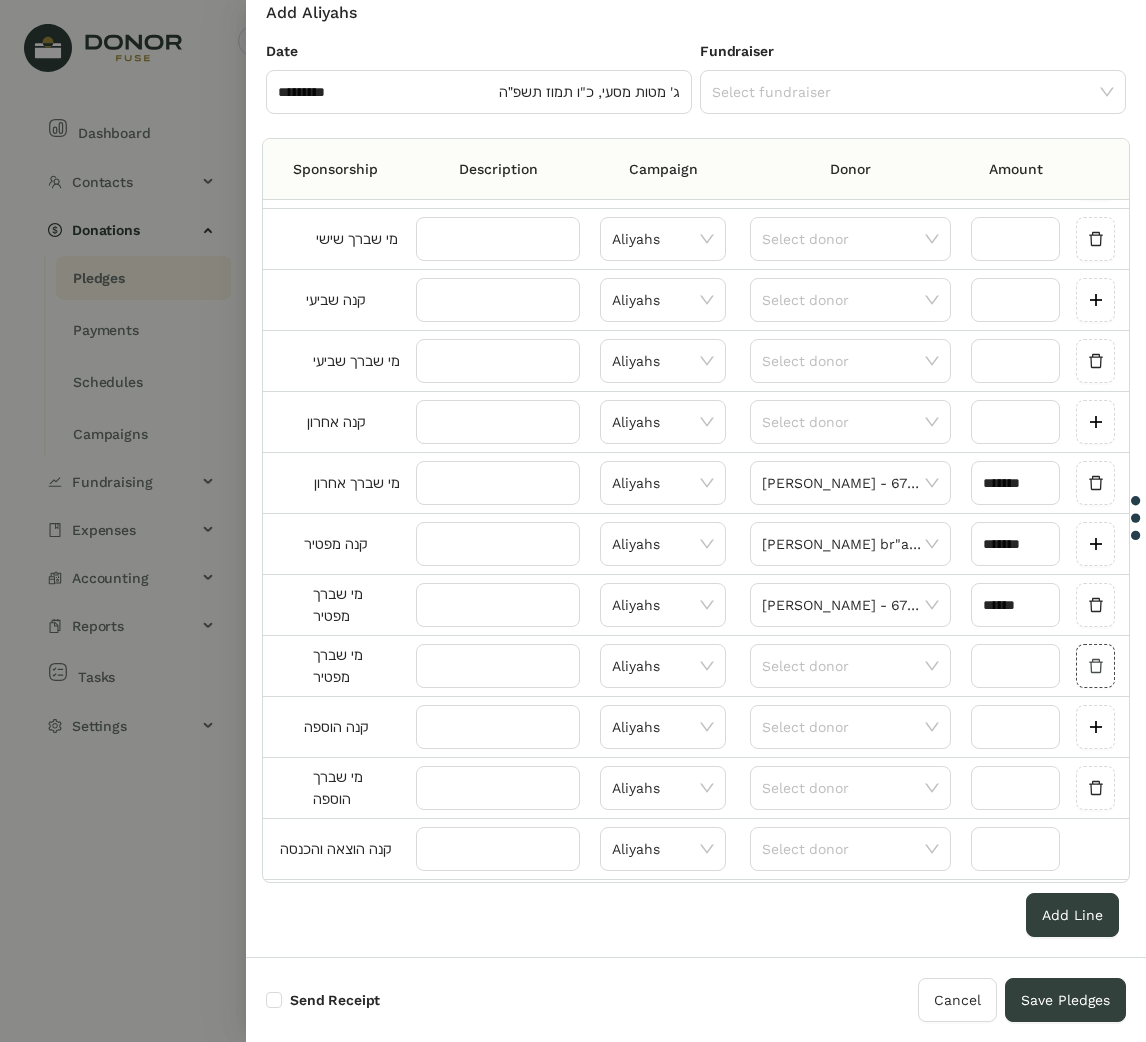 click 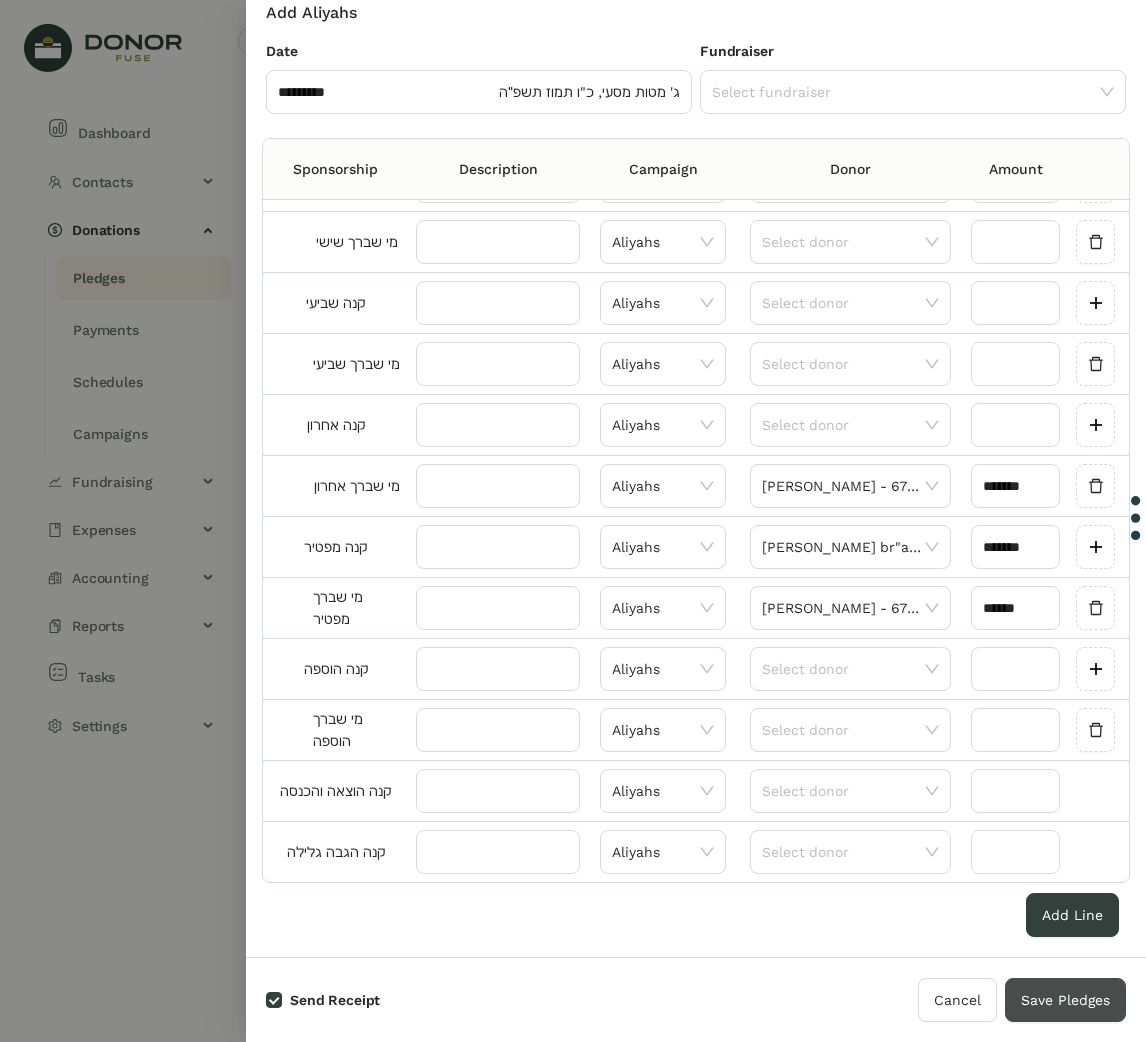click on "Save Pledges" at bounding box center [1065, 1000] 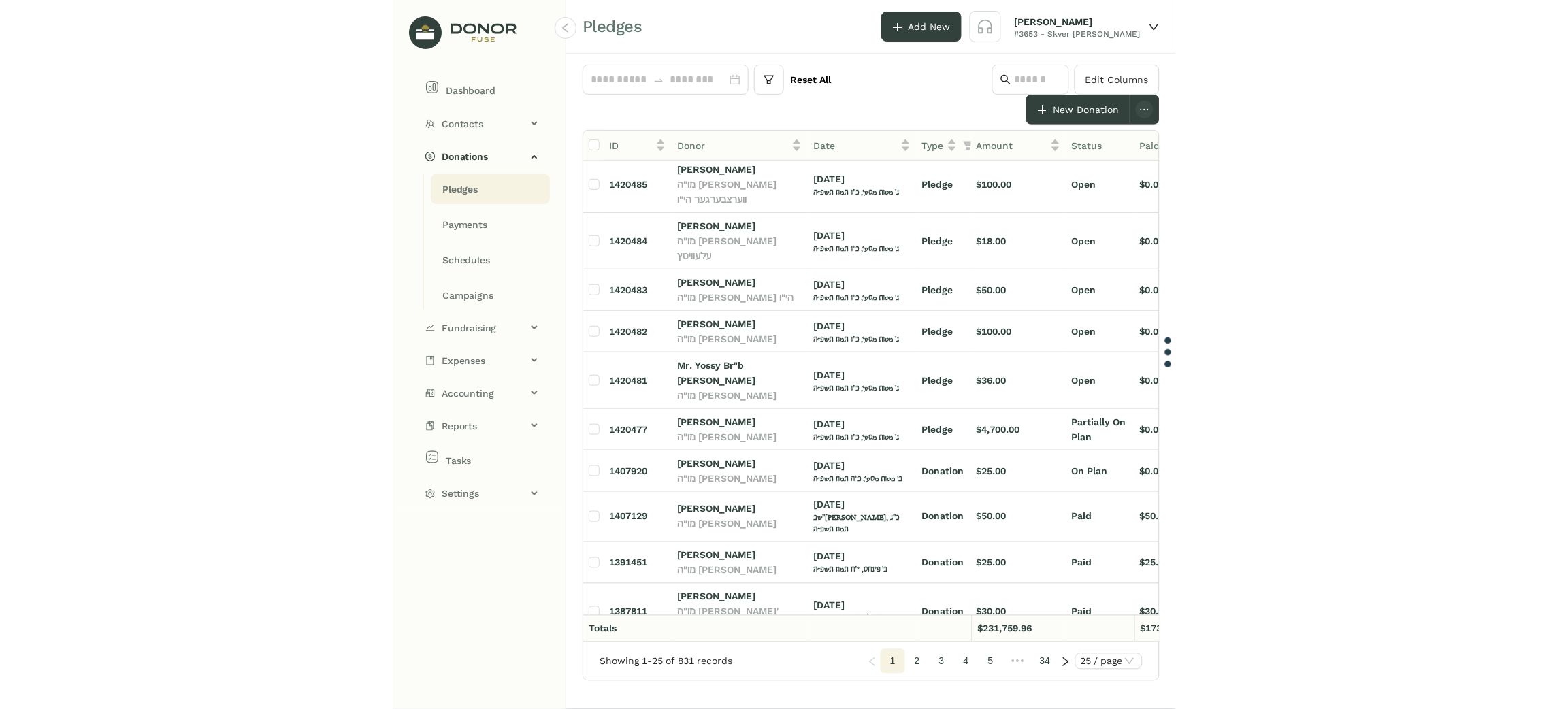 scroll, scrollTop: 0, scrollLeft: 0, axis: both 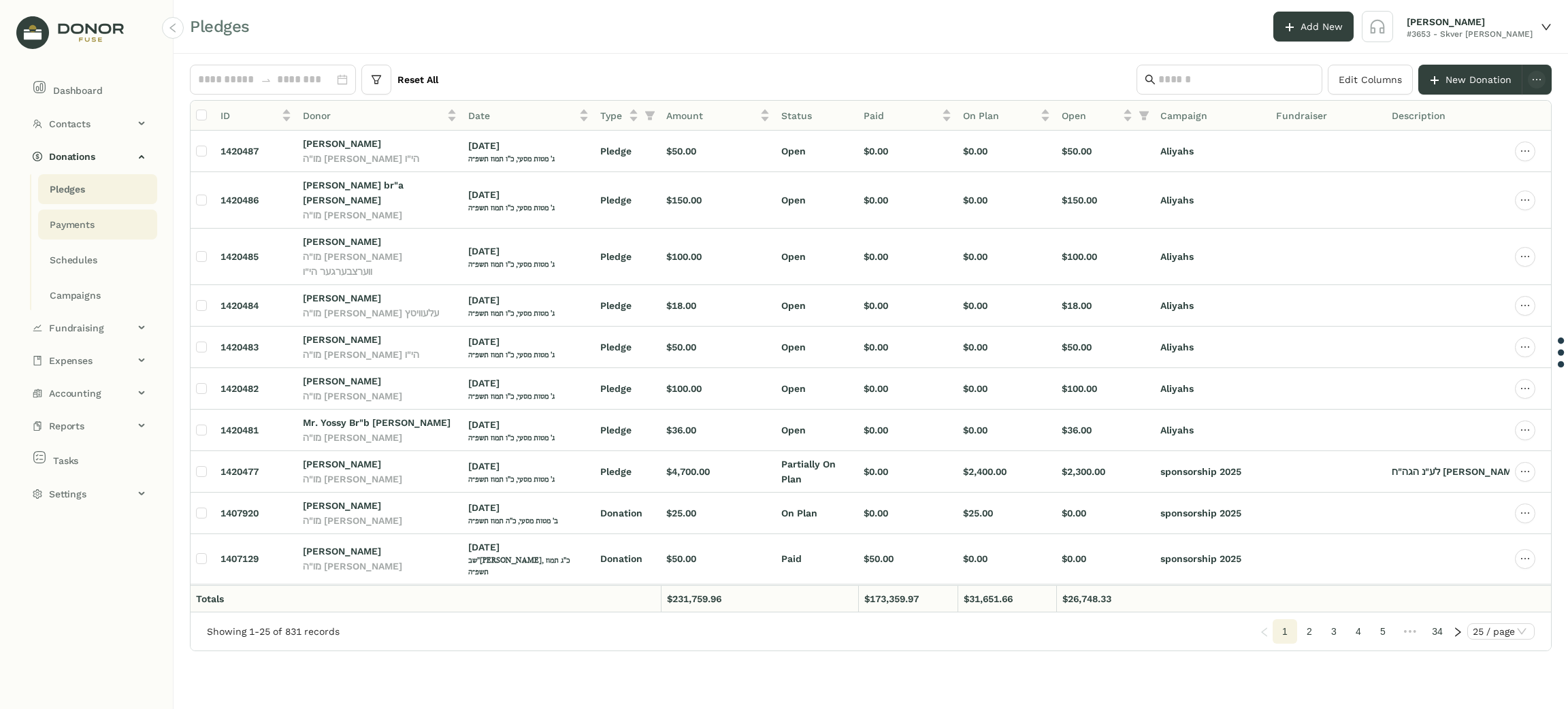 click on "Payments" 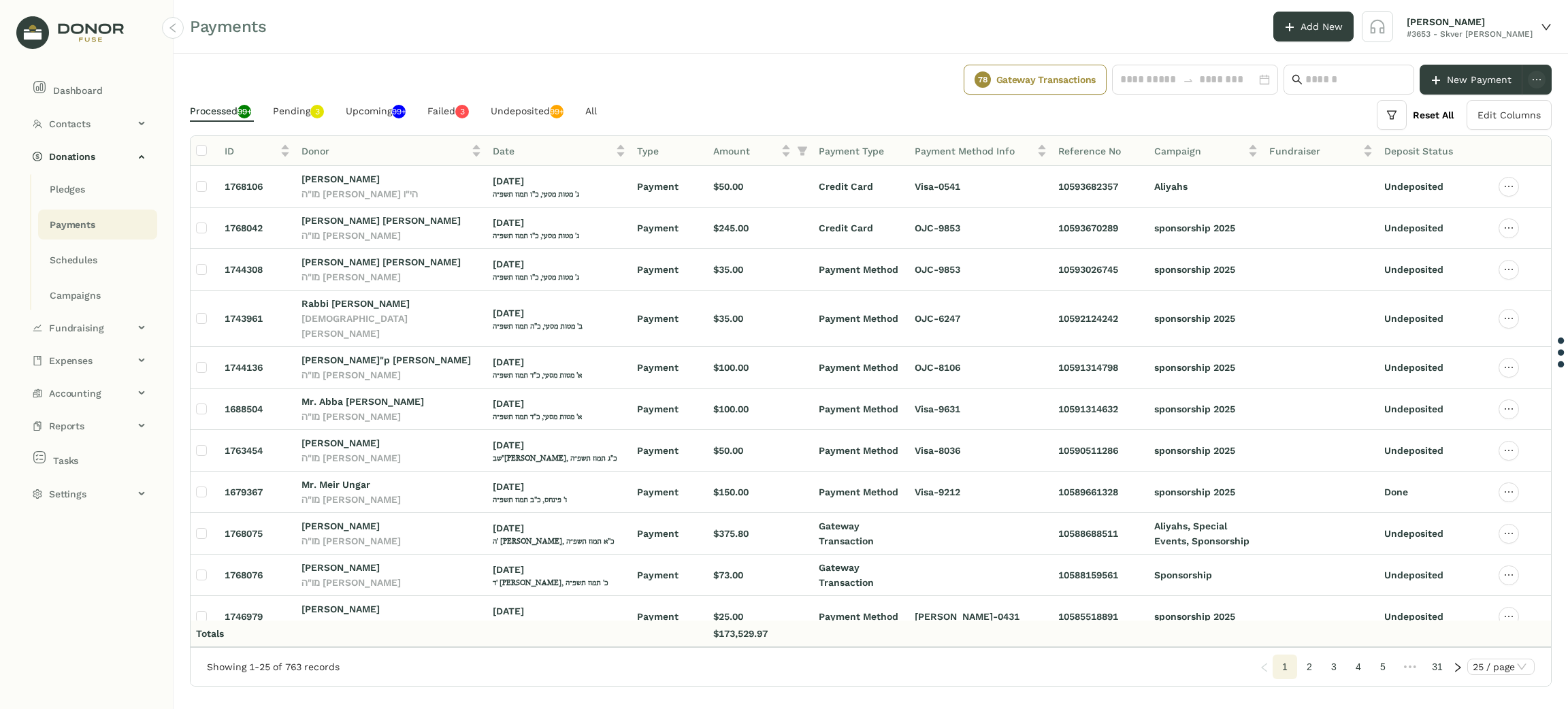 scroll, scrollTop: 204, scrollLeft: 0, axis: vertical 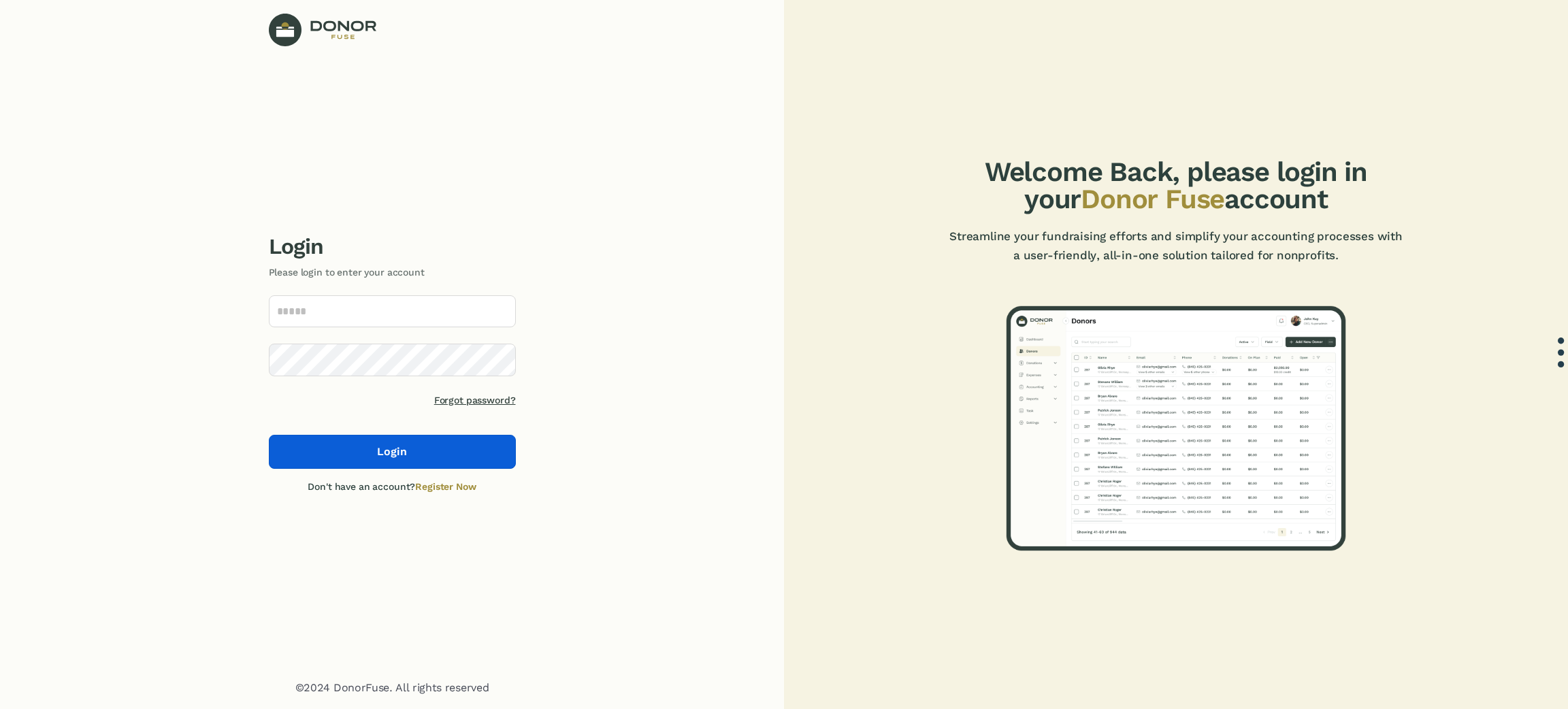 click on "Login" 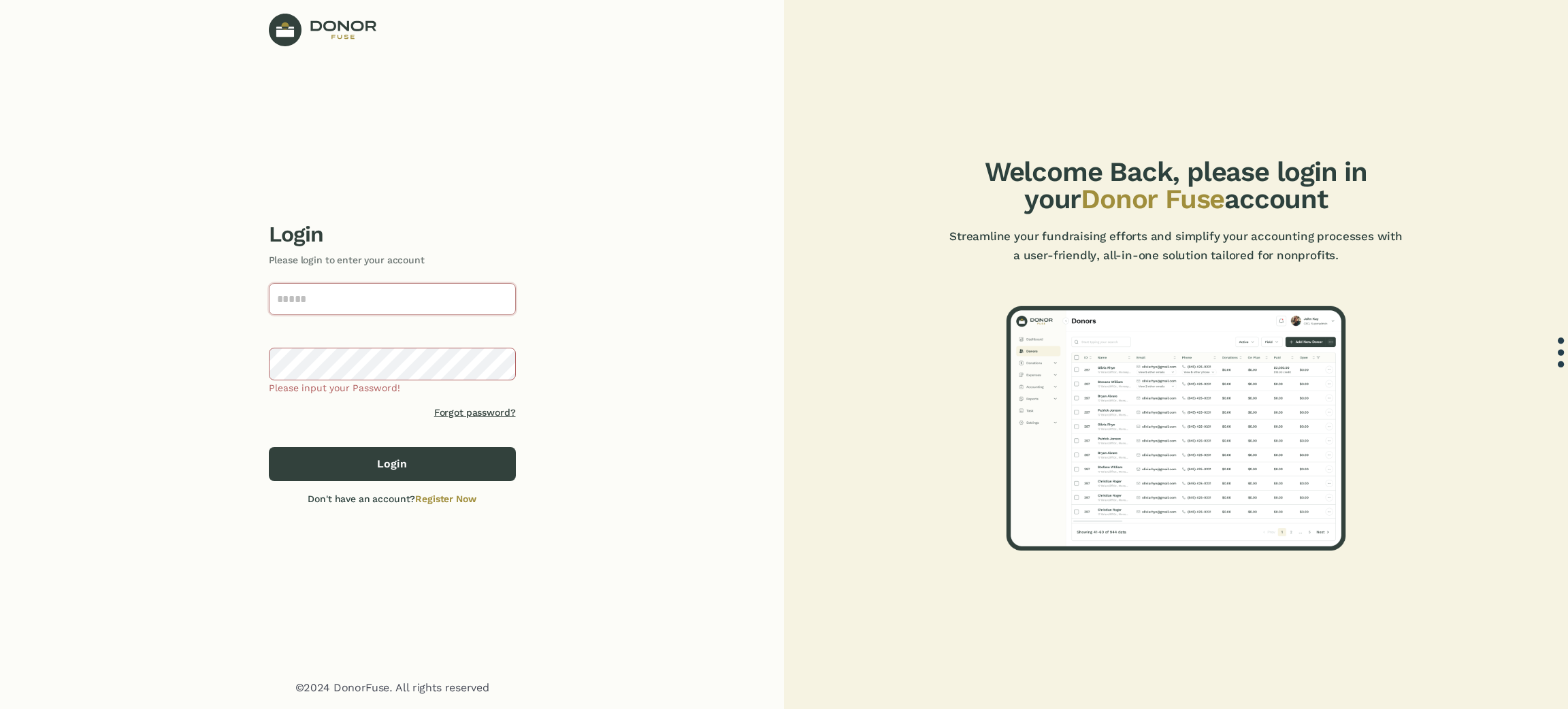 type on "**********" 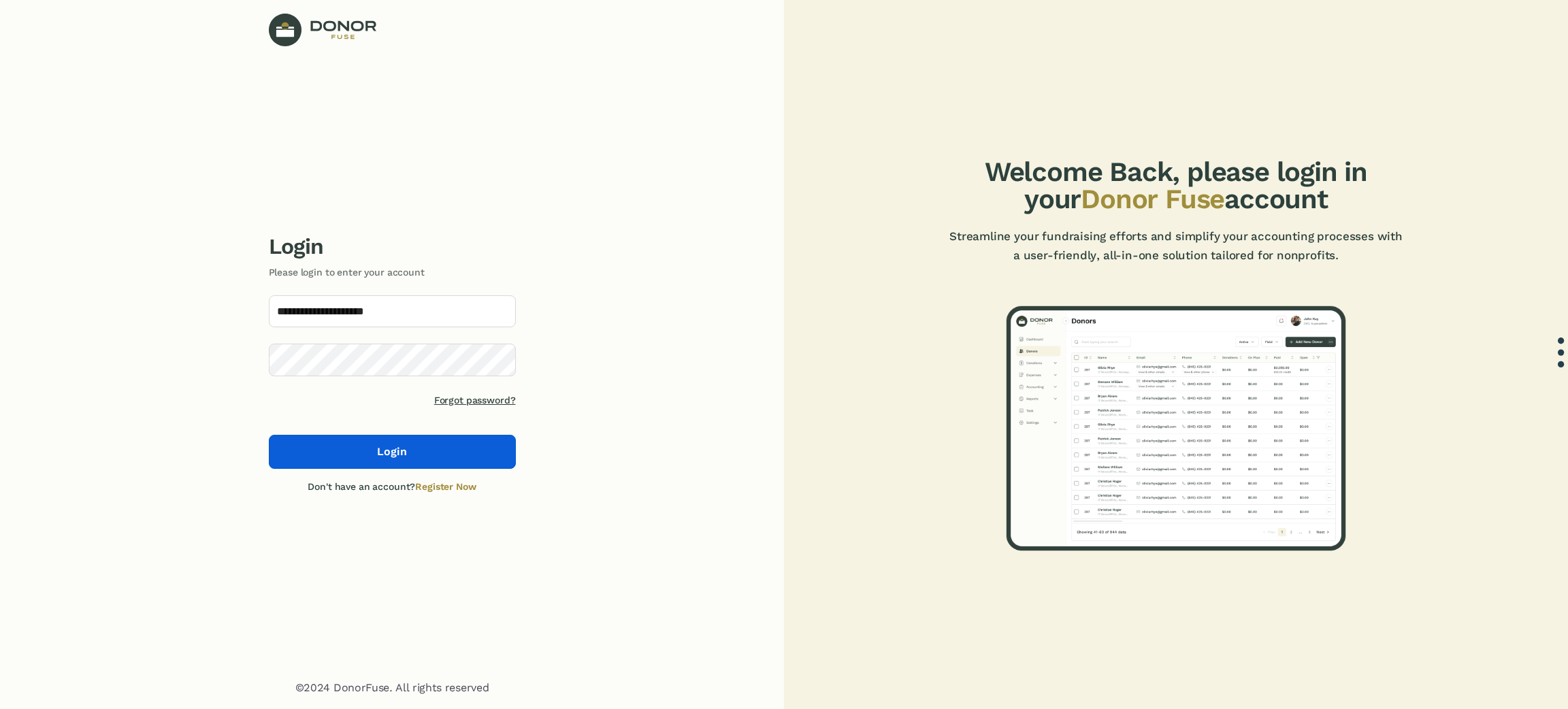 click on "Login" 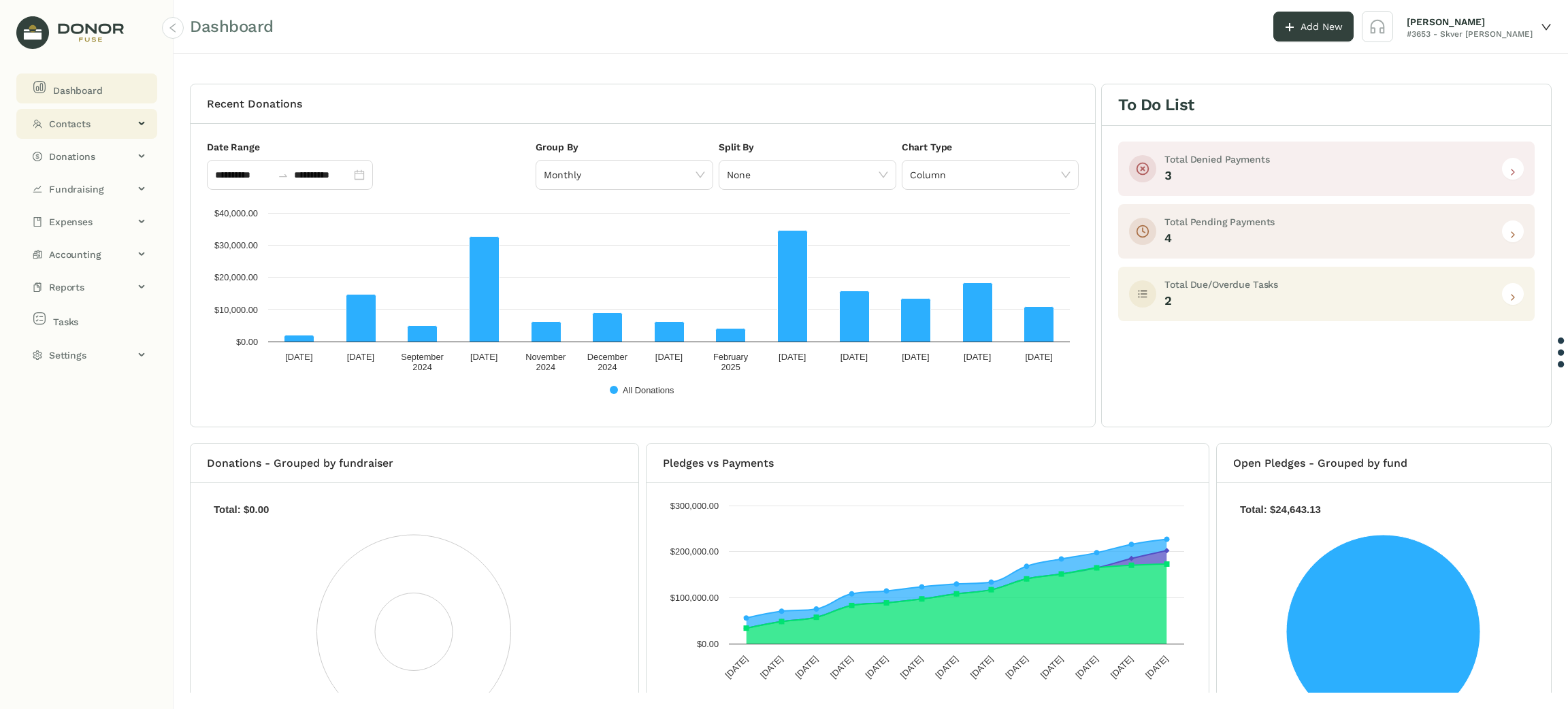 click on "Contacts" 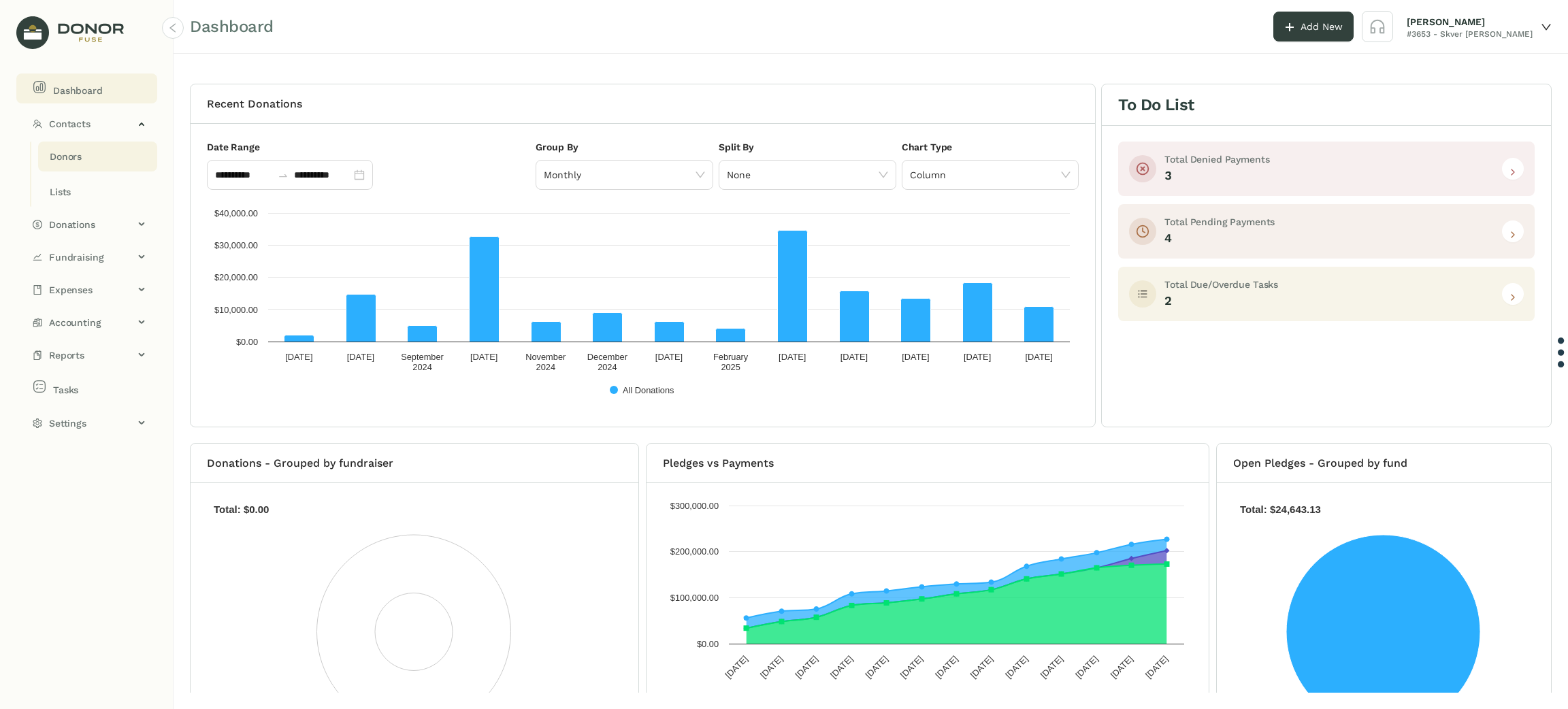 click on "Donors" 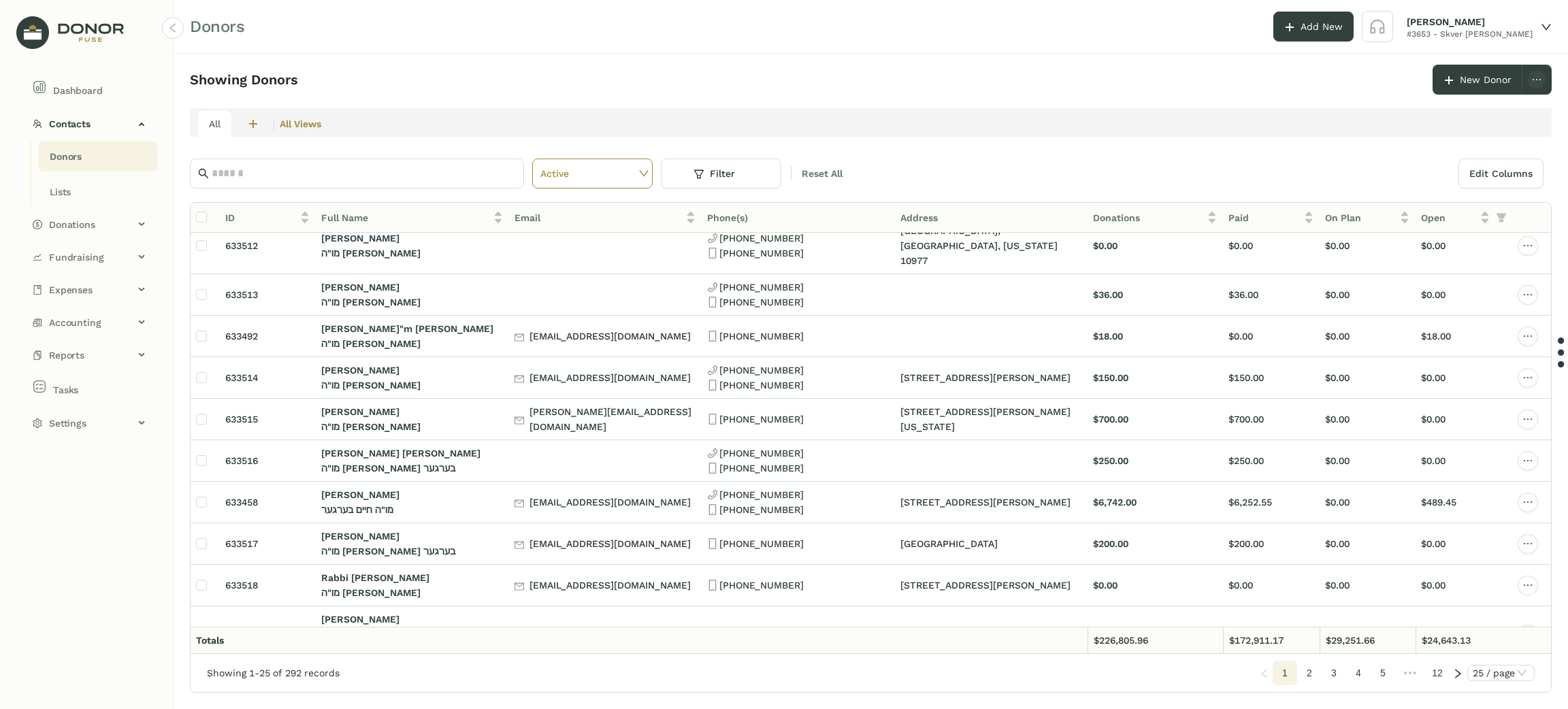 scroll, scrollTop: 0, scrollLeft: 0, axis: both 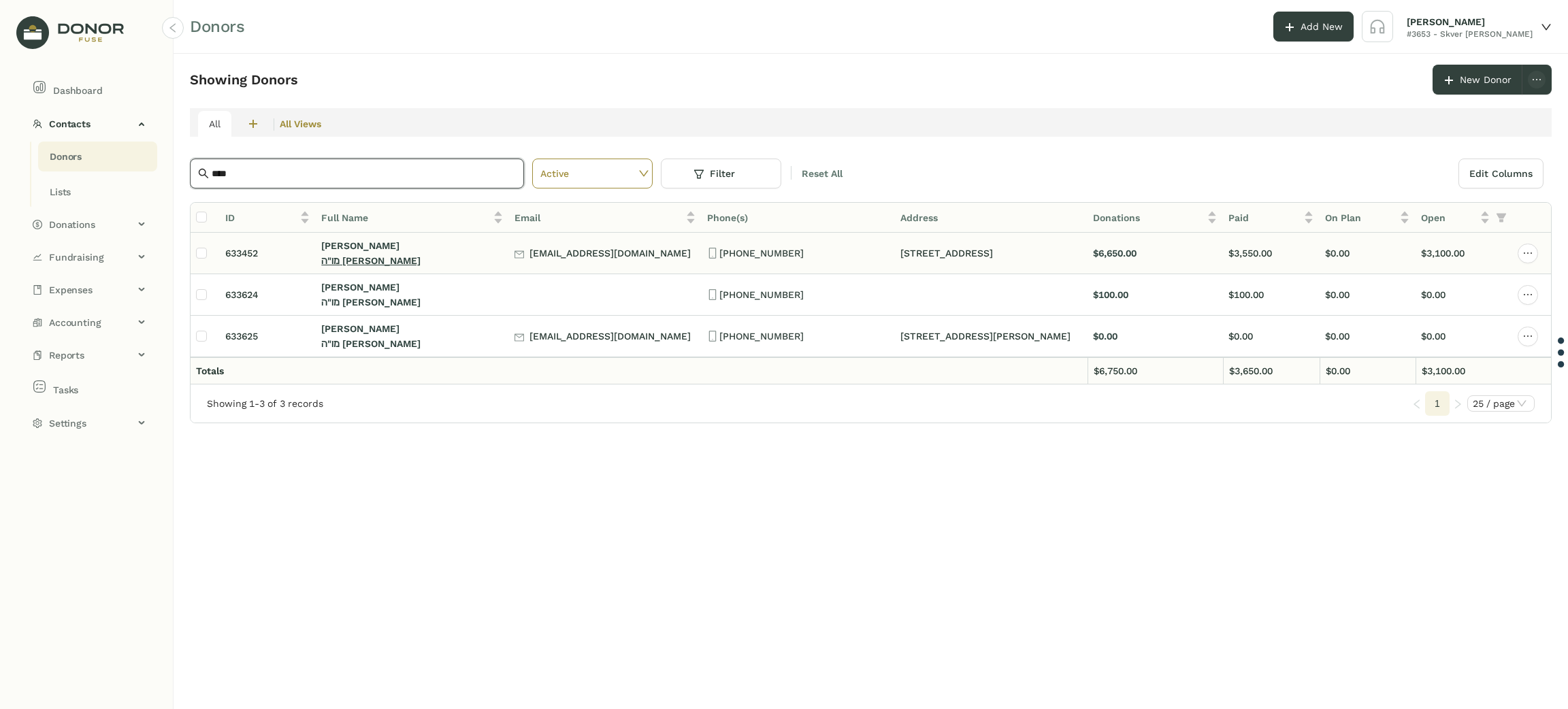 type on "****" 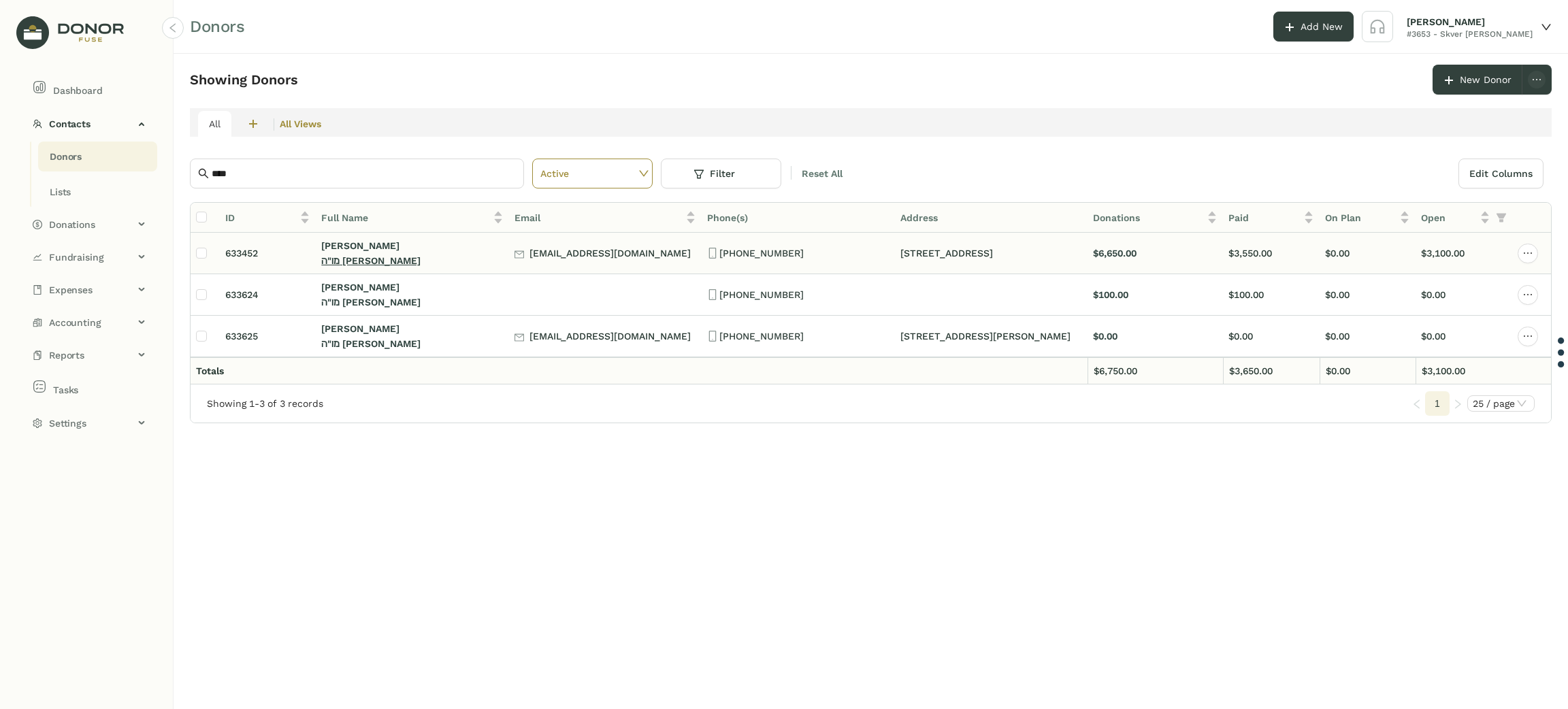 click on "מו"ה [PERSON_NAME]" 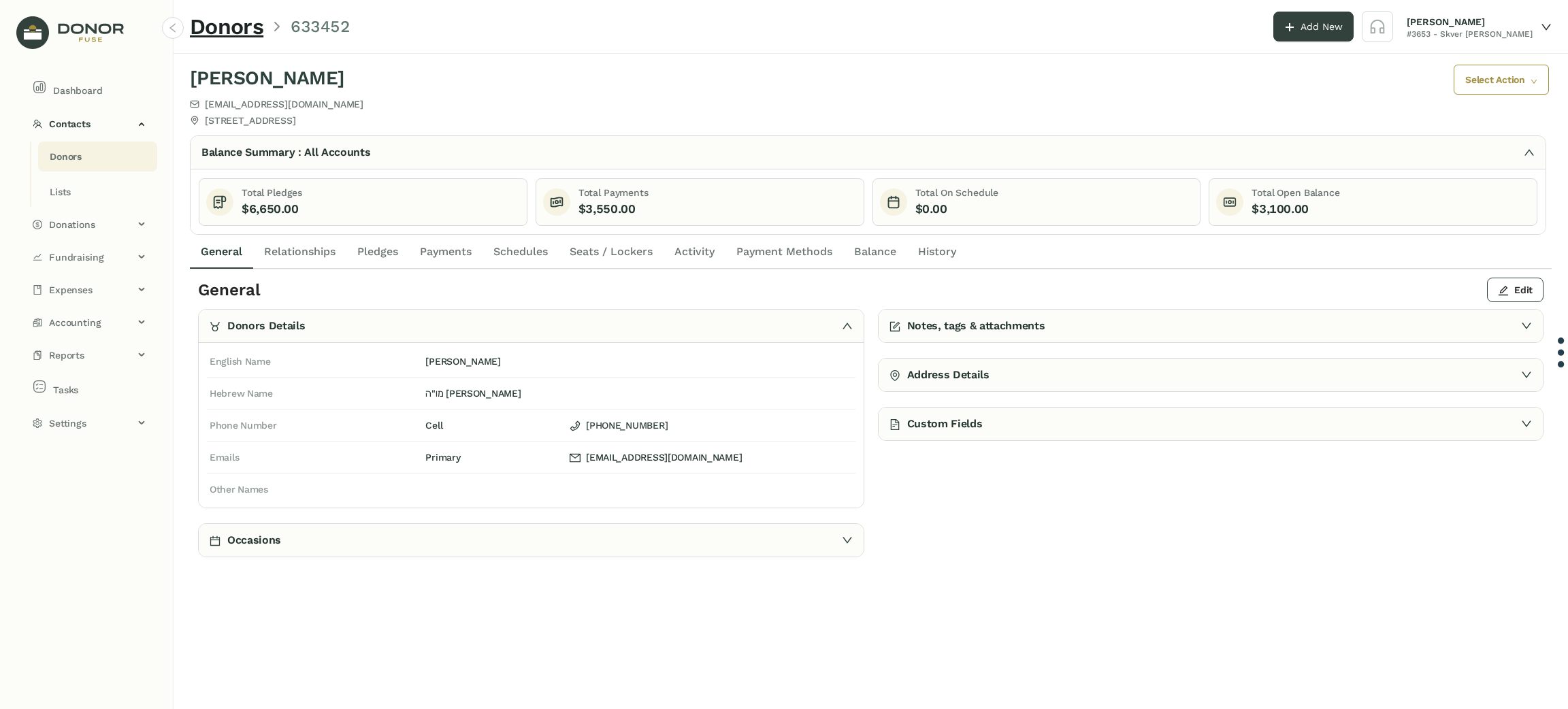 click on "Pledges" 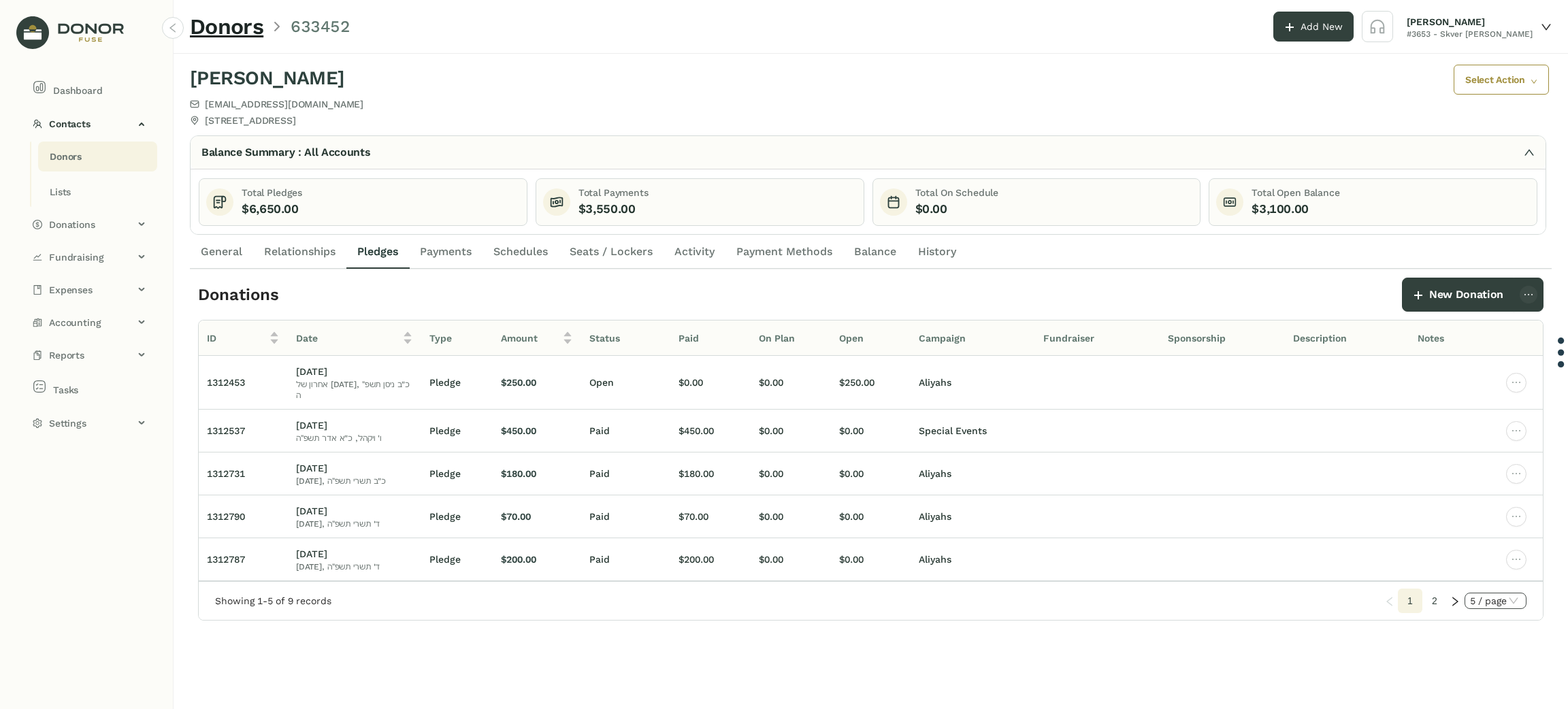 click on "5 / page" 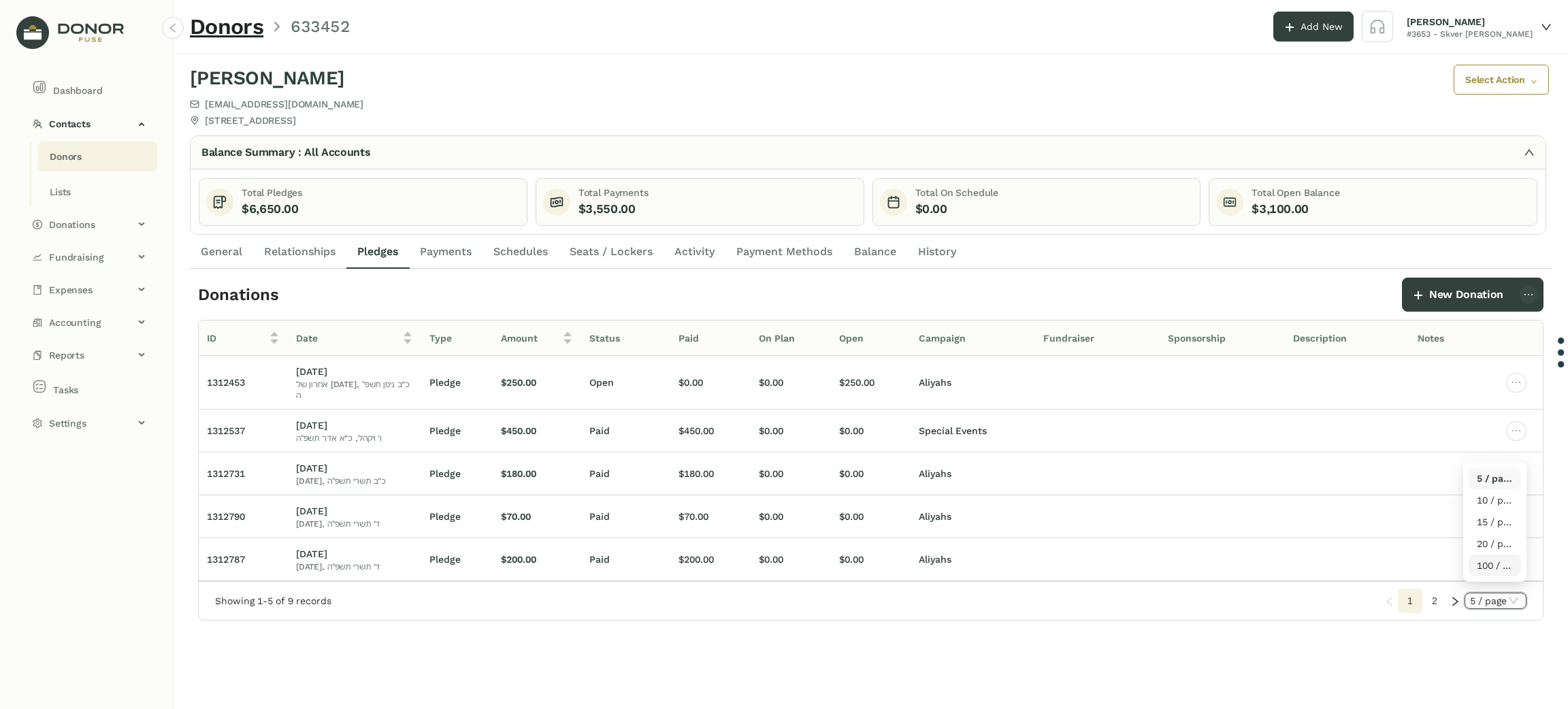 click on "100 / page" at bounding box center [1494, 565] 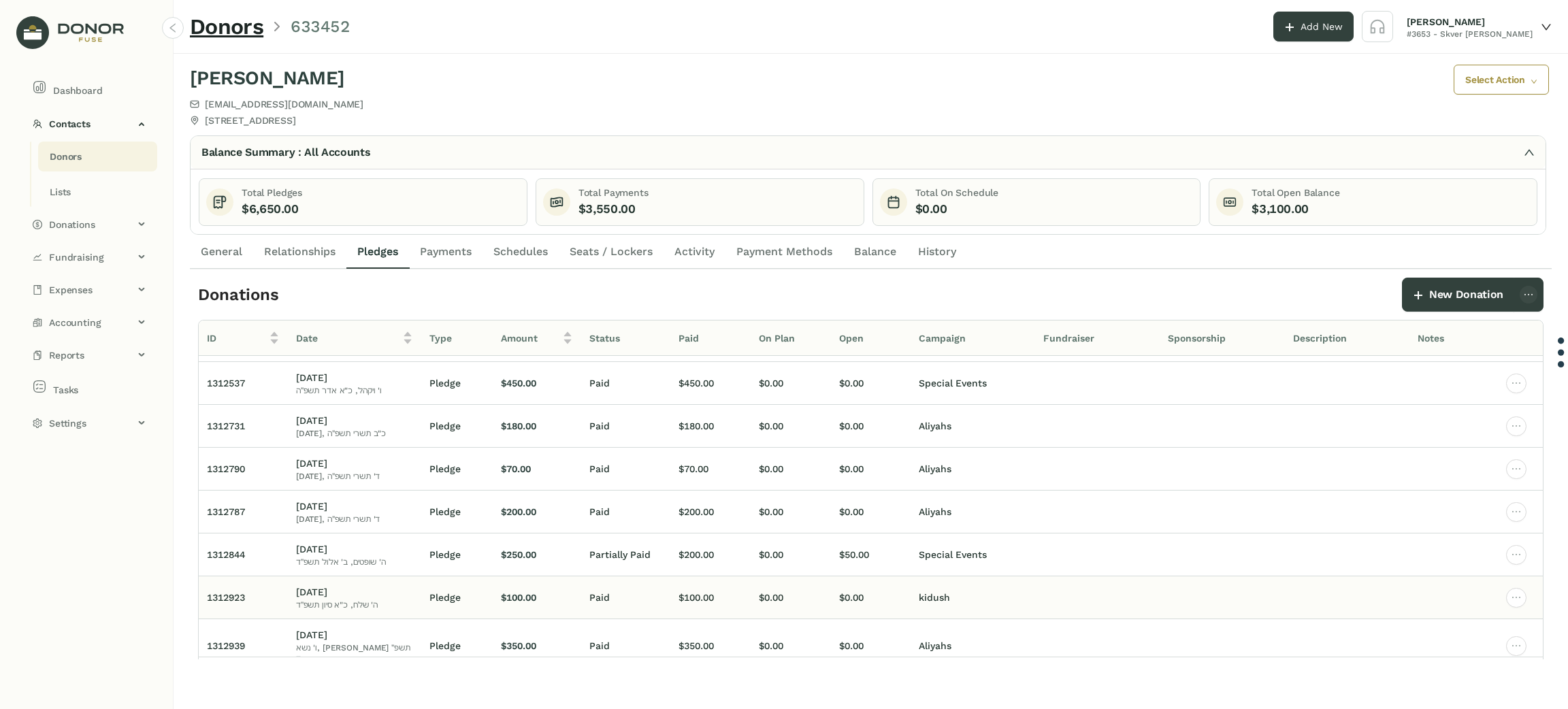 scroll, scrollTop: 85, scrollLeft: 0, axis: vertical 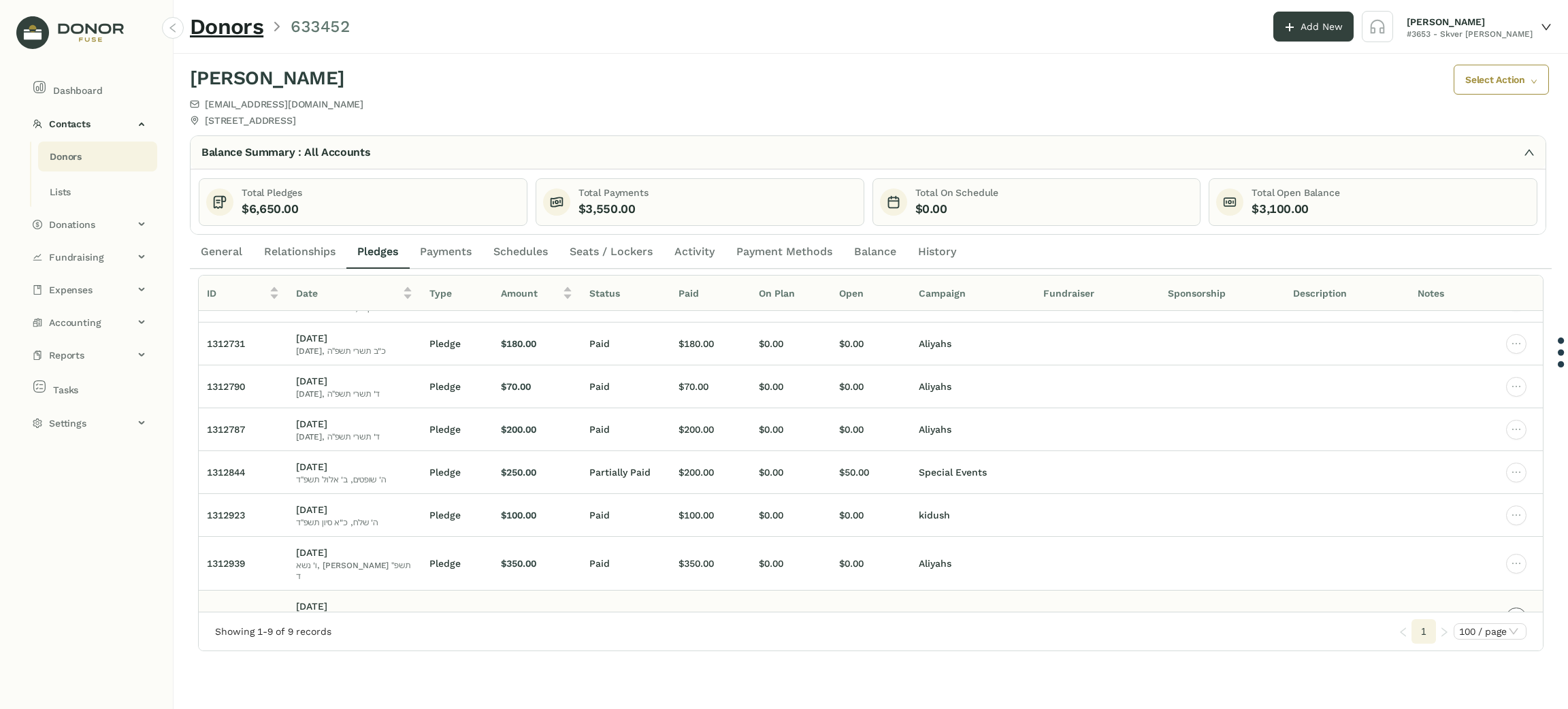 click 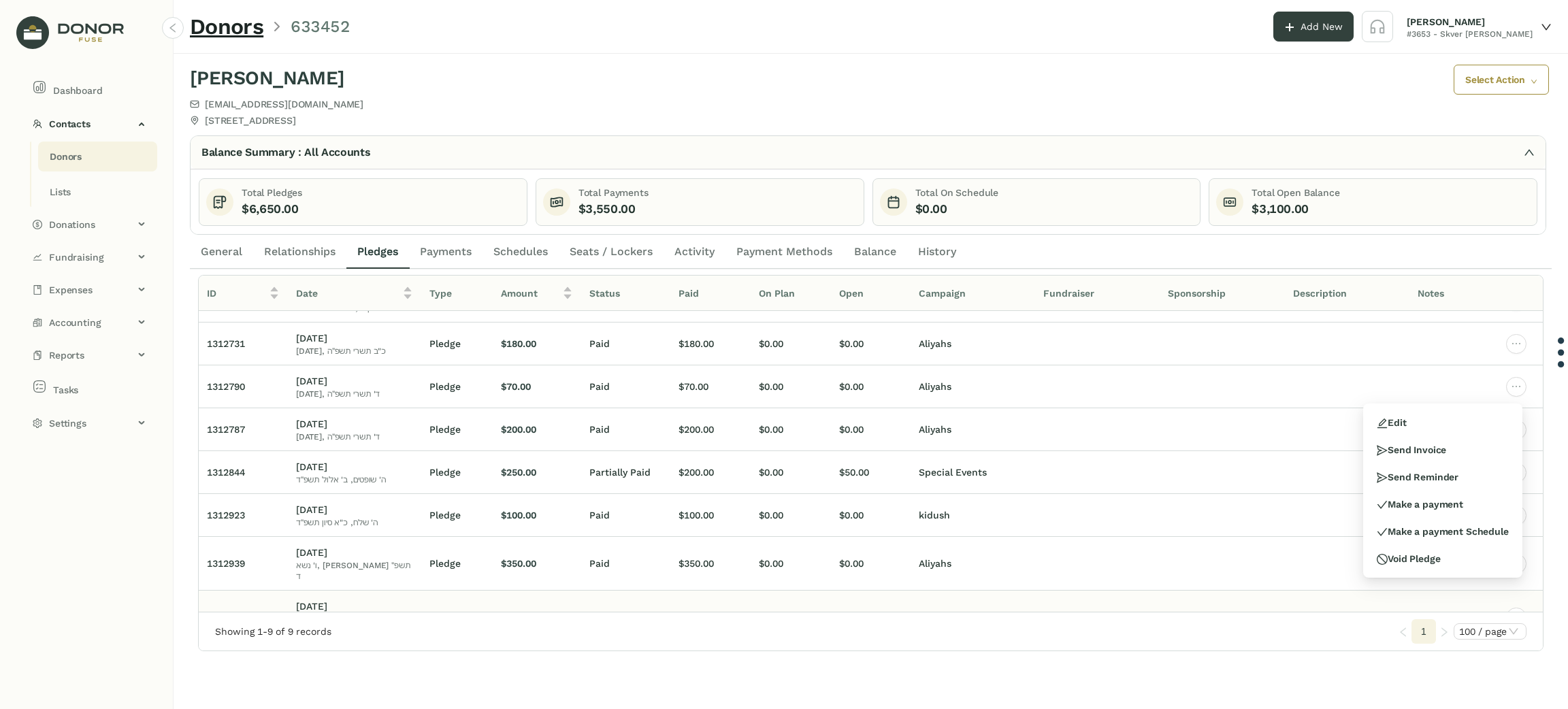click on "$4,800.00" 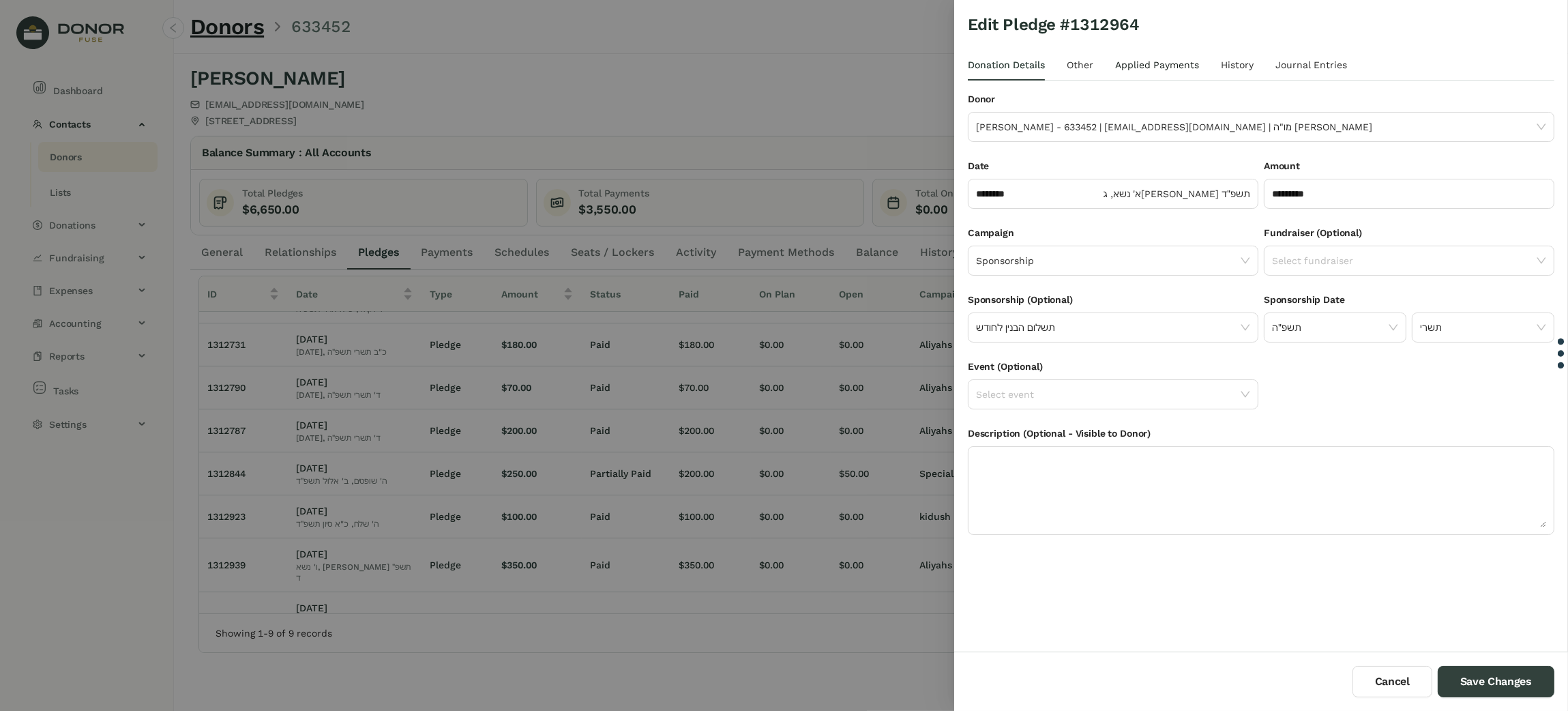 click on "Applied Payments" at bounding box center [1157, 65] 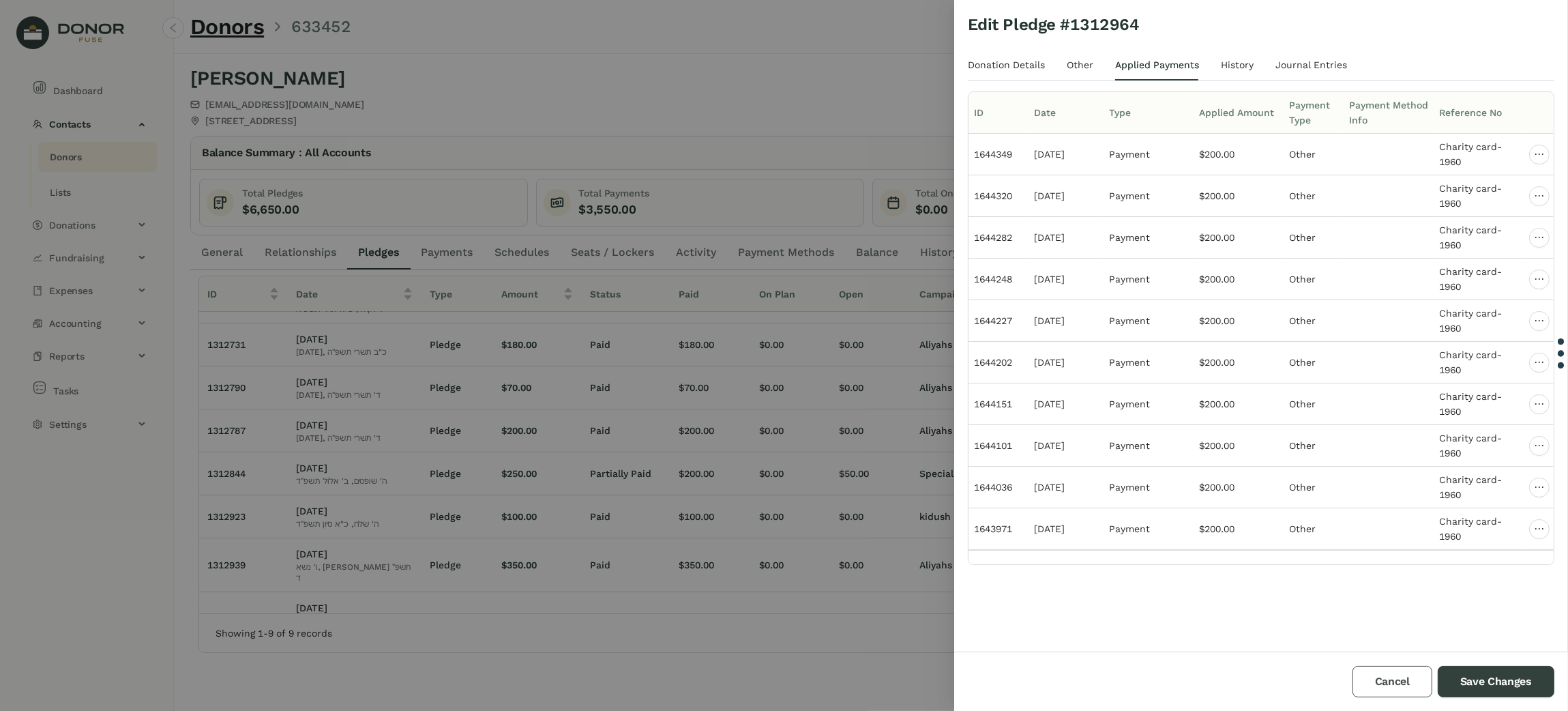 click on "Cancel" at bounding box center [1392, 682] 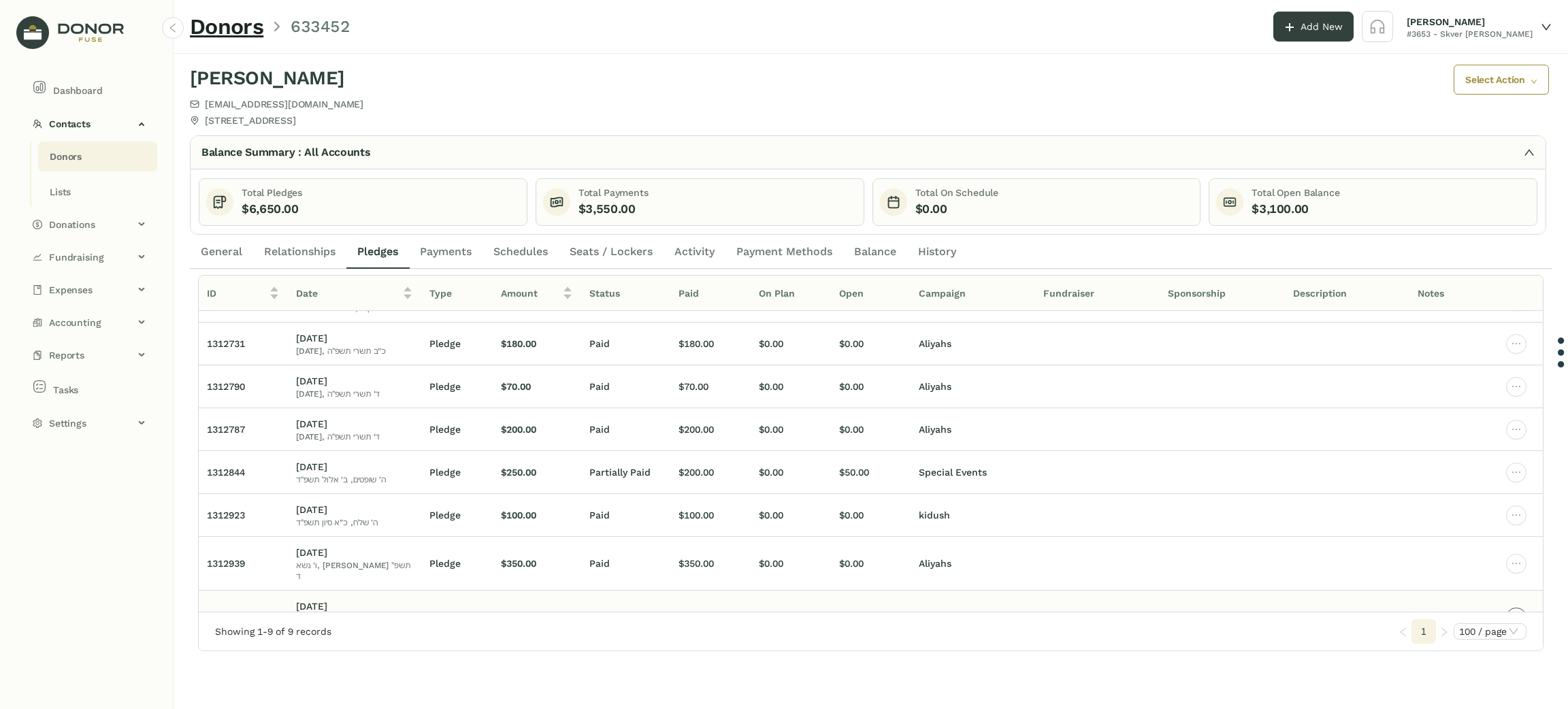 click 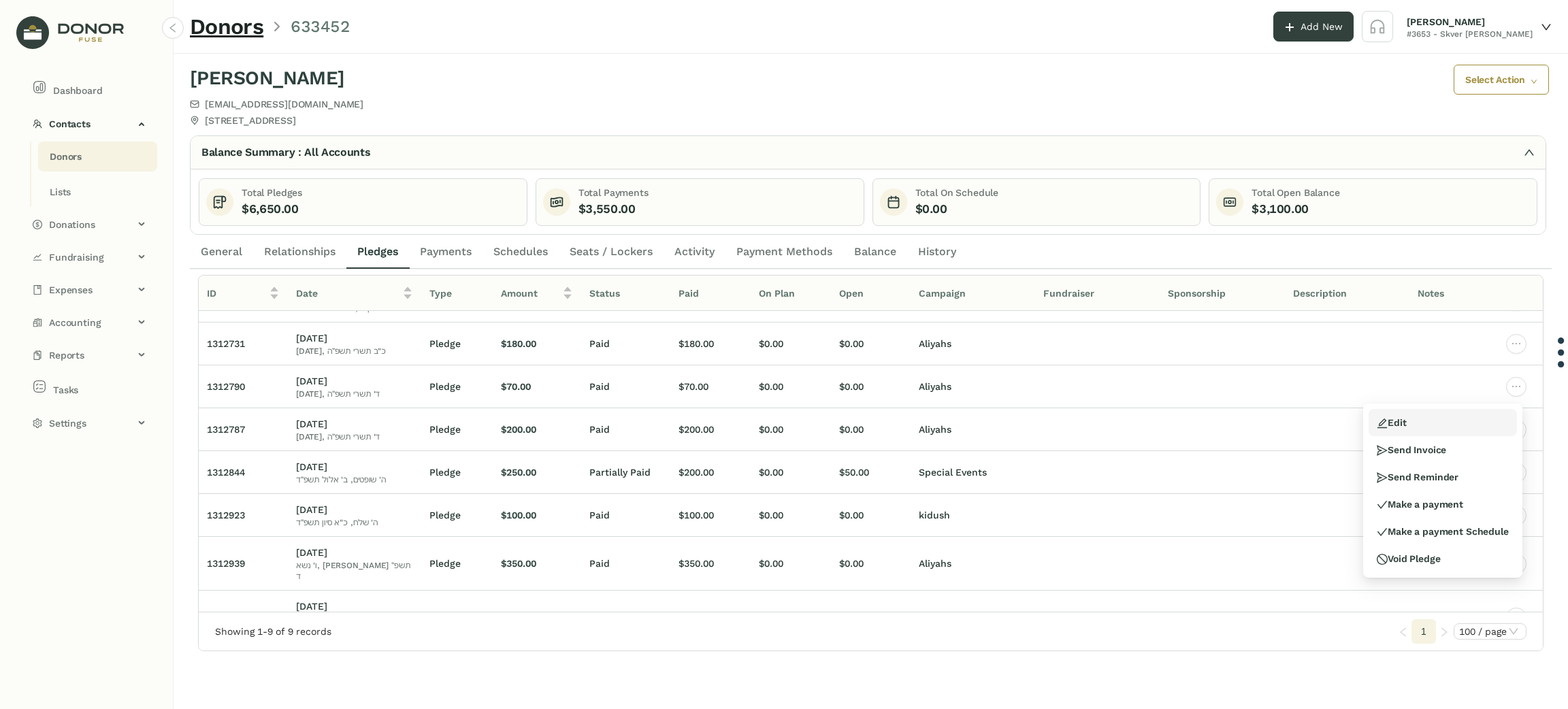 click on "Edit" at bounding box center (1443, 423) 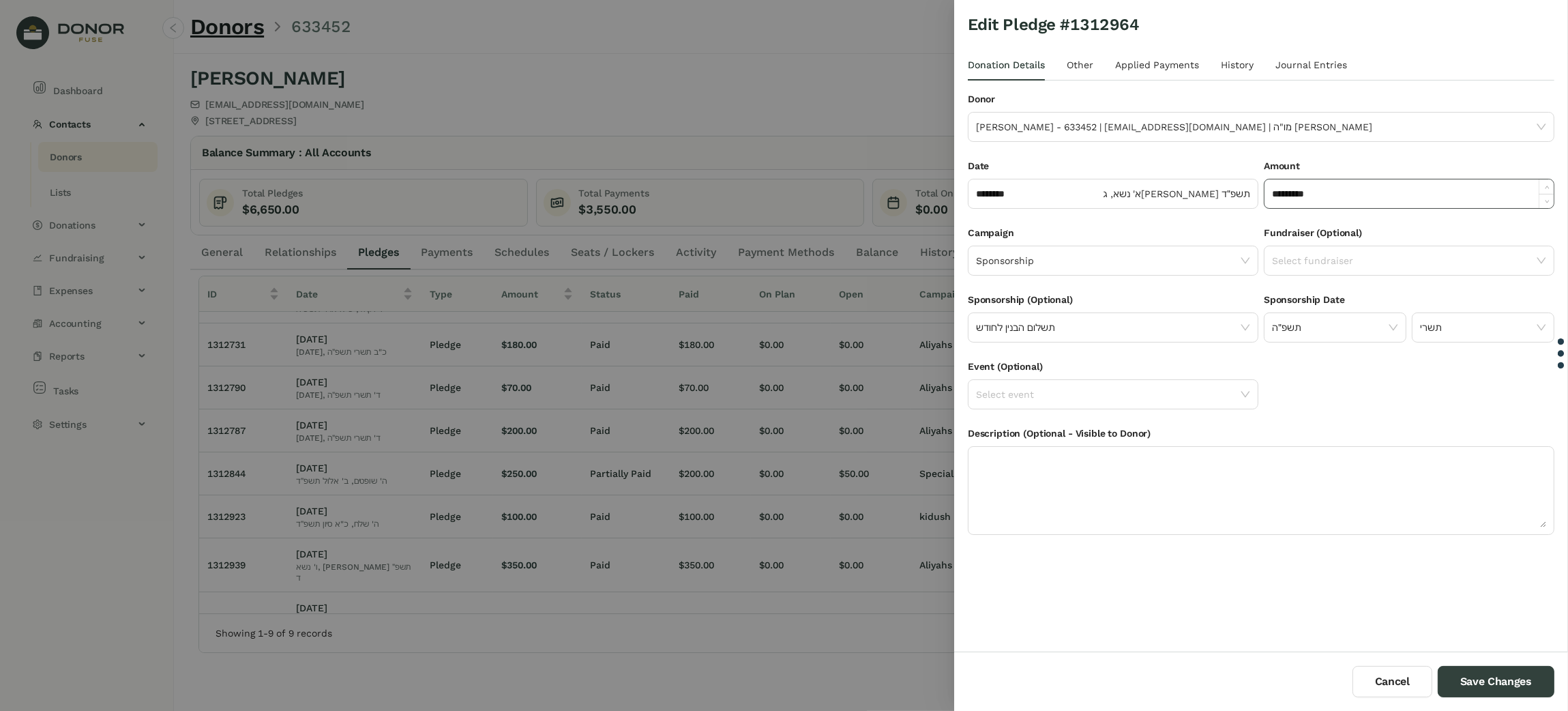 click on "*********" 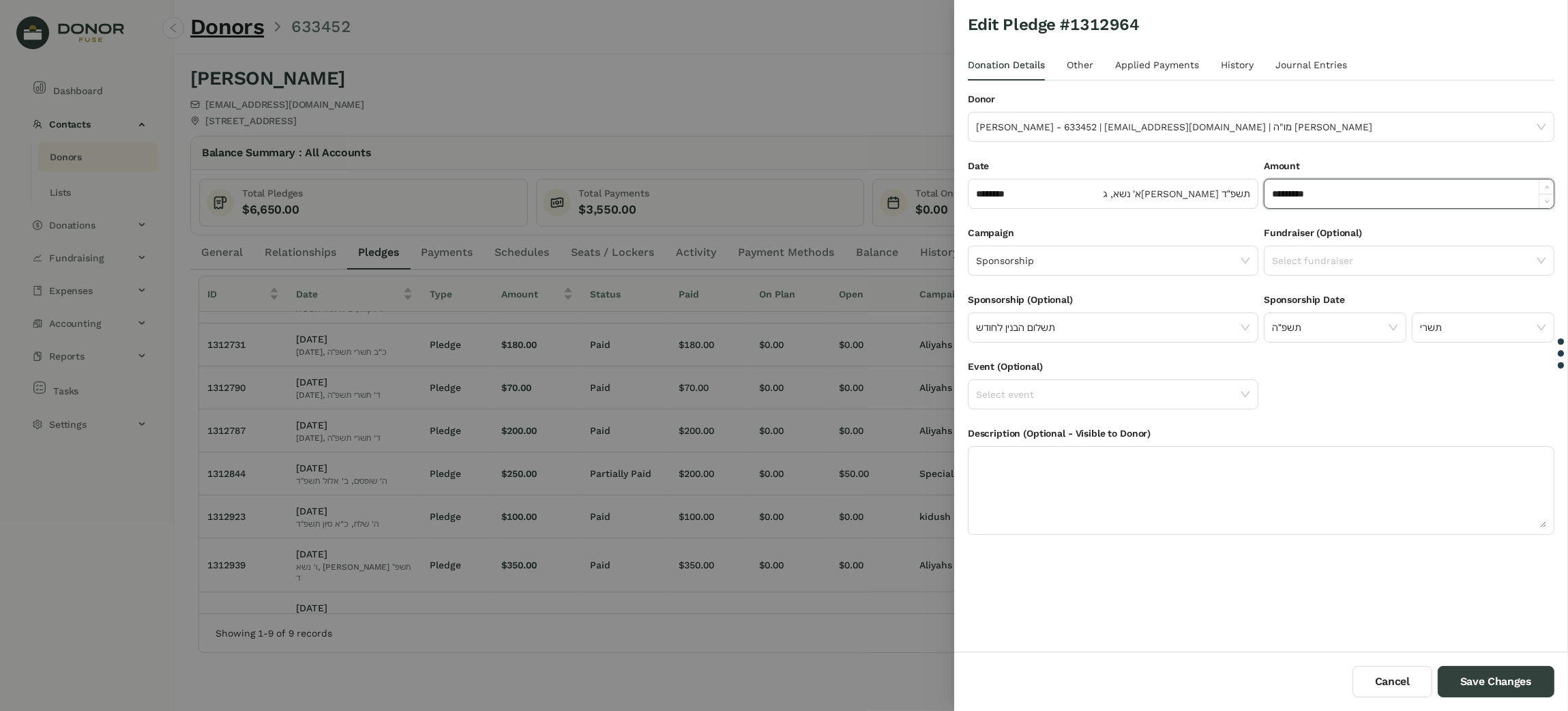 click on "*********" 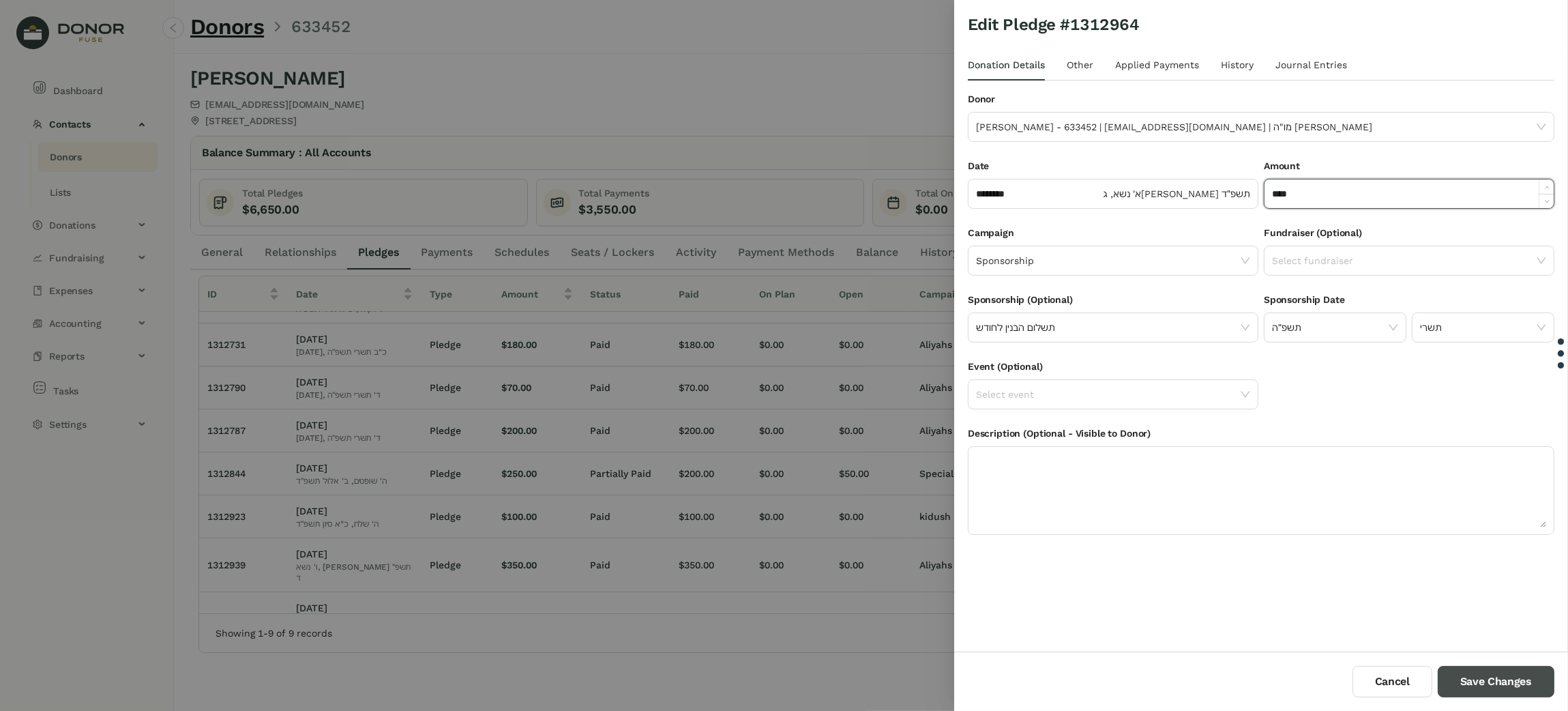 type on "*********" 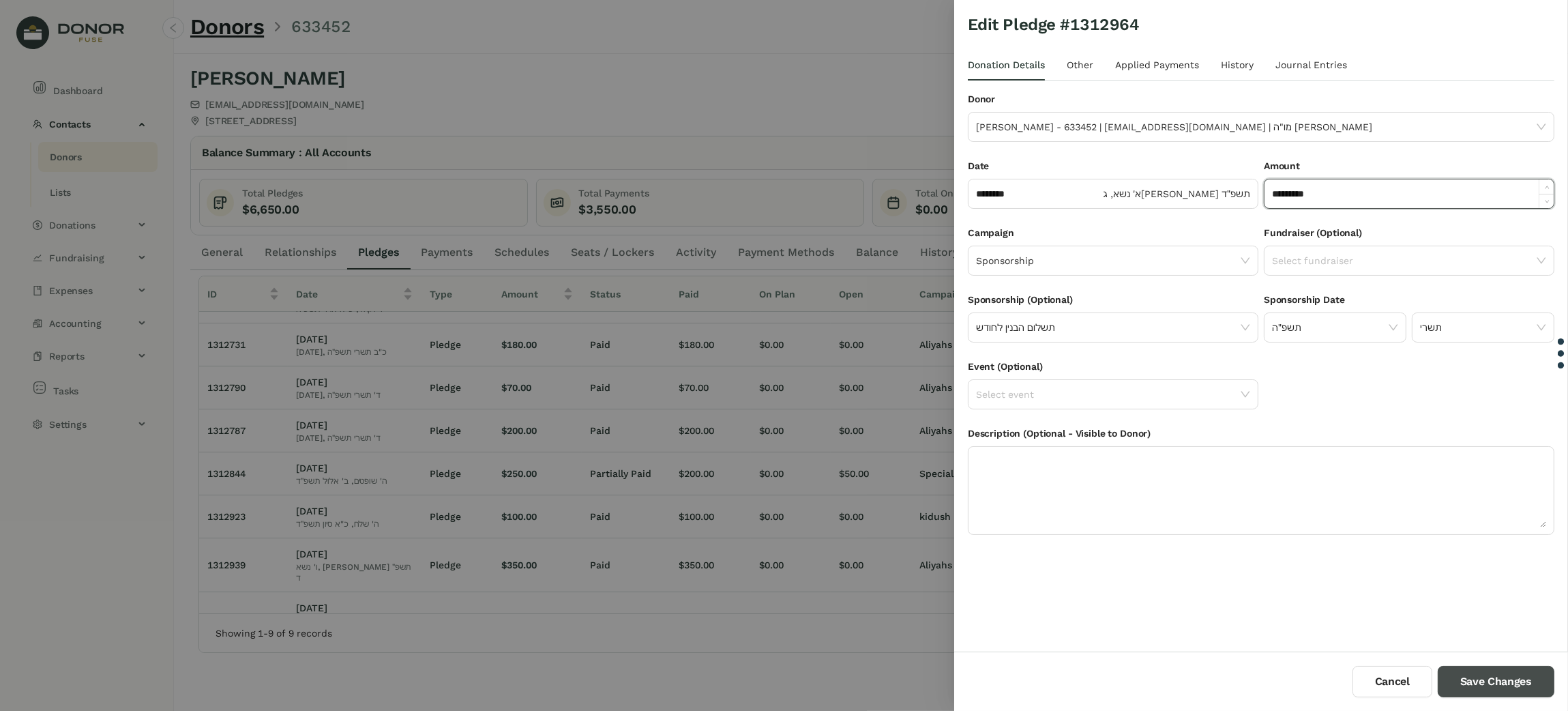 click on "Save Changes" at bounding box center [1496, 682] 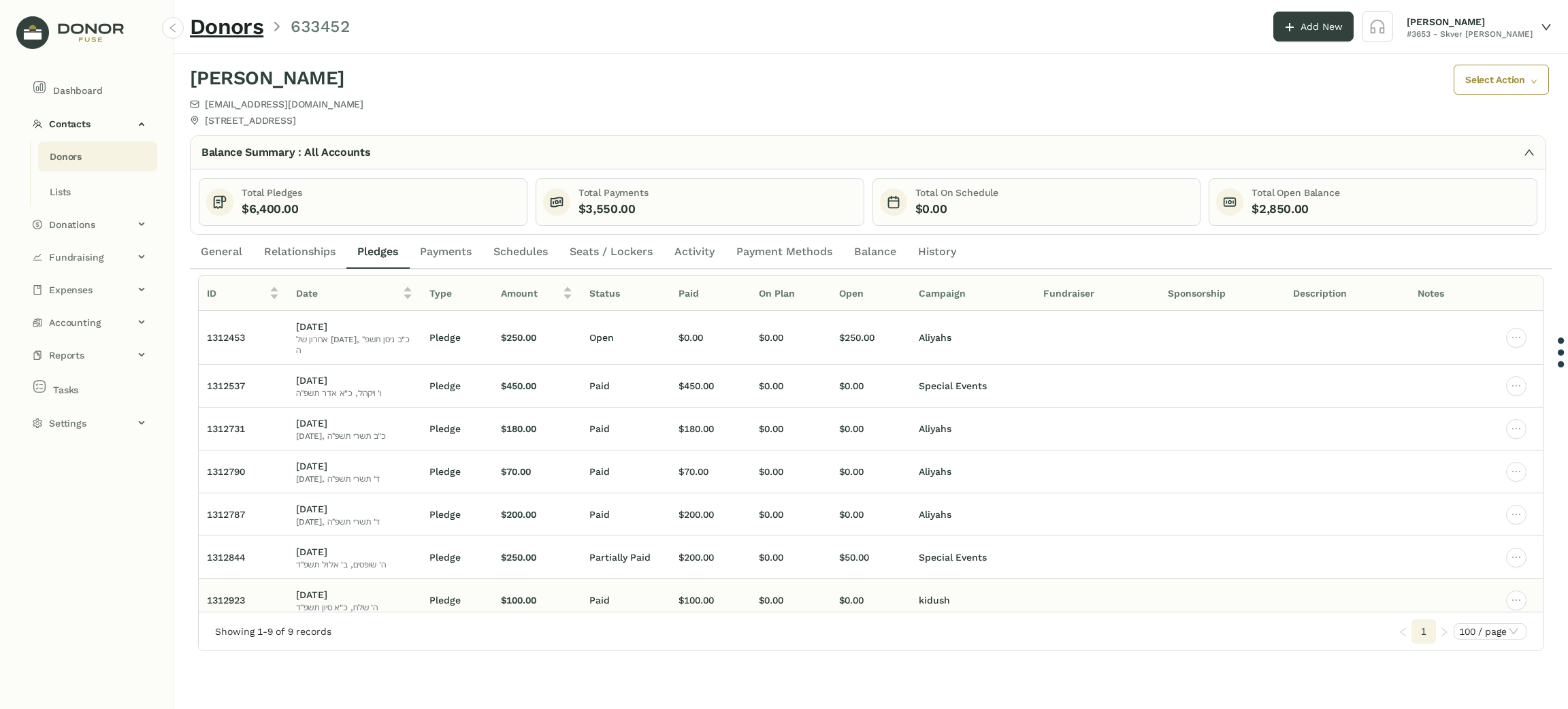 scroll, scrollTop: 85, scrollLeft: 0, axis: vertical 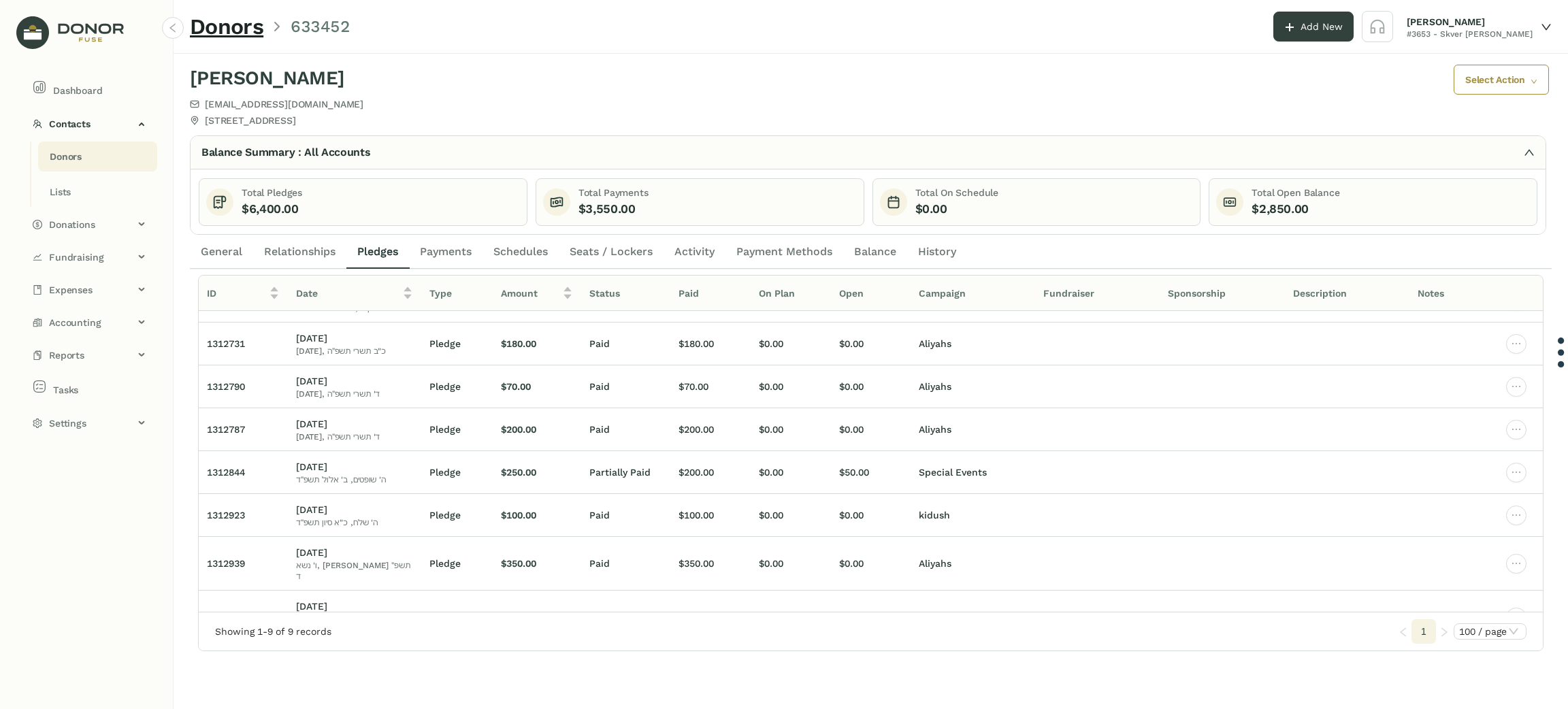 click on "Payments" 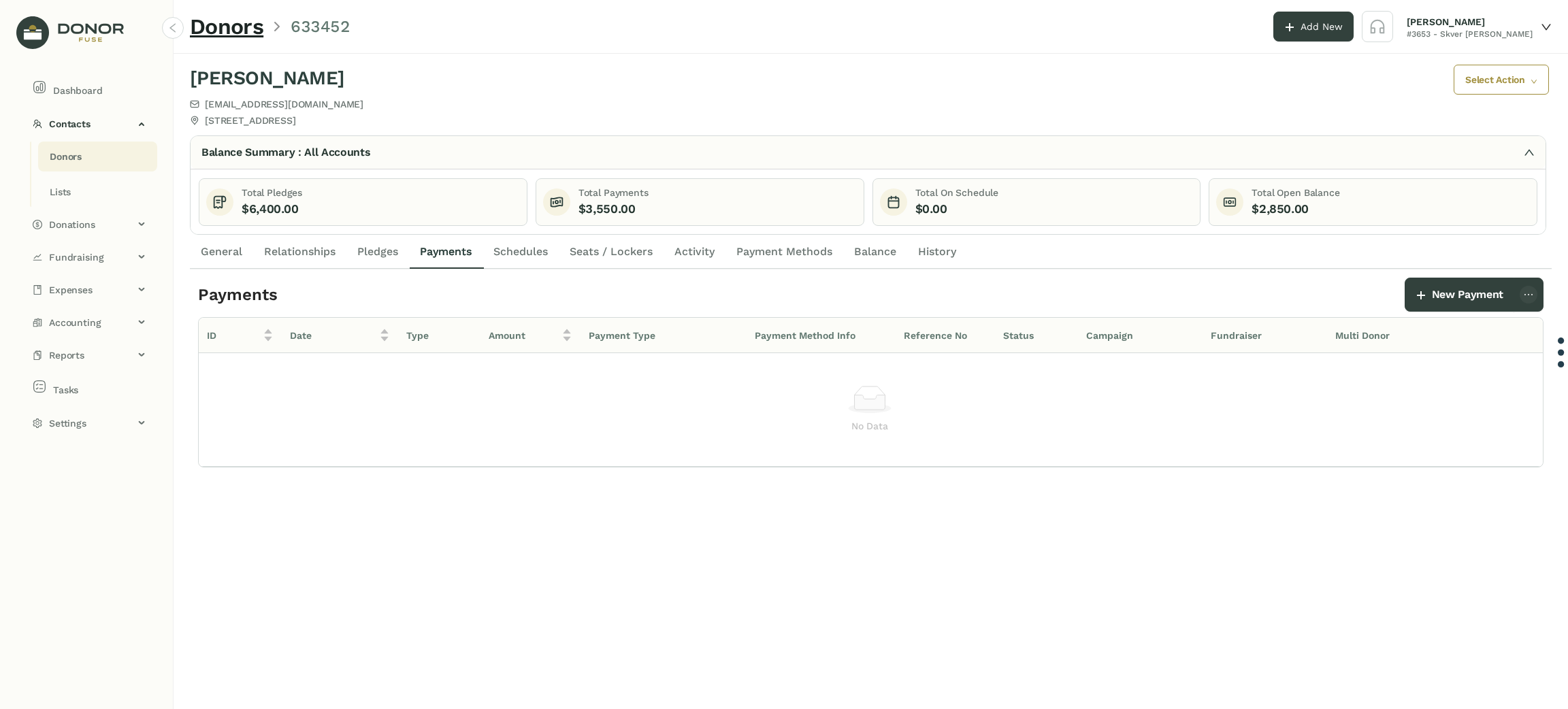scroll, scrollTop: 0, scrollLeft: 0, axis: both 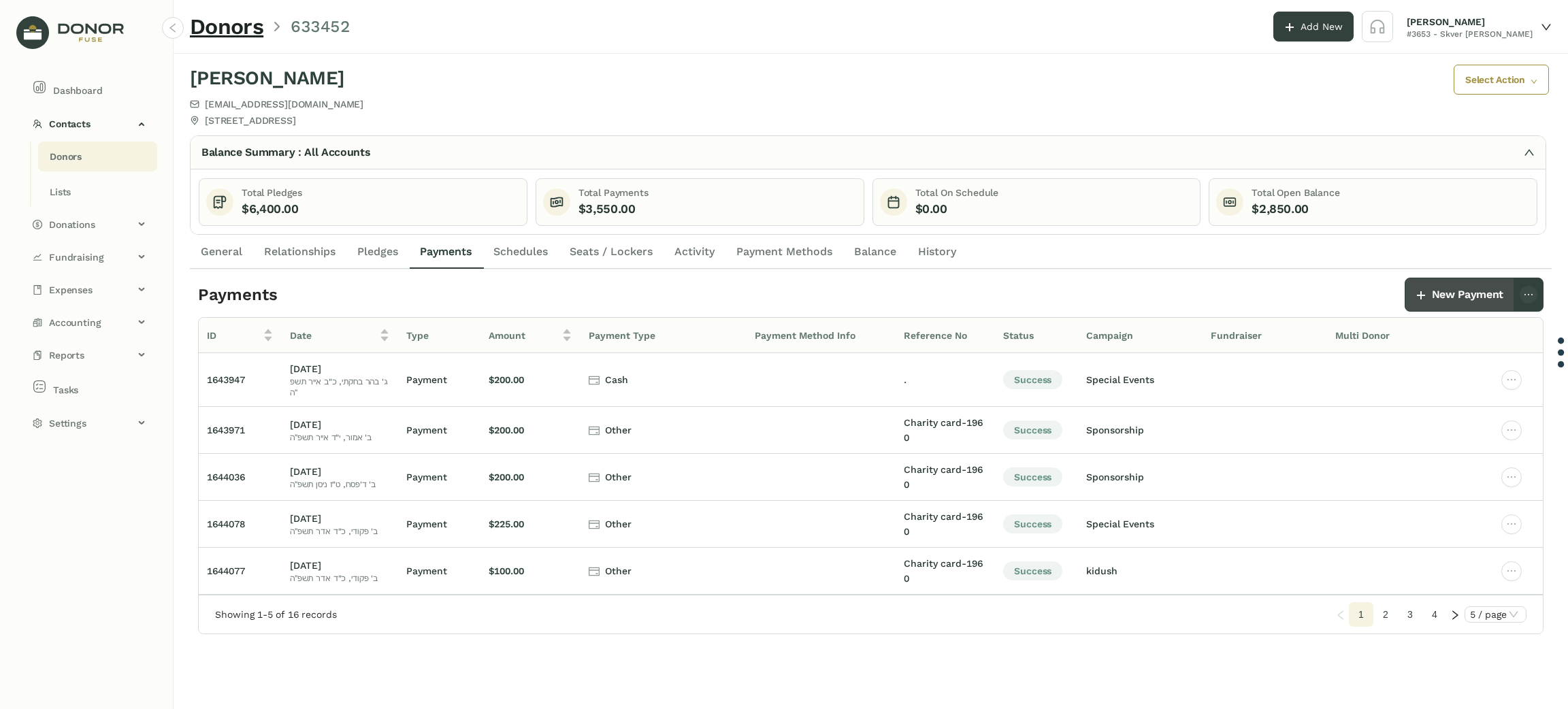 click on "New Payment" 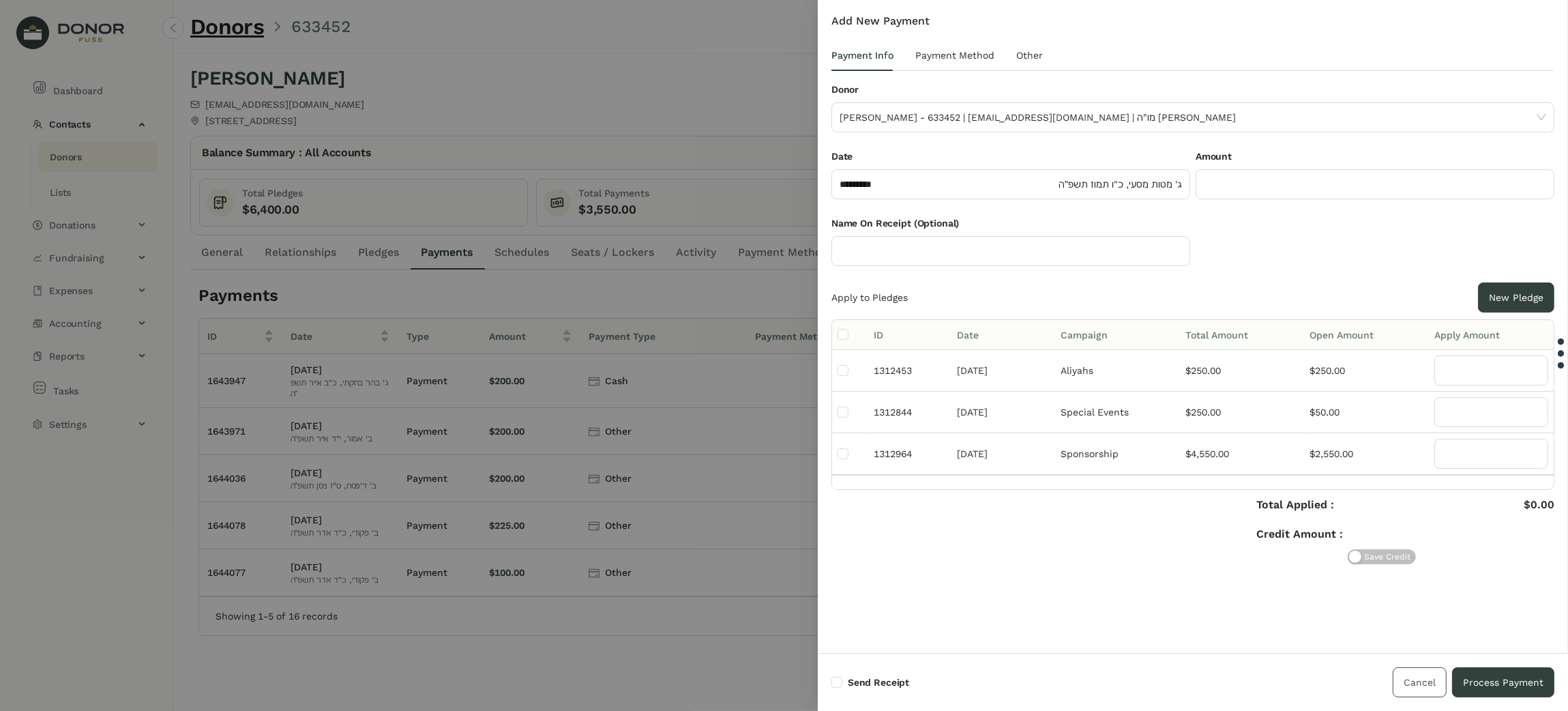 click on "Cancel" at bounding box center [1419, 682] 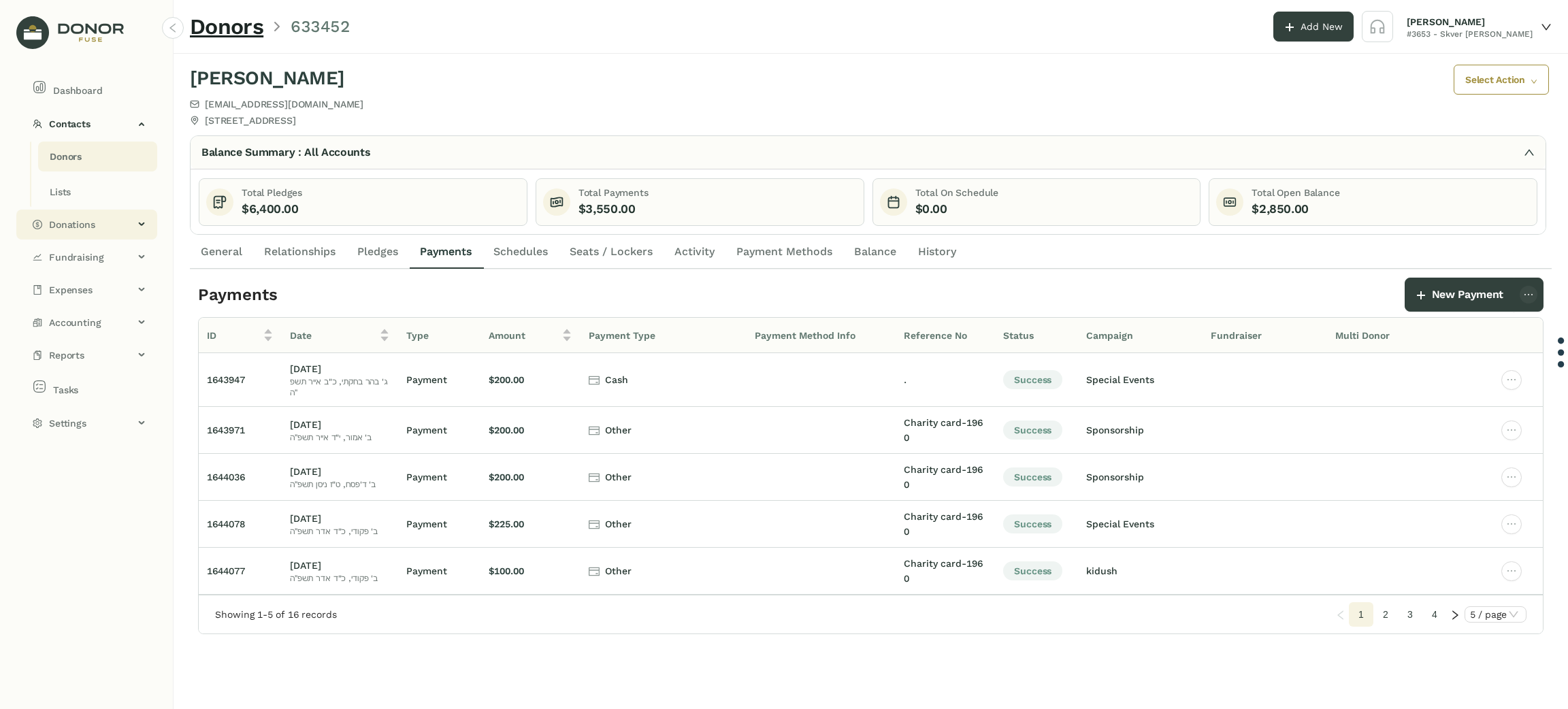 click on "Donations" 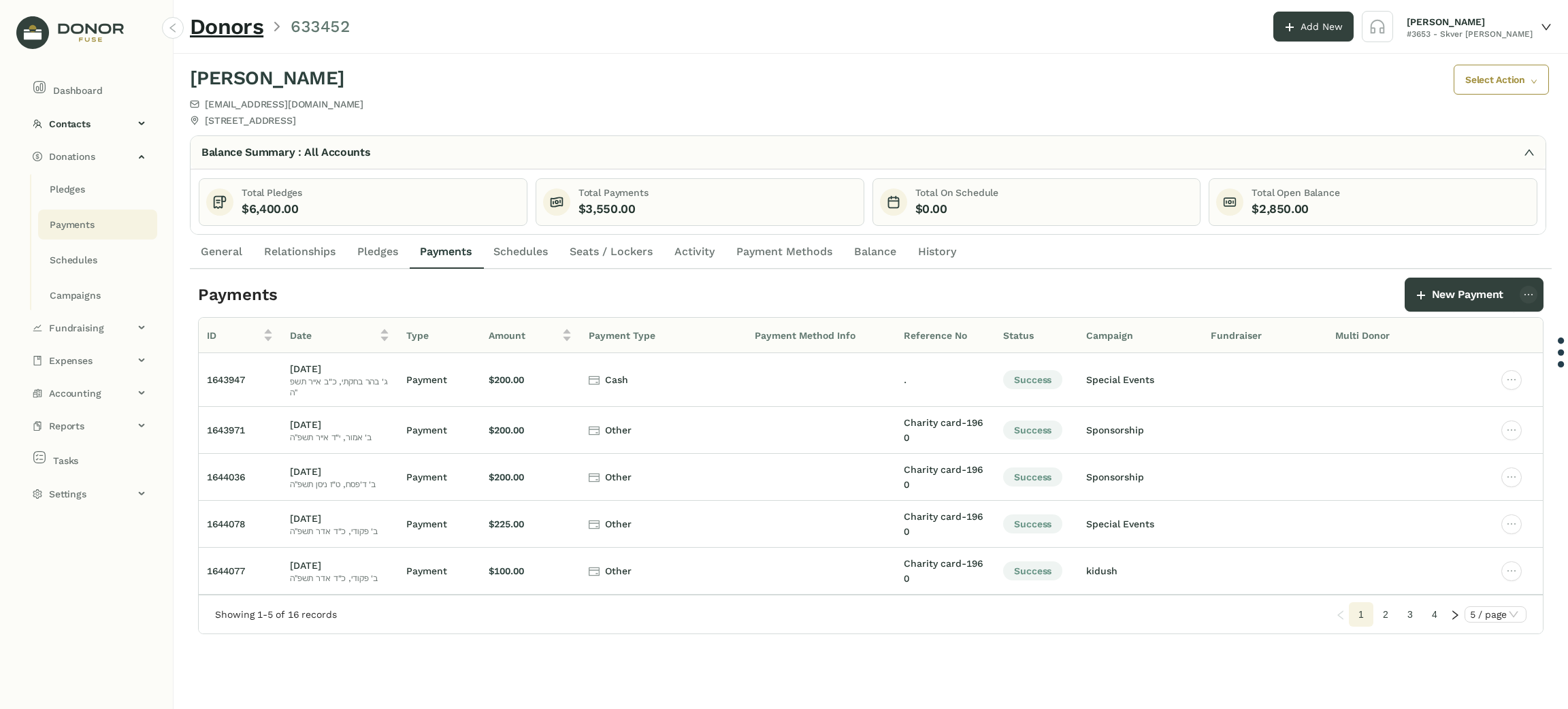 click on "Payments" 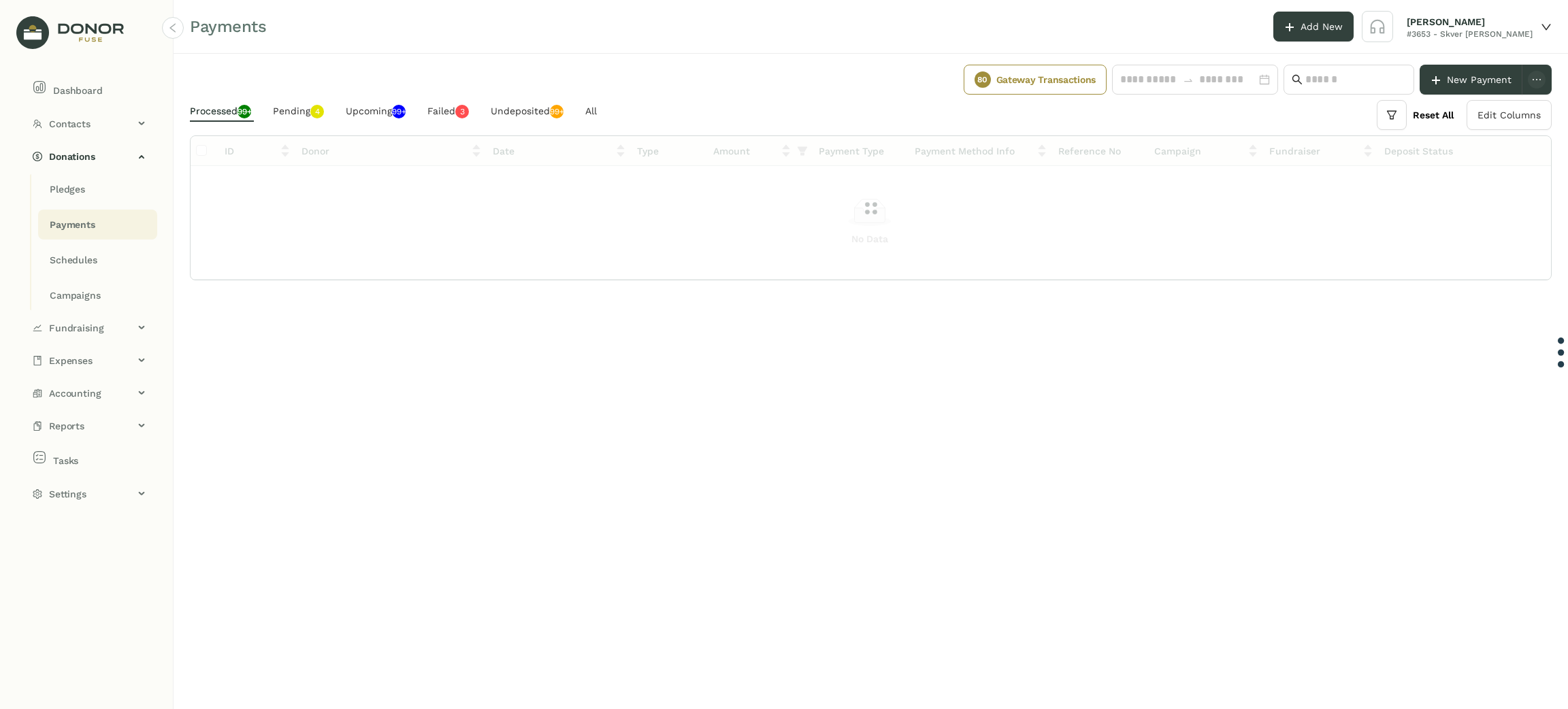 click on "Gateway Transactions" 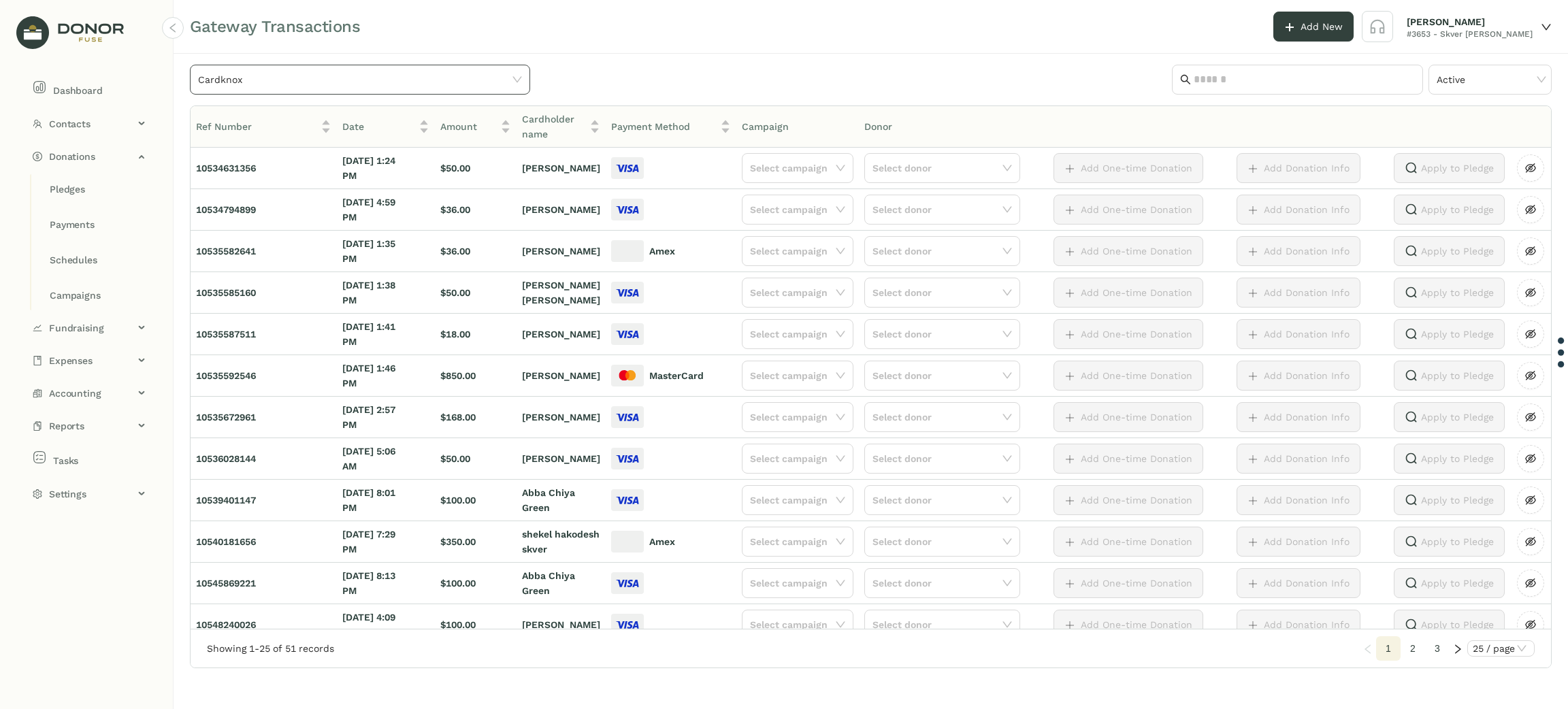 click on "Cardknox" 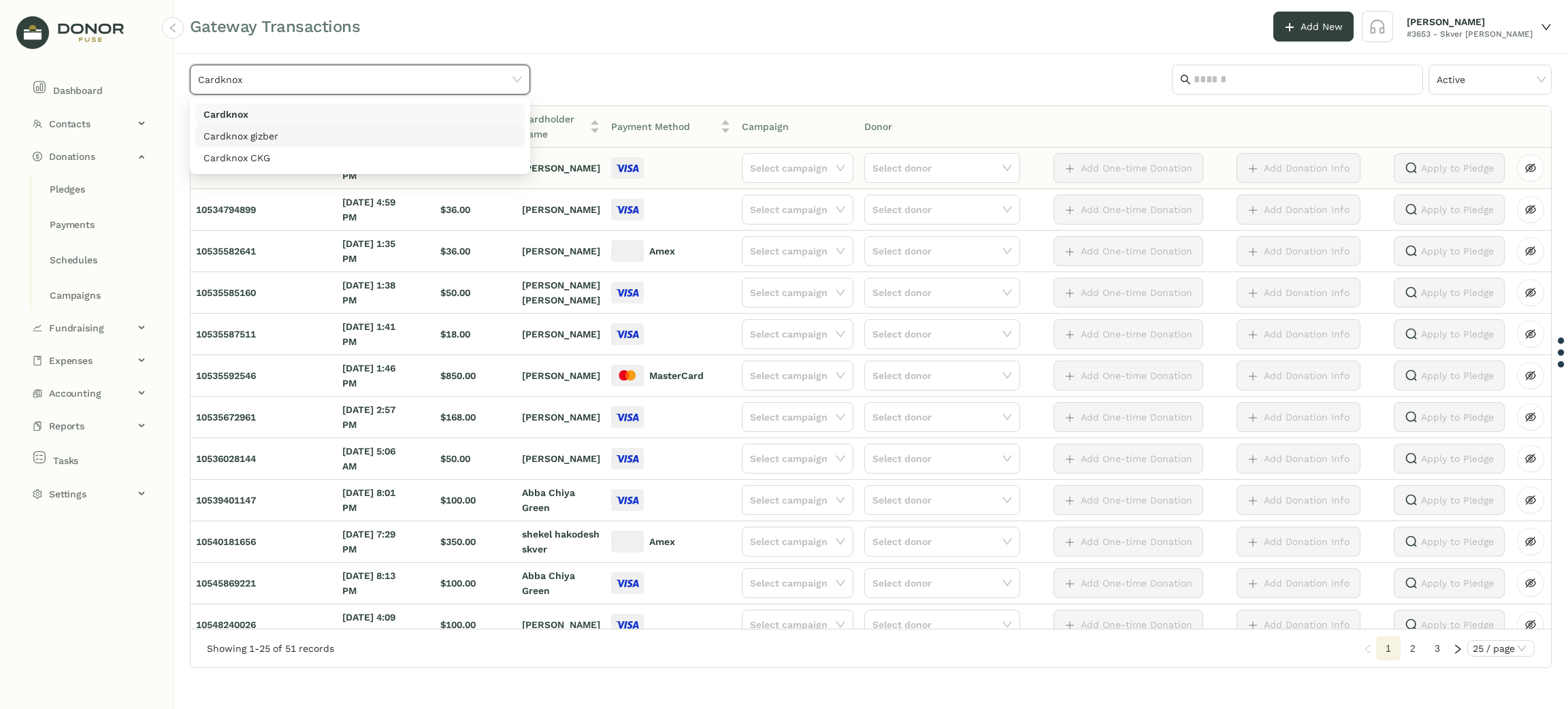 click on "Cardknox gizber" at bounding box center [360, 136] 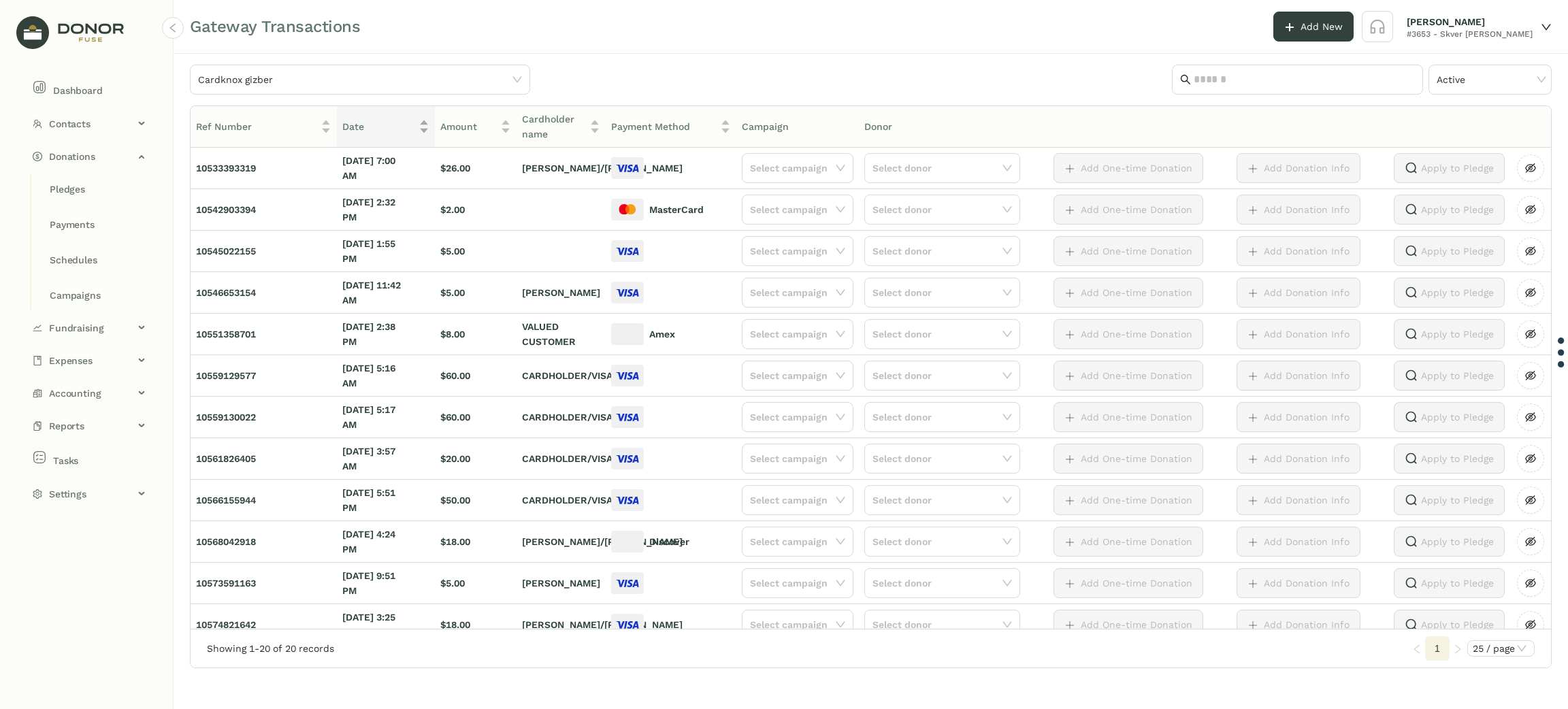 click on "Date" 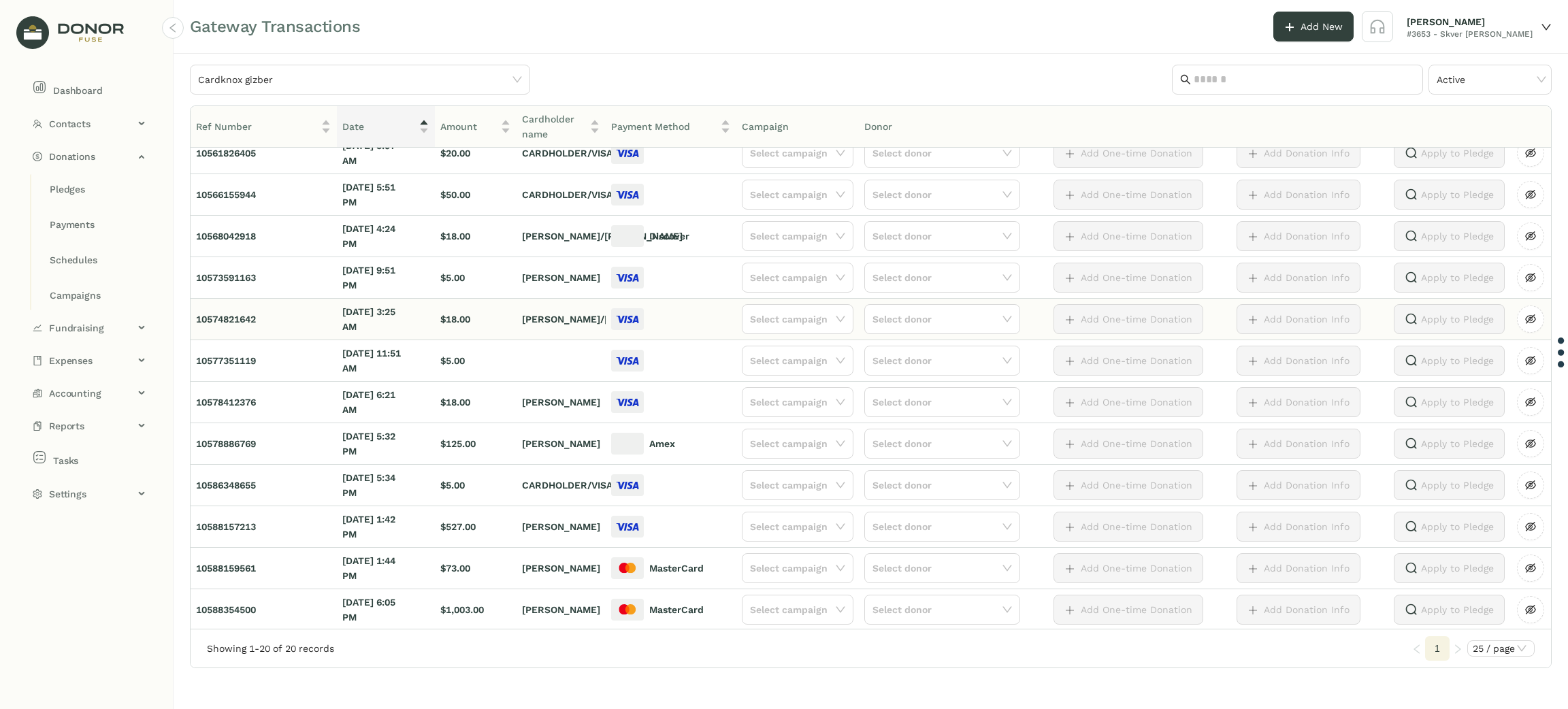 scroll, scrollTop: 350, scrollLeft: 0, axis: vertical 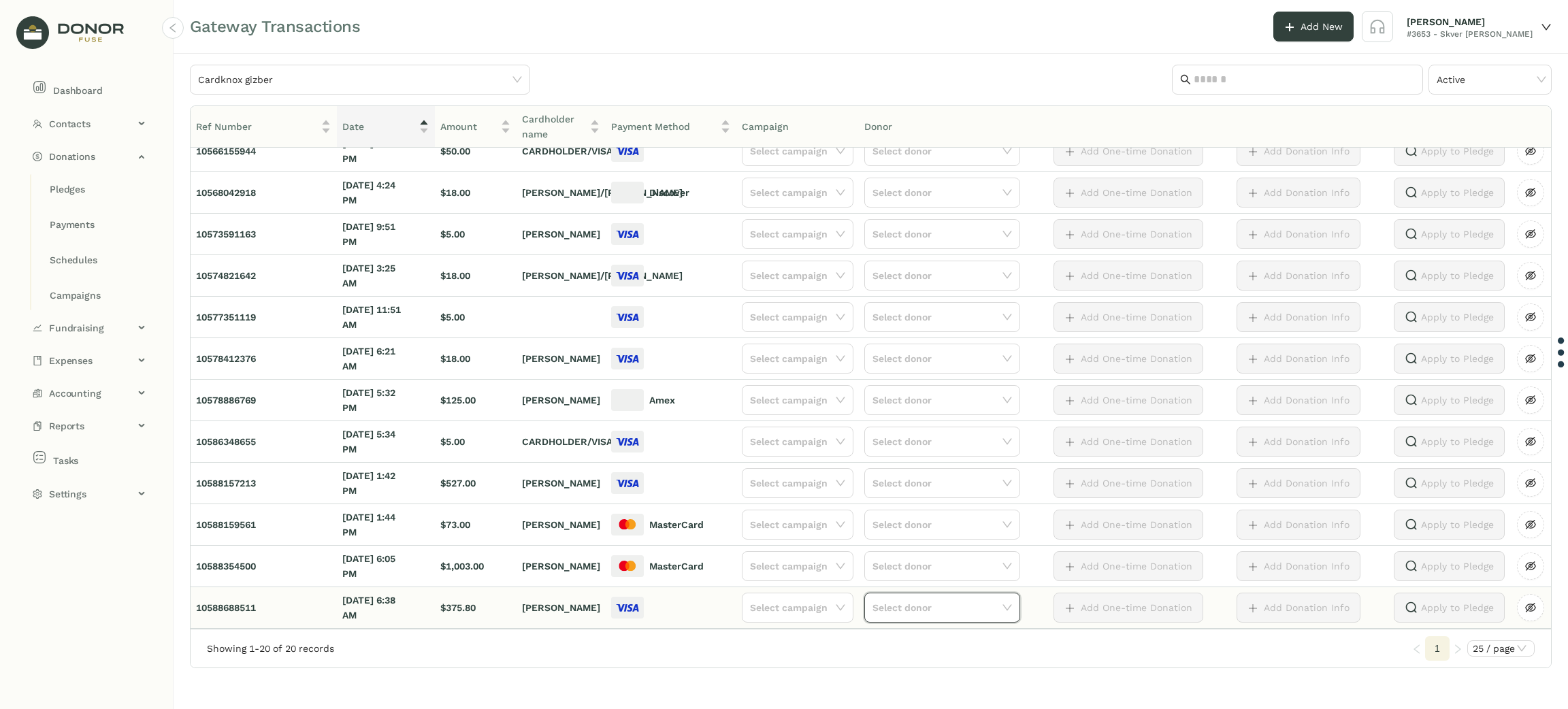 click 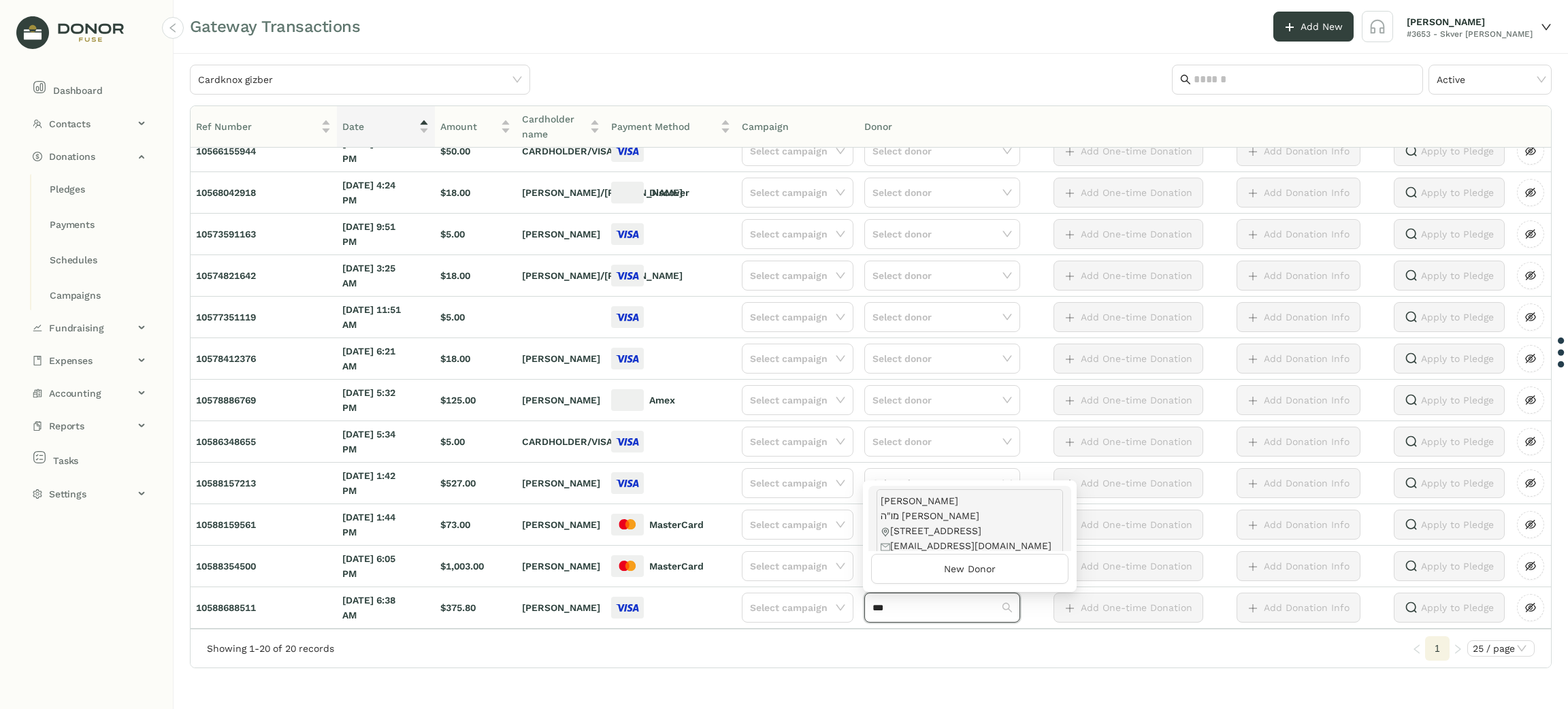 type on "***" 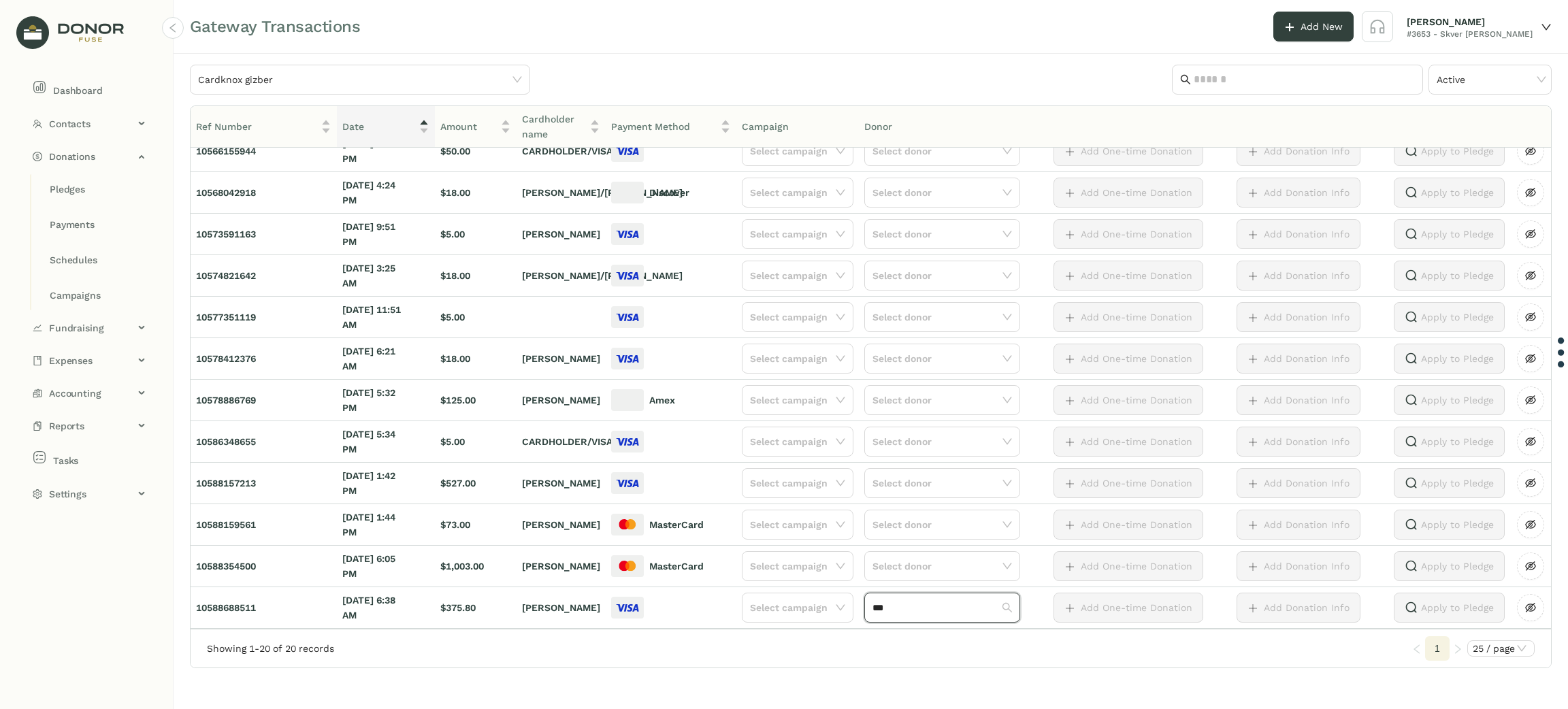 type 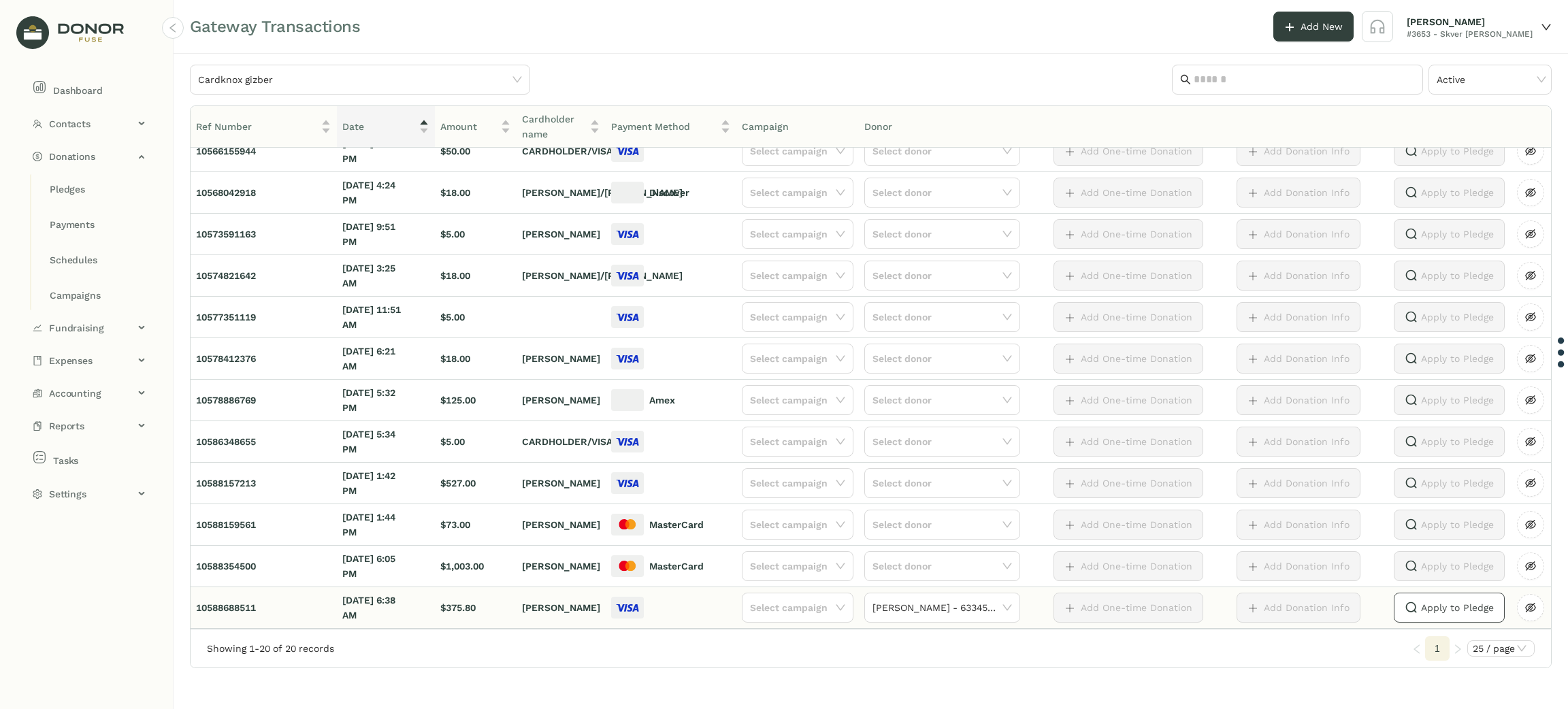 click on "Apply to Pledge" 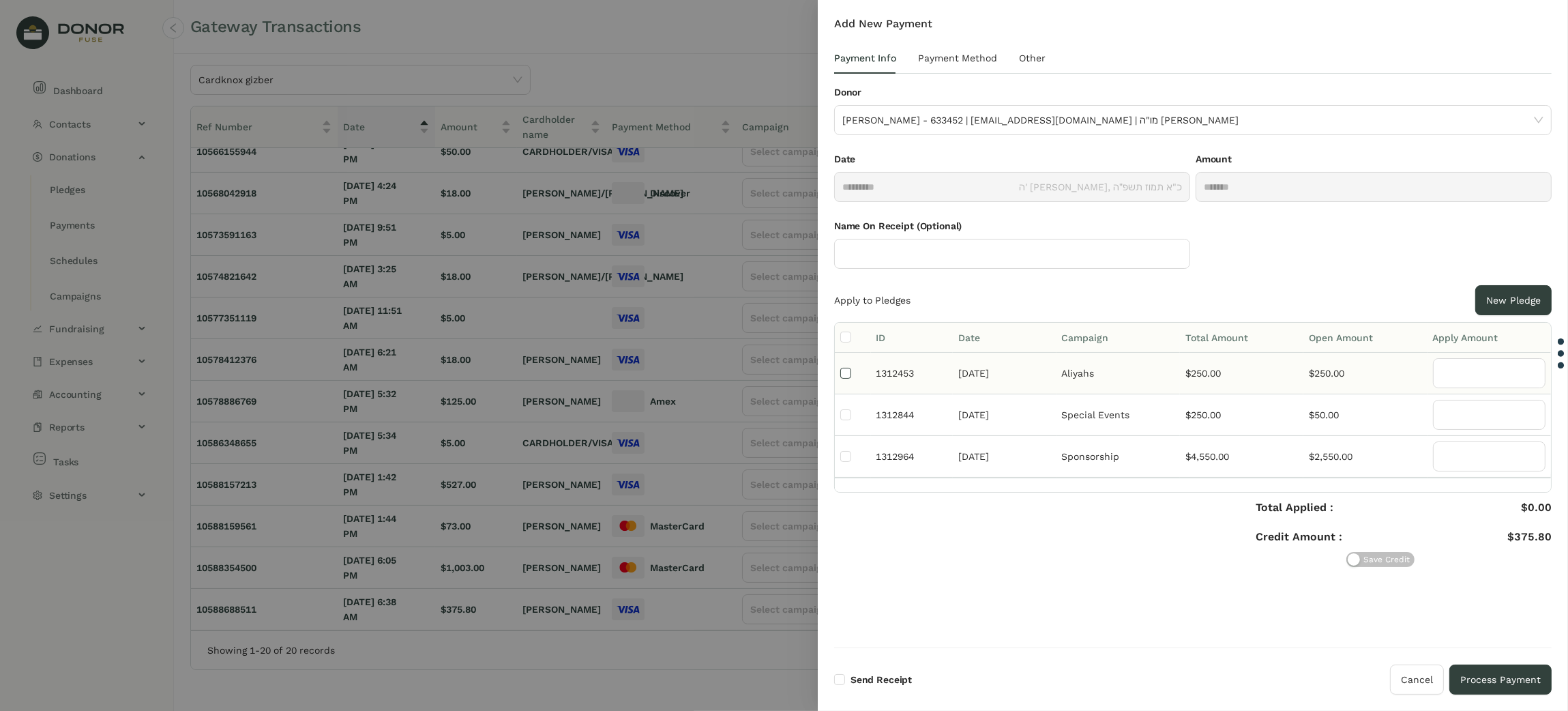 type on "***" 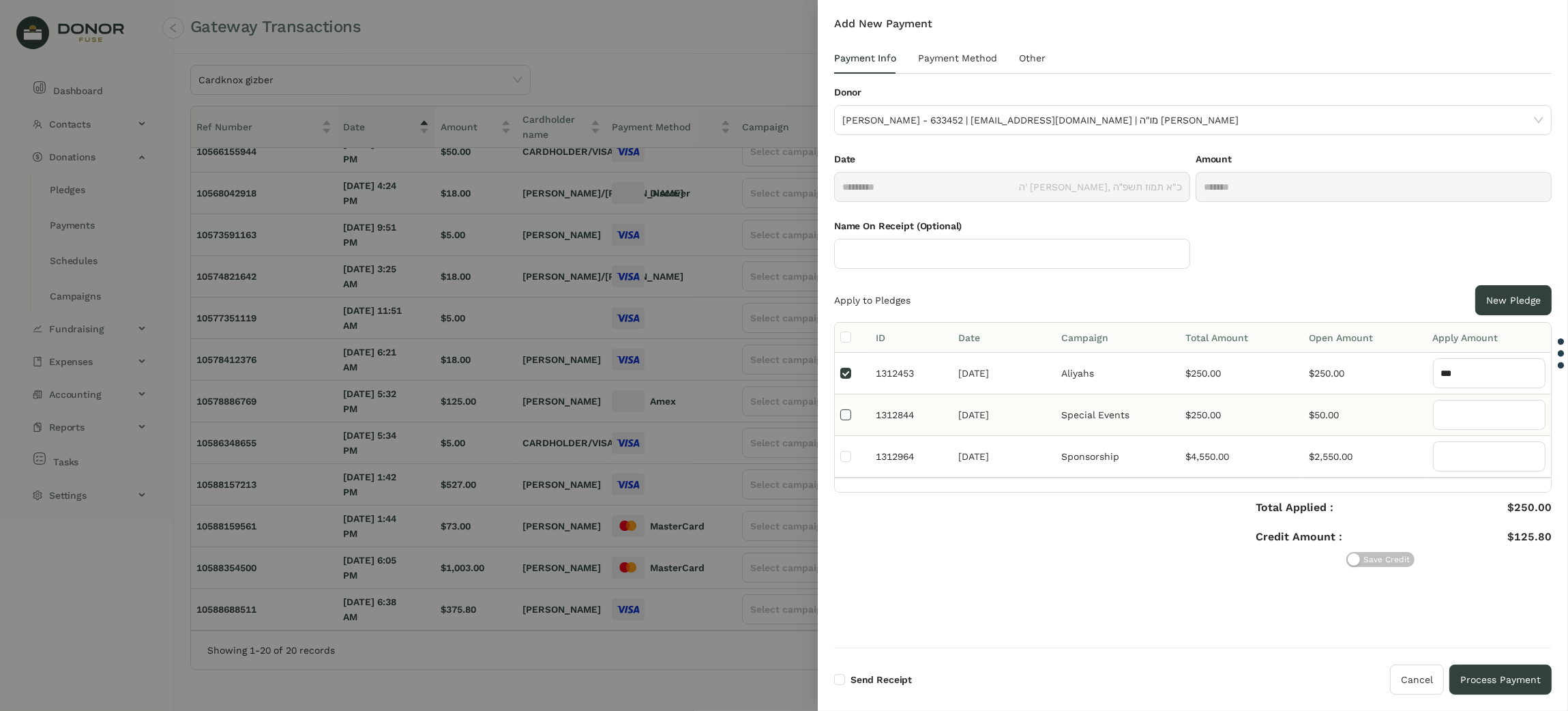 type on "**" 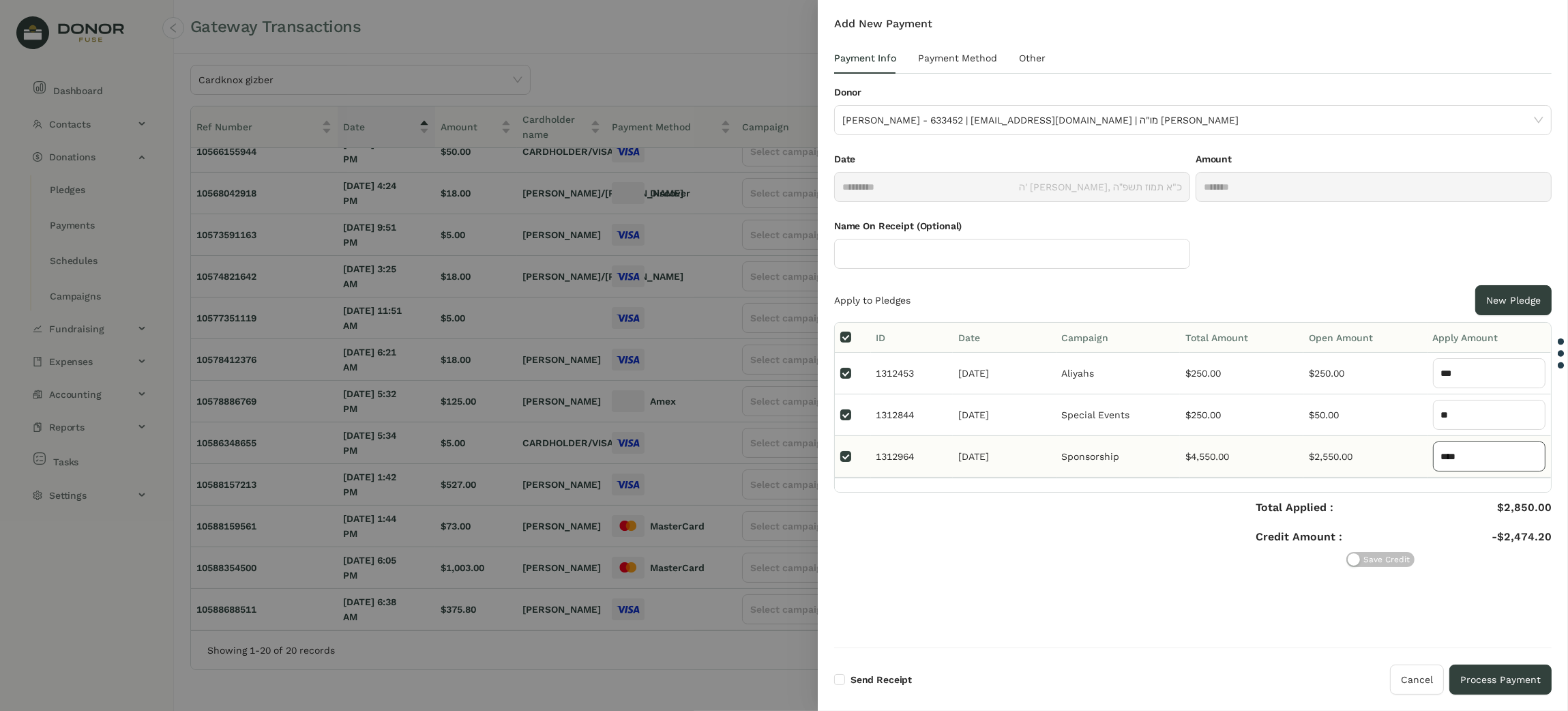 click on "****" at bounding box center [1489, 456] 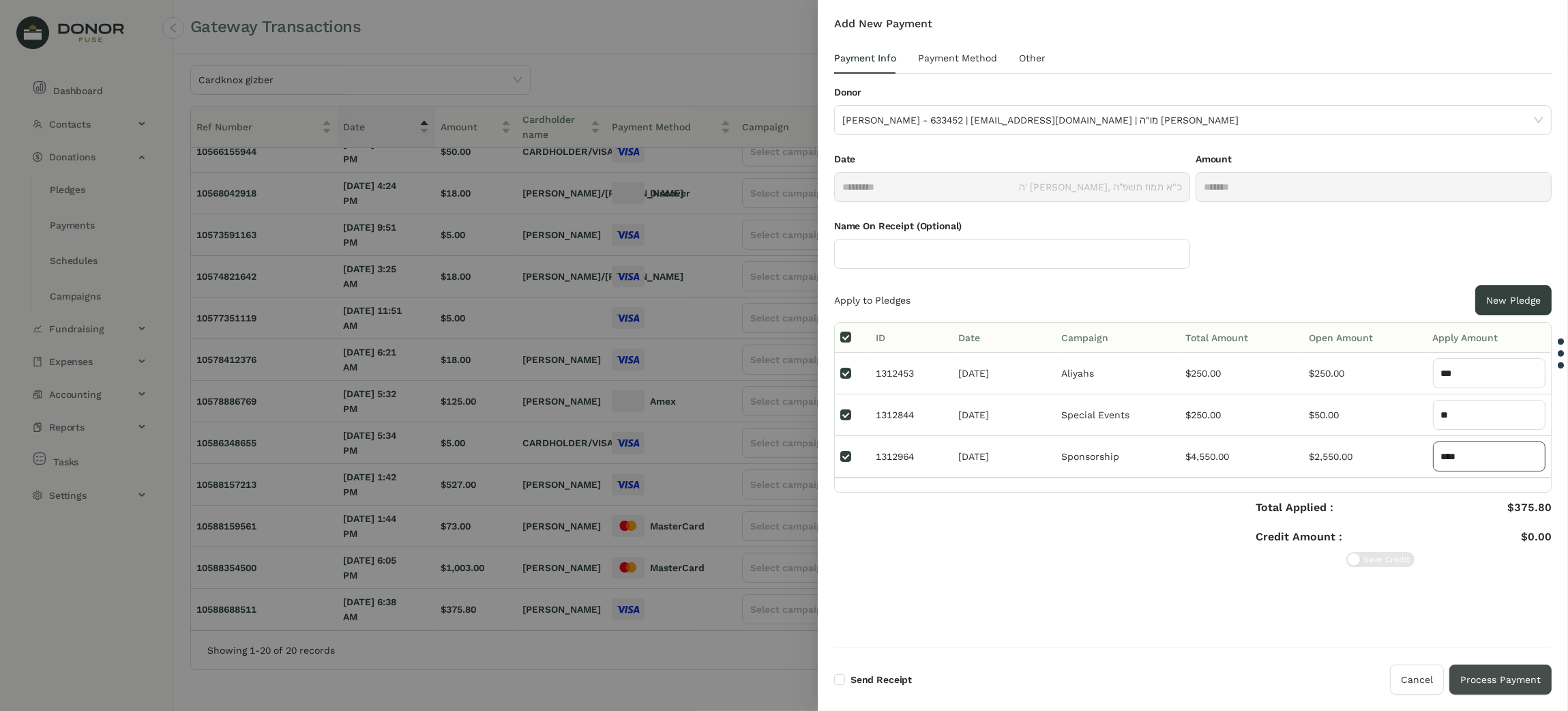 type on "****" 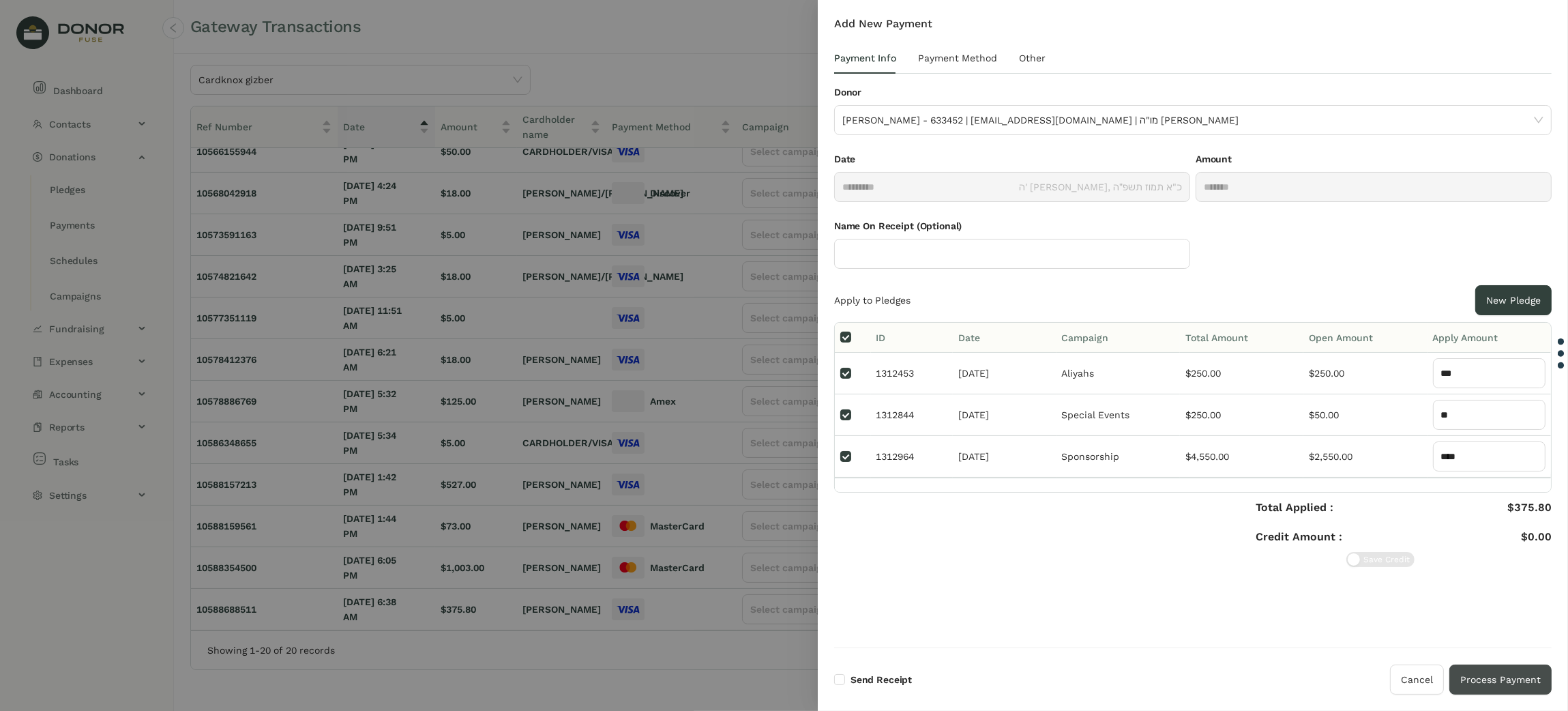 click on "Process Payment" at bounding box center [1500, 680] 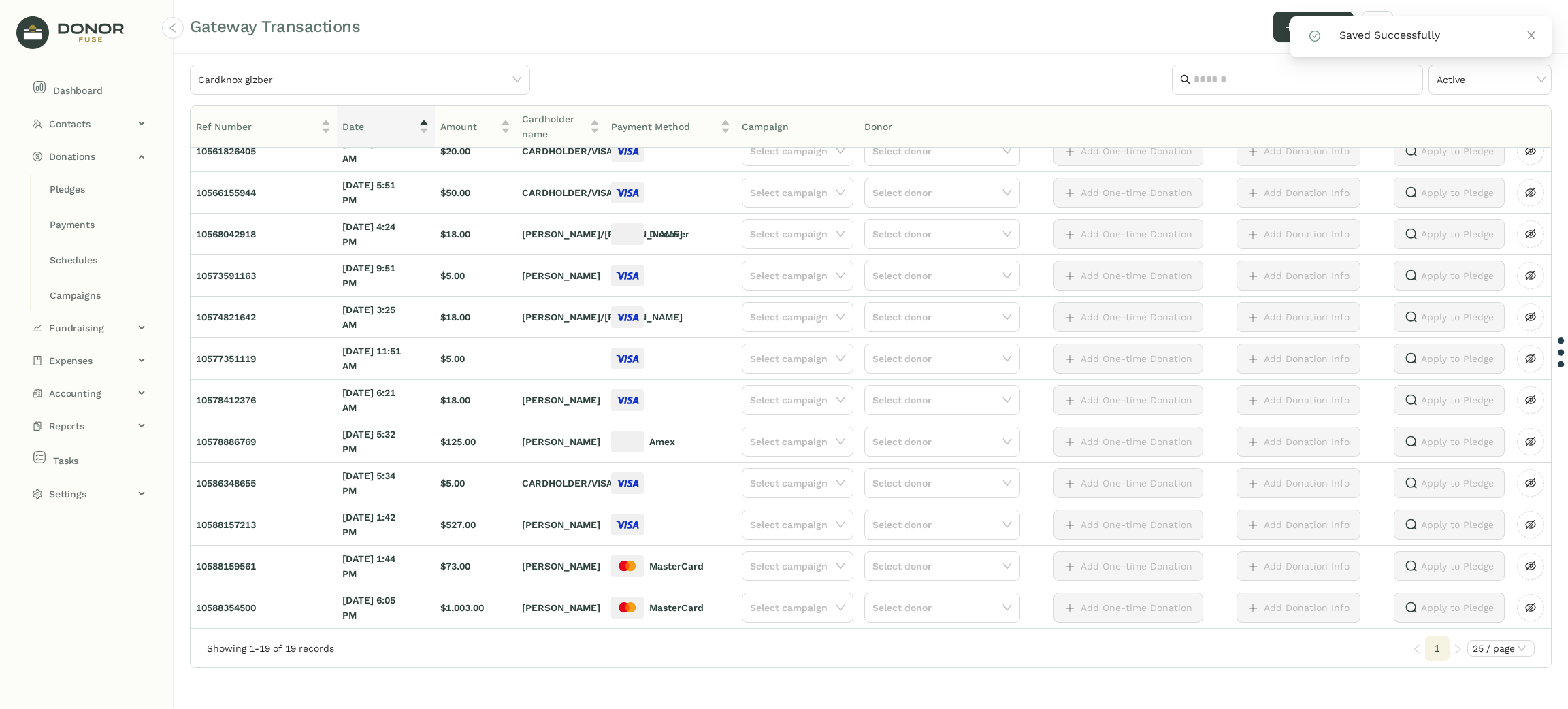 scroll, scrollTop: 308, scrollLeft: 0, axis: vertical 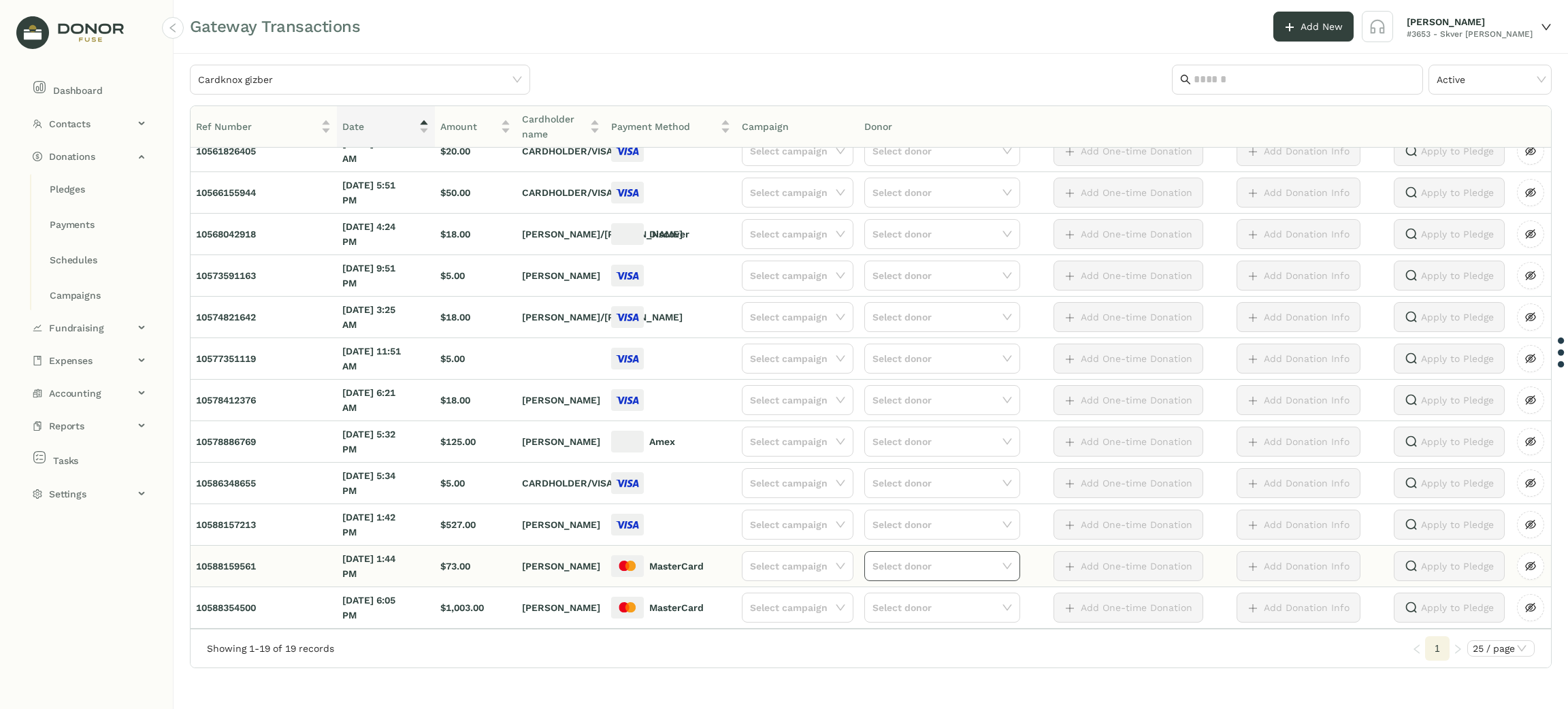 click 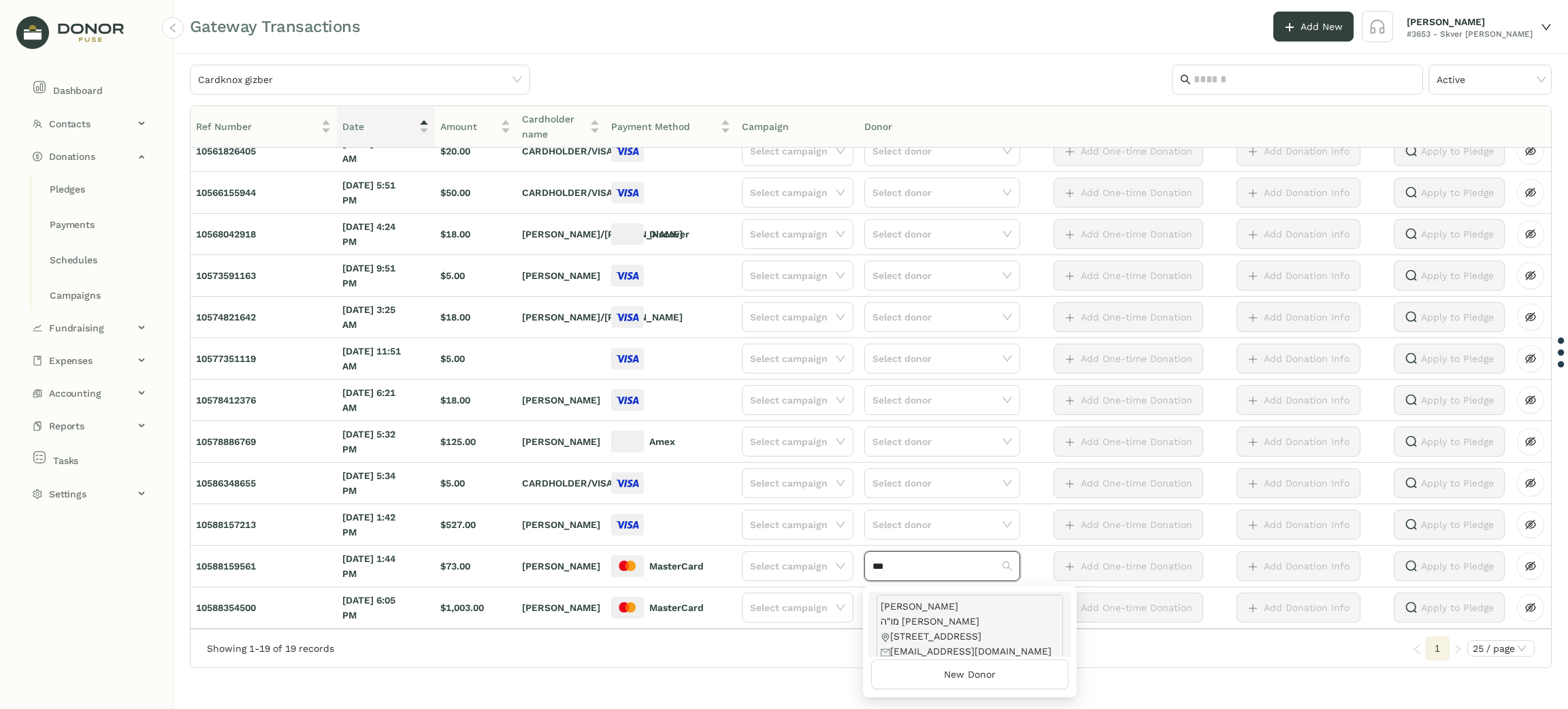 type on "***" 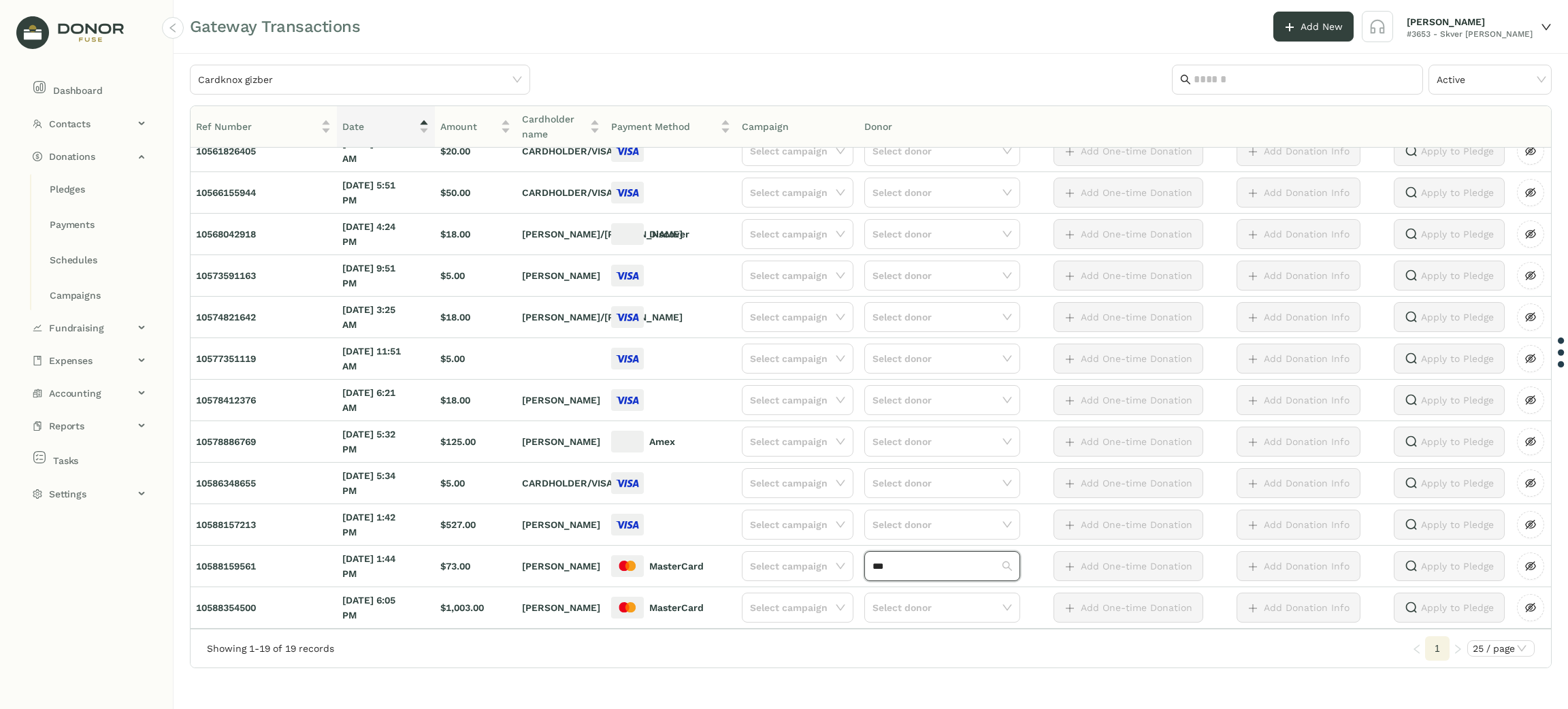 type 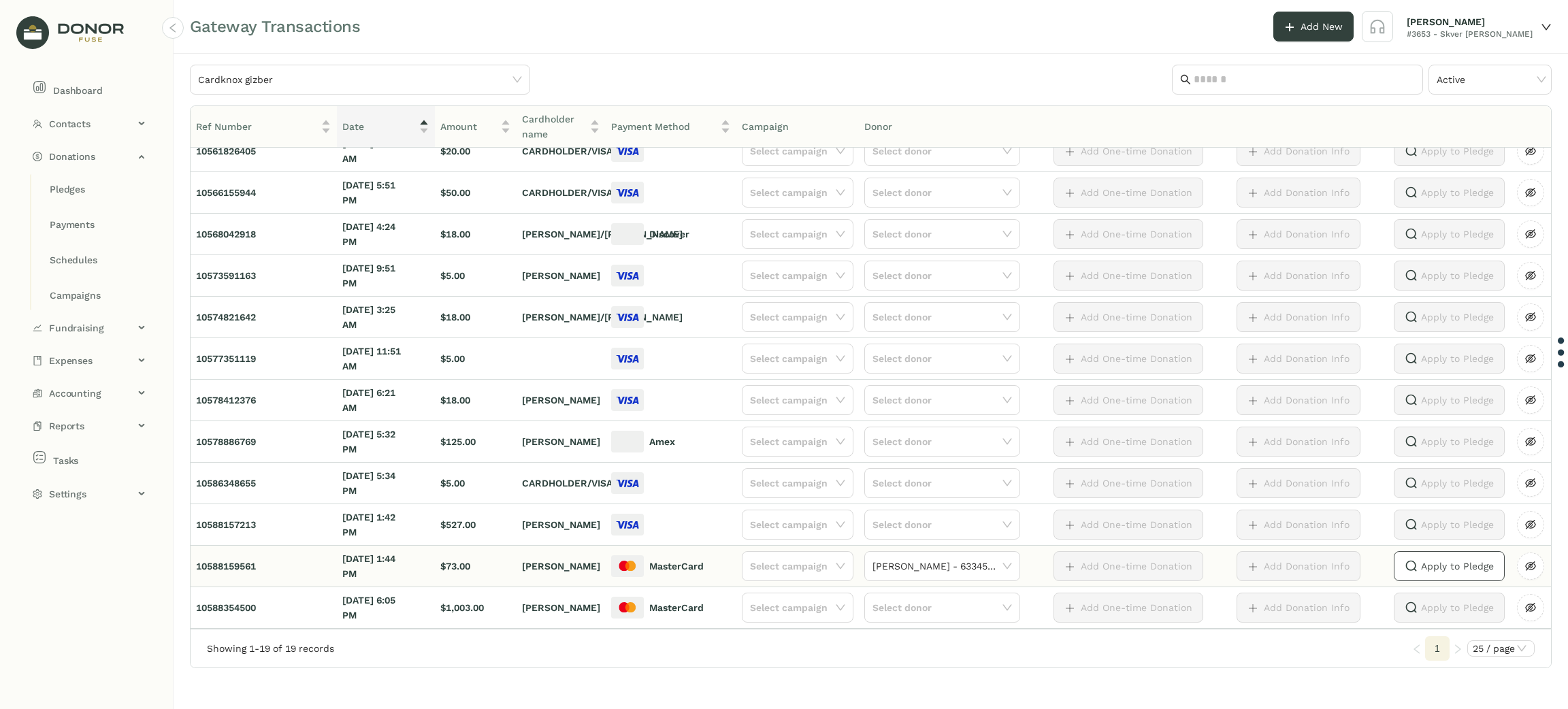 click on "Apply to Pledge" 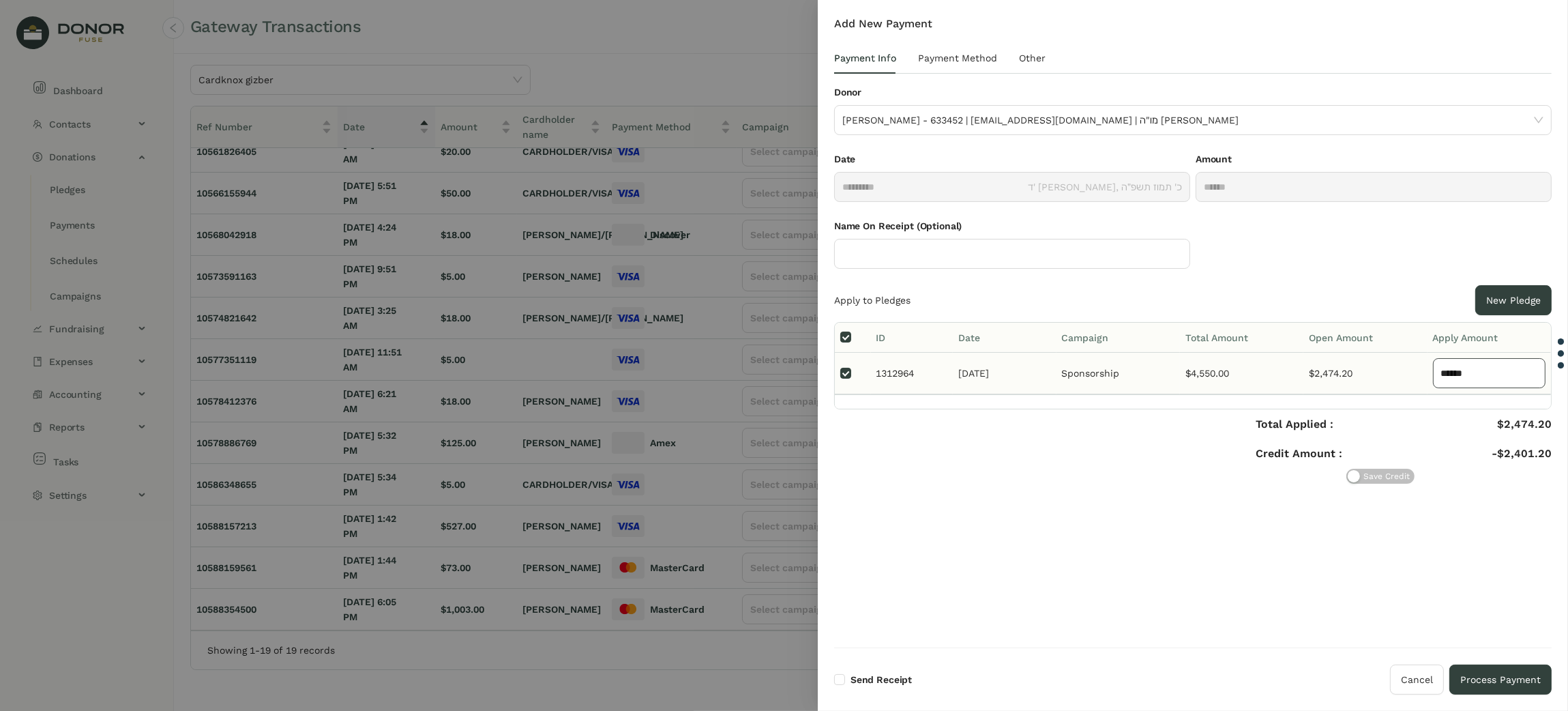 click on "******" at bounding box center (1489, 373) 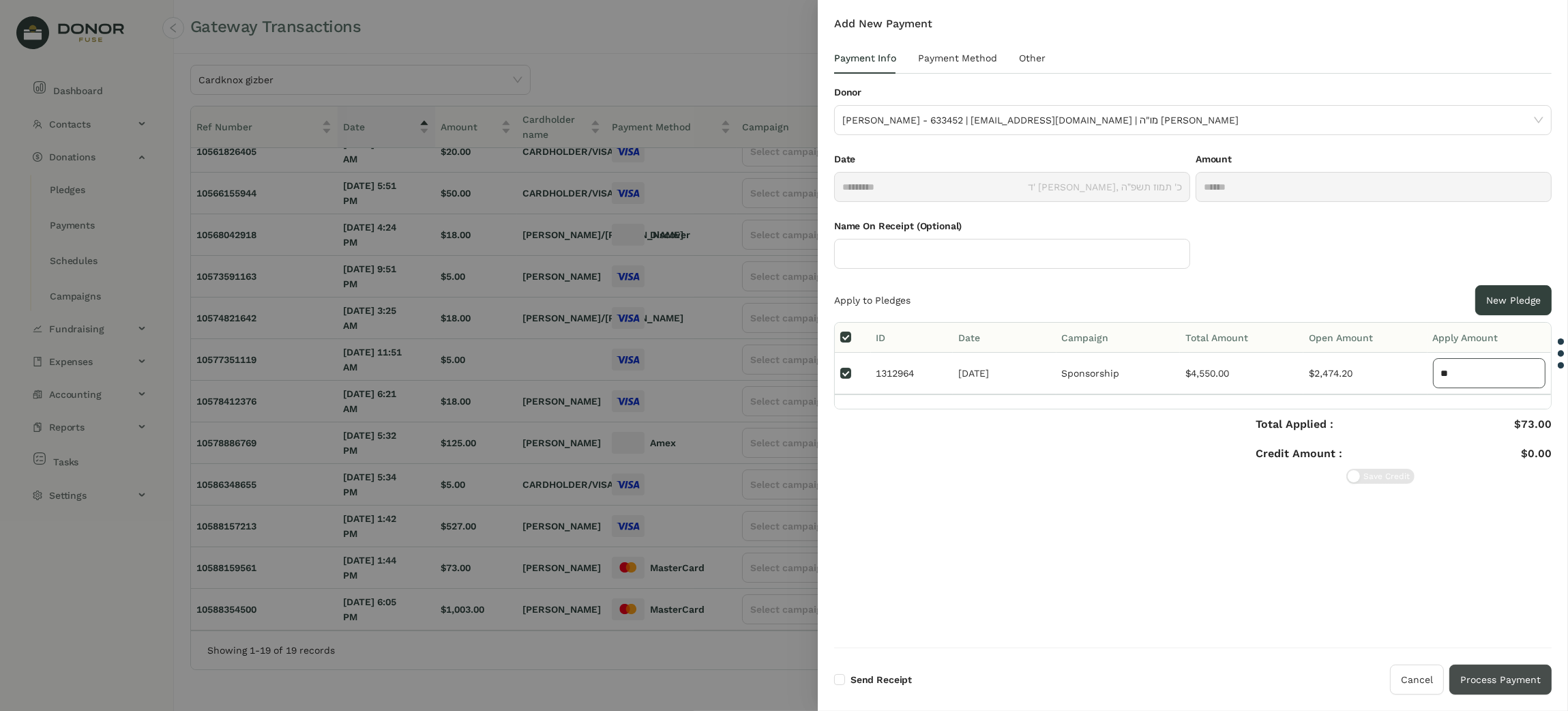 type on "**" 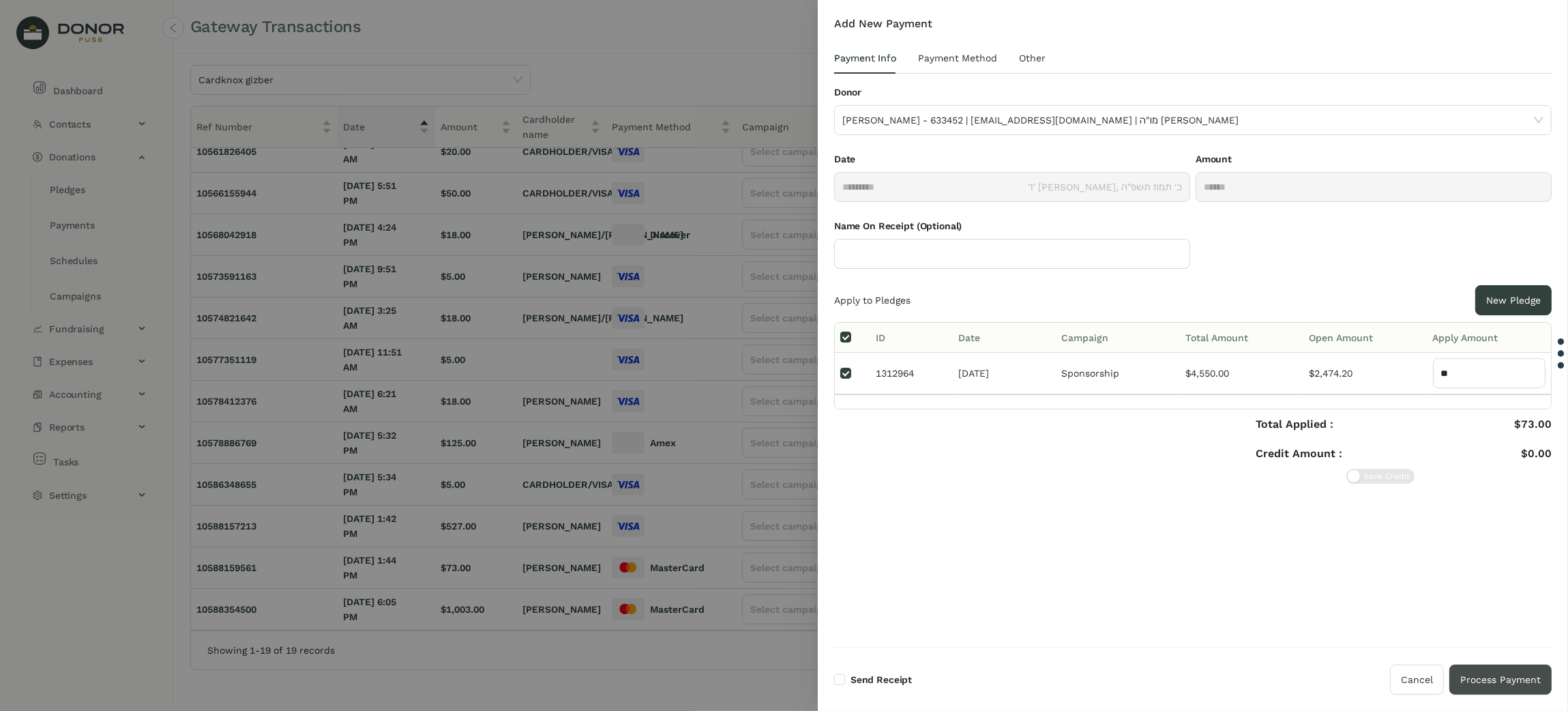 click on "Process Payment" at bounding box center [1500, 680] 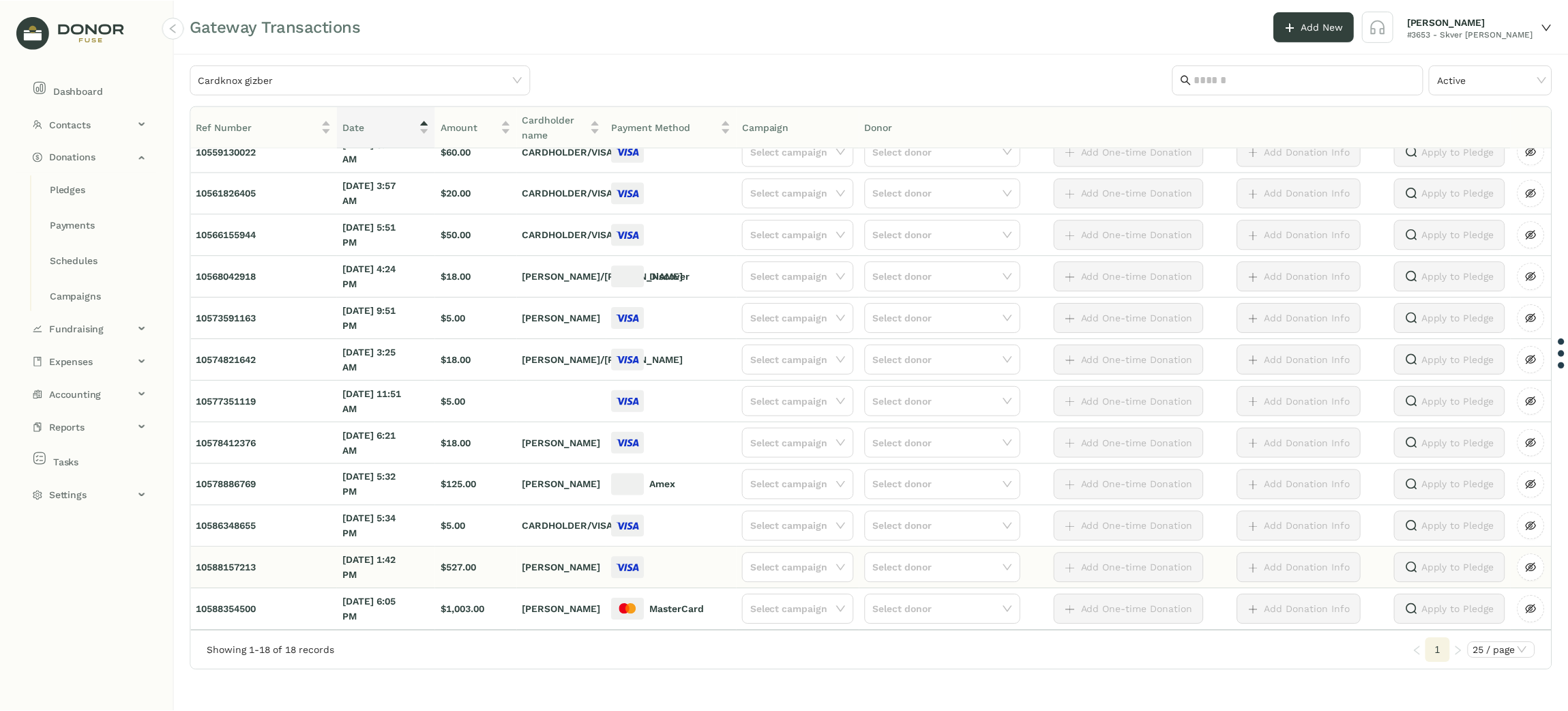 scroll, scrollTop: 267, scrollLeft: 0, axis: vertical 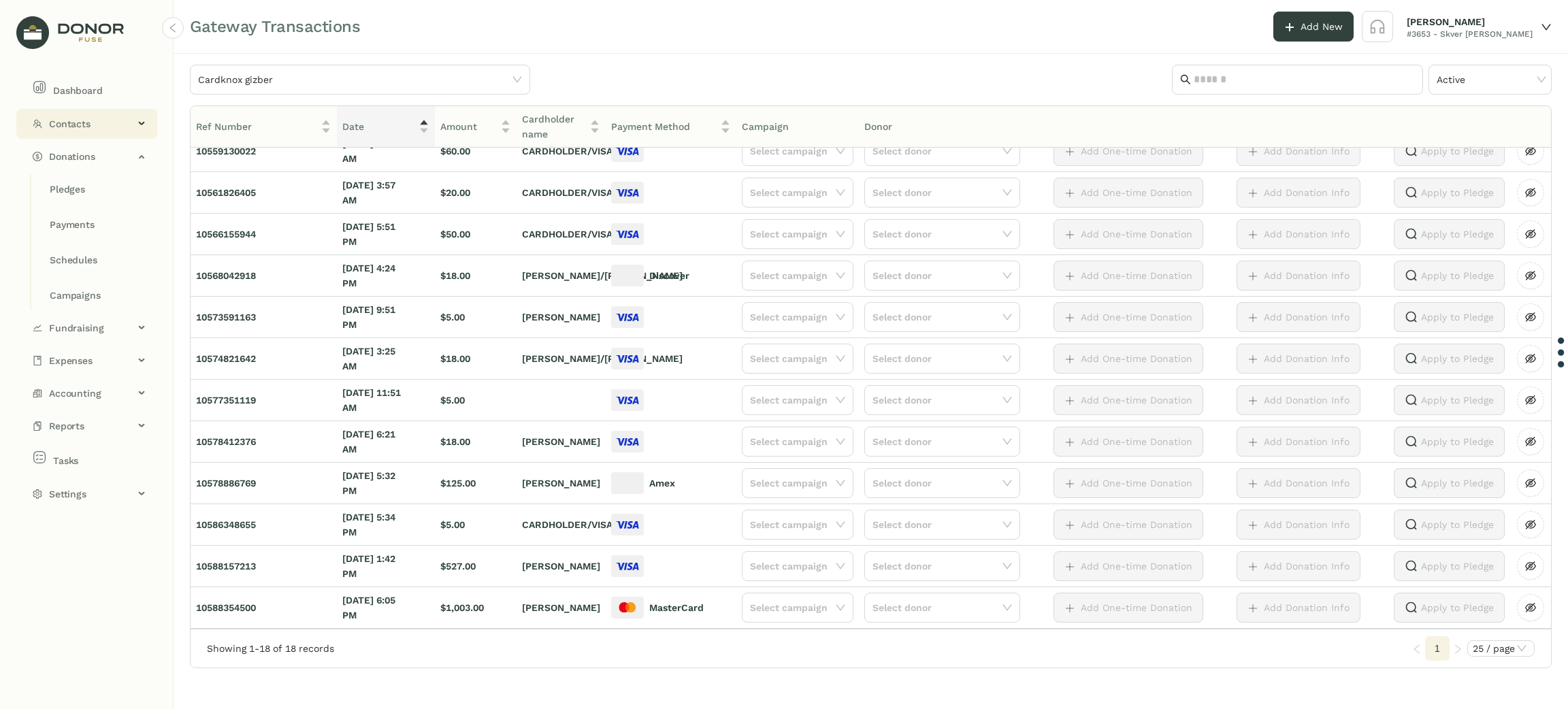 click on "Contacts" 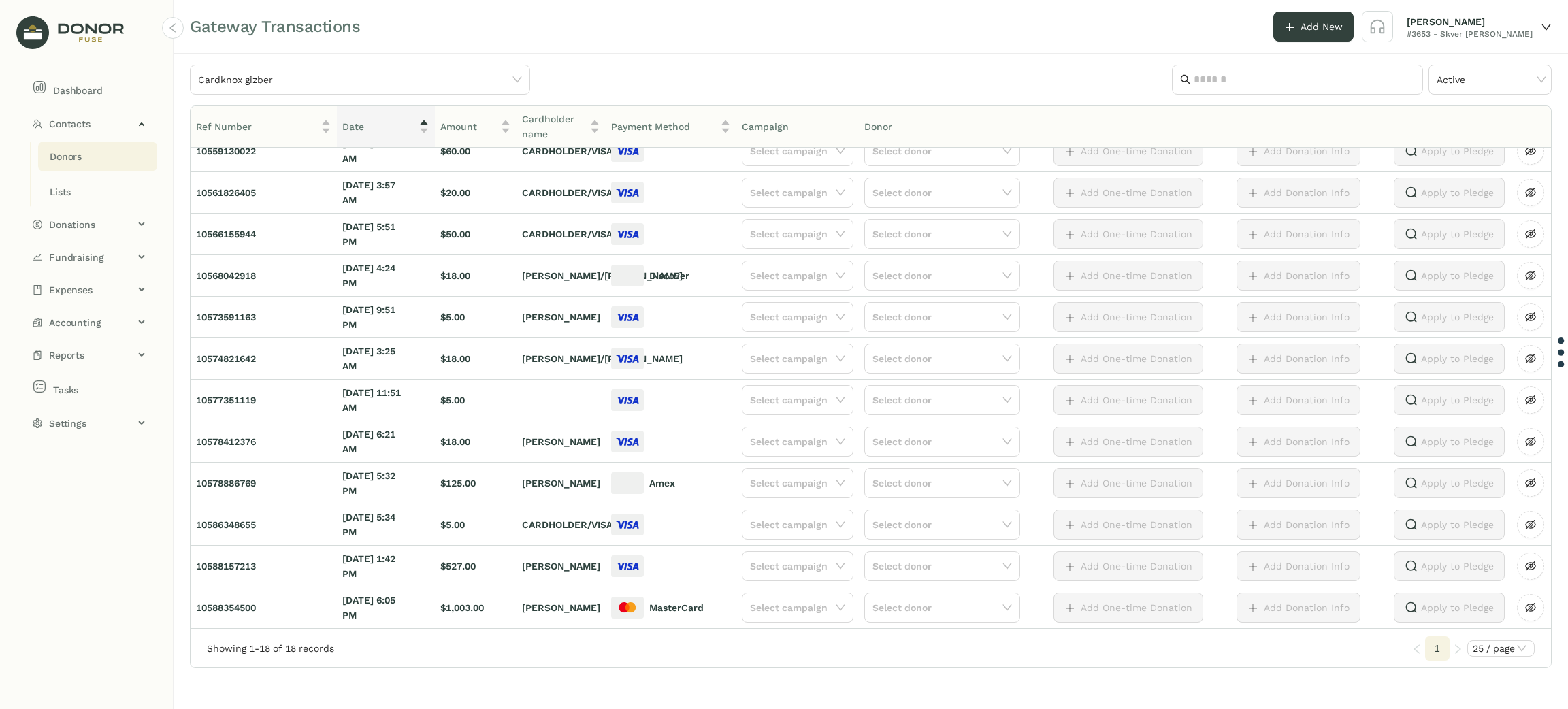 click on "Donors" 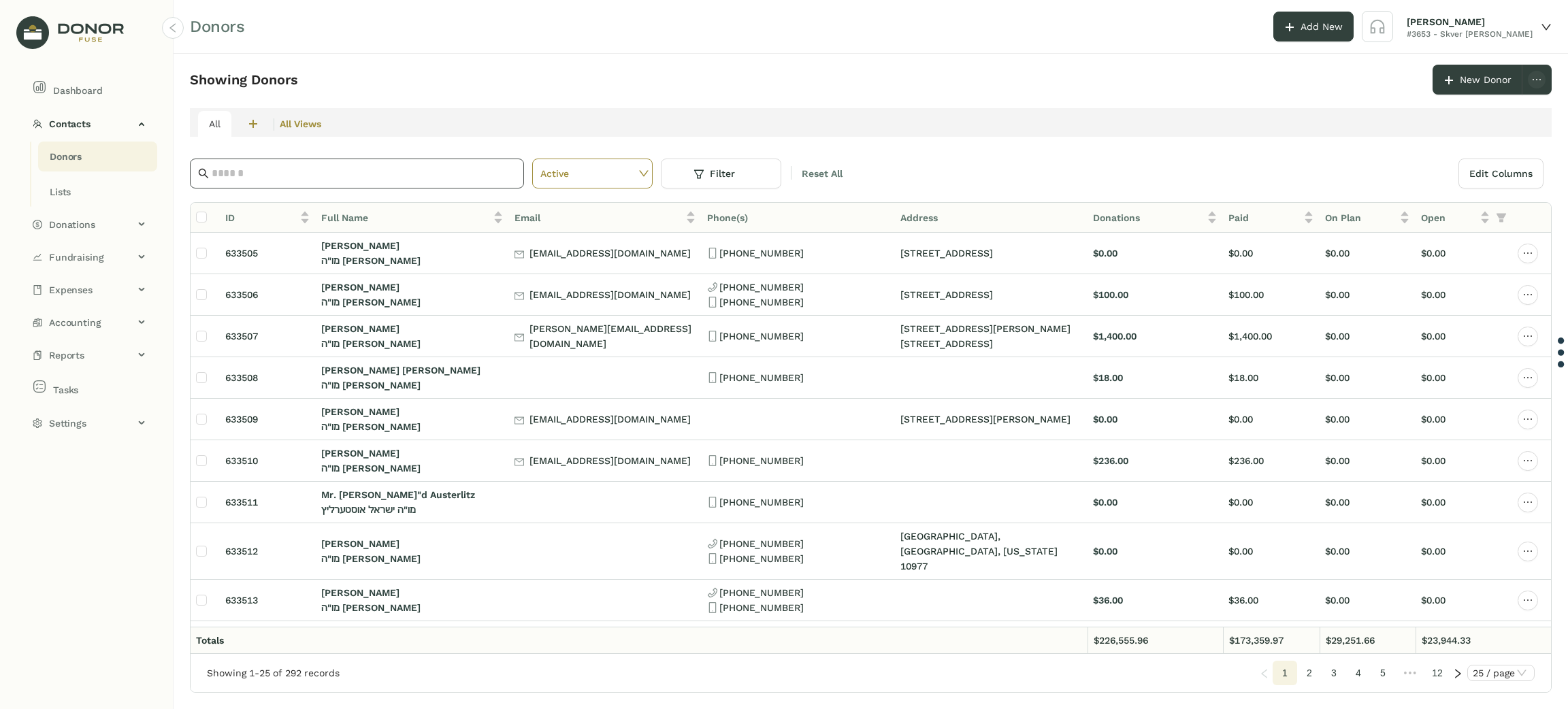click 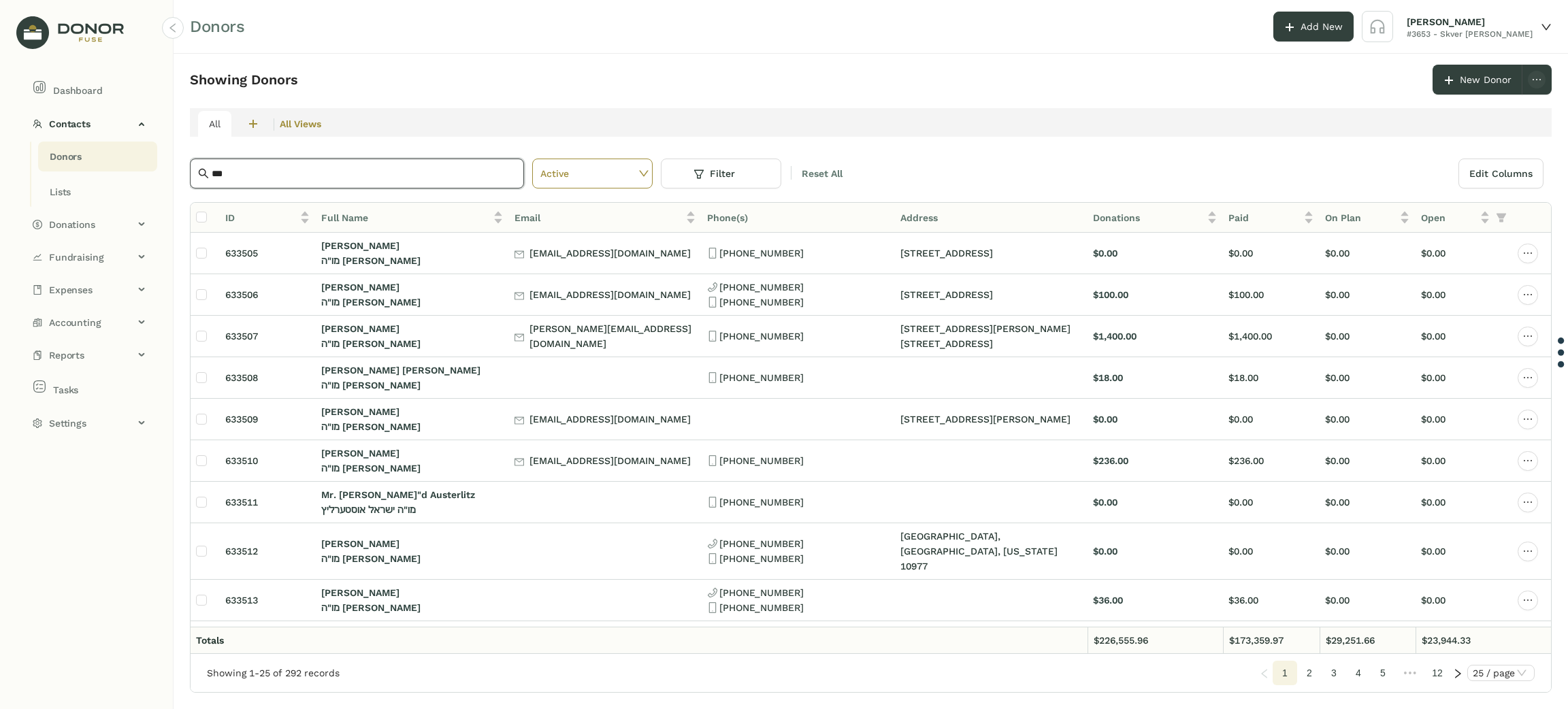 type on "****" 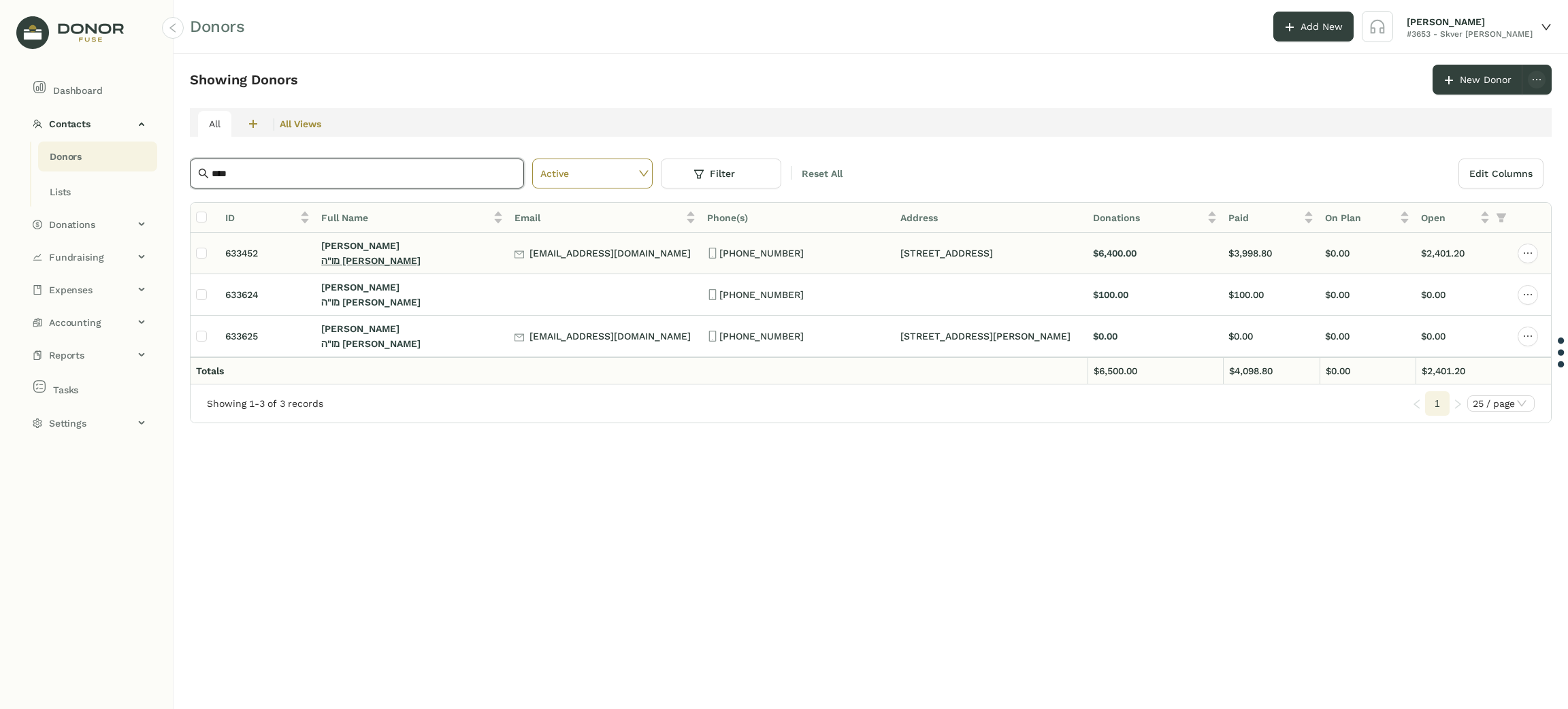 click on "מו"ה [PERSON_NAME]" 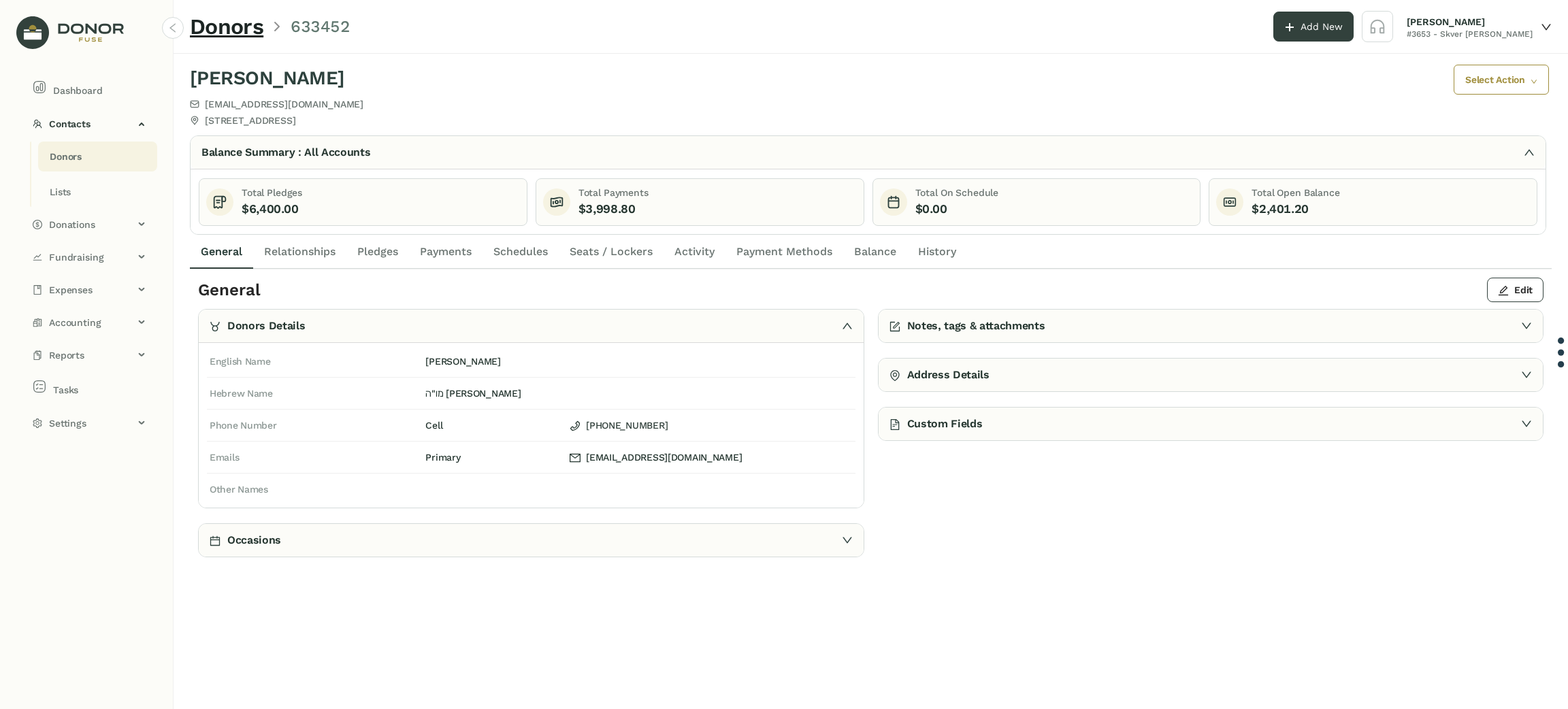 click on "Pledges" 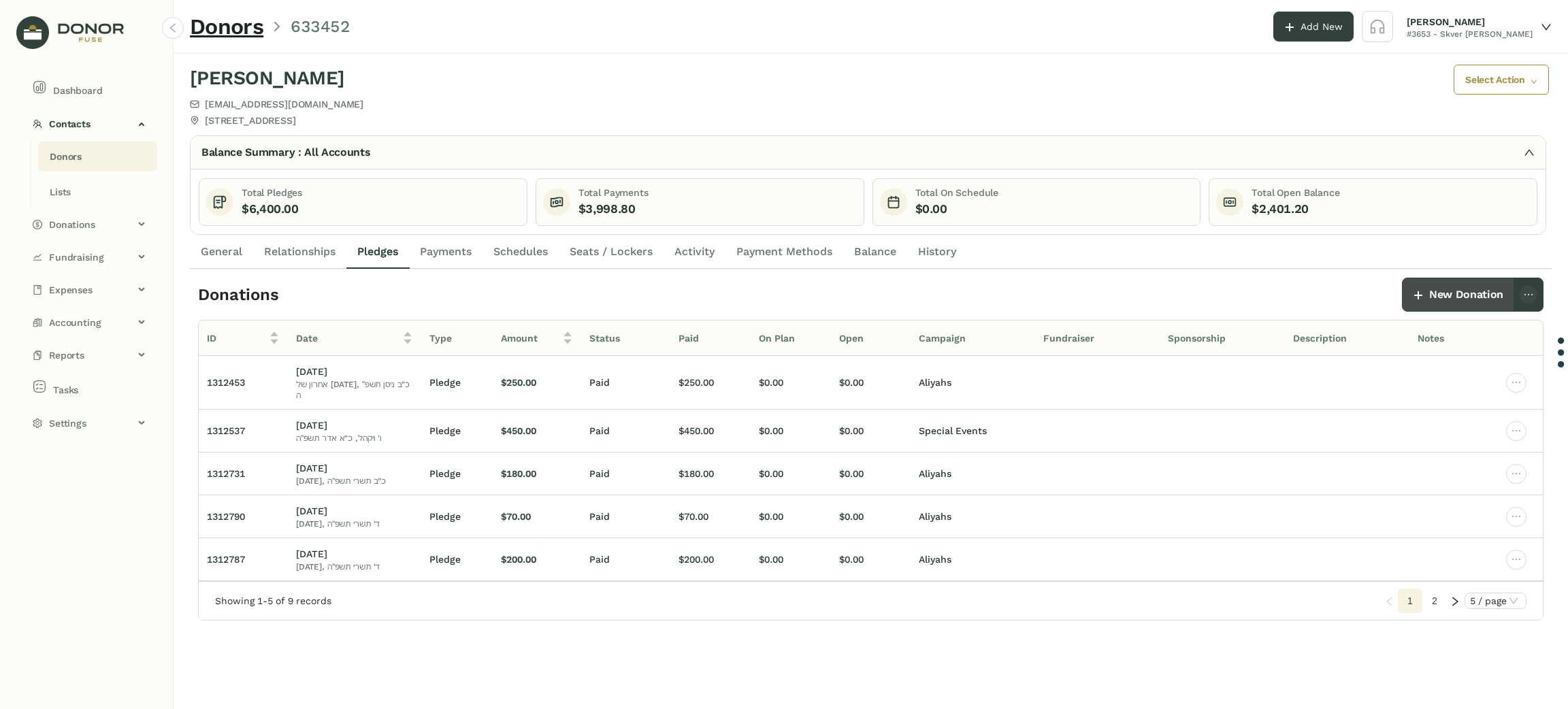 click on "New Donation" 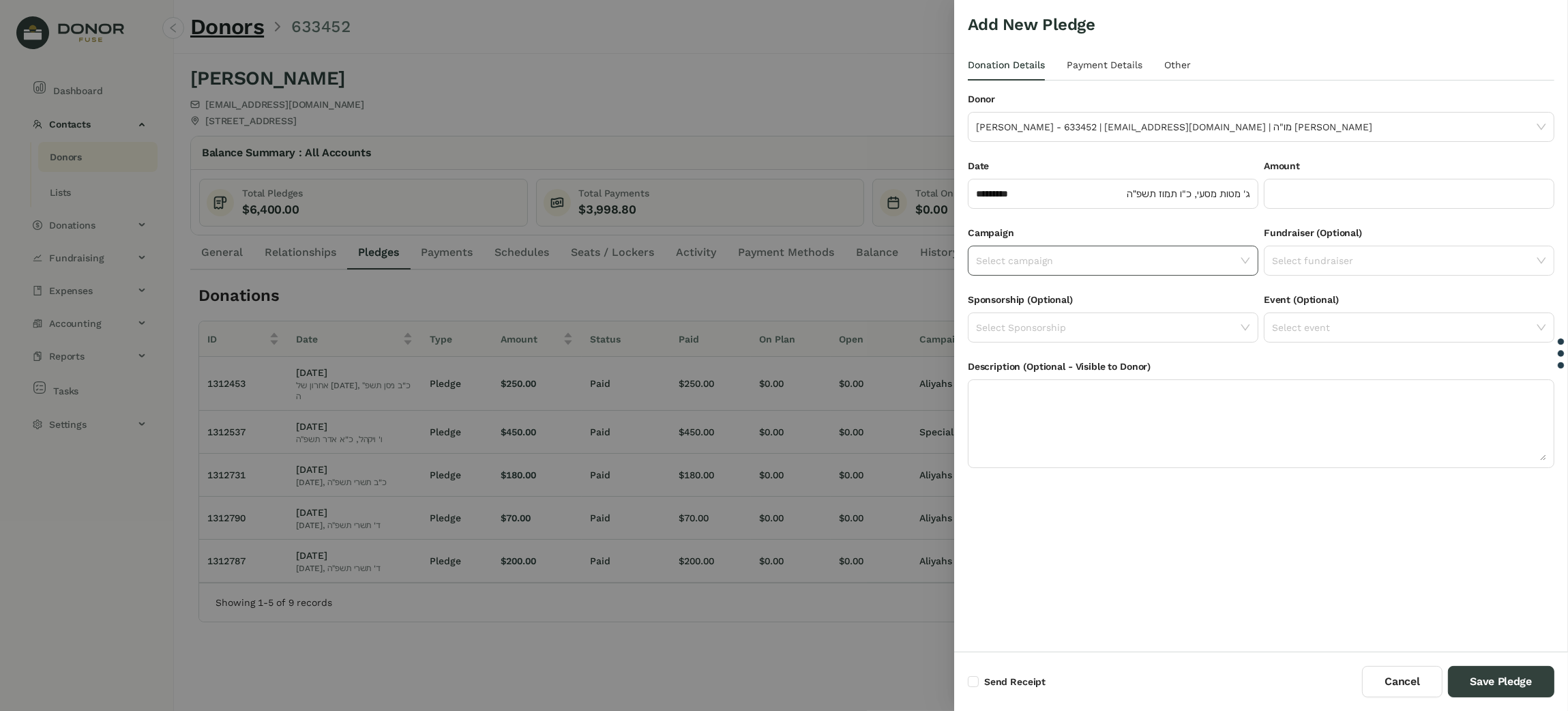 click 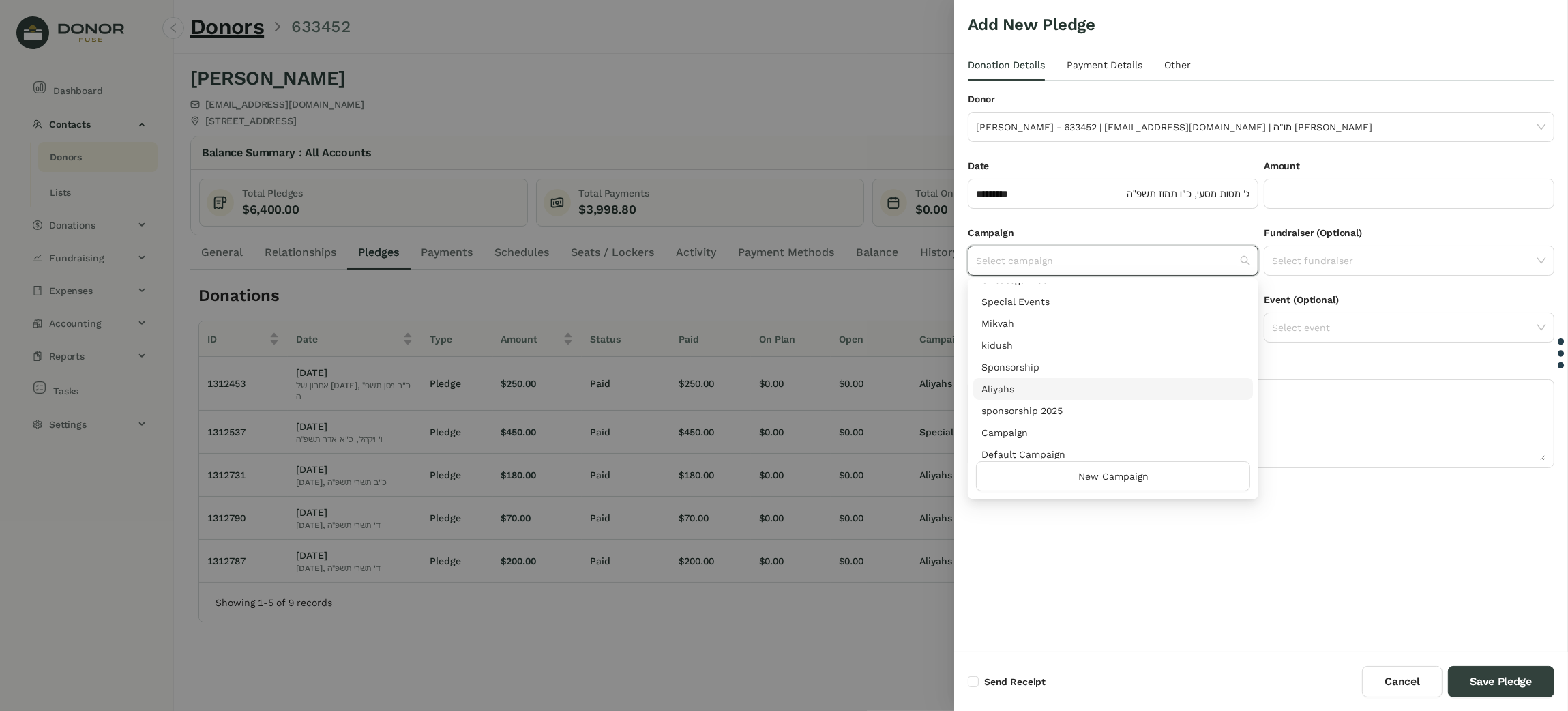 scroll, scrollTop: 153, scrollLeft: 0, axis: vertical 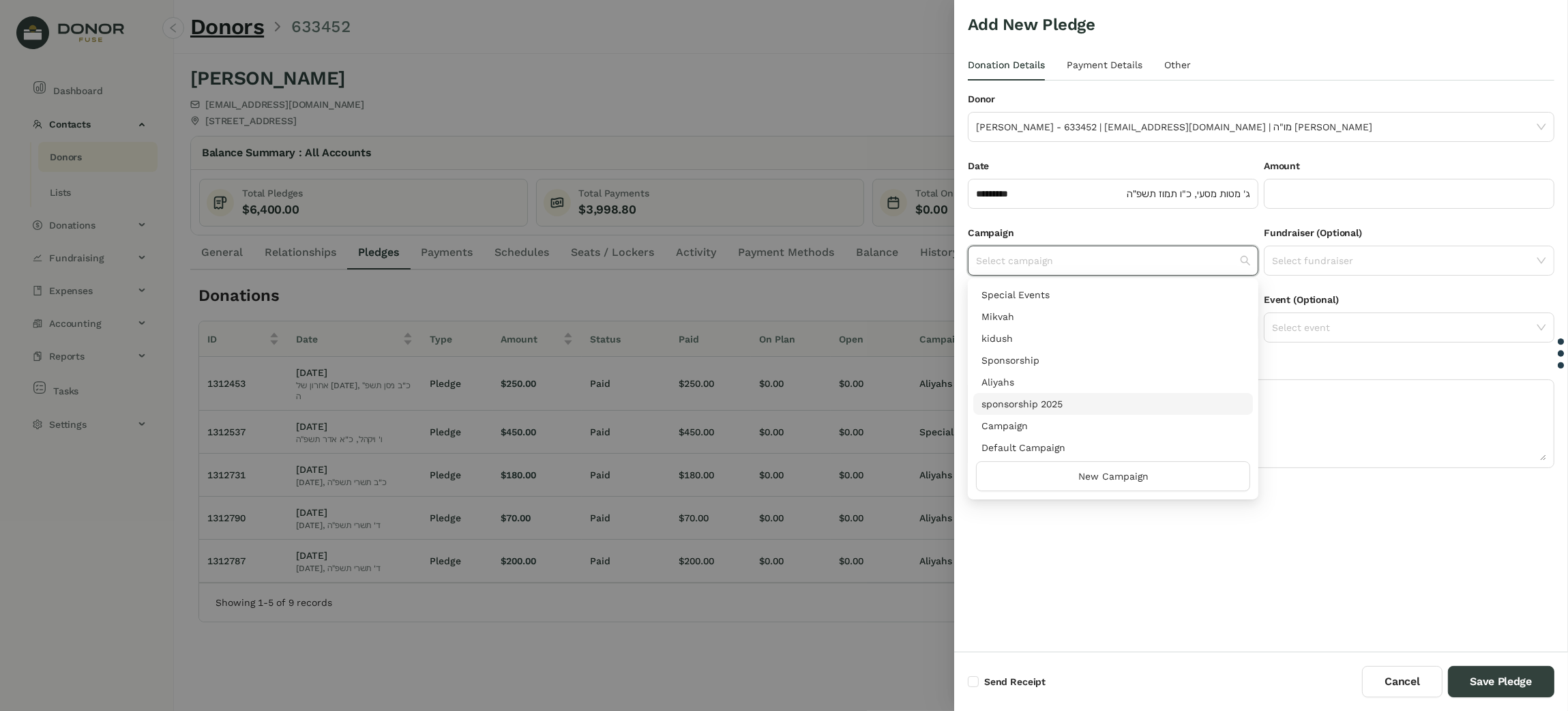 click on "sponsorship 2025" at bounding box center [1113, 404] 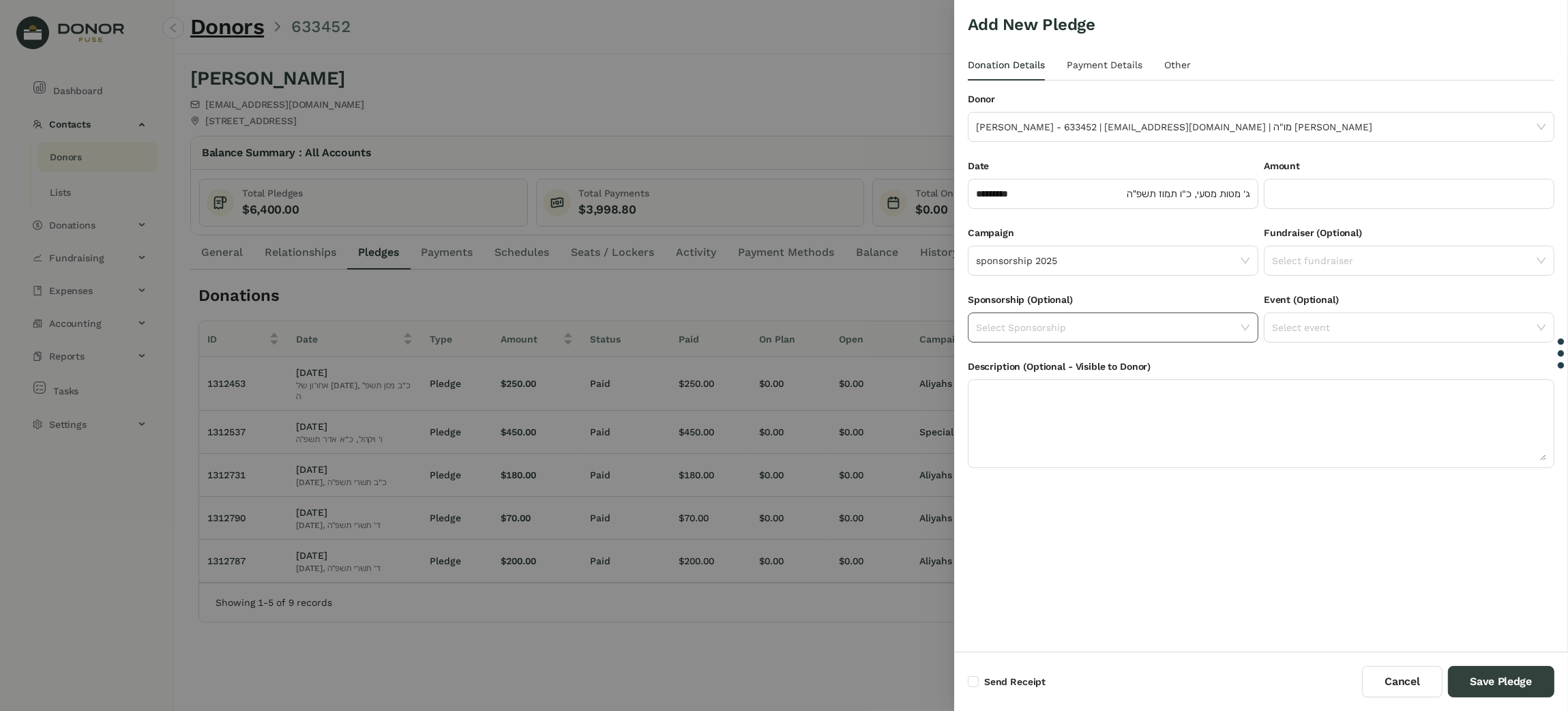 click 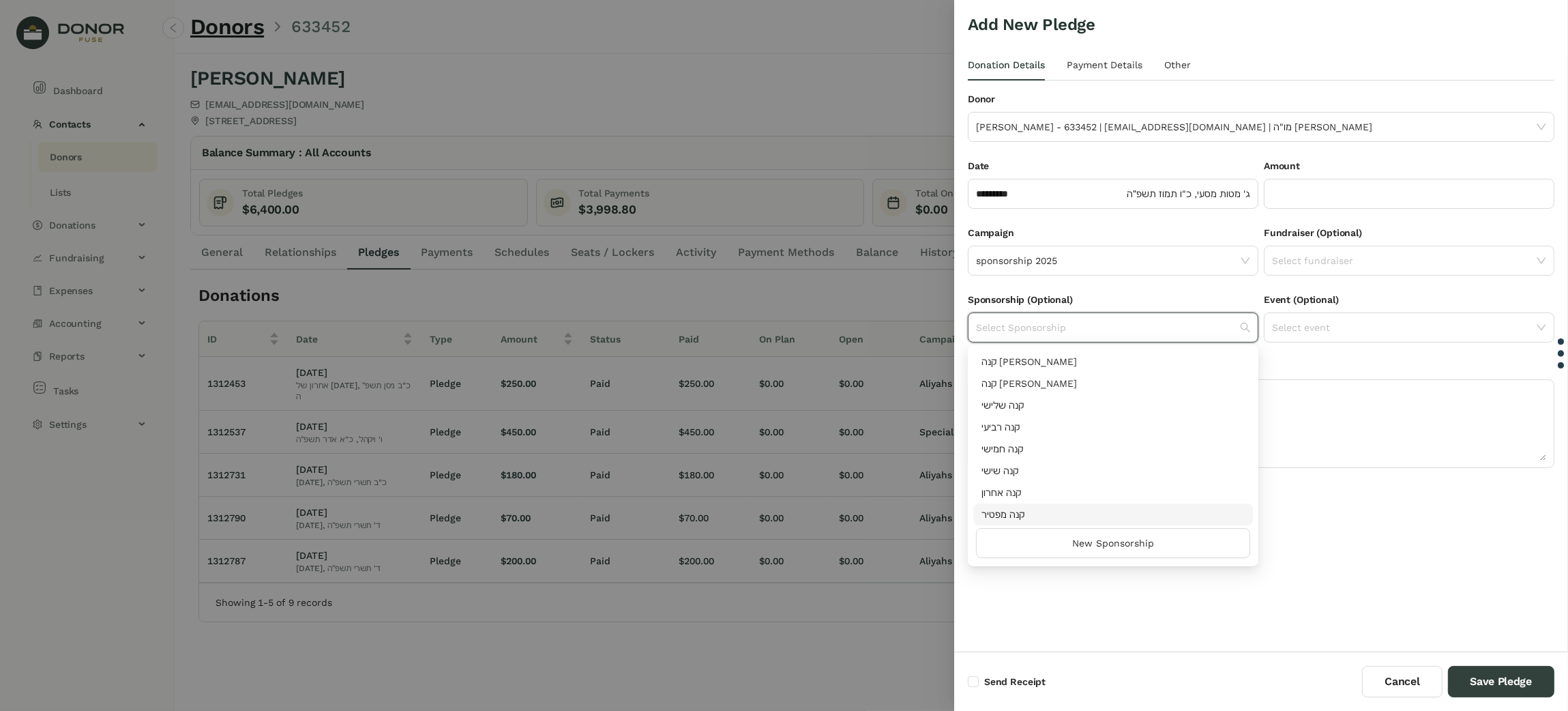 scroll, scrollTop: 371, scrollLeft: 0, axis: vertical 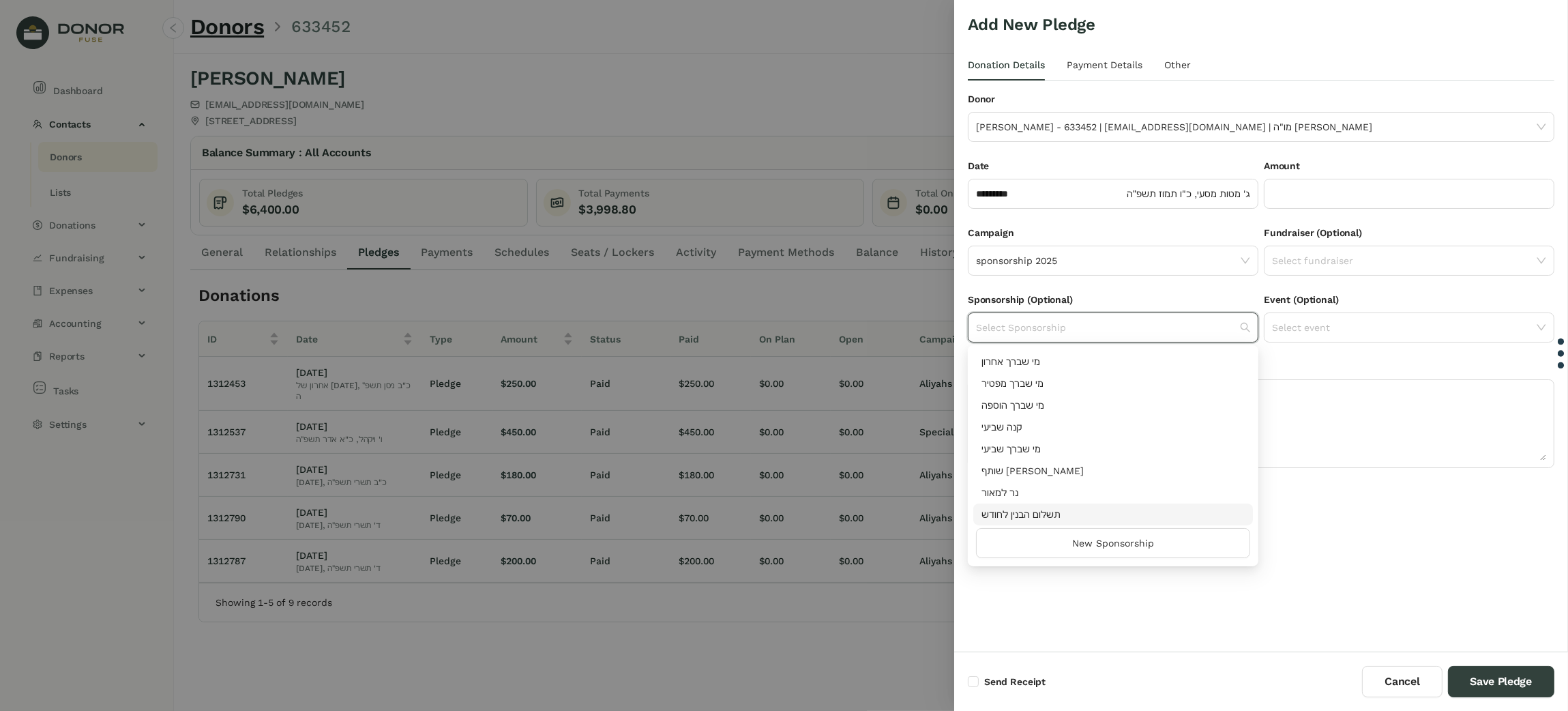 click on "‫תשלום הבנין לחודש‬" at bounding box center (1113, 514) 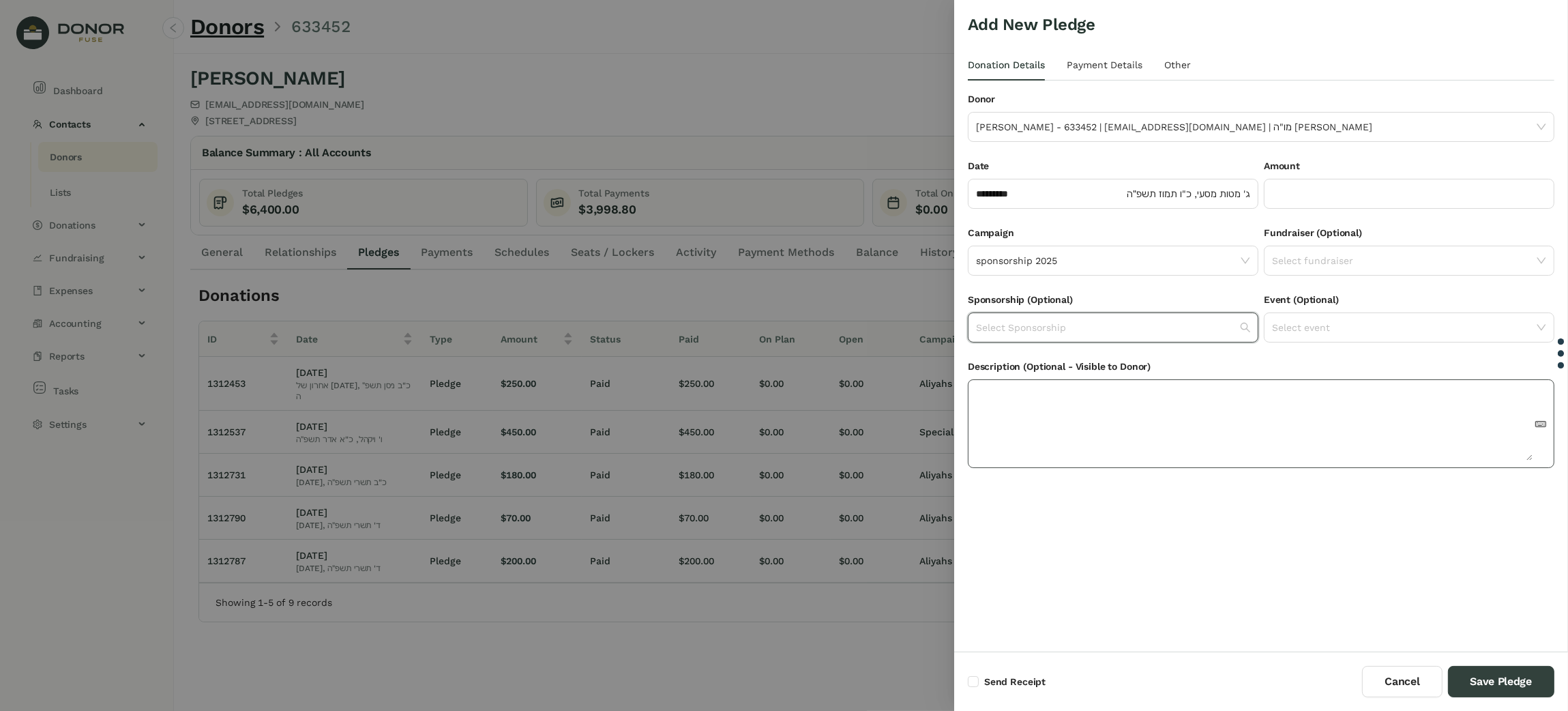type on "*********" 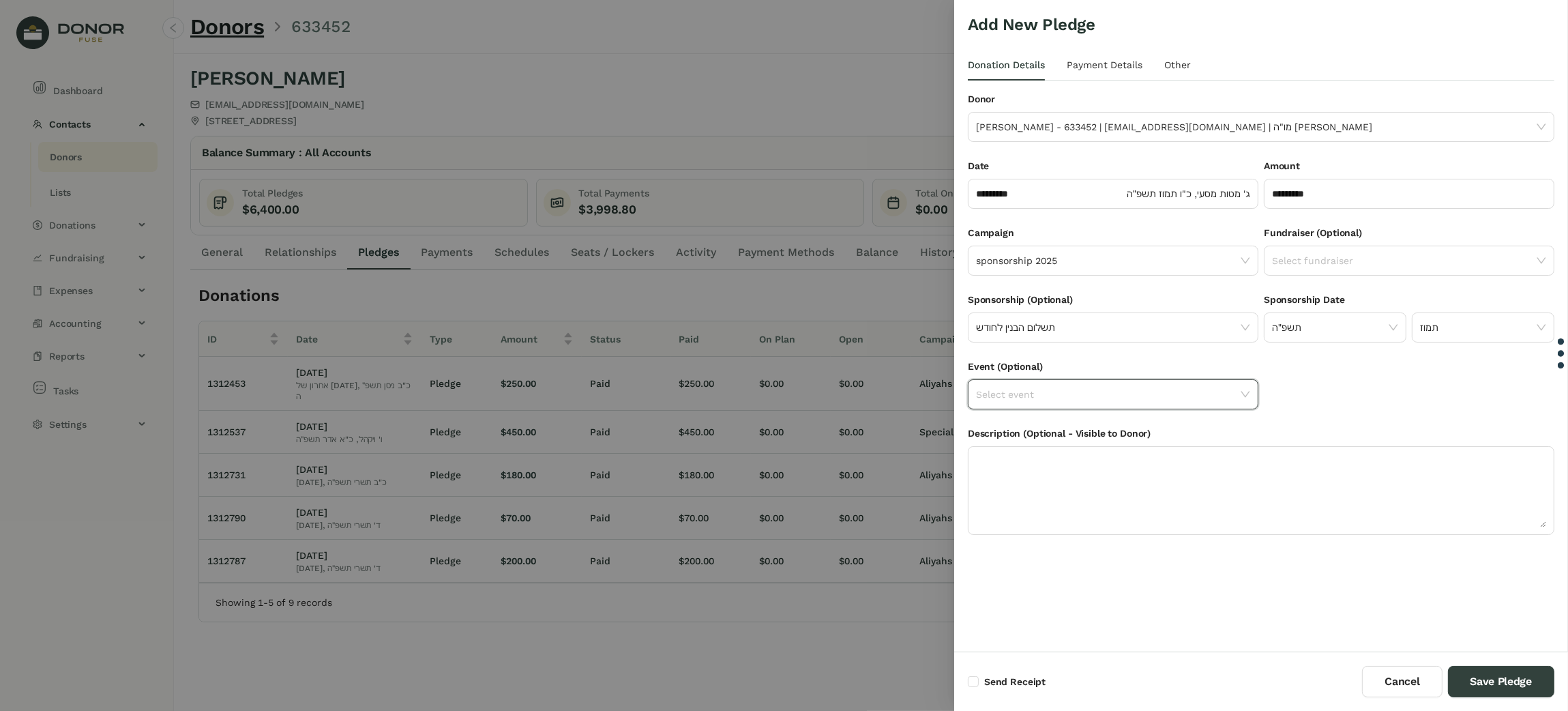 click 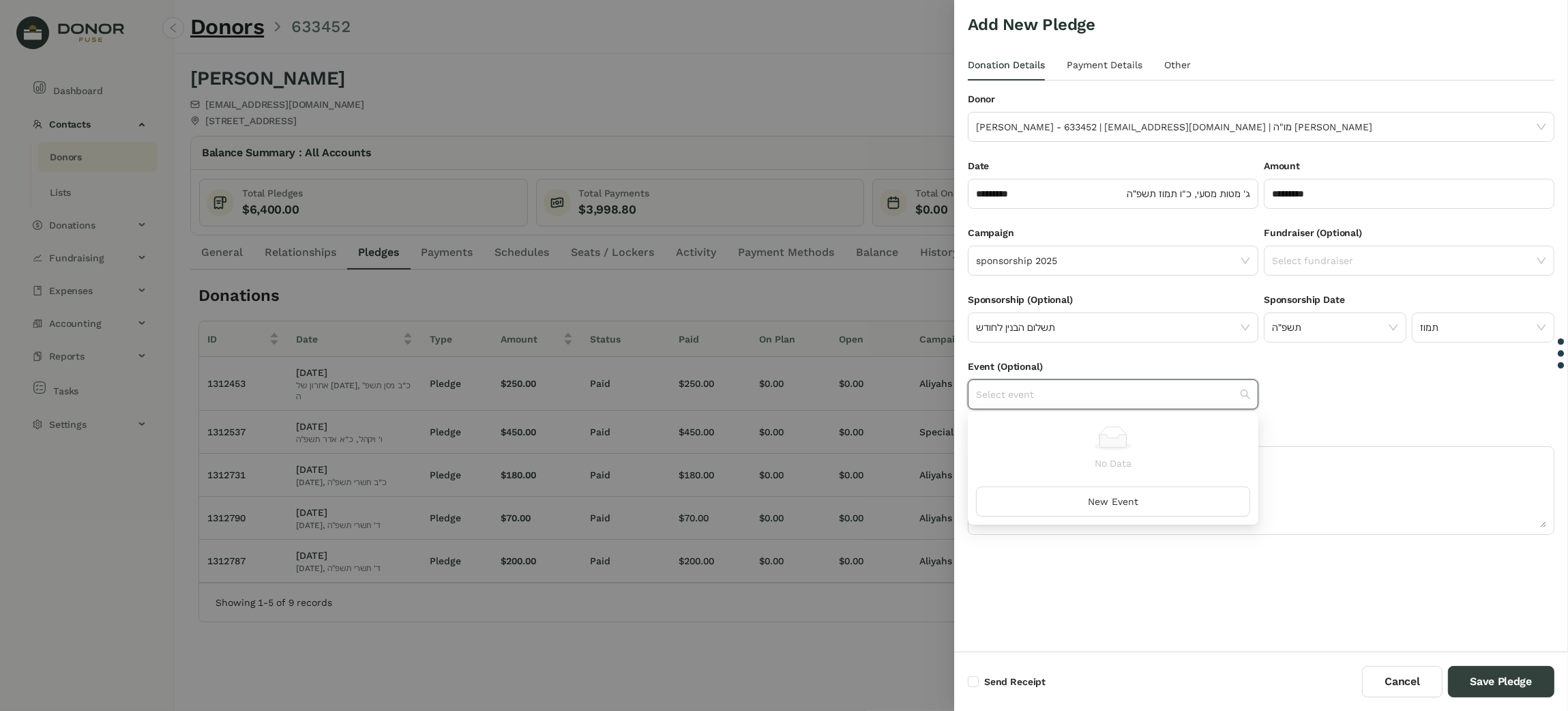 click on "No Data" at bounding box center (1113, 463) 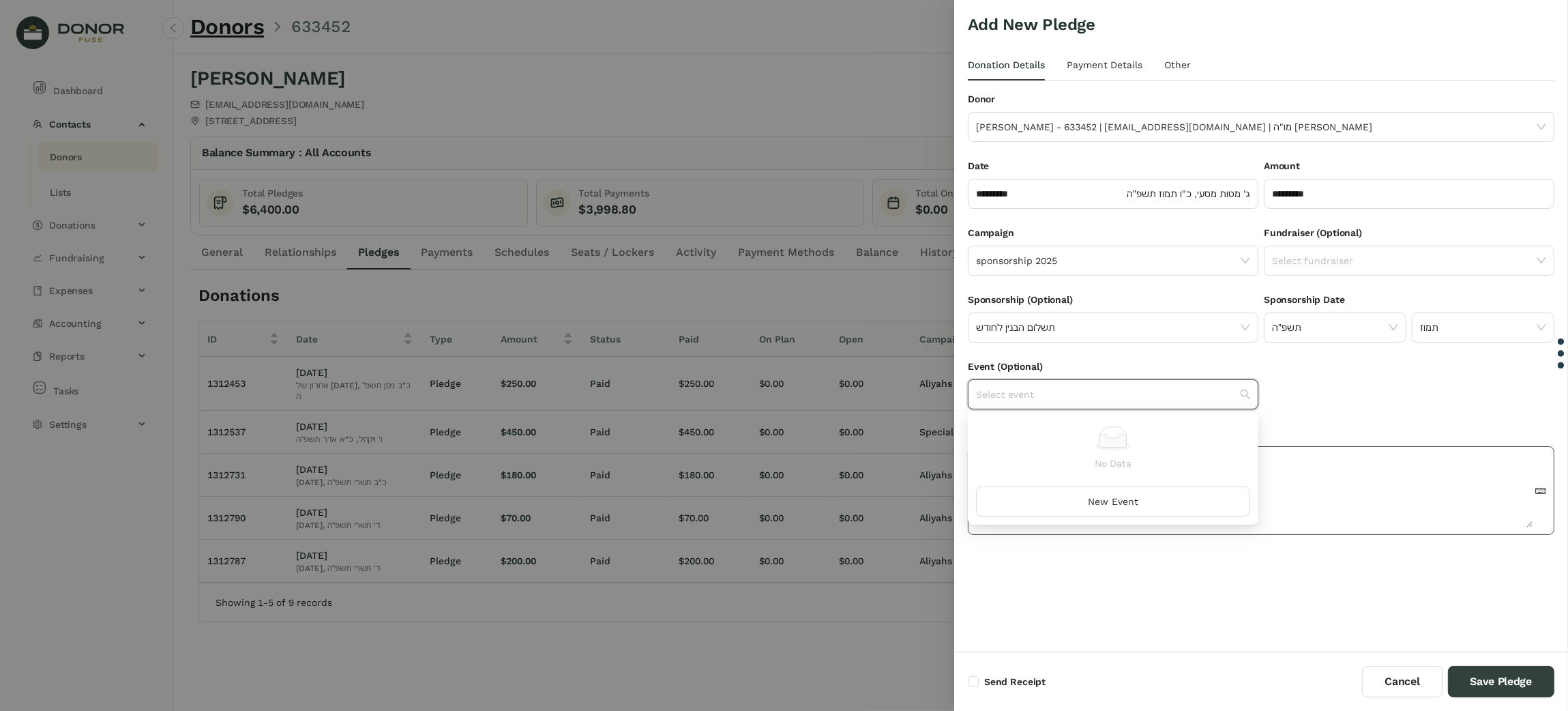 click 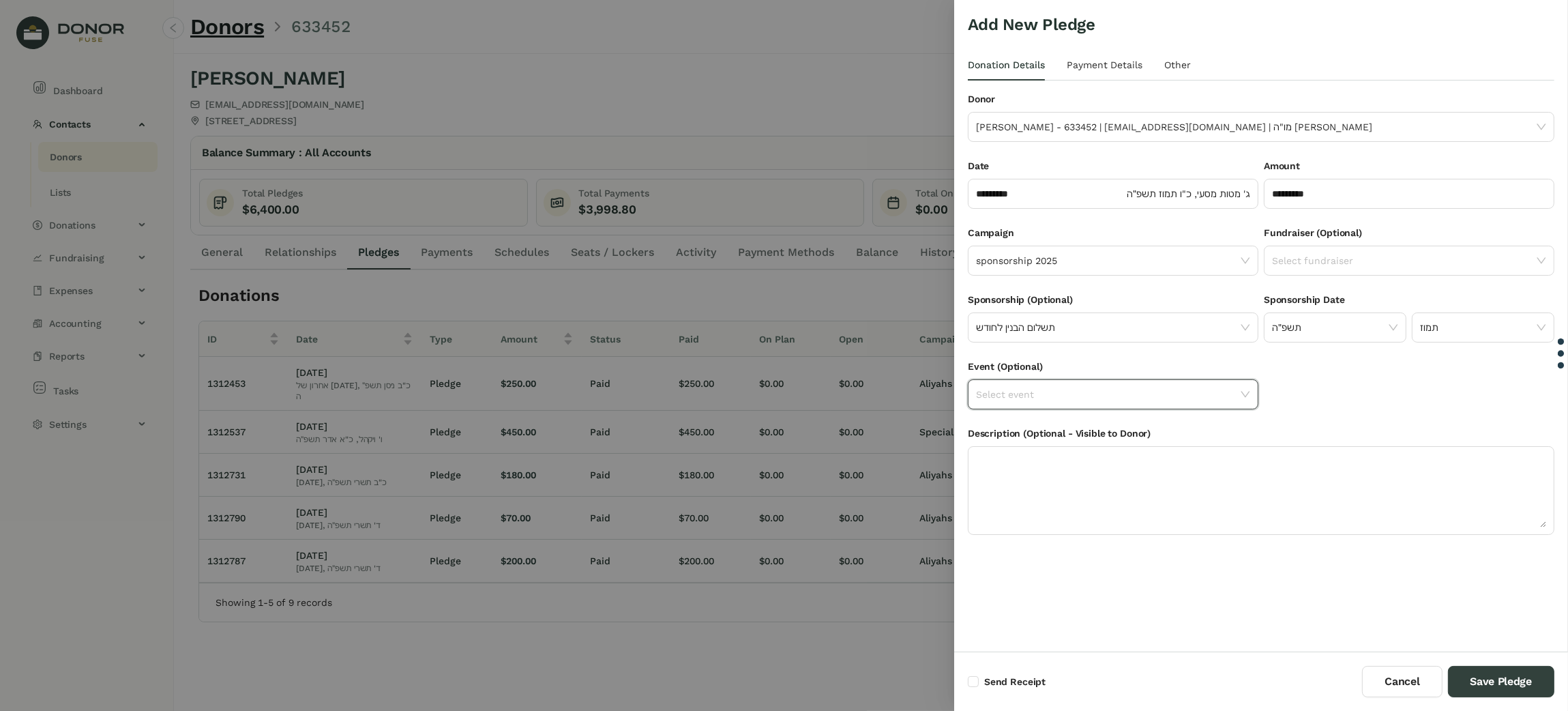 click 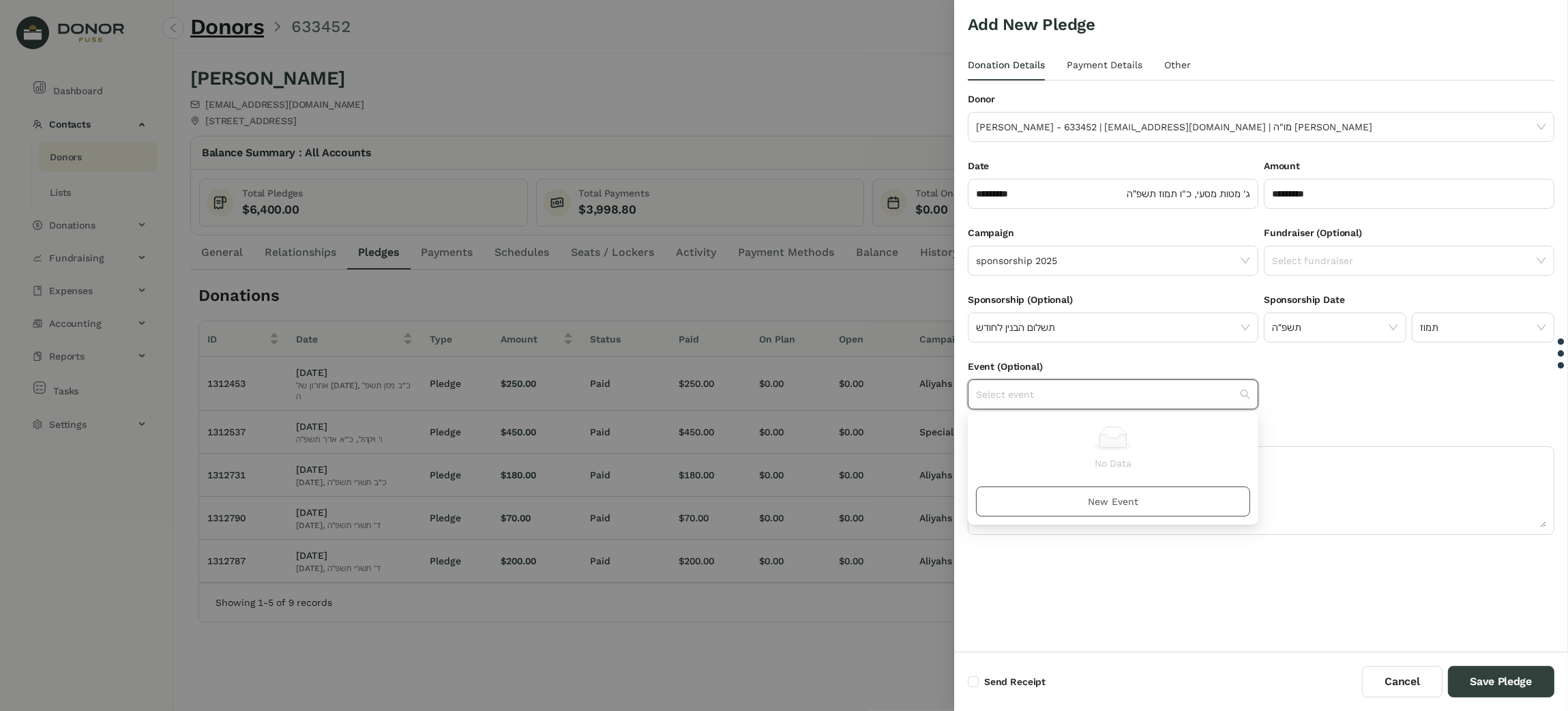 click on "New Event" at bounding box center [1113, 502] 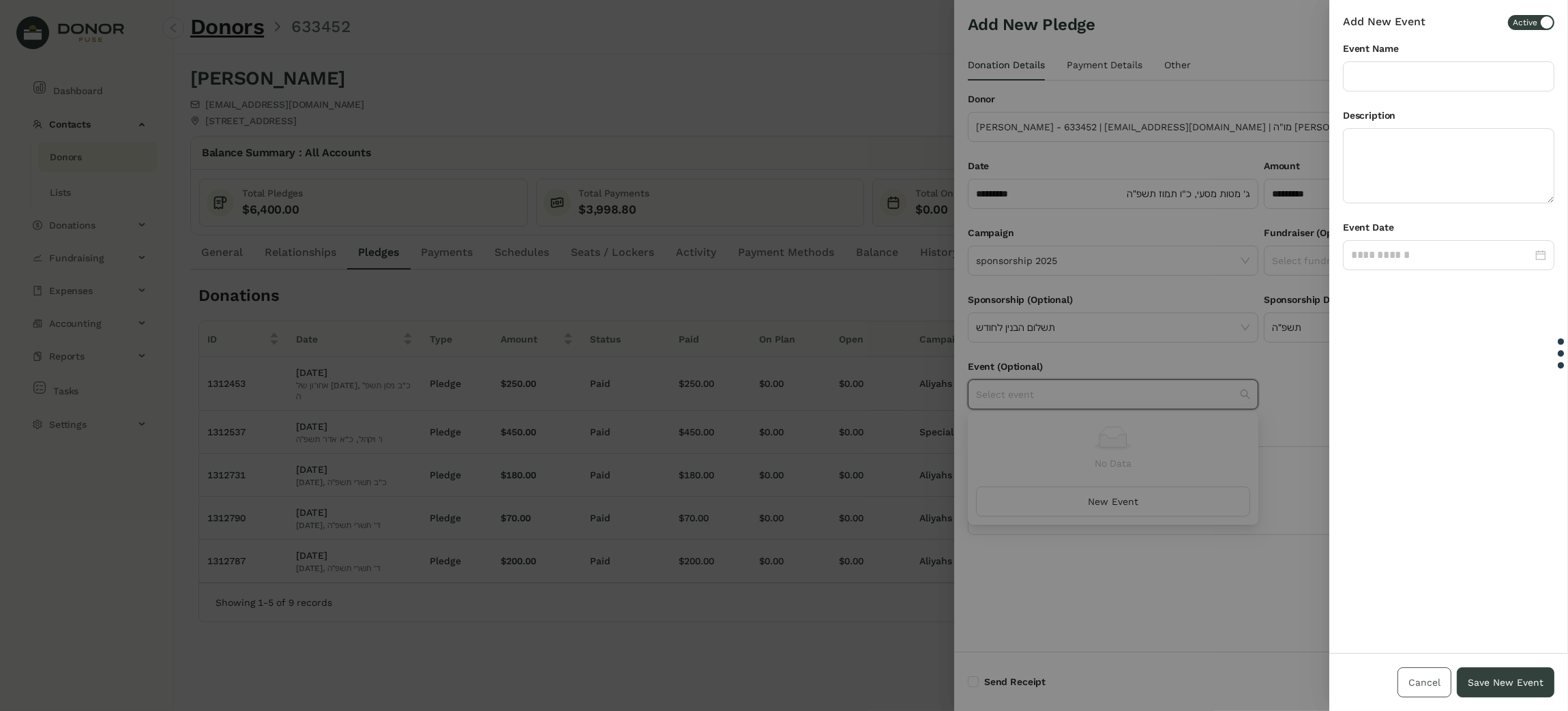 drag, startPoint x: 1447, startPoint y: 678, endPoint x: 1283, endPoint y: 593, distance: 184.7187 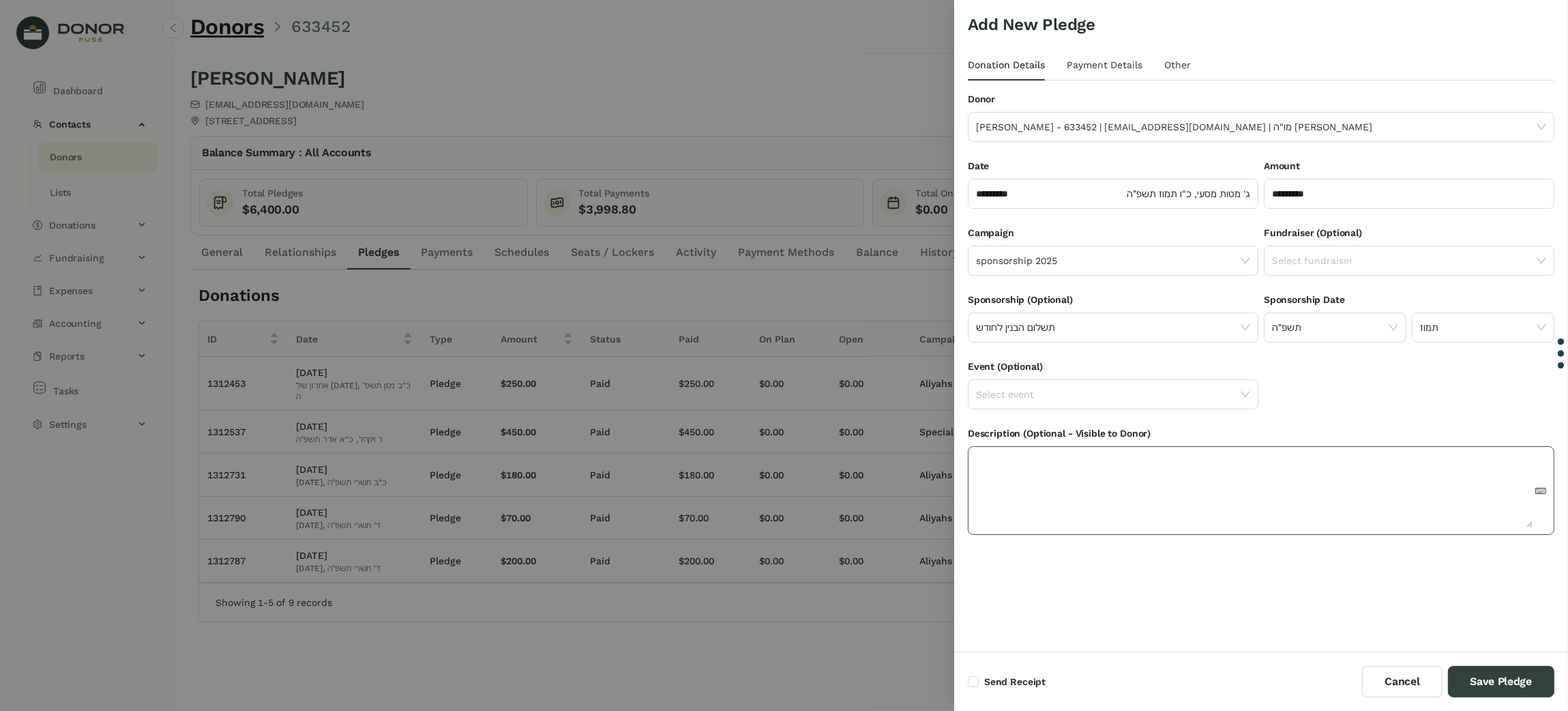 click 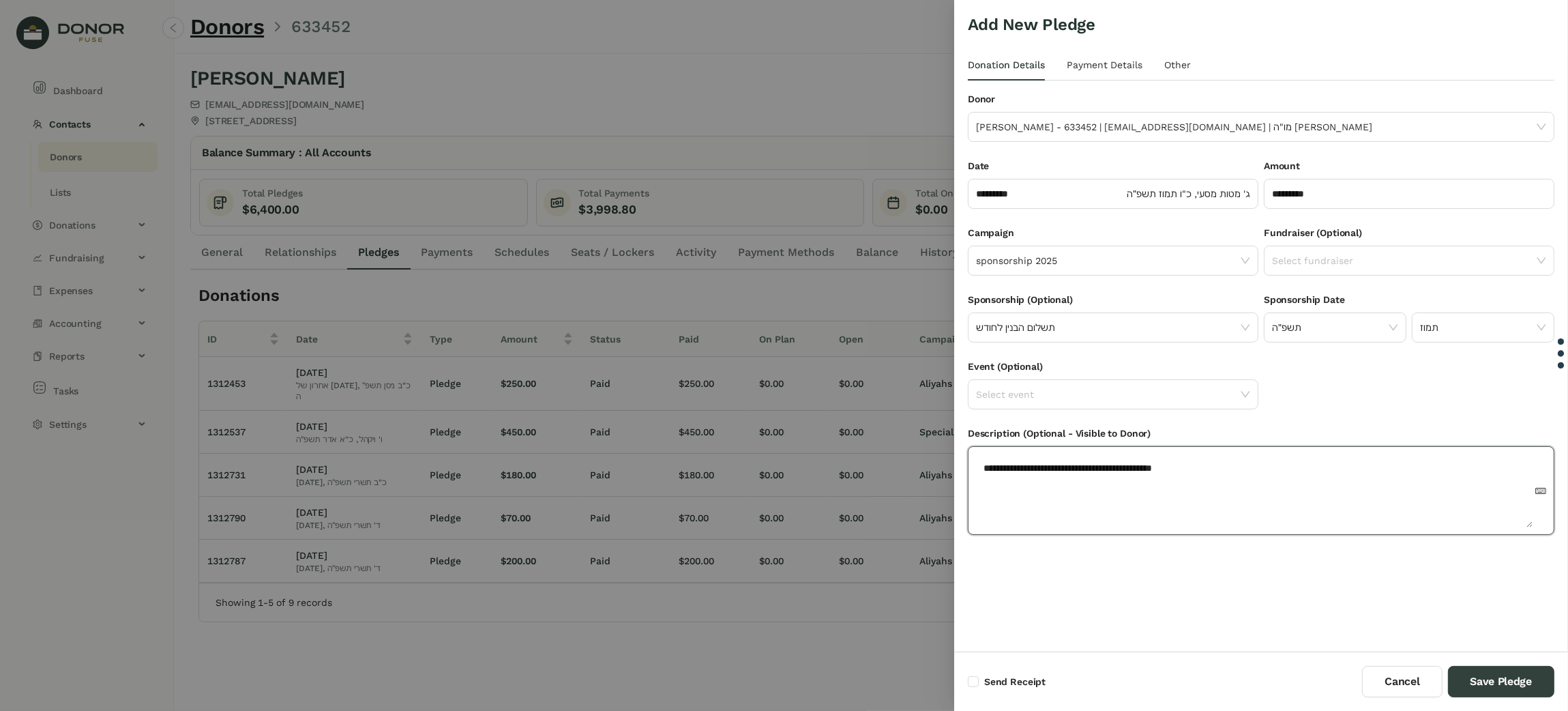 click on "**********" 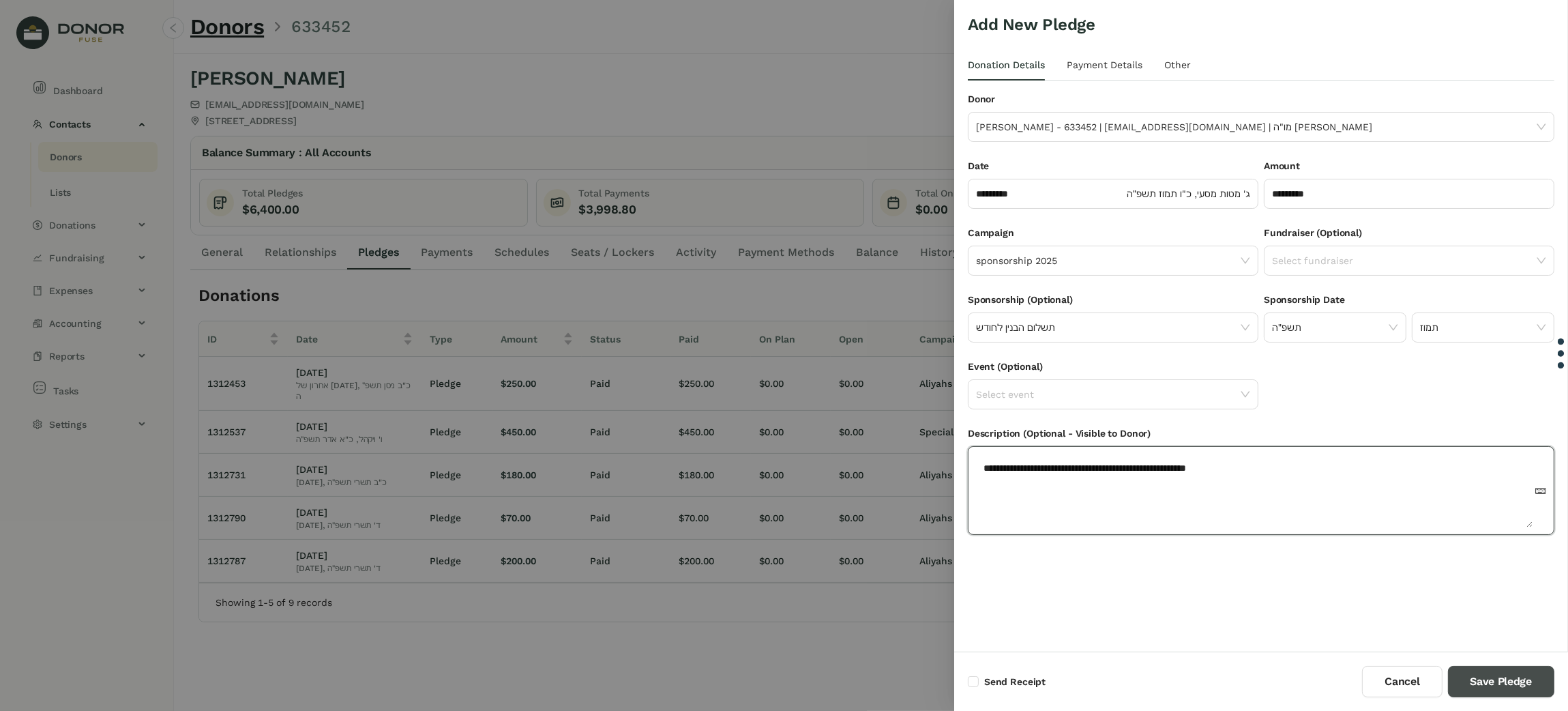 type on "**********" 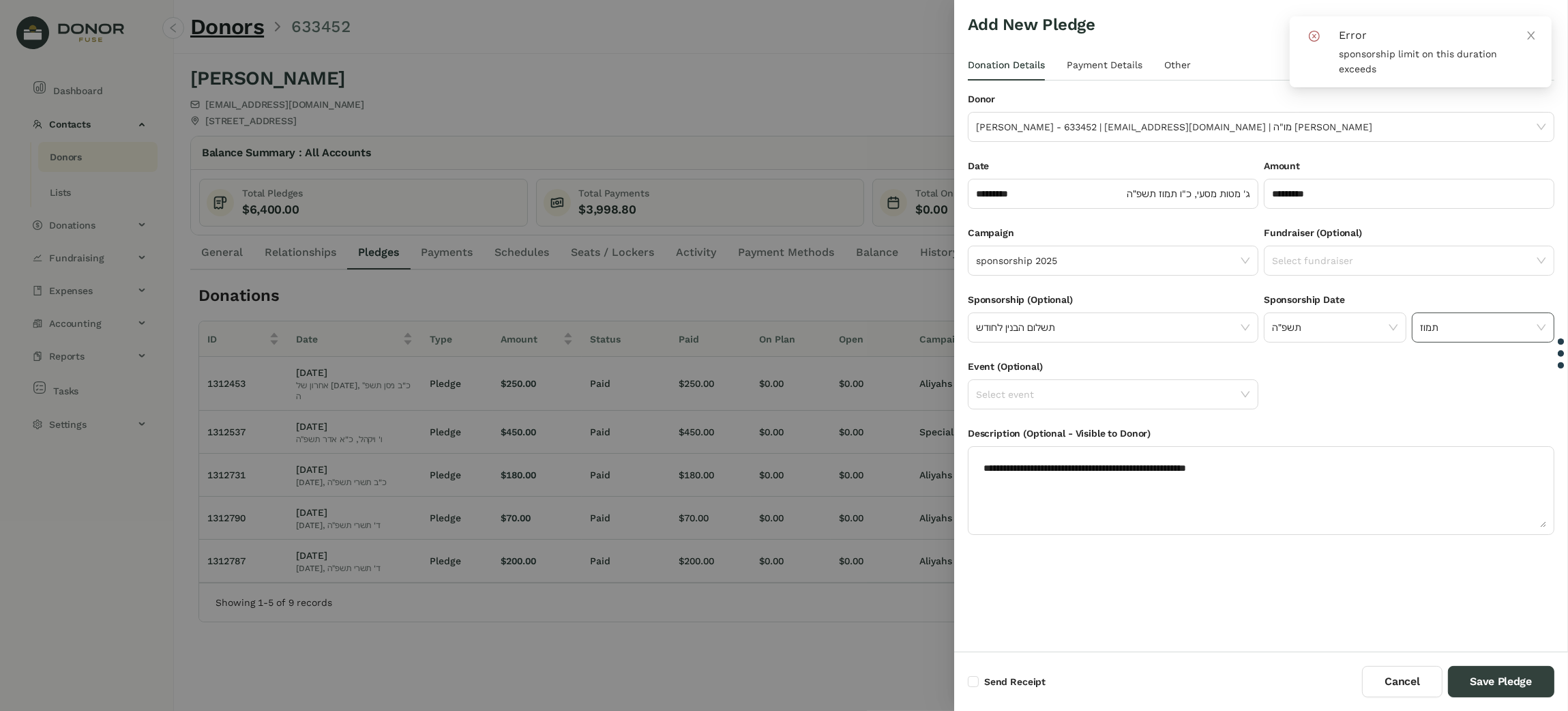 click on "תמוז" 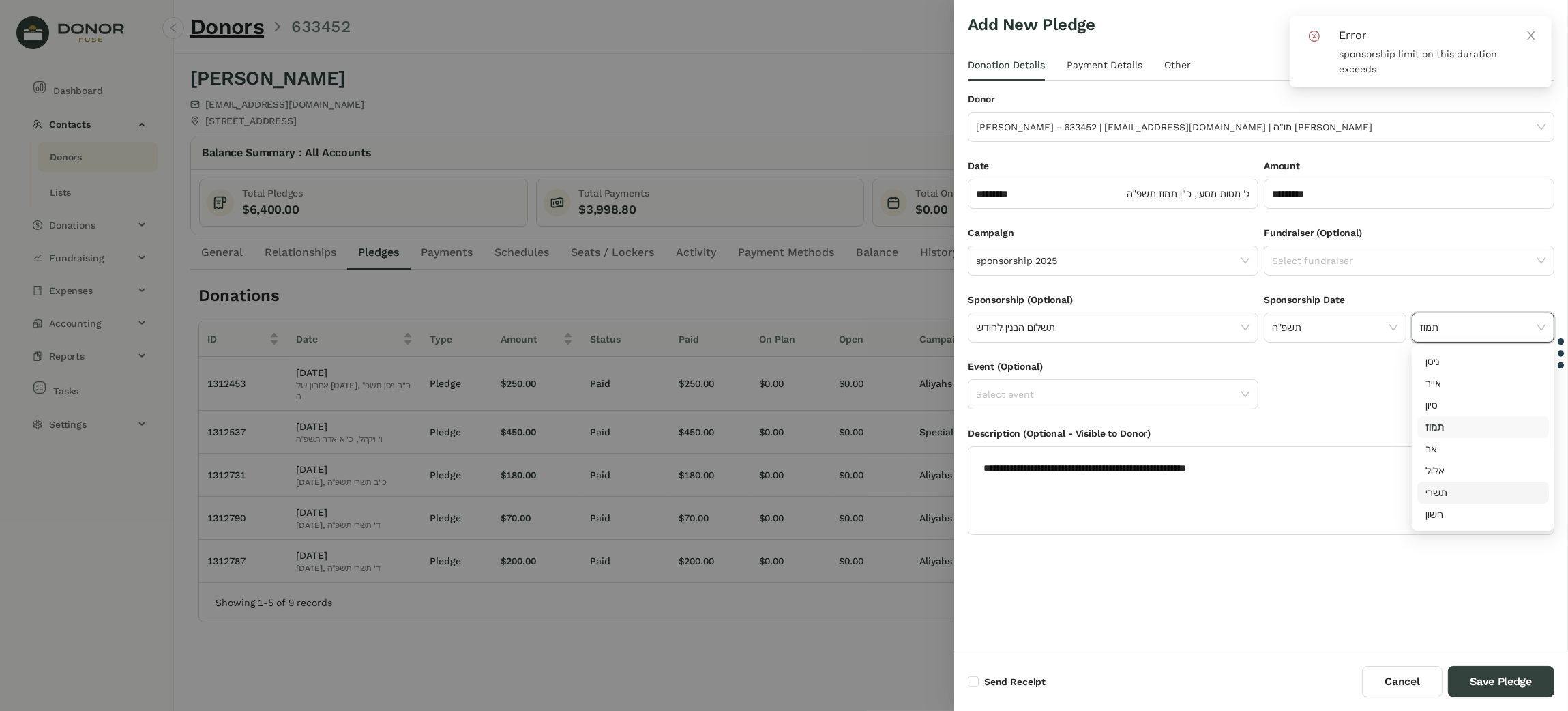 click on "תשרי" at bounding box center [1483, 493] 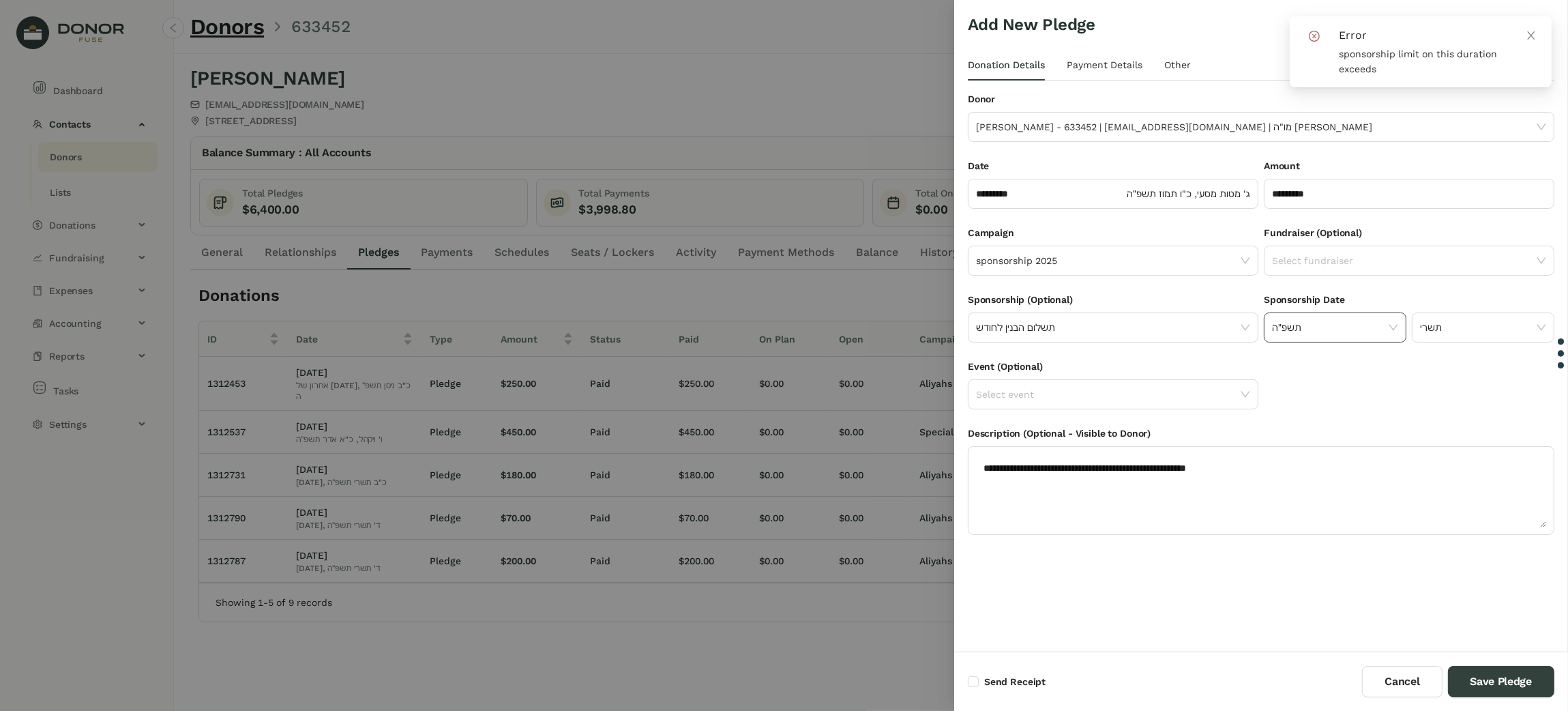 click on "תשפ״ה" 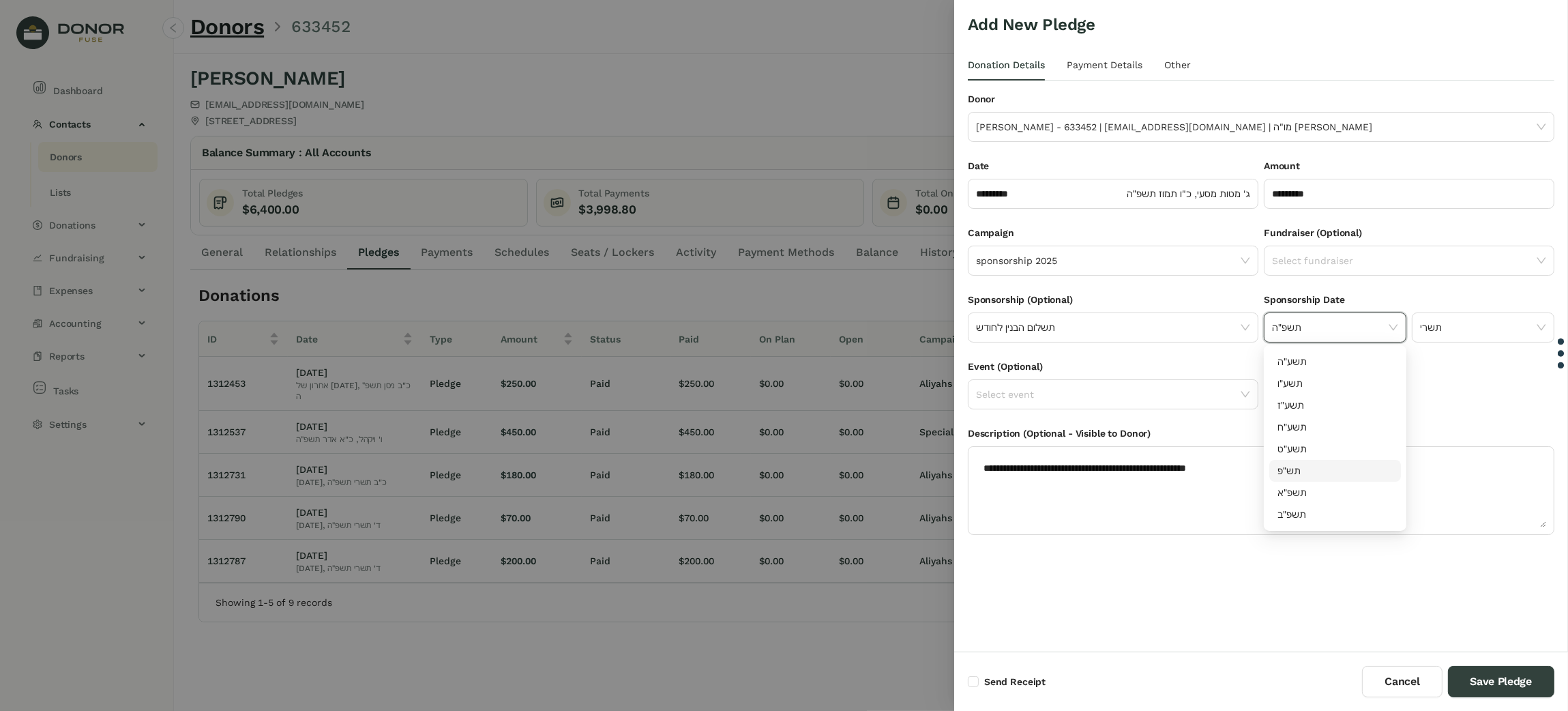 scroll, scrollTop: 102, scrollLeft: 0, axis: vertical 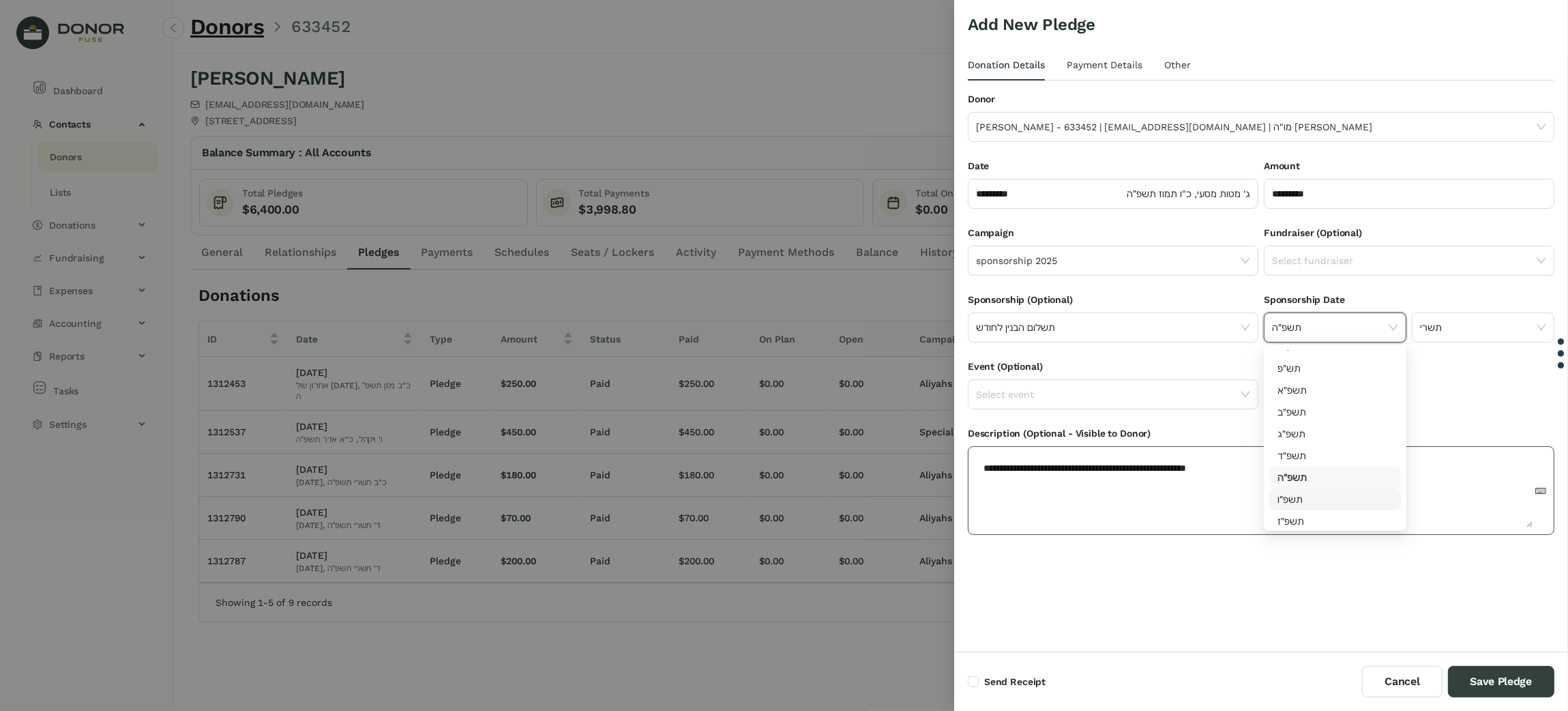 click on "תשפ״ו" at bounding box center [1335, 499] 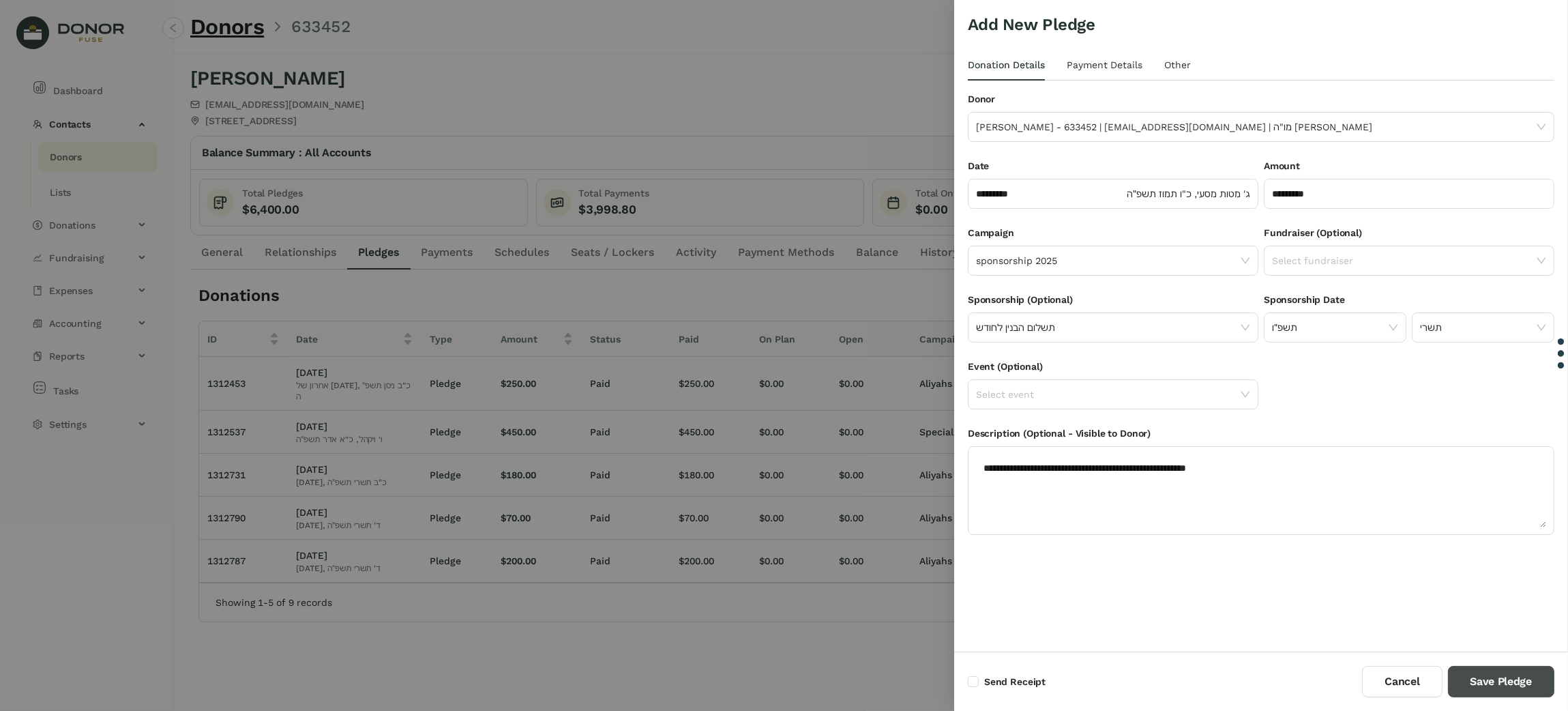 click on "Save Pledge" at bounding box center [1501, 682] 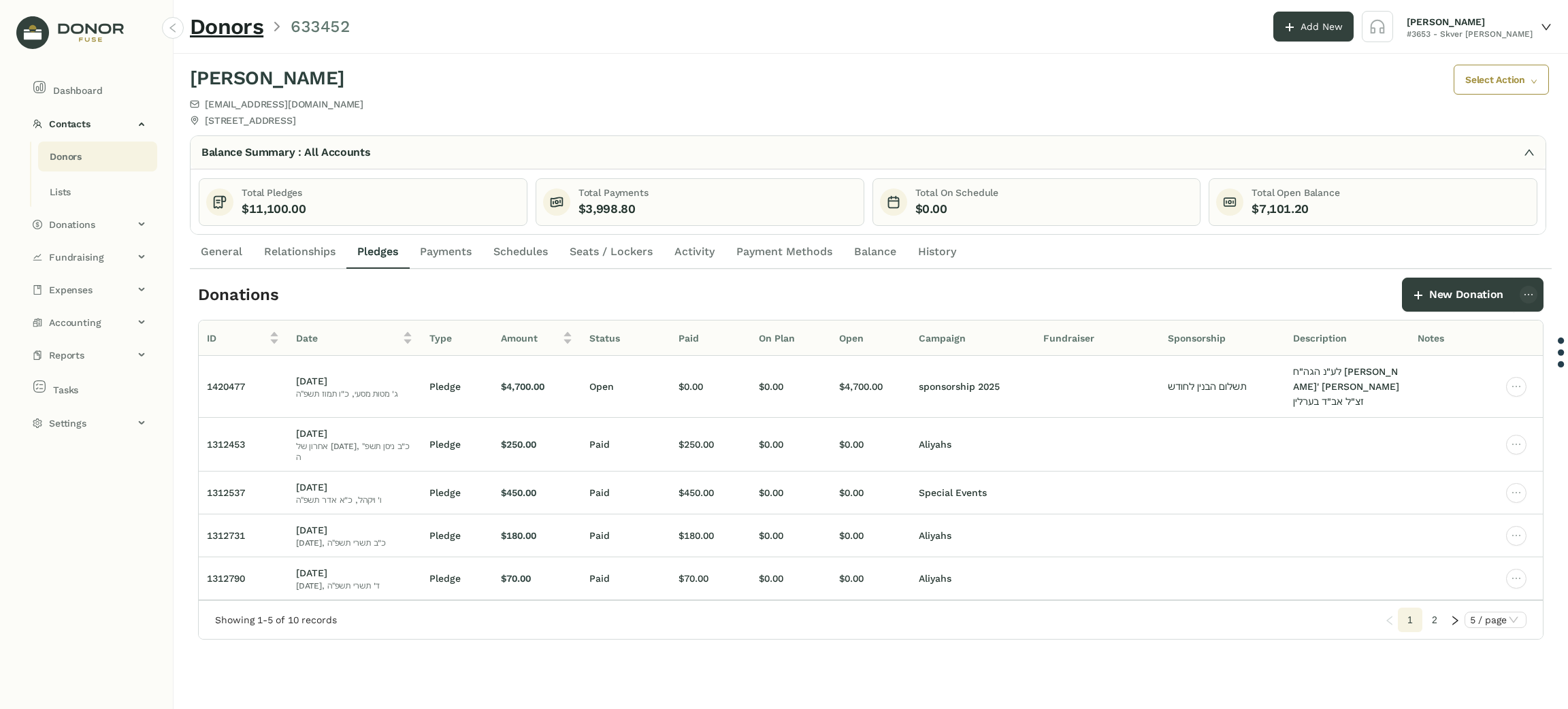 click on "Payments" 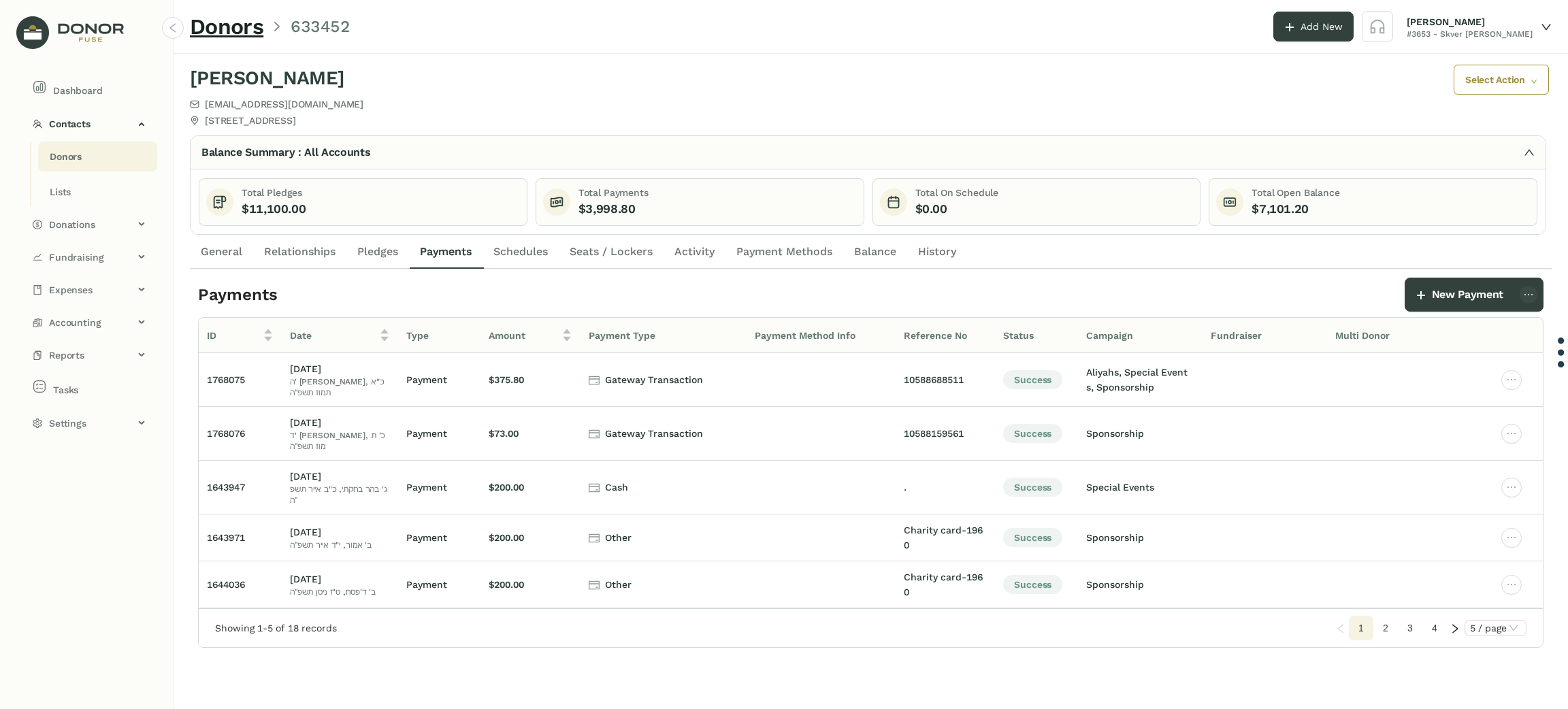 click on "Schedules" 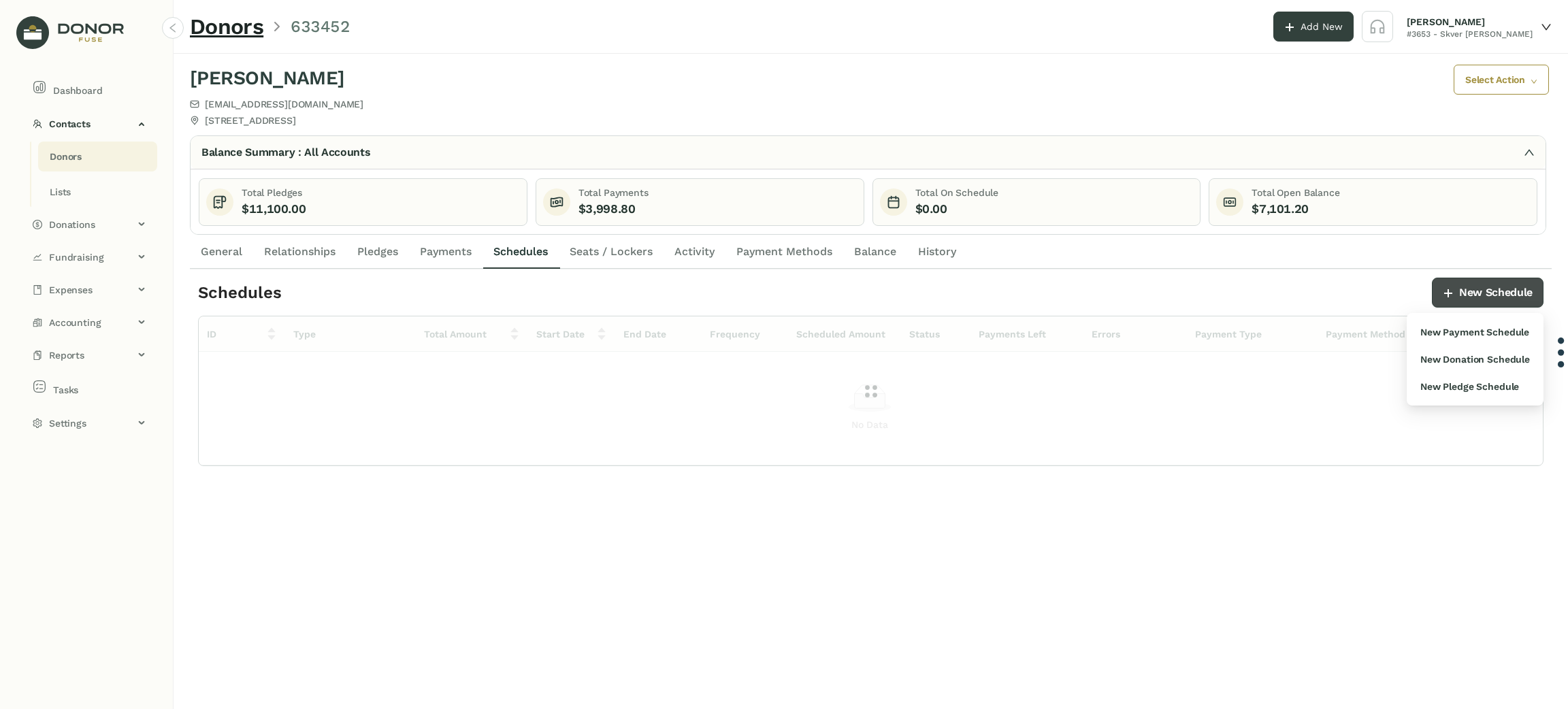 click on "New Schedule" 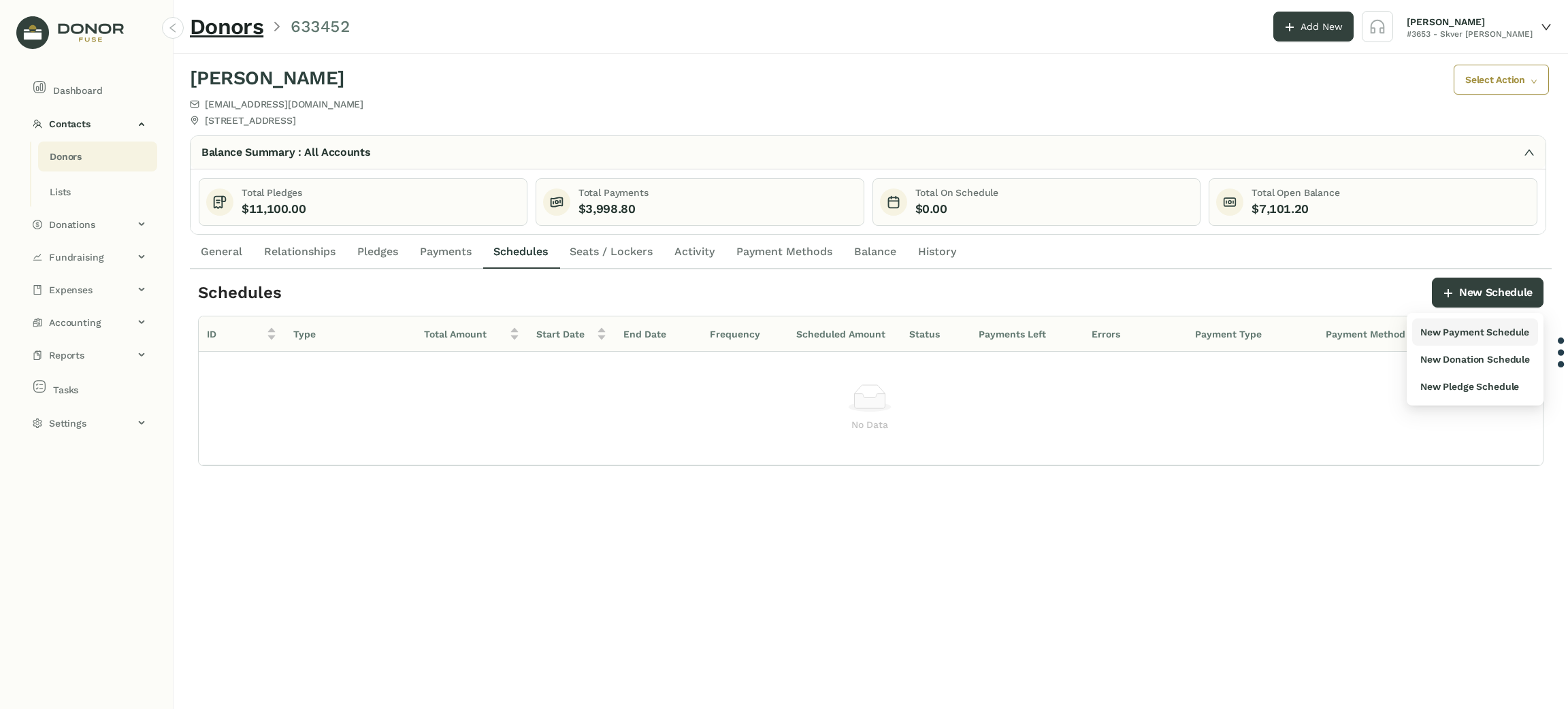 click on "New Payment Schedule" at bounding box center (1475, 332) 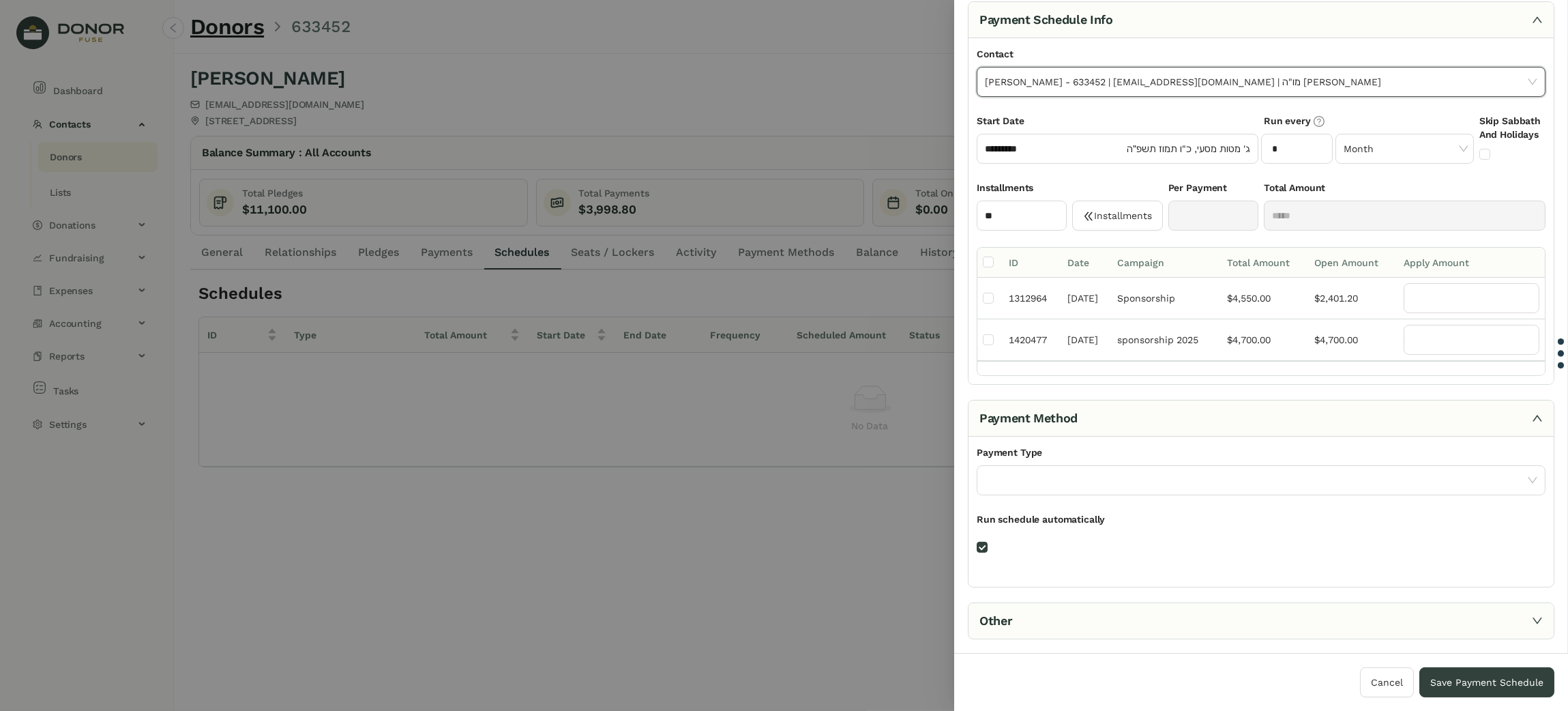 scroll, scrollTop: 40, scrollLeft: 0, axis: vertical 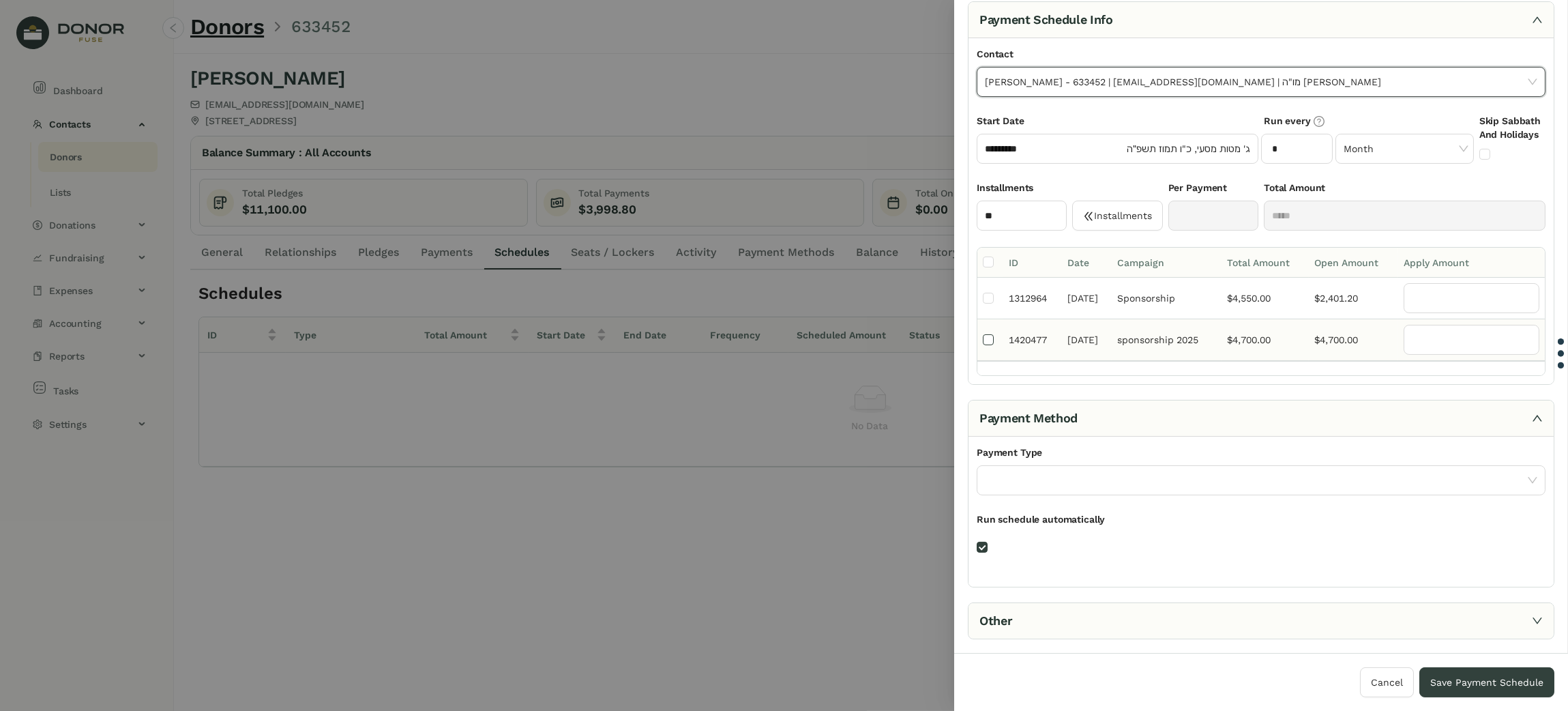 type on "*******" 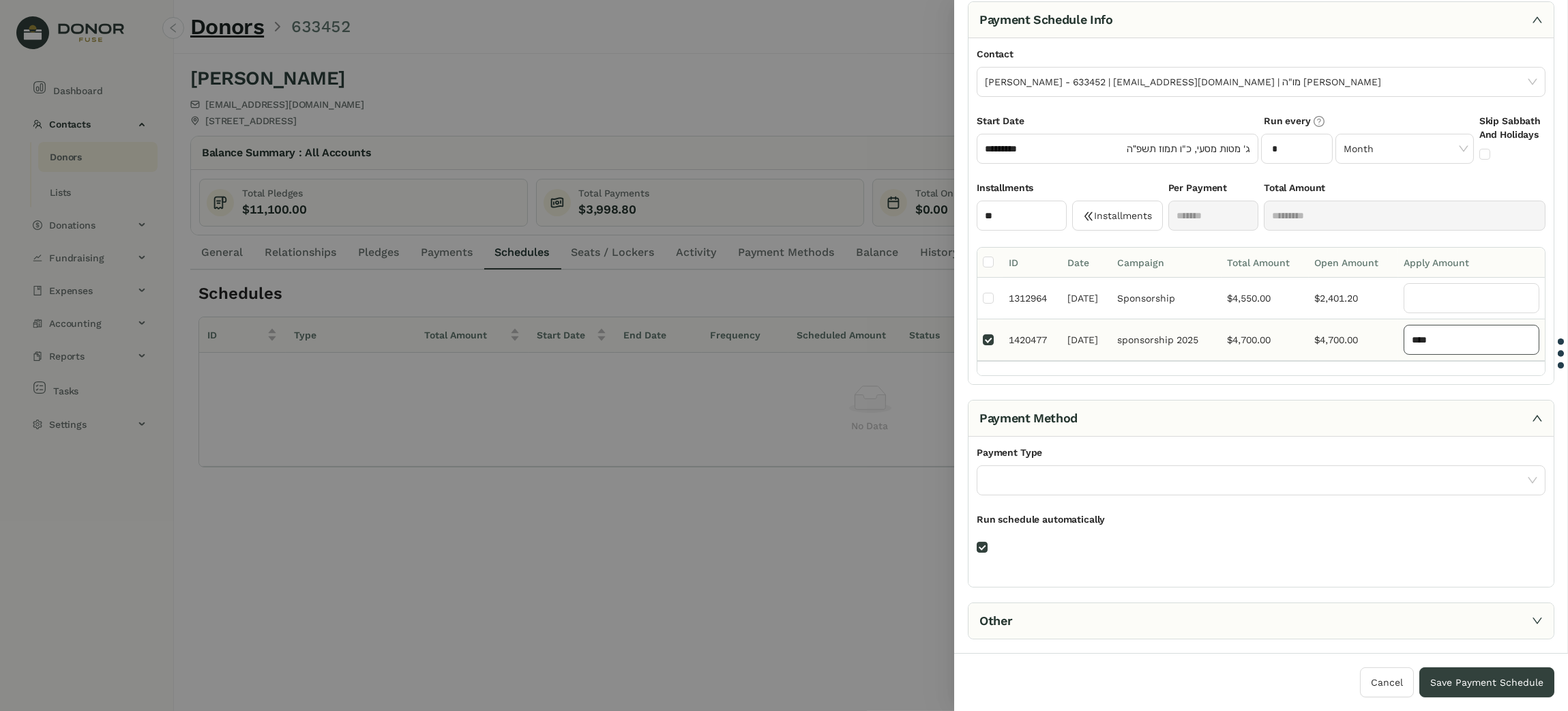 click on "****" at bounding box center (1471, 340) 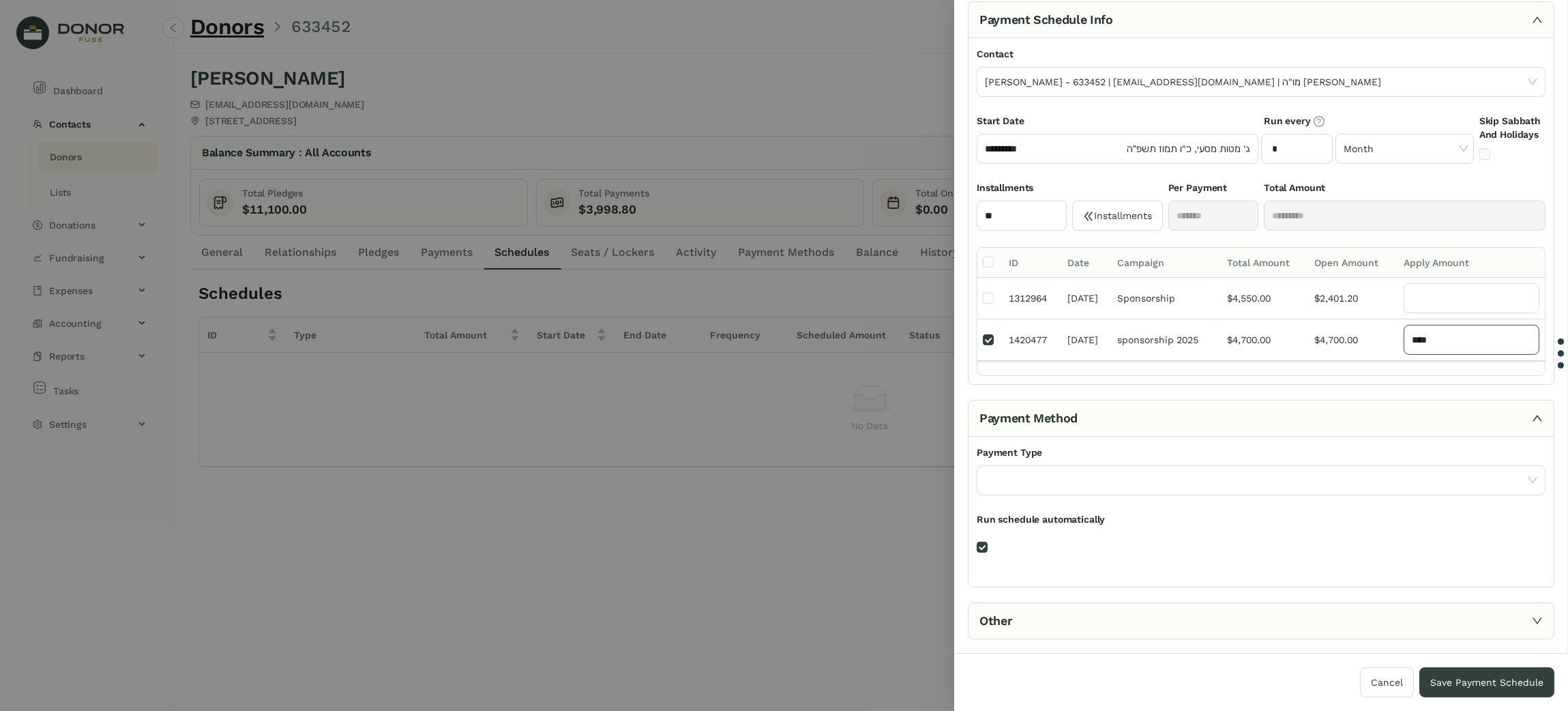 type on "****" 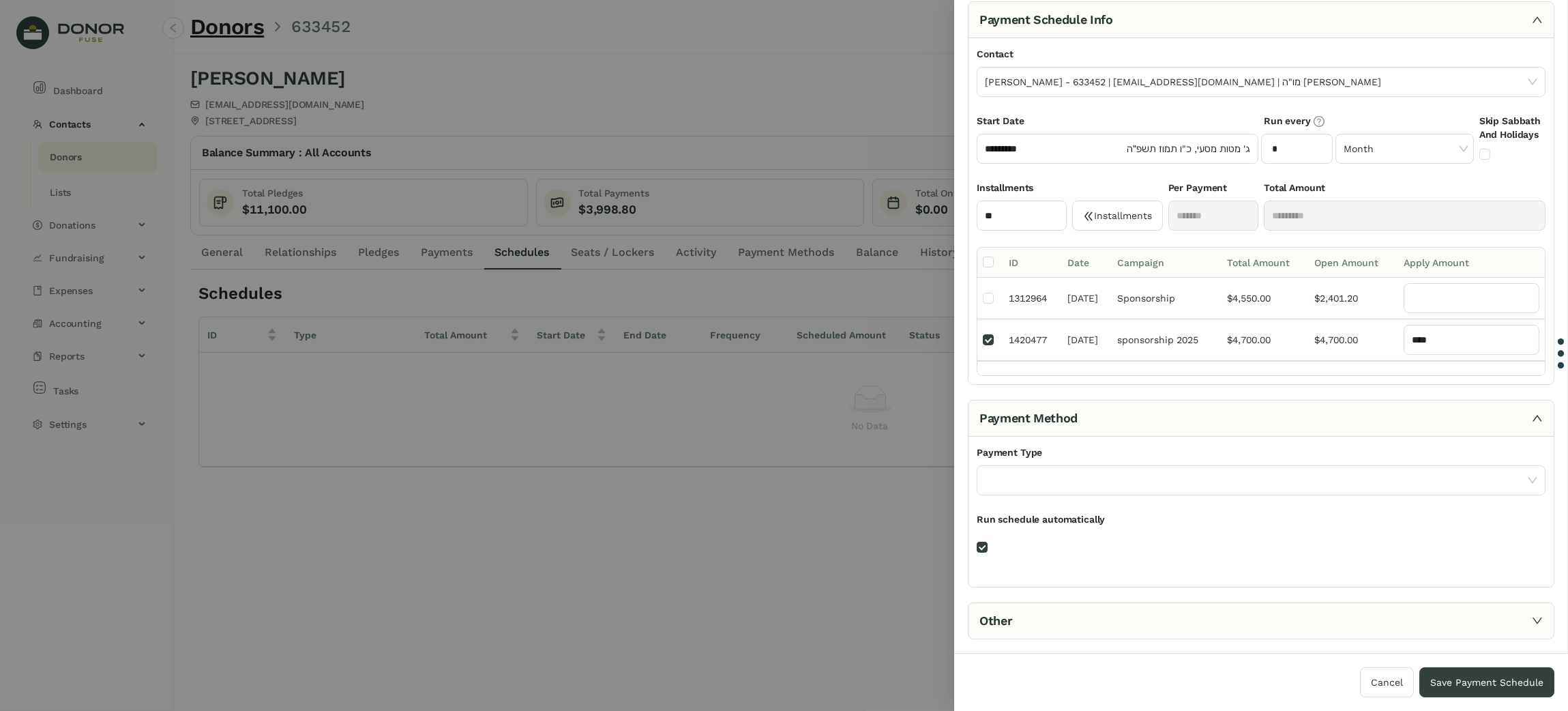 type on "*******" 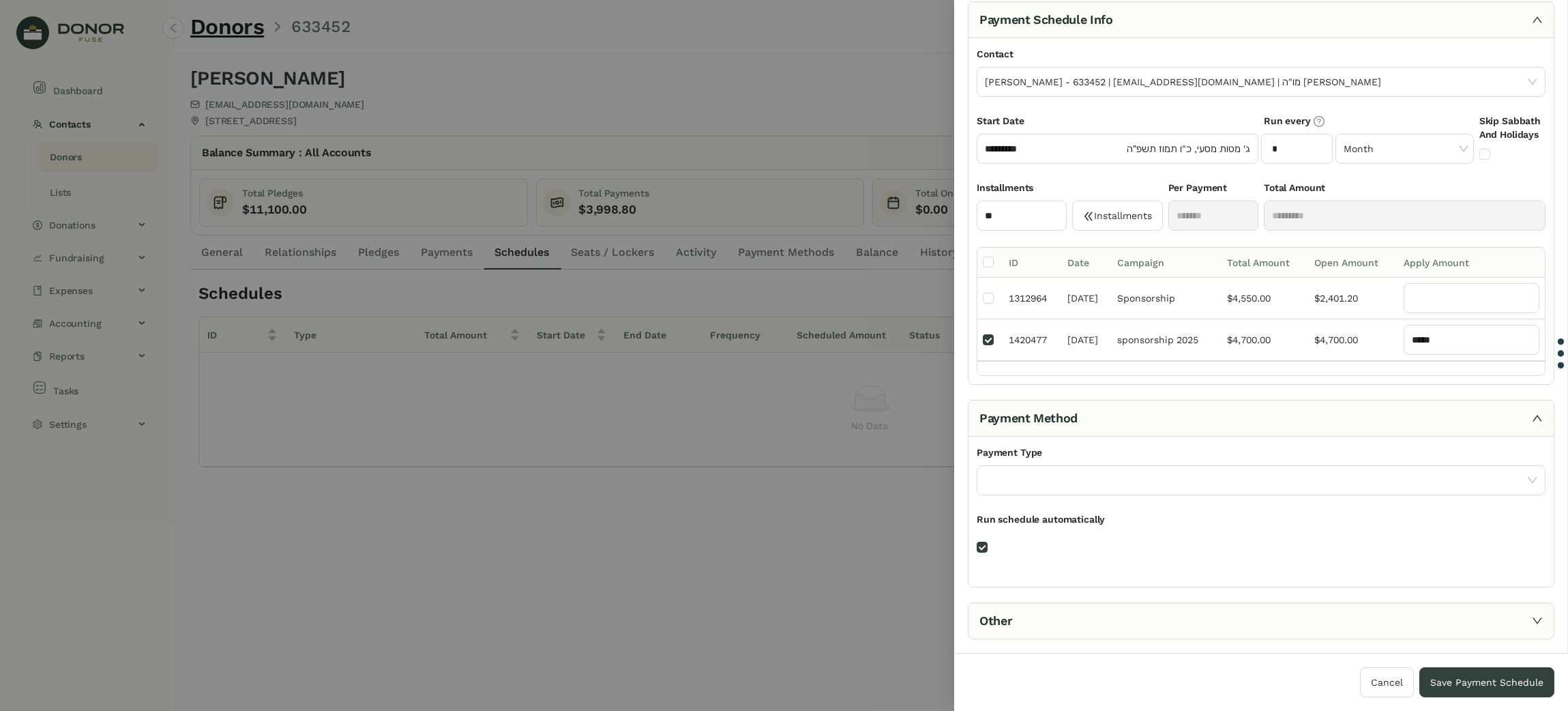 click at bounding box center [1117, 190] 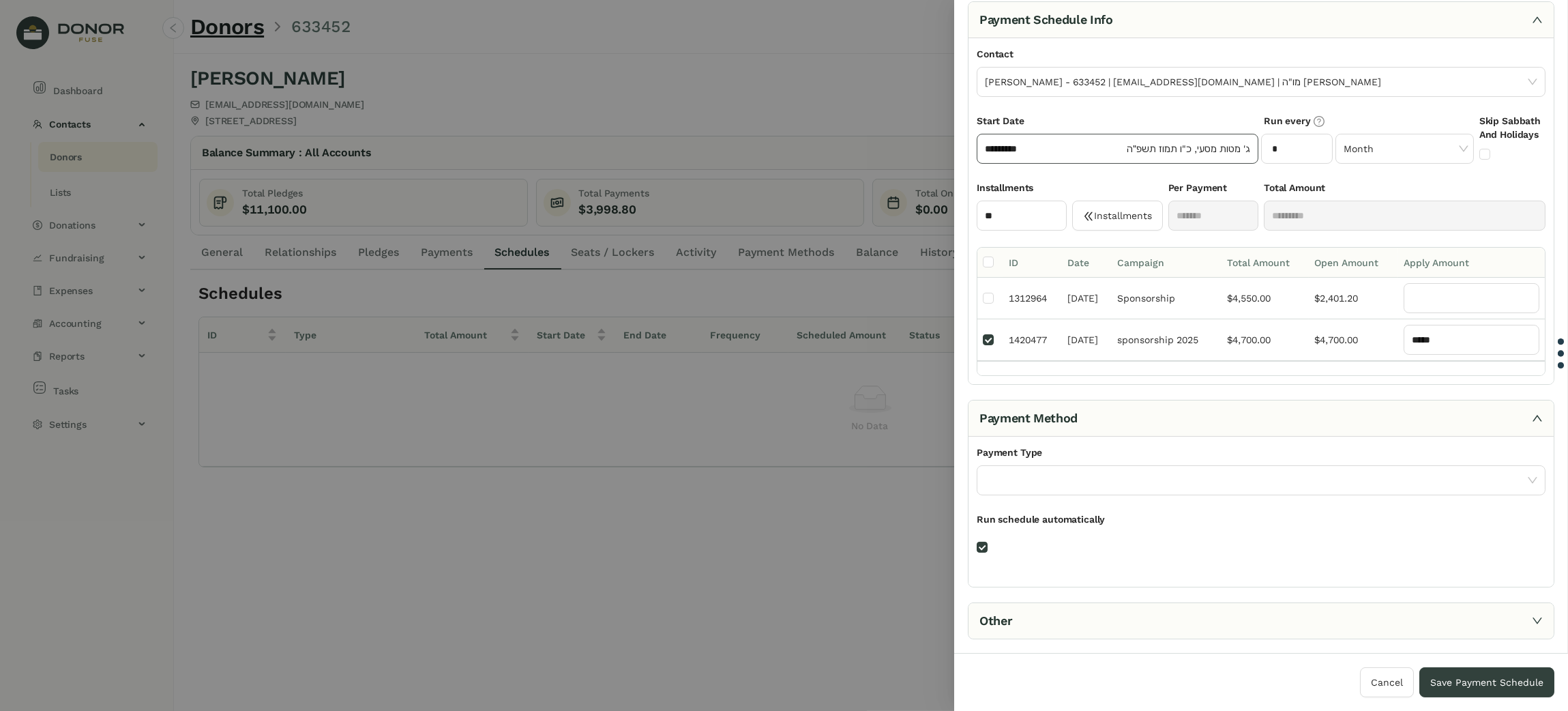 click on "ג' מטות מסעי, כ"ו תמוז תשפ״ה" 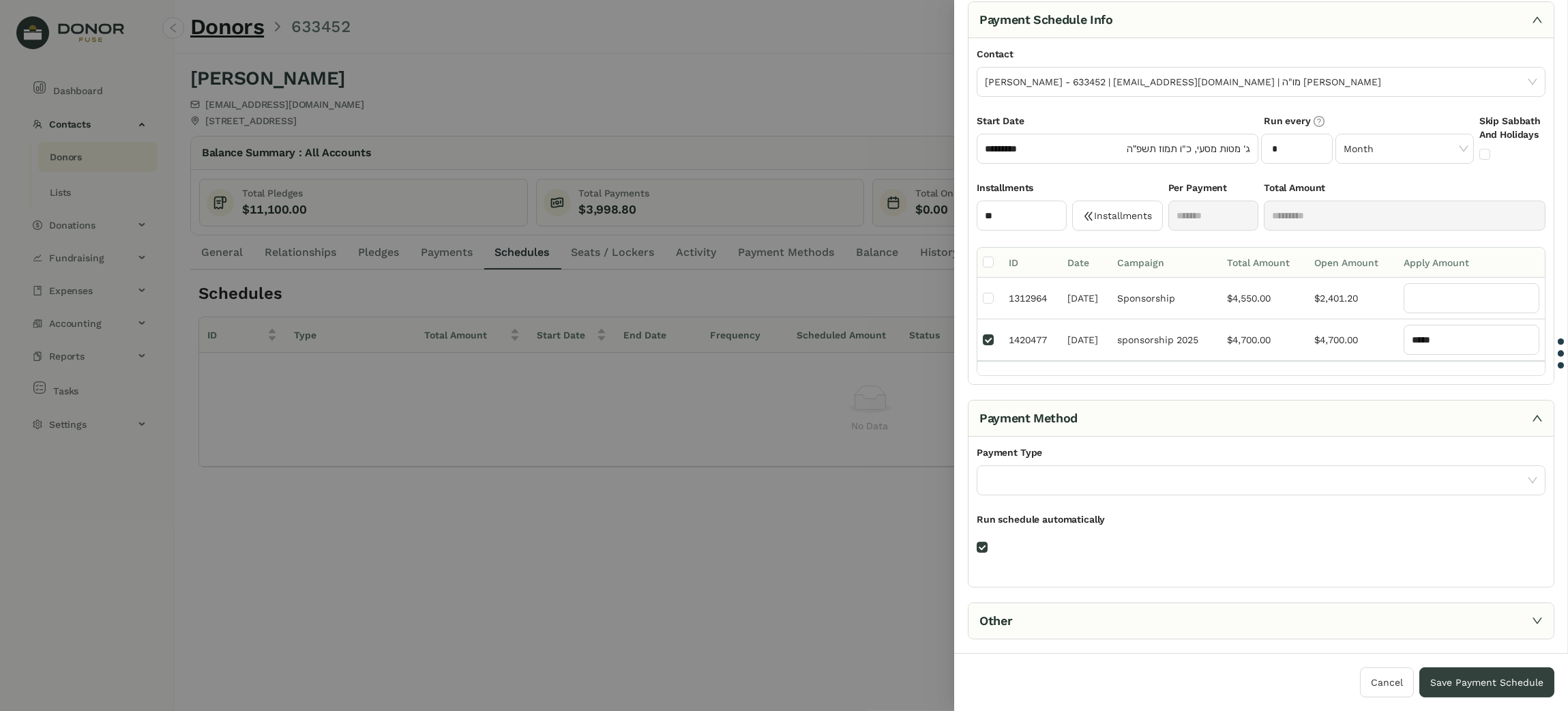 select on "*" 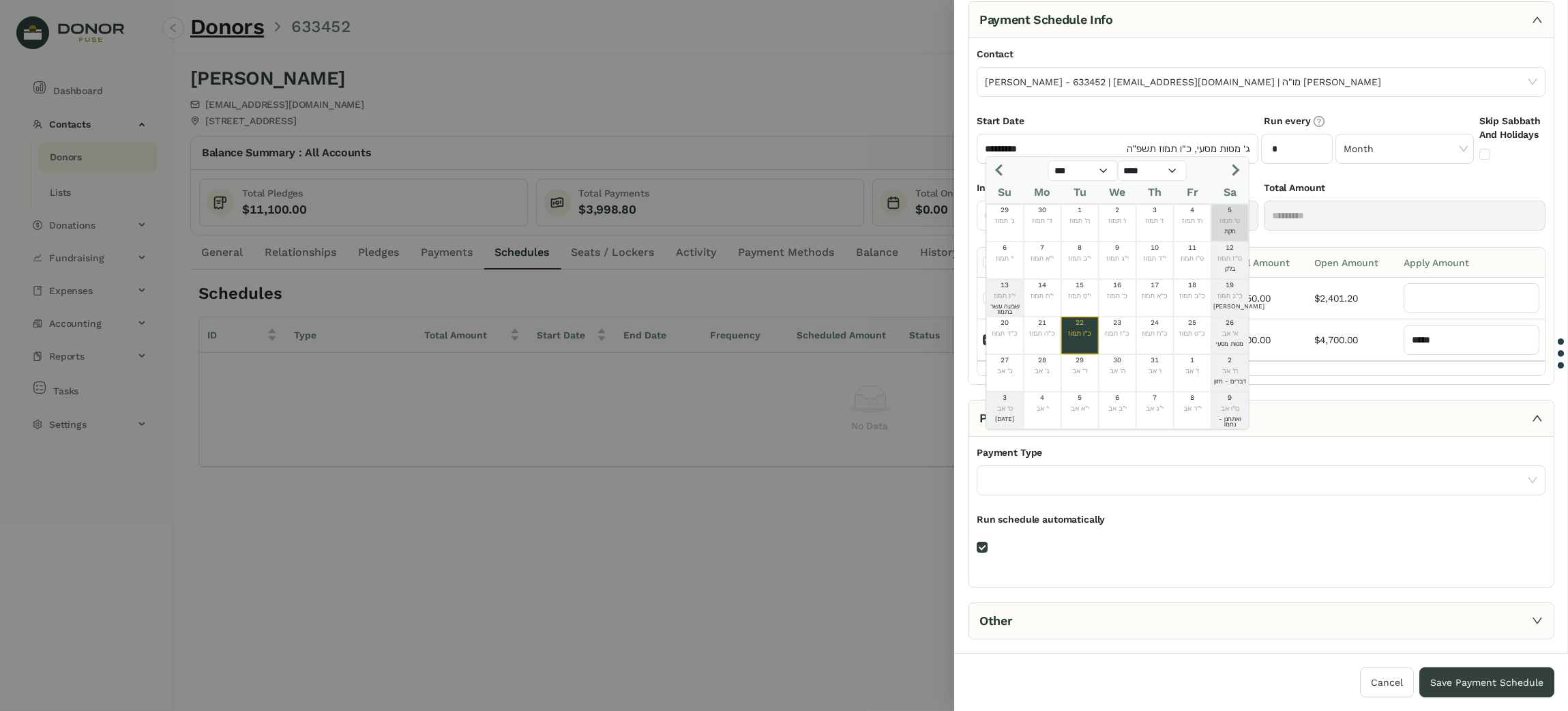 click 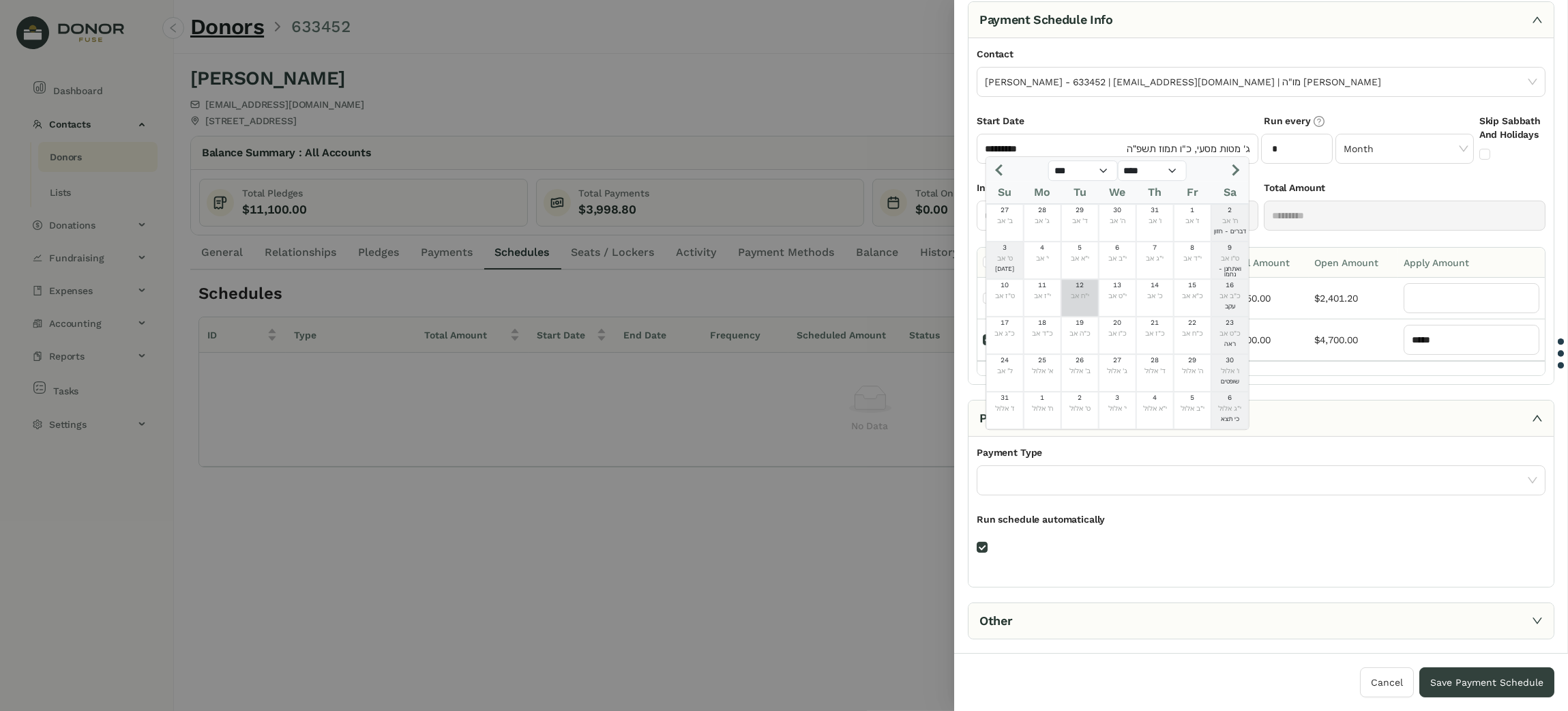 click on "י"ח אב" 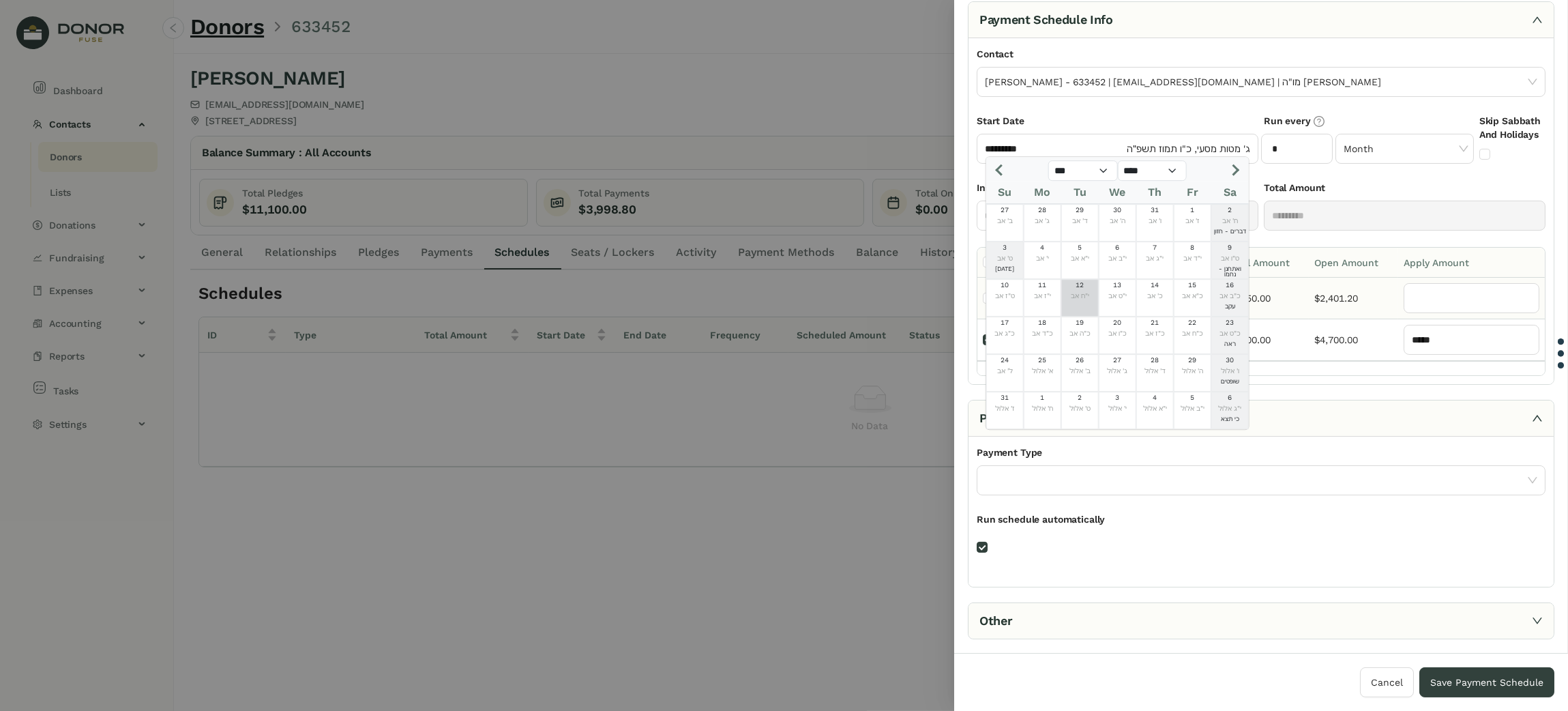 type on "*********" 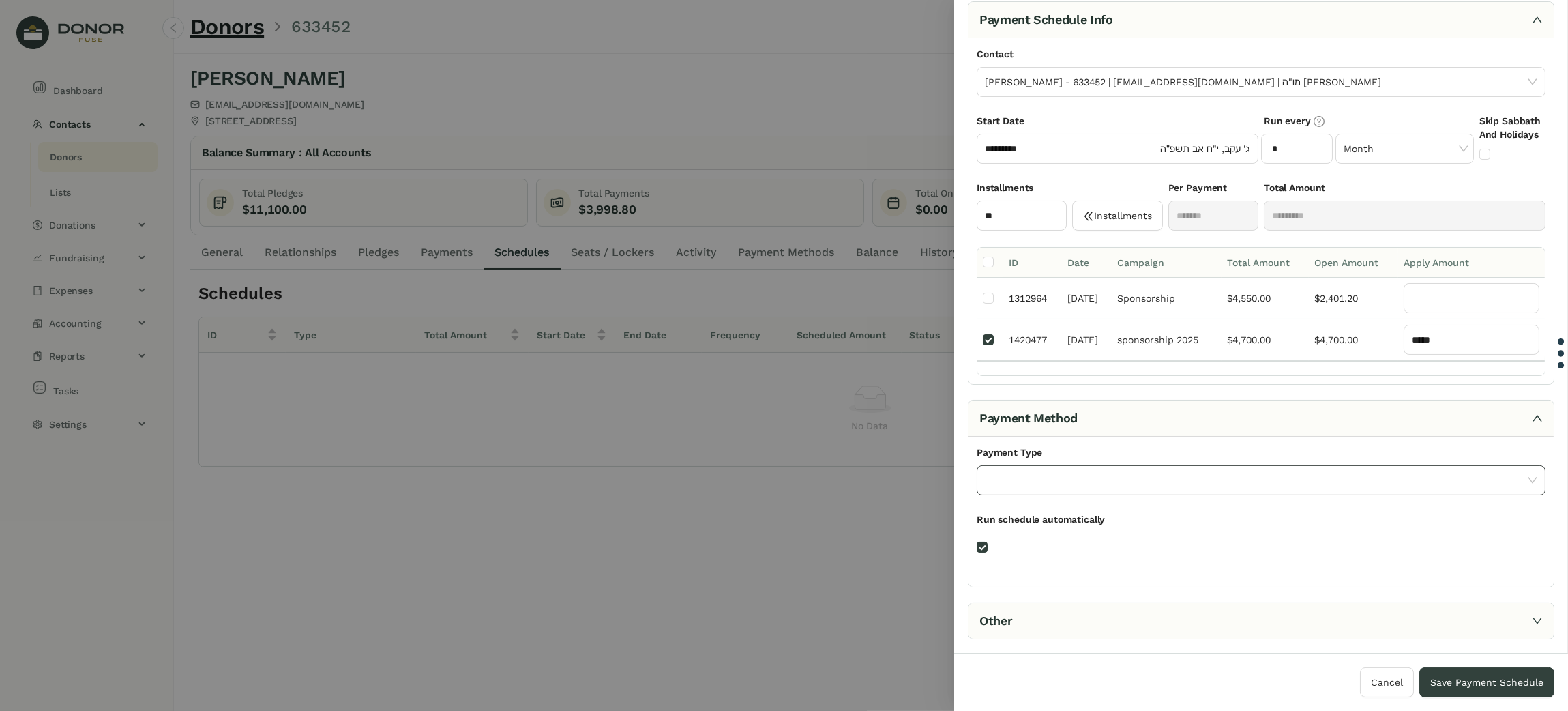 click 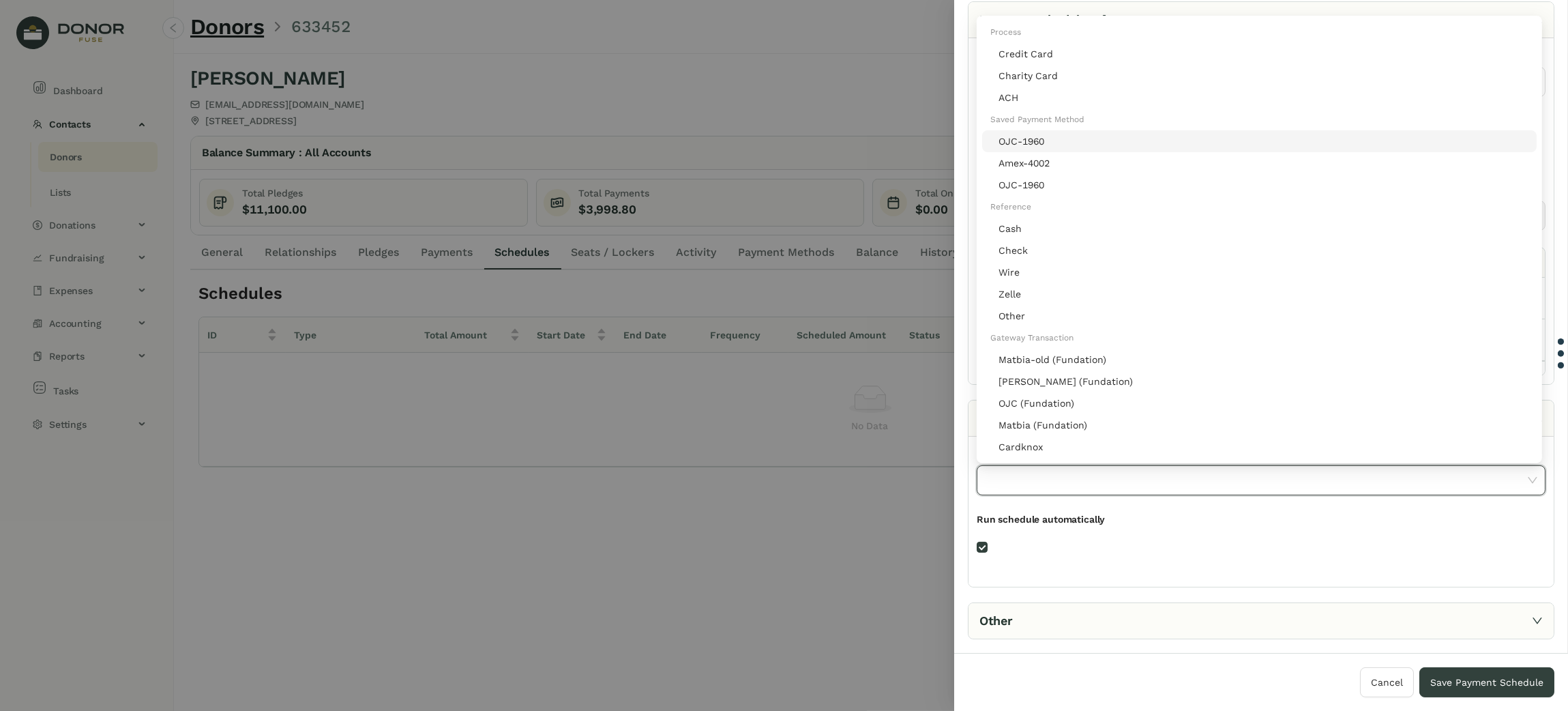 click on "OJC-1960" 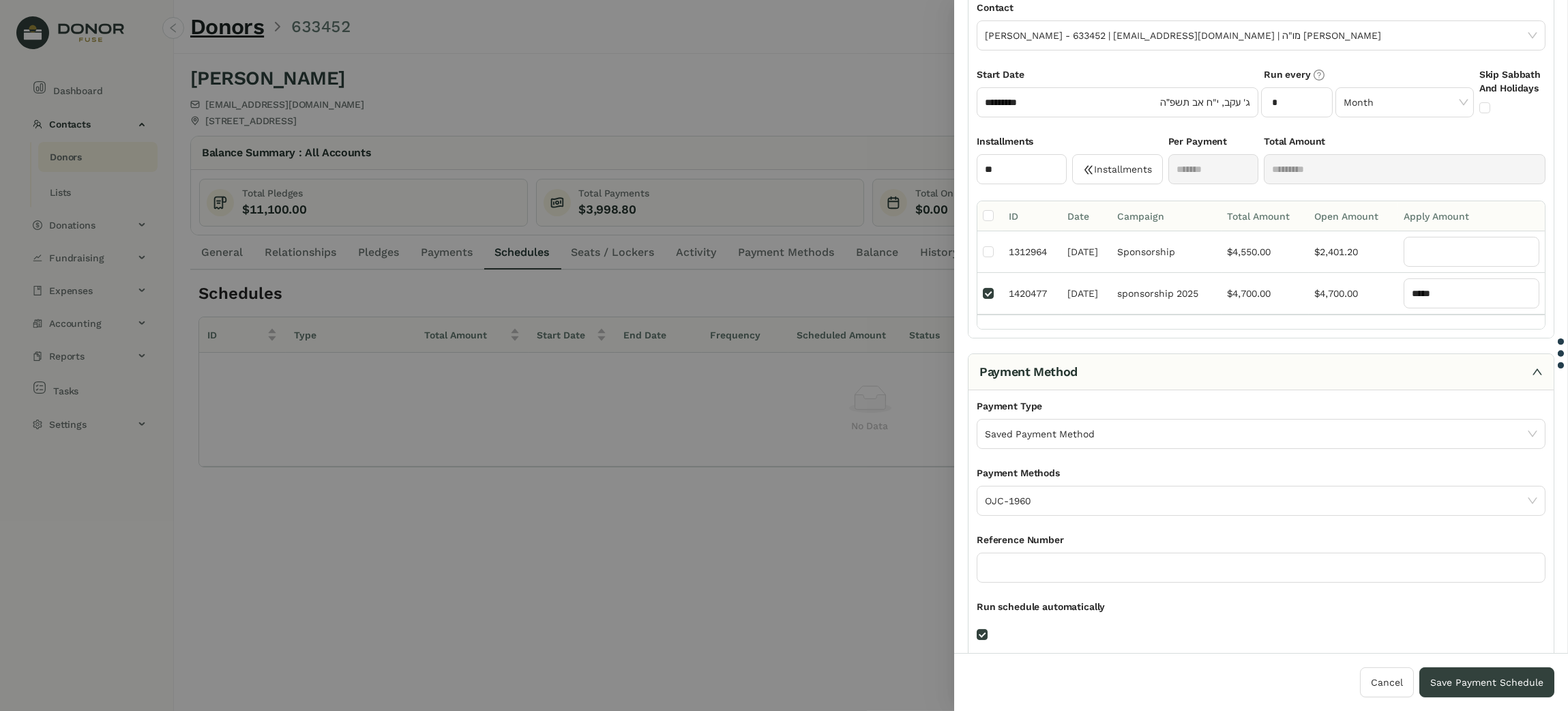 scroll, scrollTop: 174, scrollLeft: 0, axis: vertical 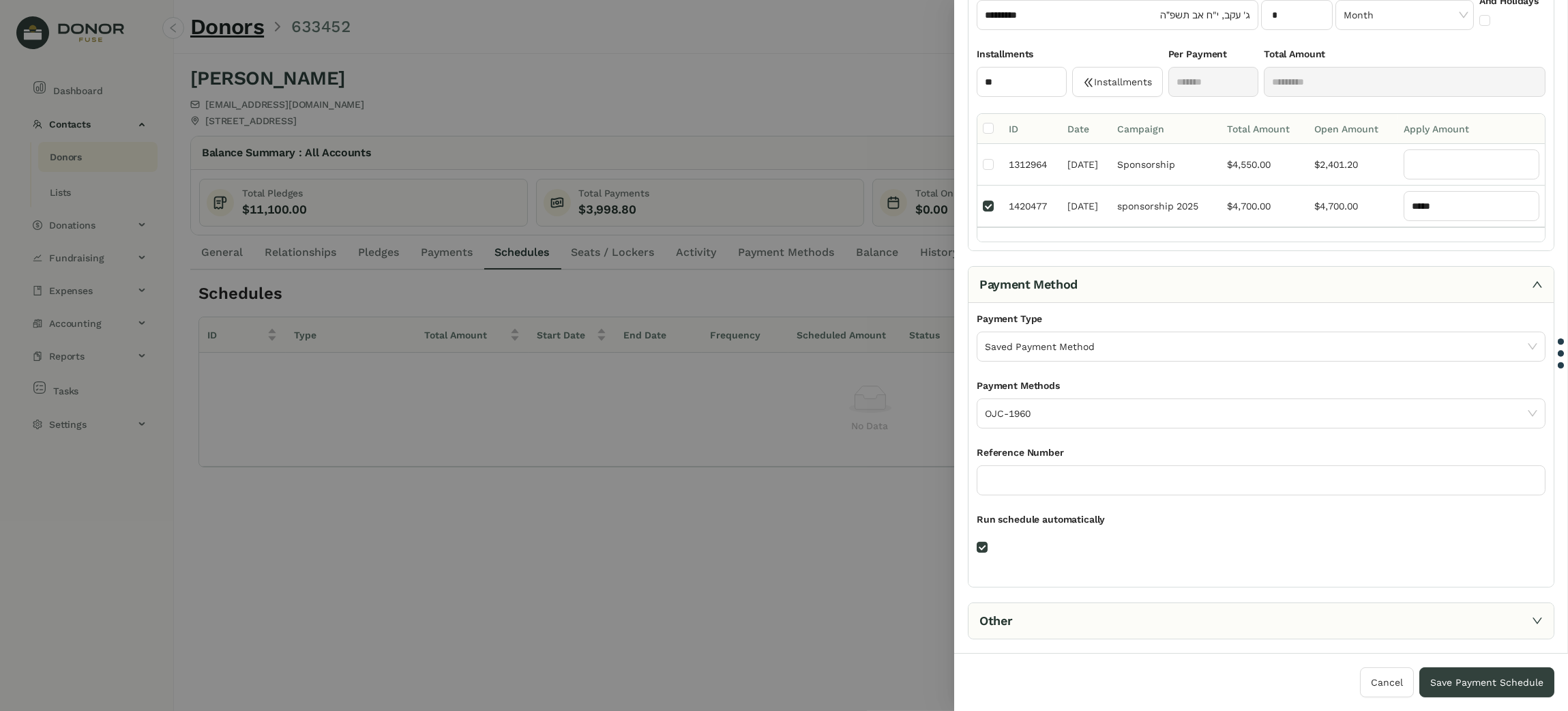 click on "Other" at bounding box center (1261, 621) 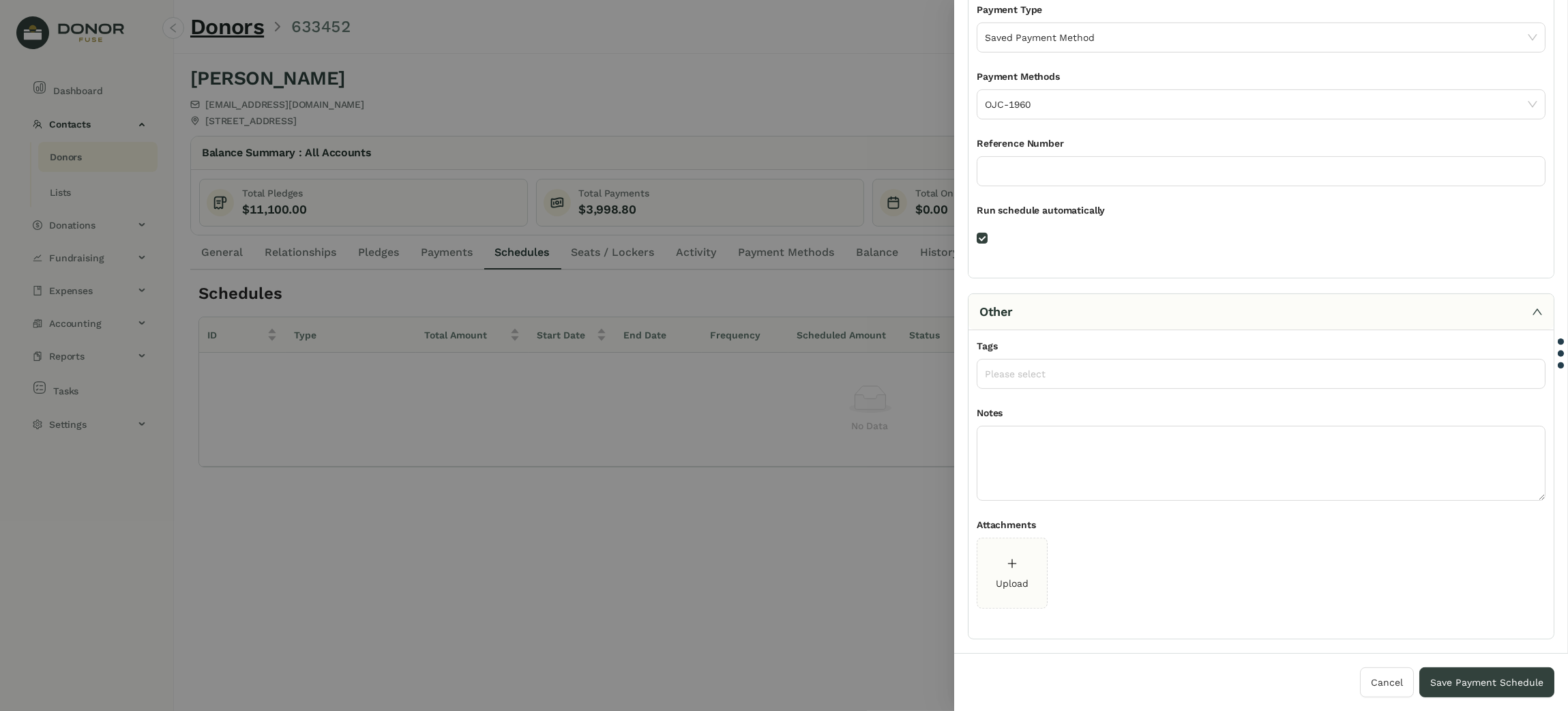 scroll, scrollTop: 484, scrollLeft: 0, axis: vertical 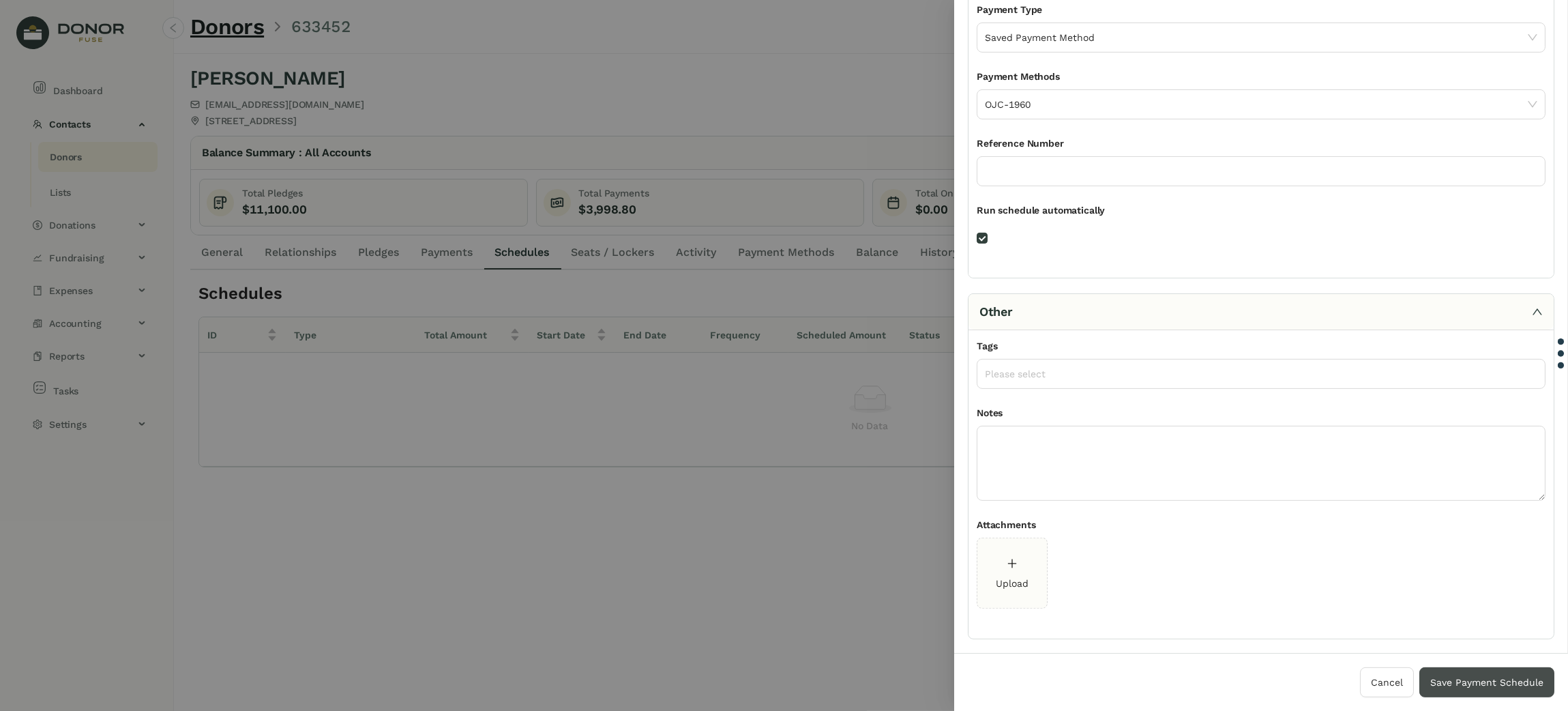 click on "Save Payment Schedule" at bounding box center [1487, 682] 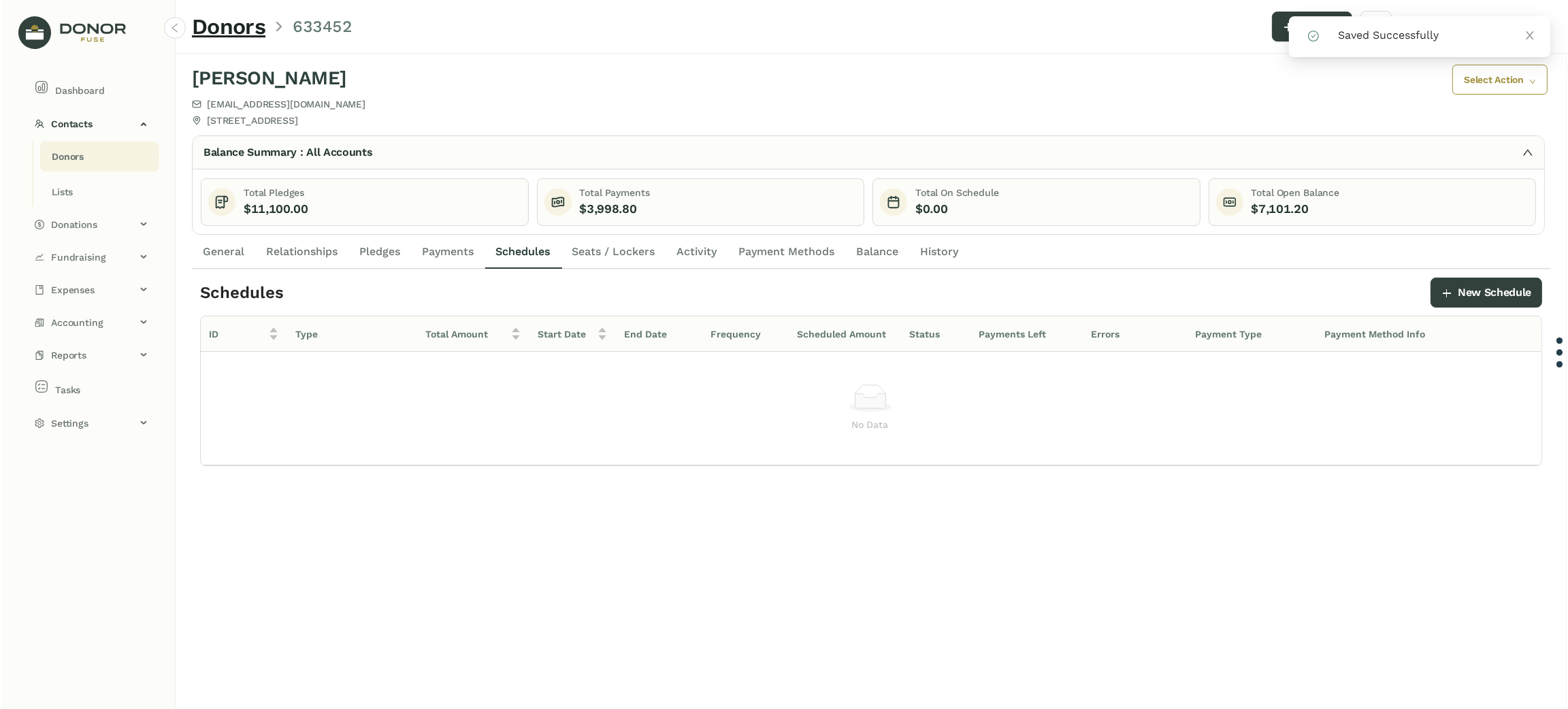 scroll, scrollTop: 0, scrollLeft: 0, axis: both 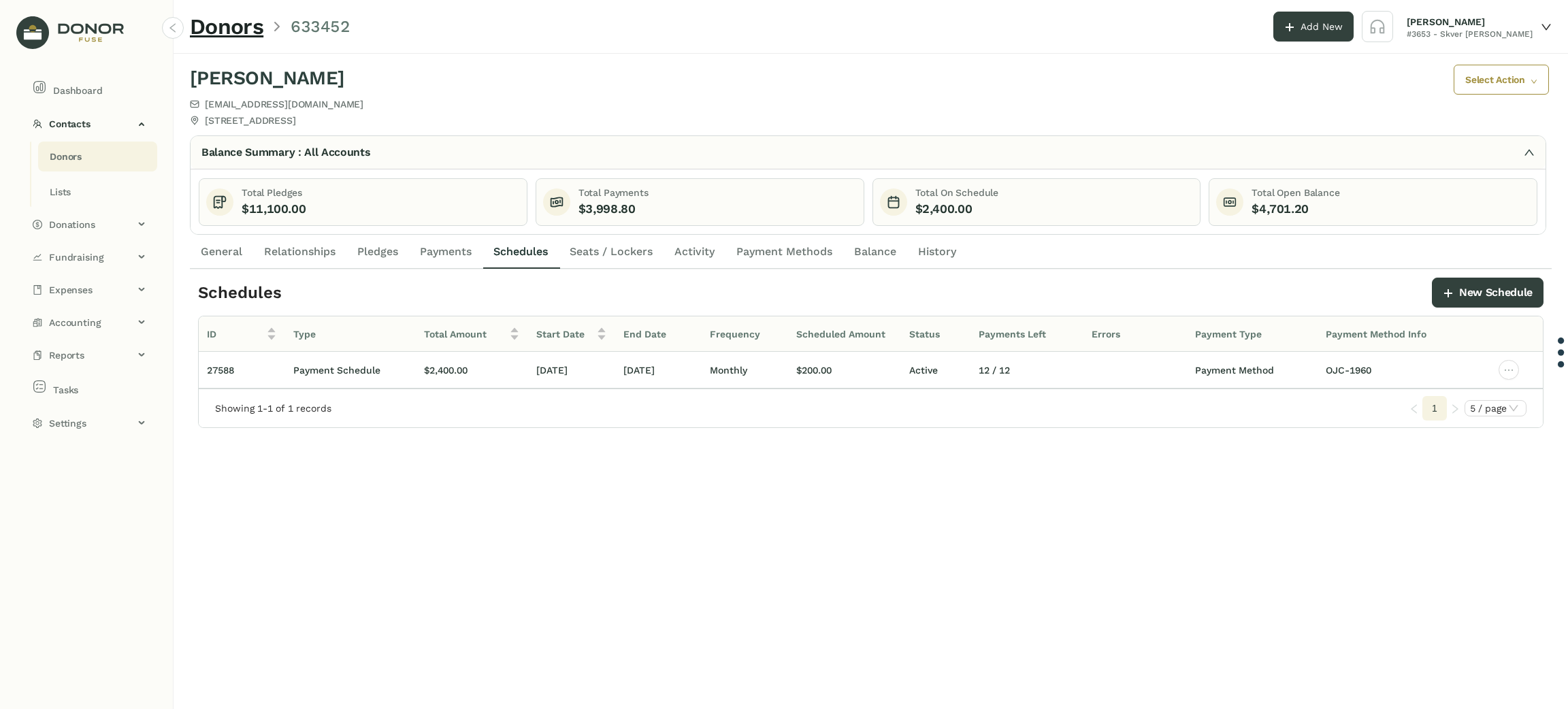 click on "Payments" 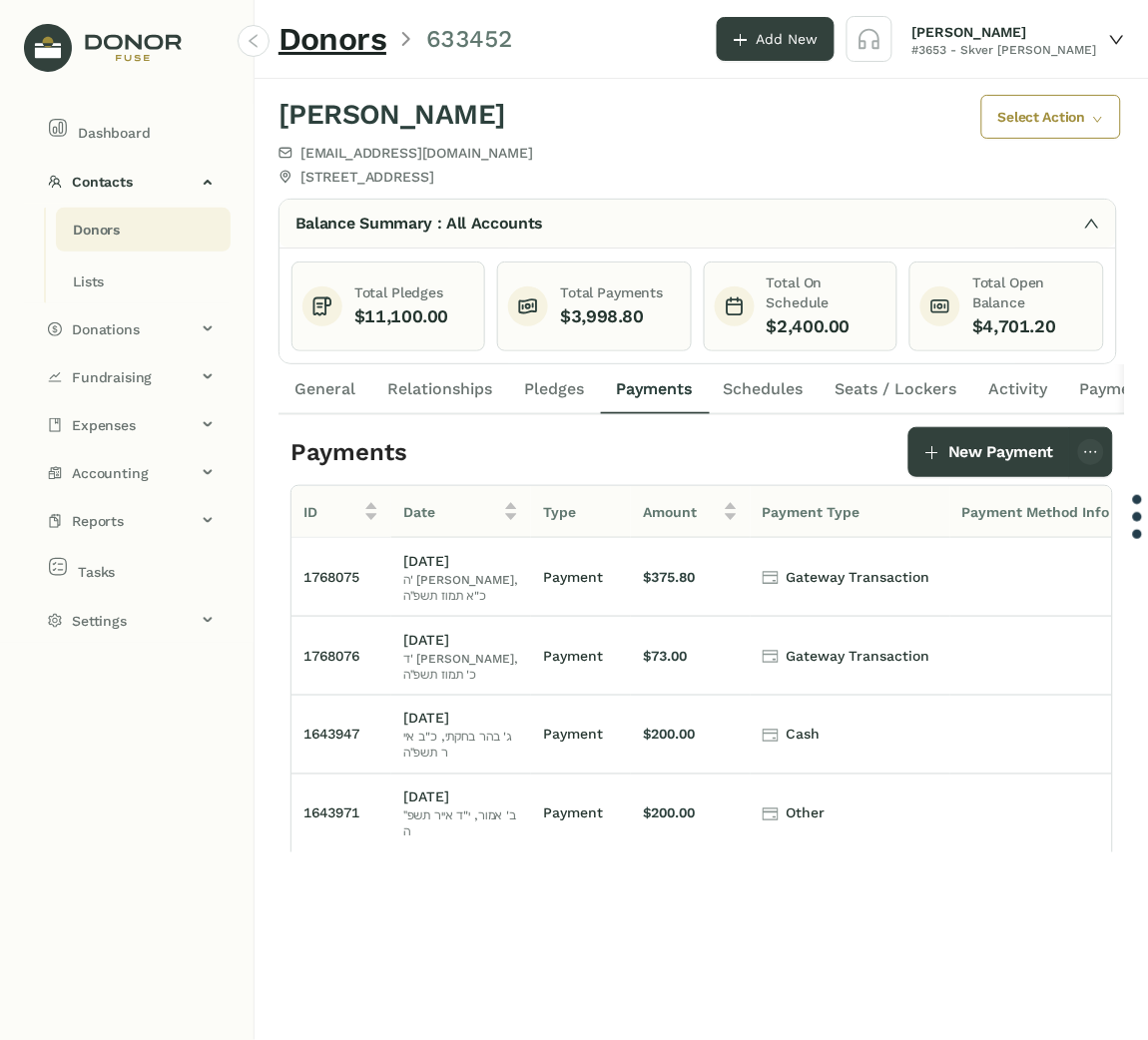 click on "Donors" 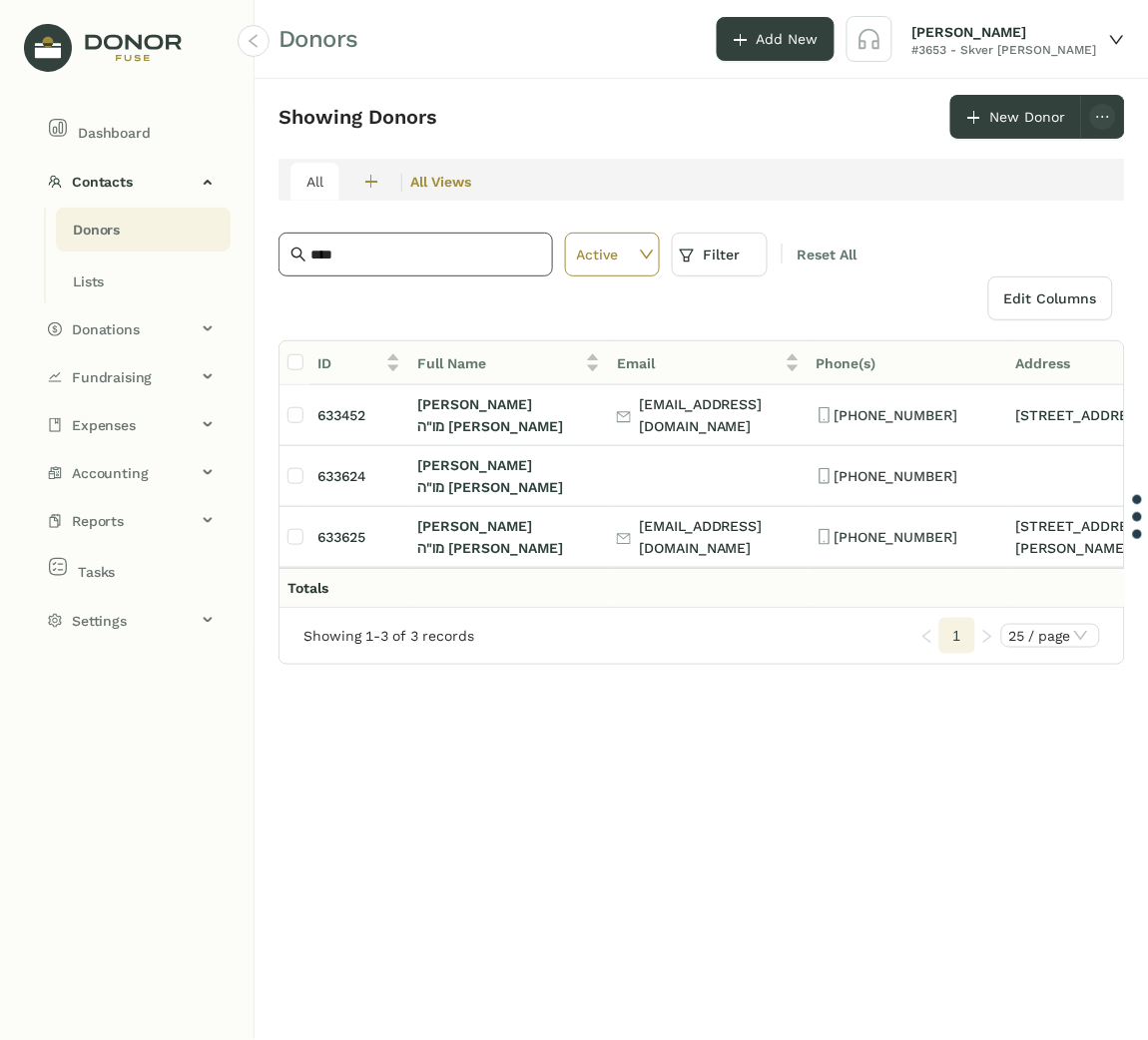 click on "****" 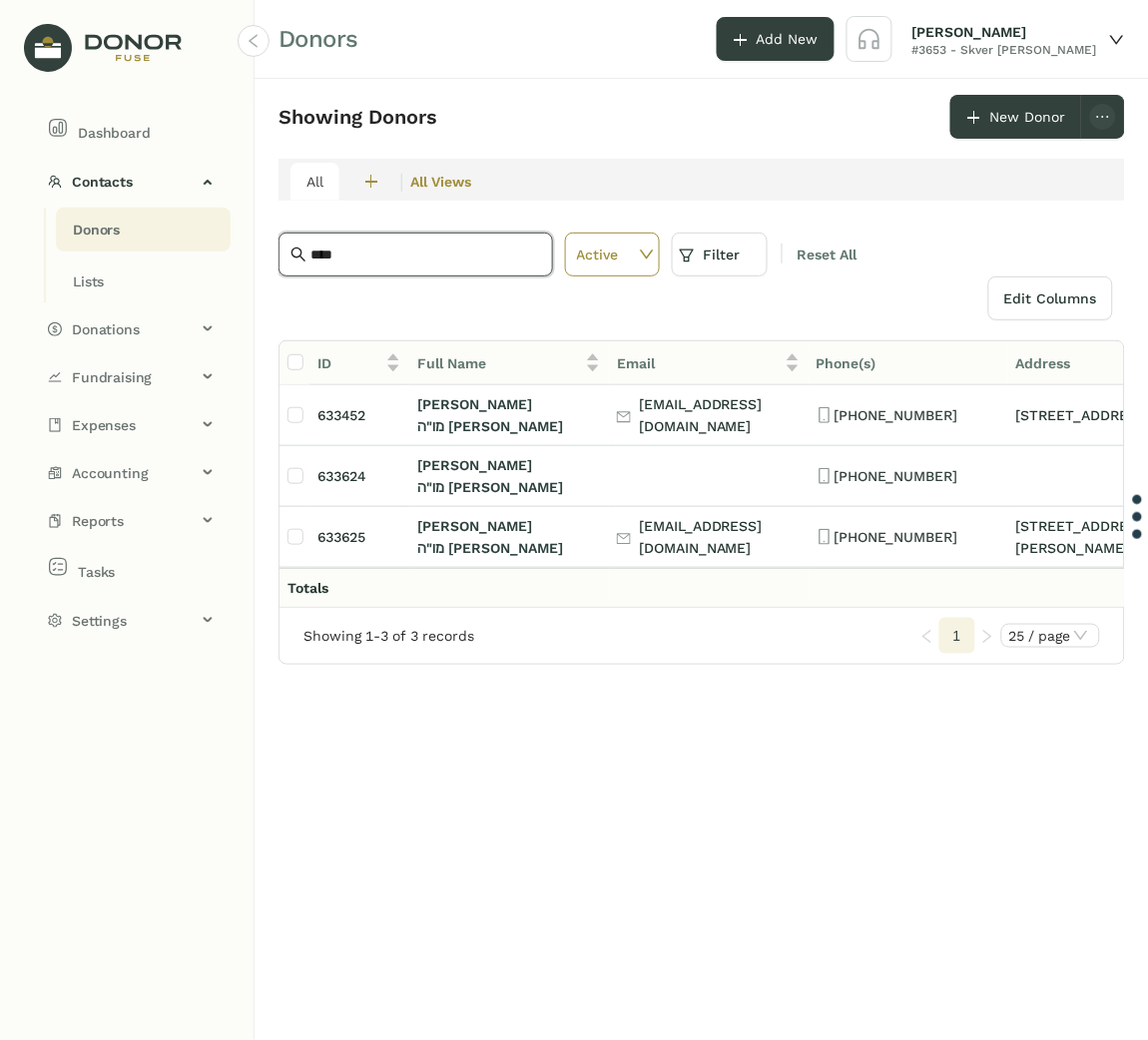 click on "****" 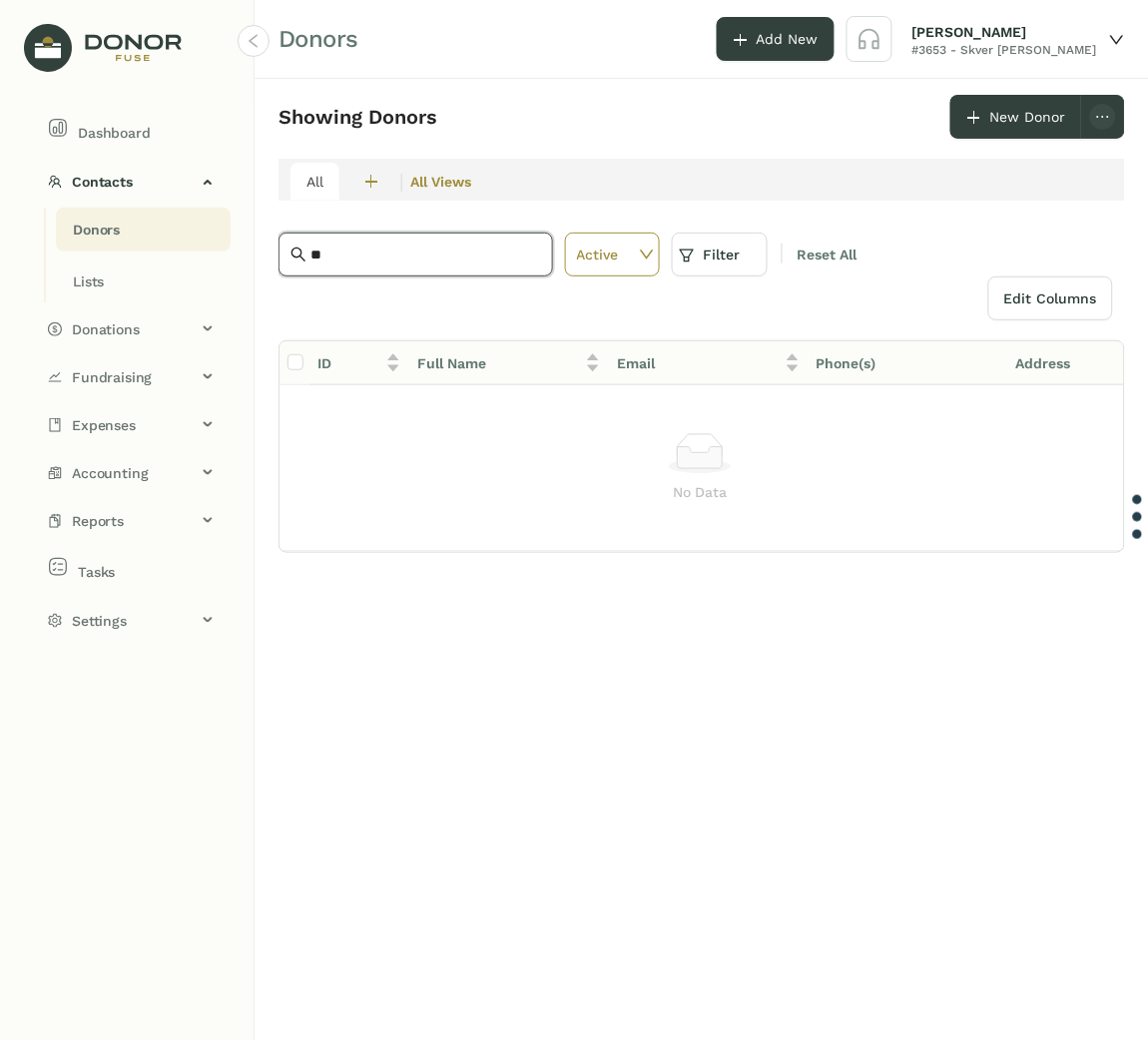 type on "*" 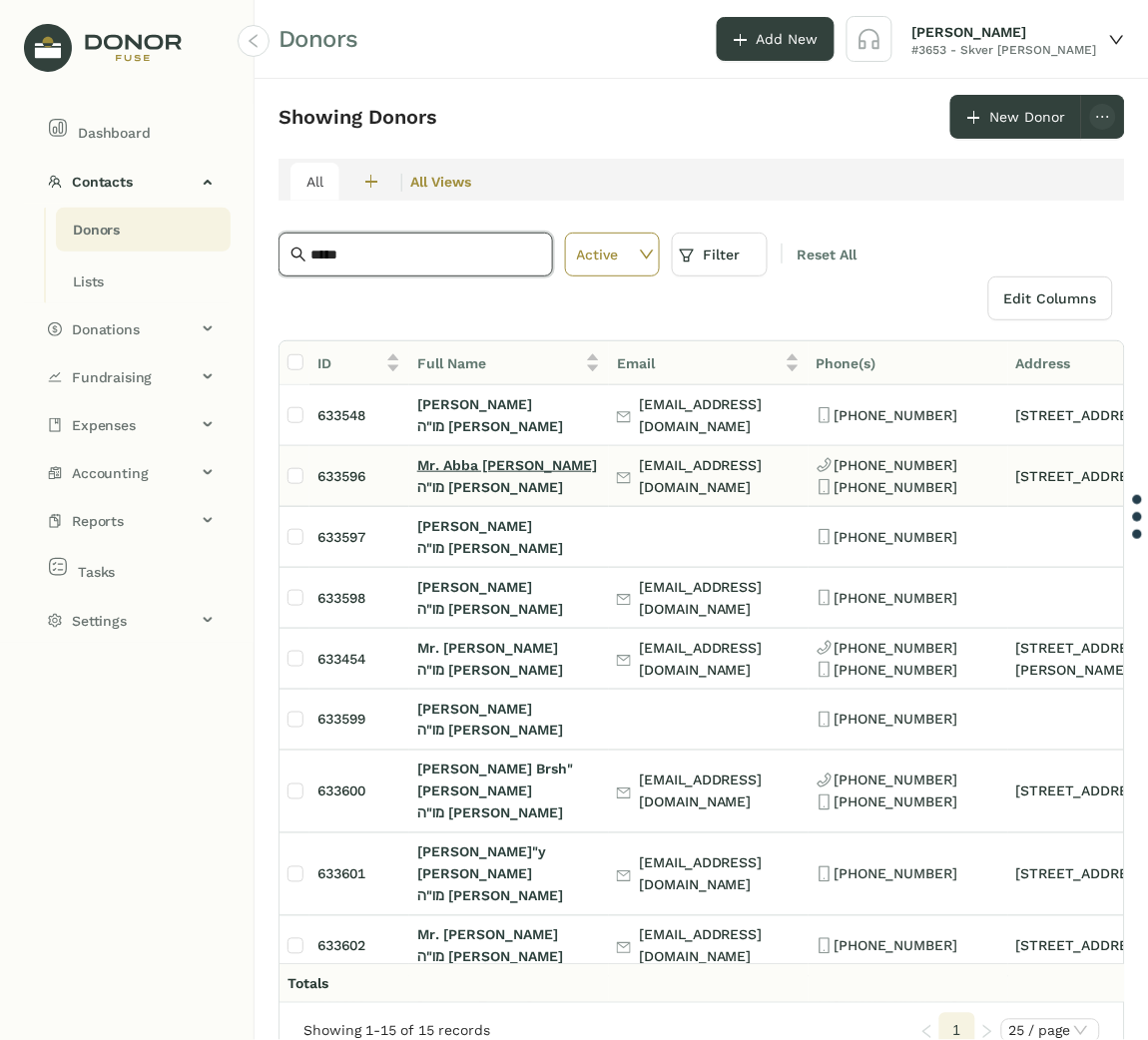 type on "*****" 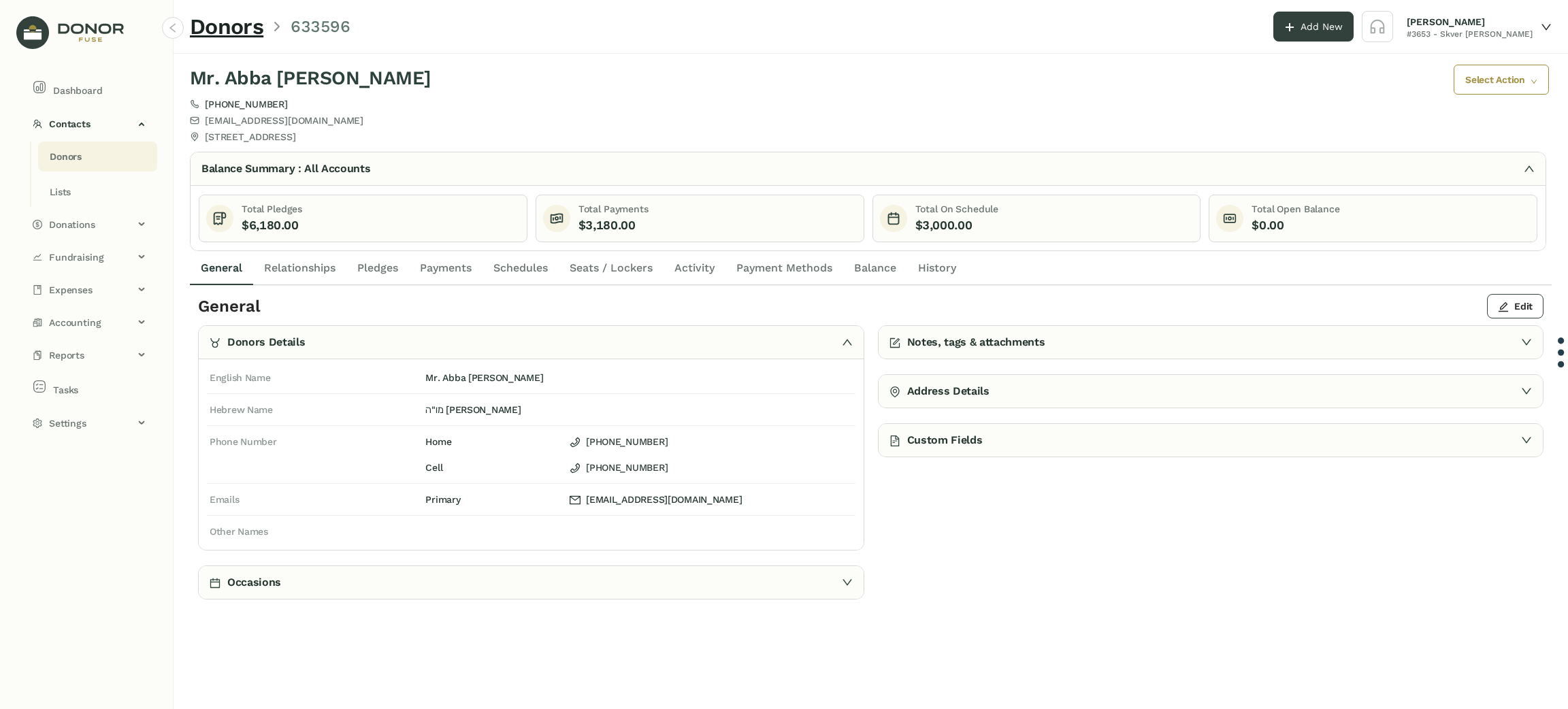 click on "Payments" 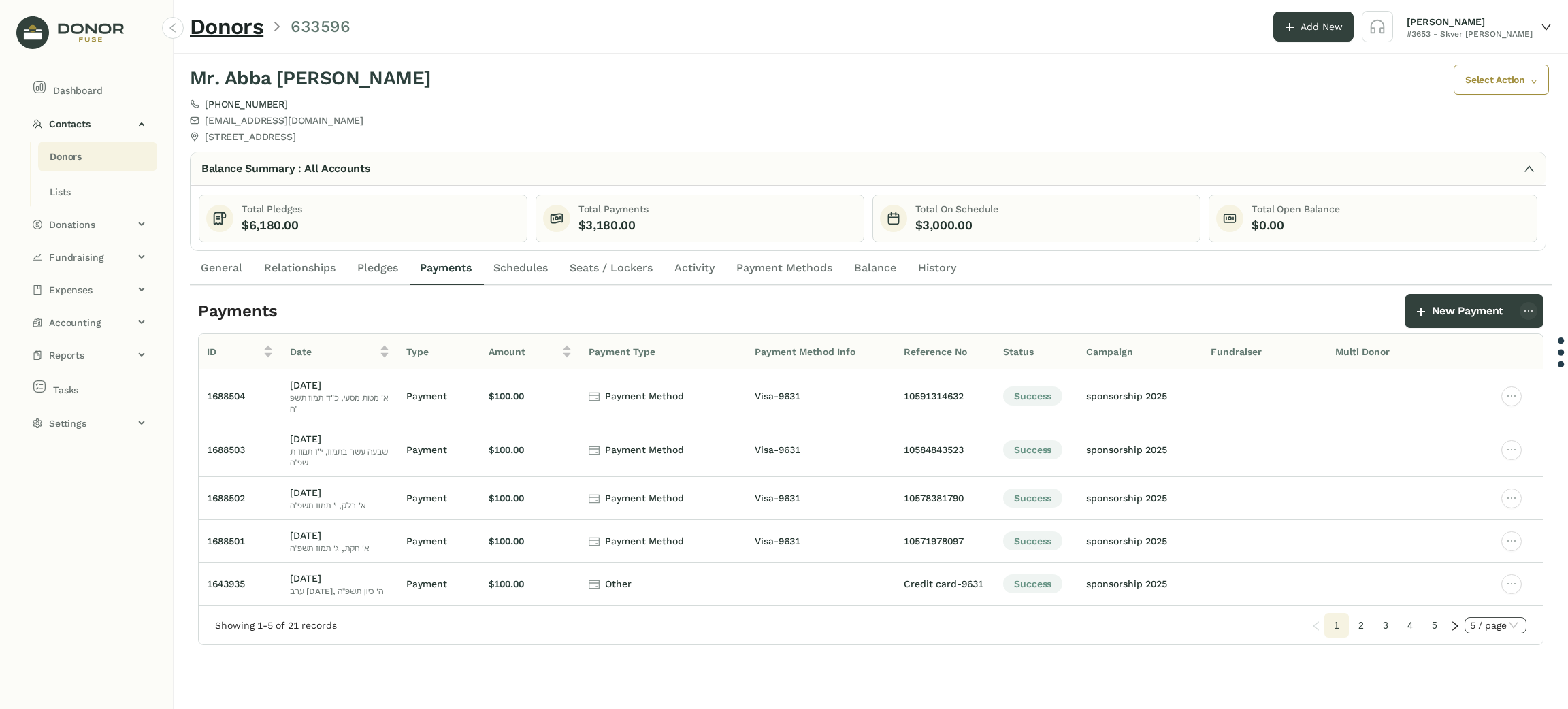 click 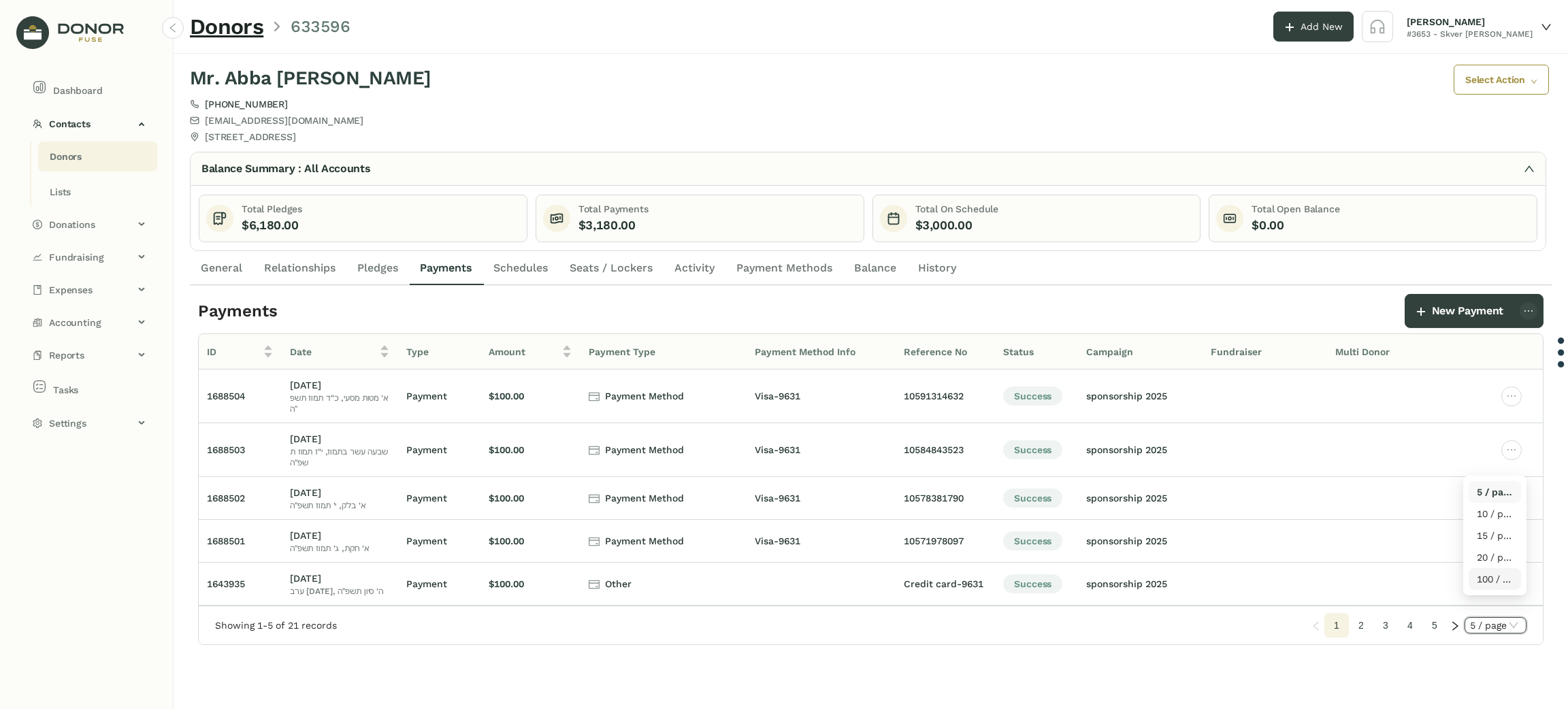 click on "100 / page" at bounding box center (1494, 579) 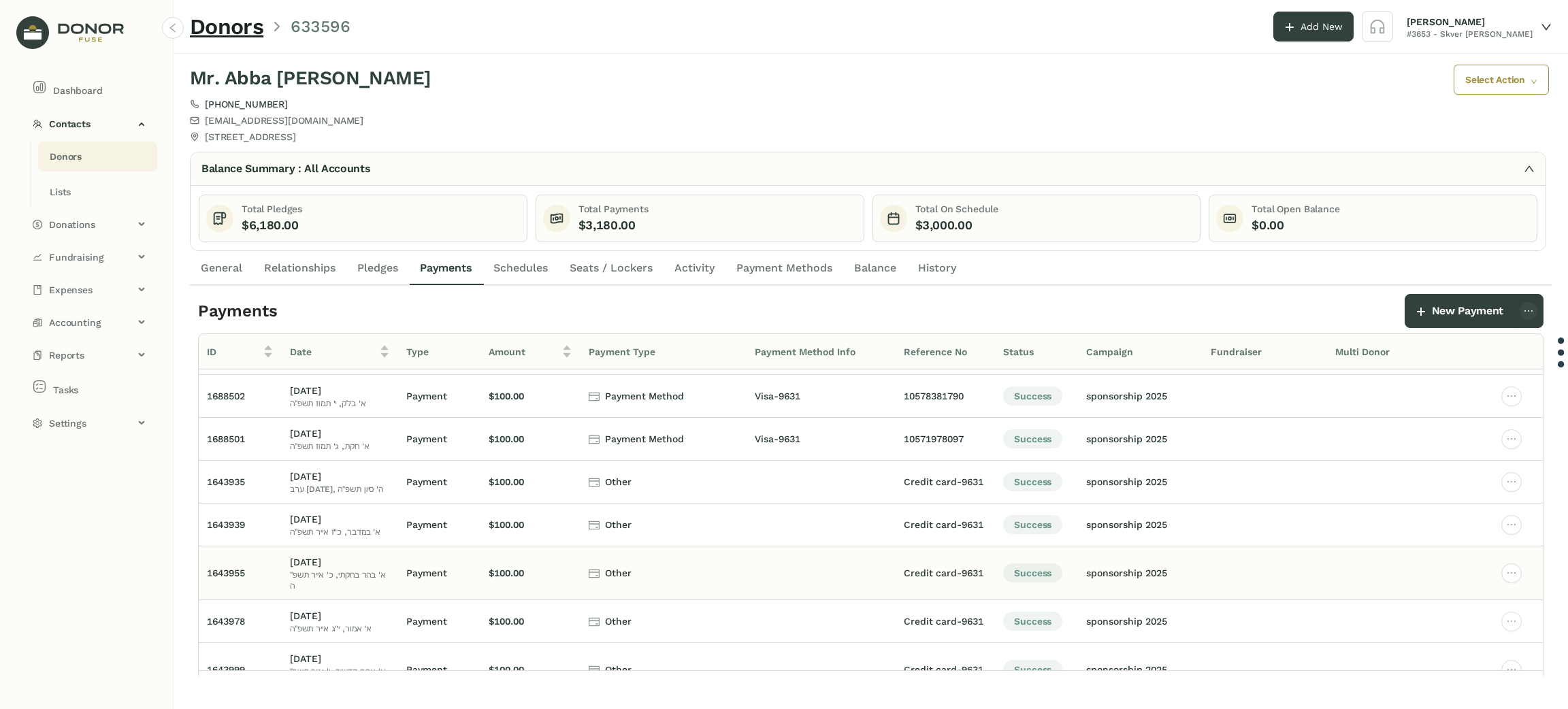 scroll, scrollTop: 0, scrollLeft: 0, axis: both 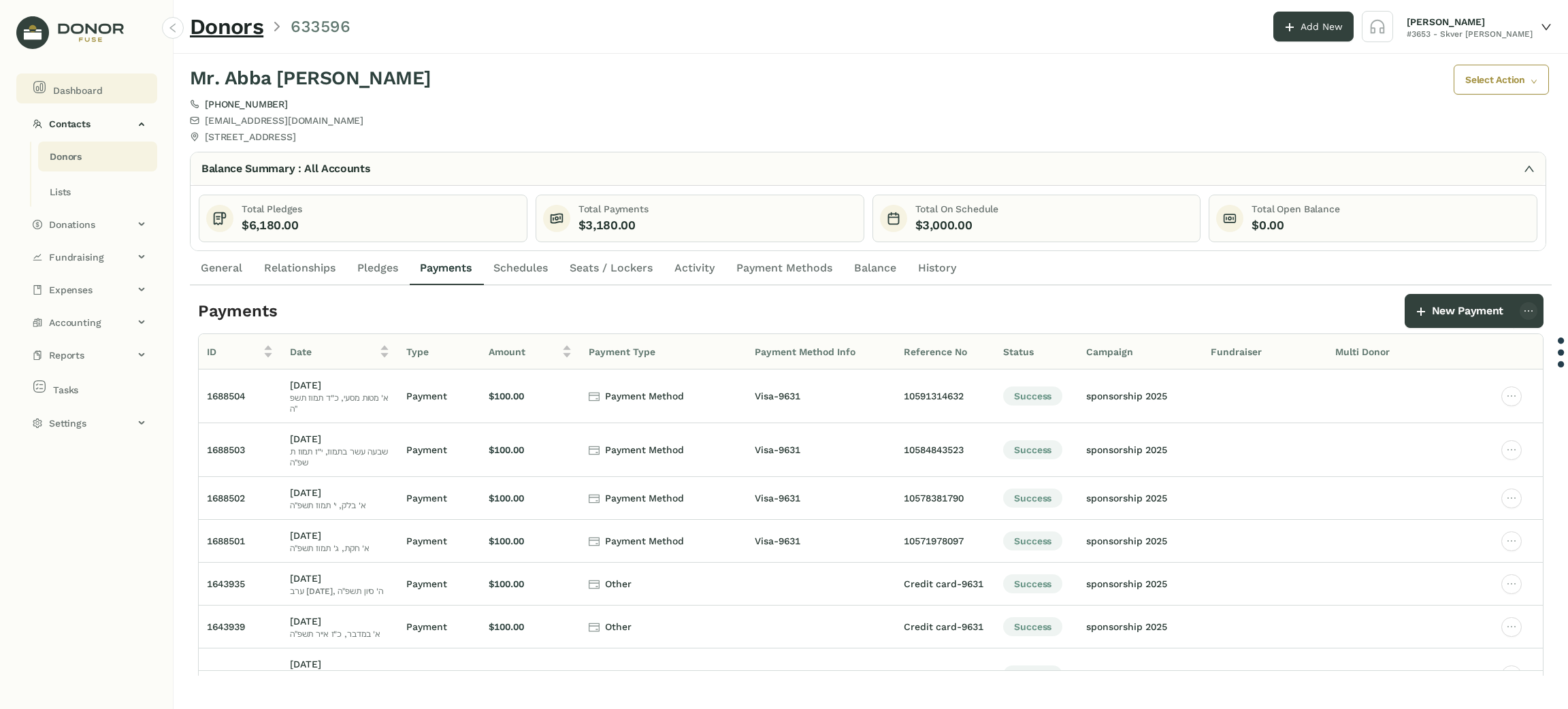 click on "Dashboard" 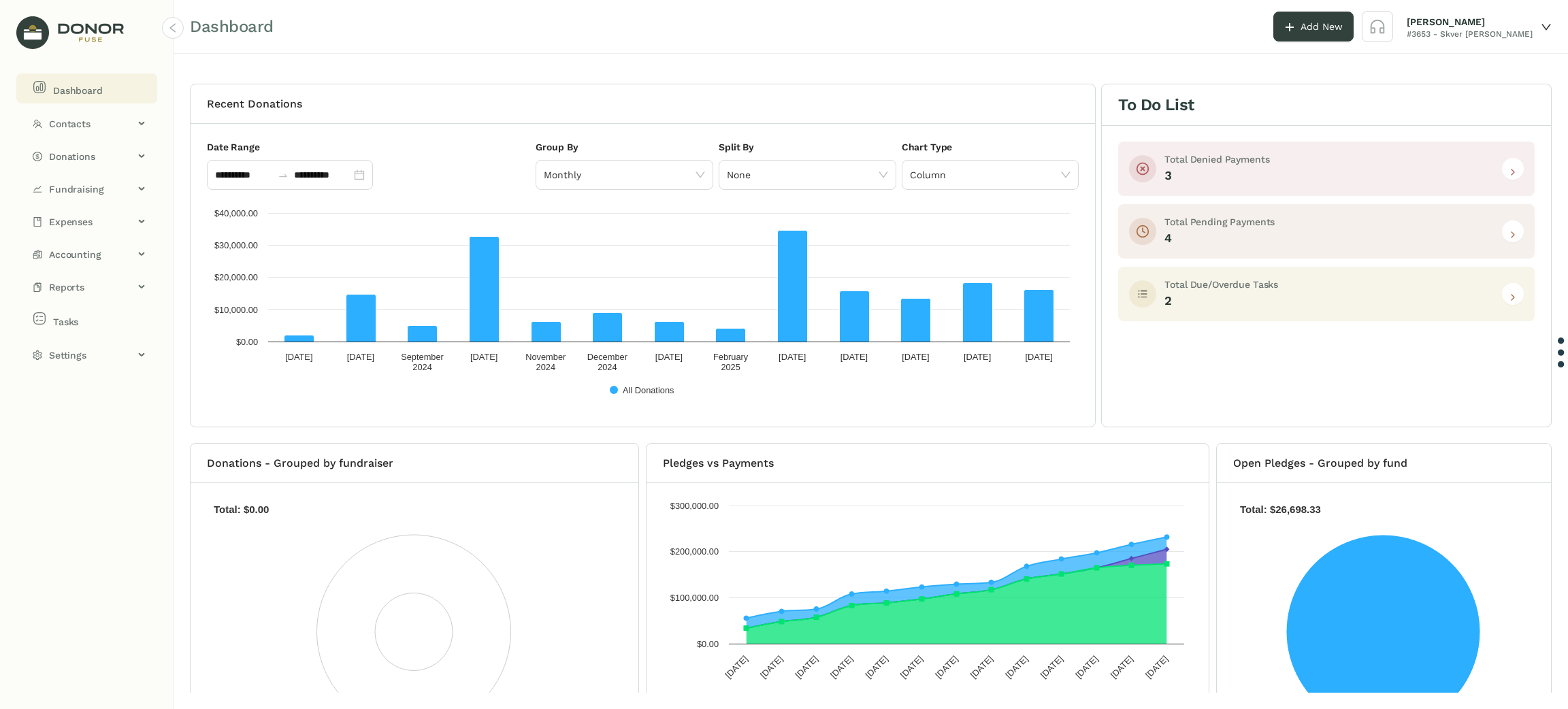 click on "Total Denied Payments" 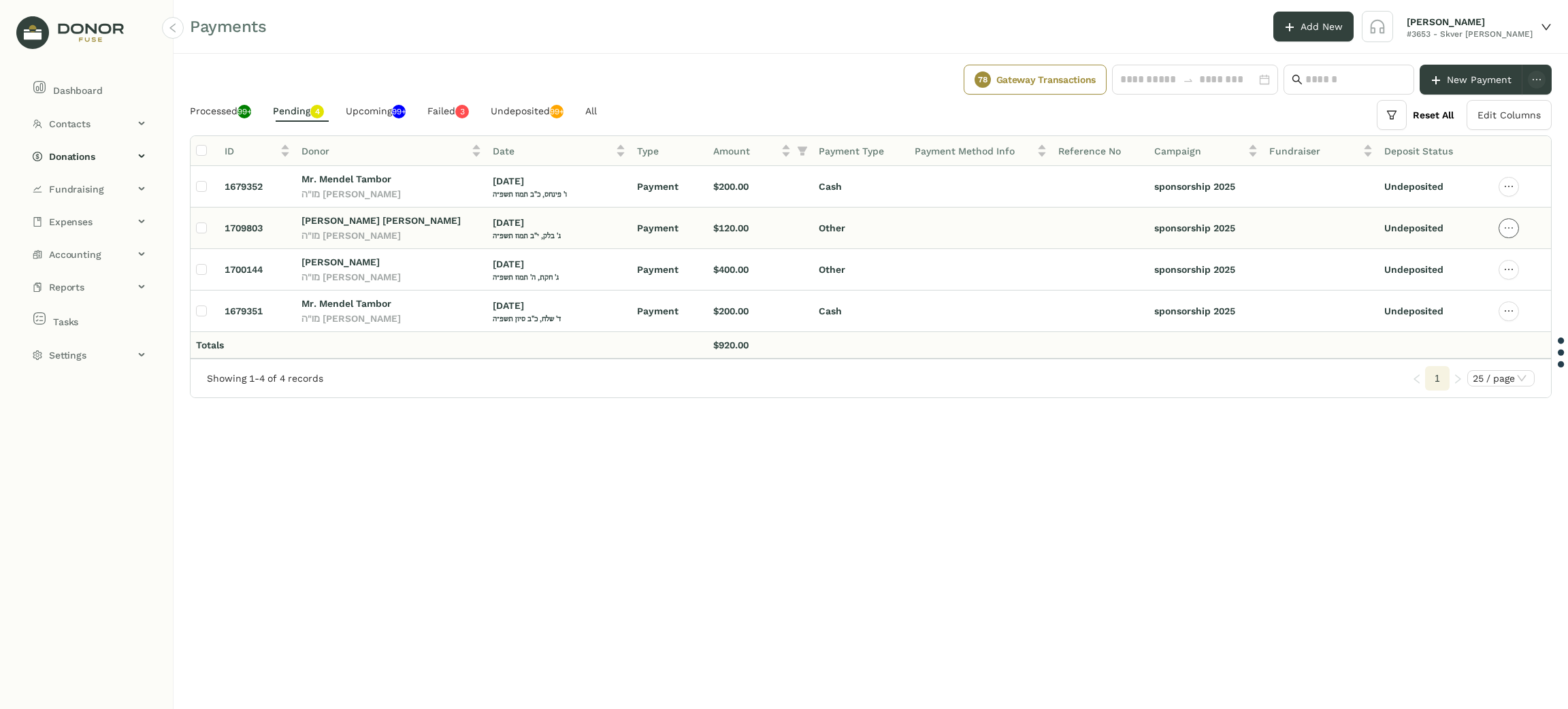 click 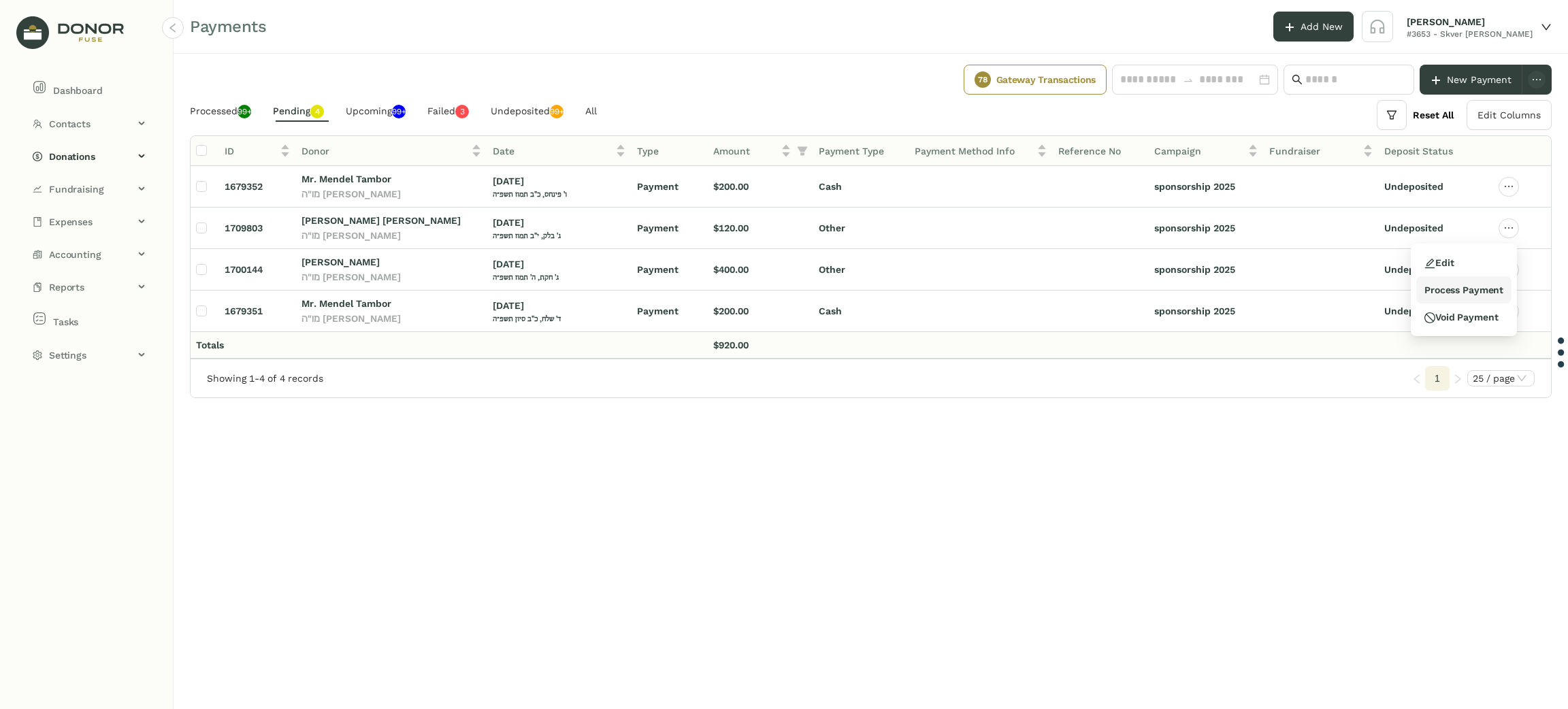 click on "Process Payment" at bounding box center (1464, 290) 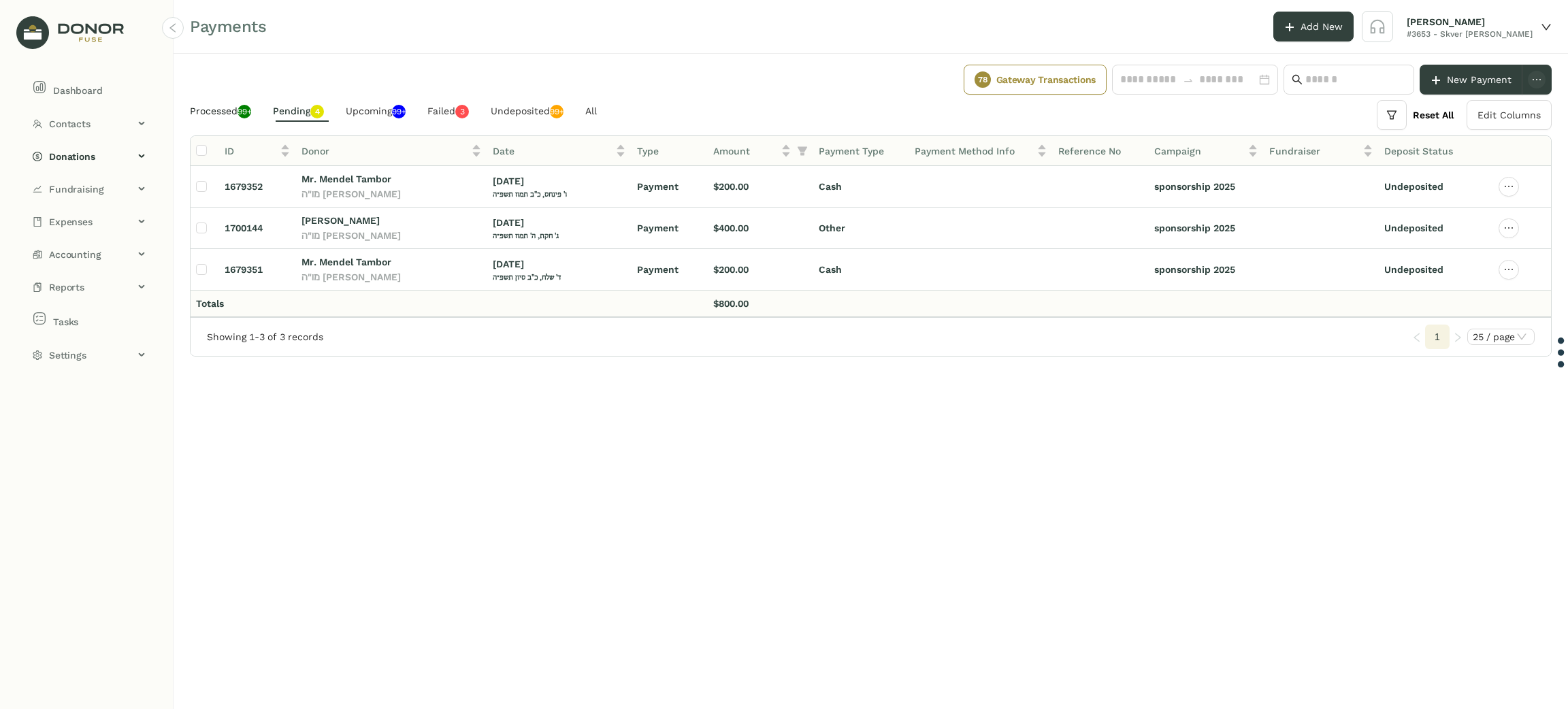 click on "Processed  99+" 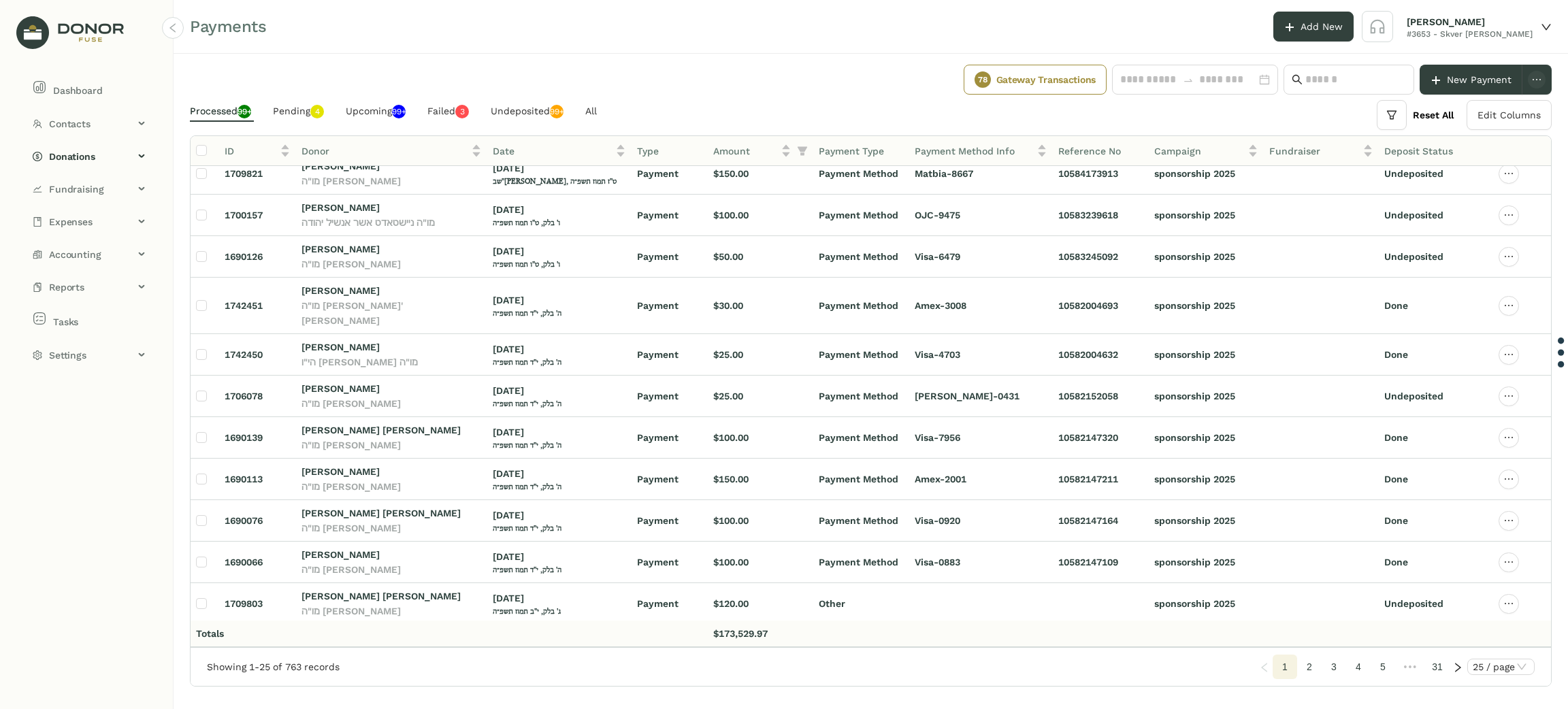 scroll, scrollTop: 585, scrollLeft: 0, axis: vertical 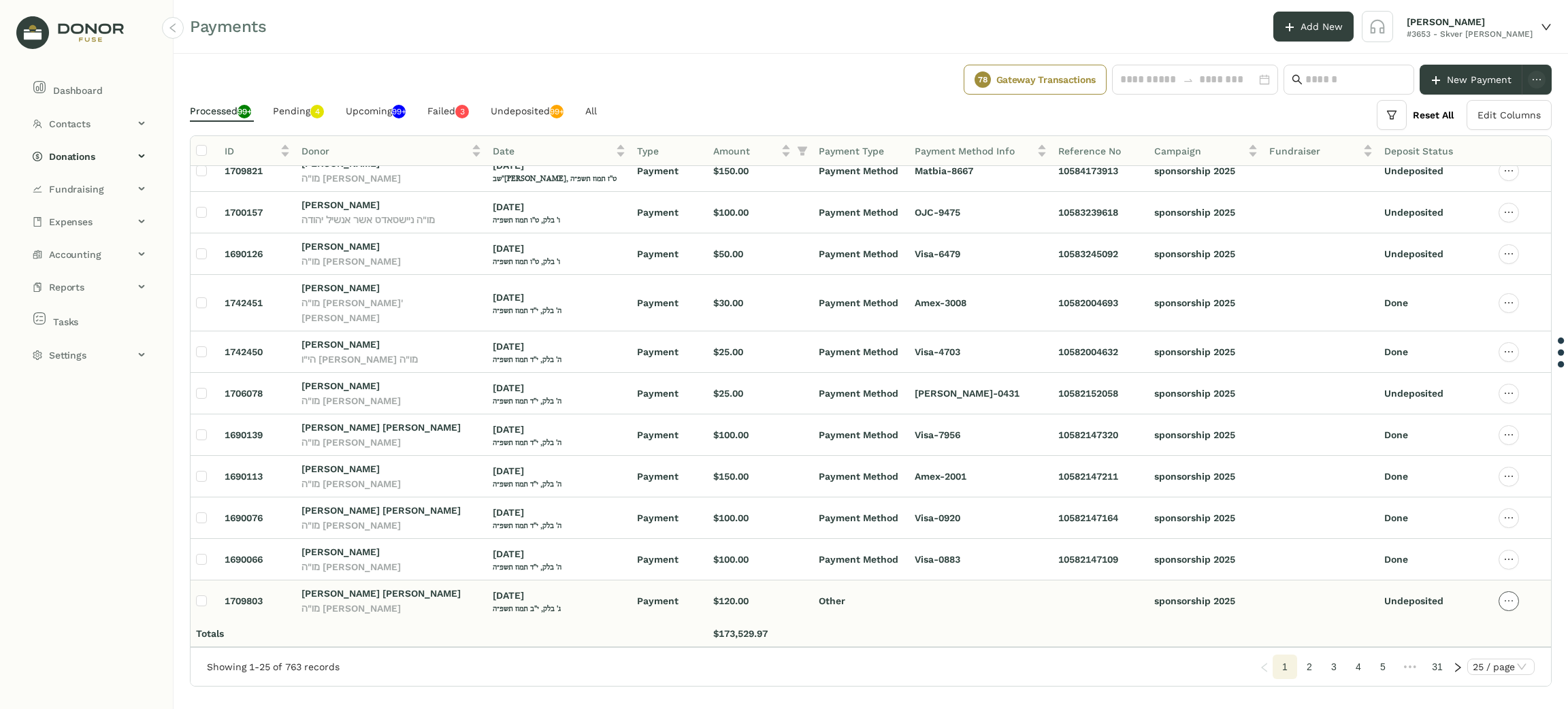 click 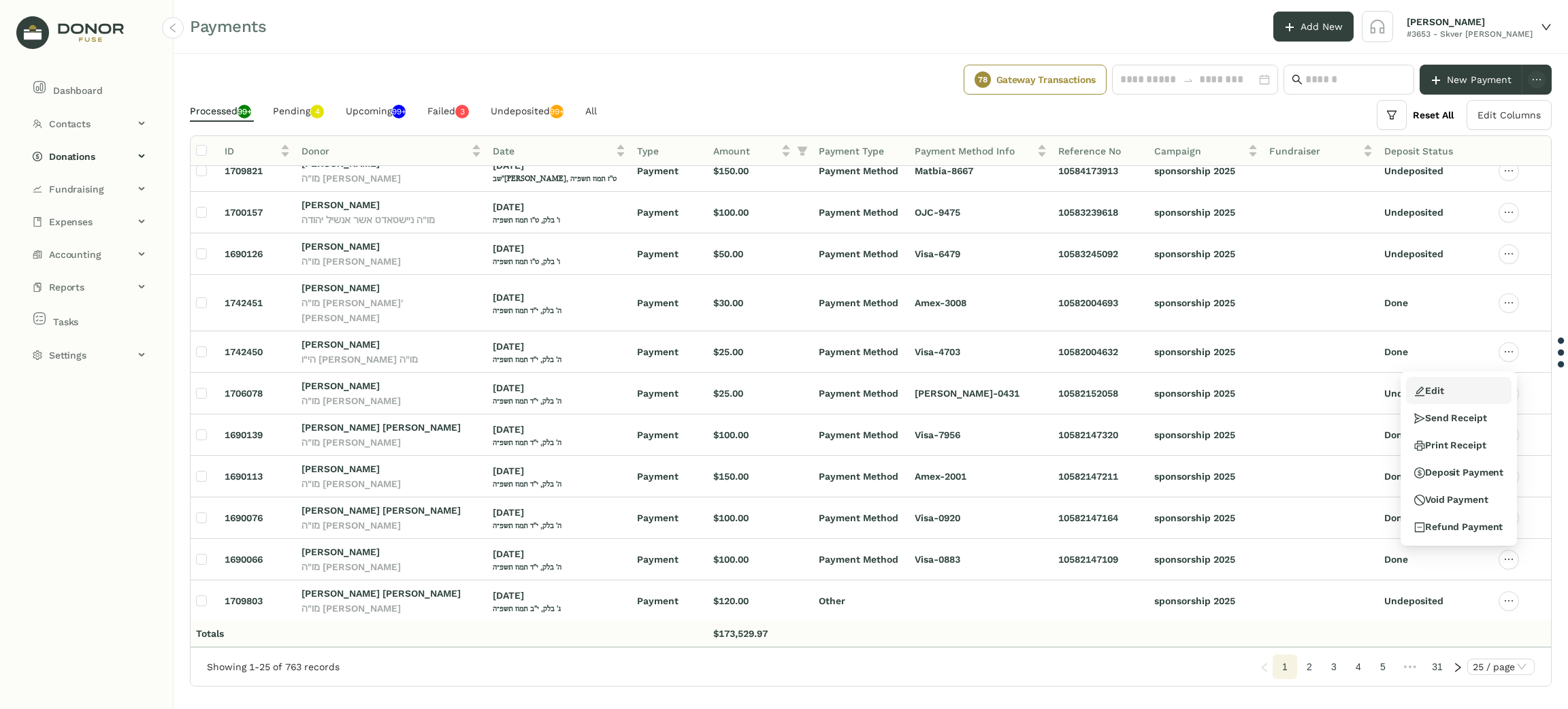 click on "Edit" at bounding box center (1428, 391) 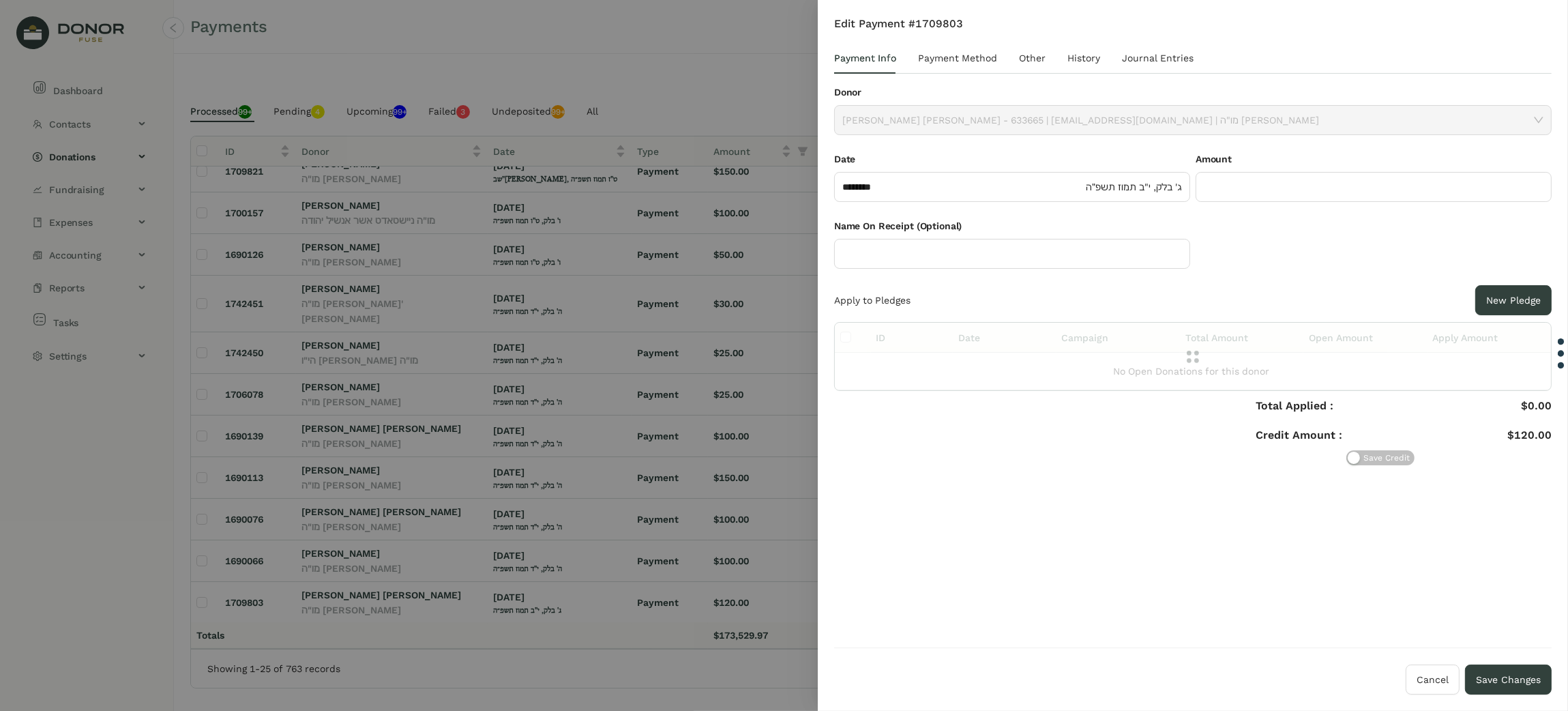 type on "*******" 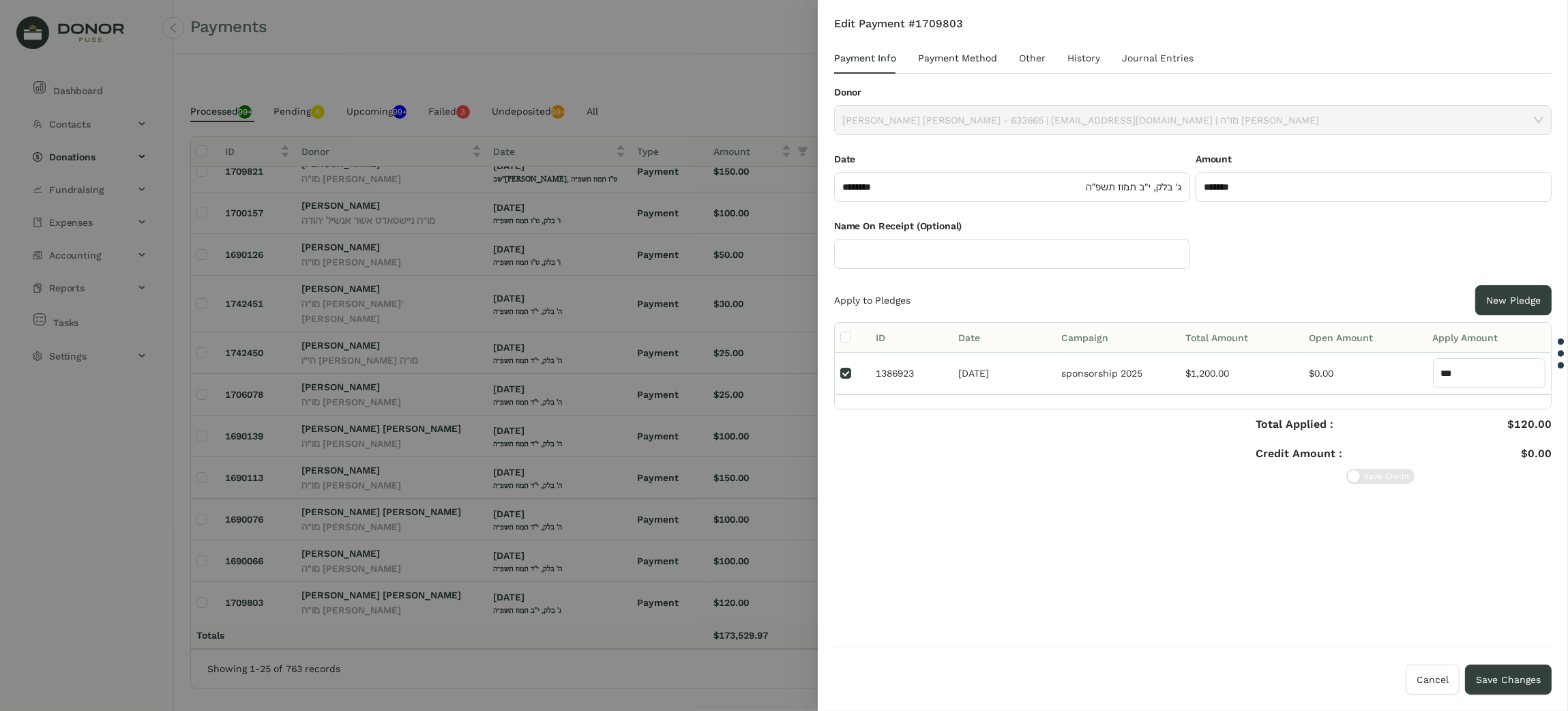 click on "Payment Method" at bounding box center (958, 58) 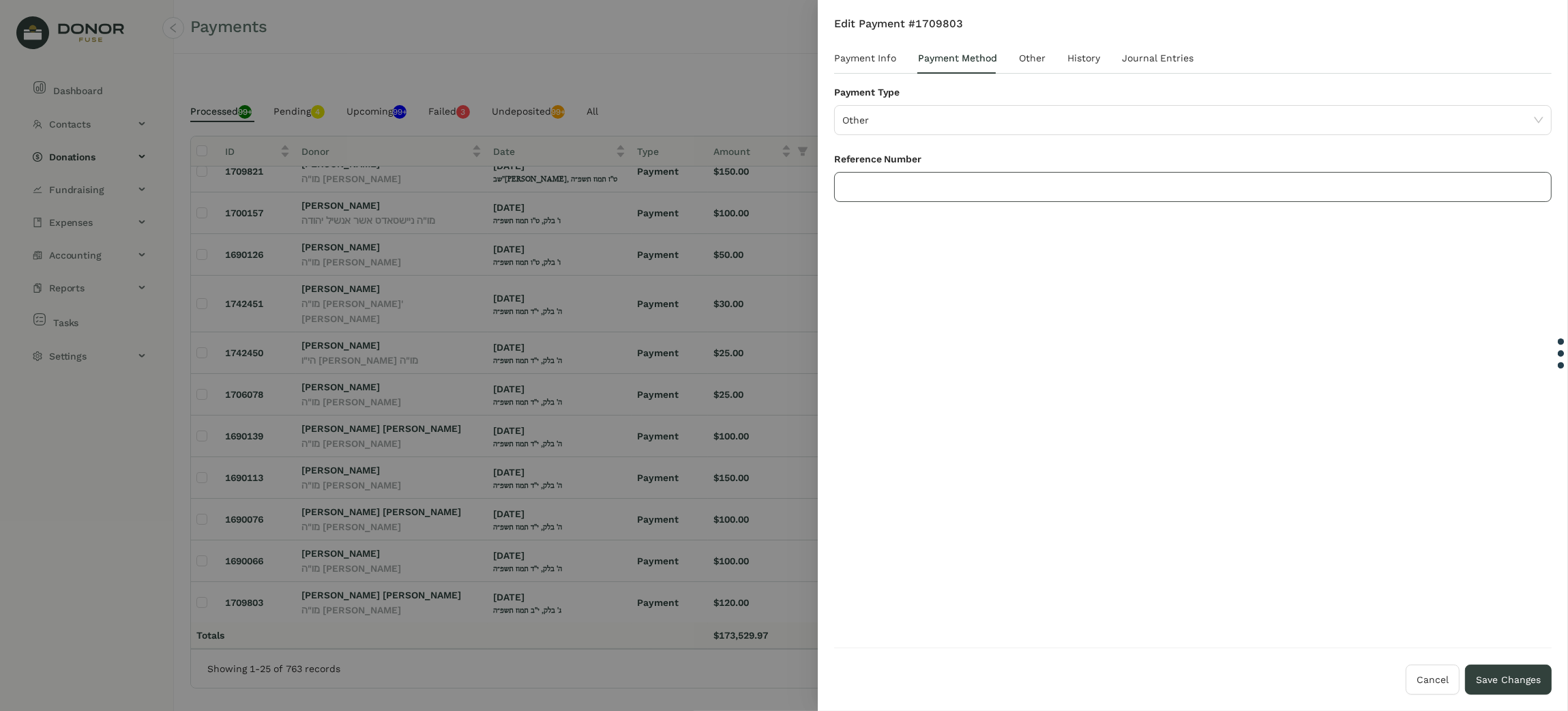 click 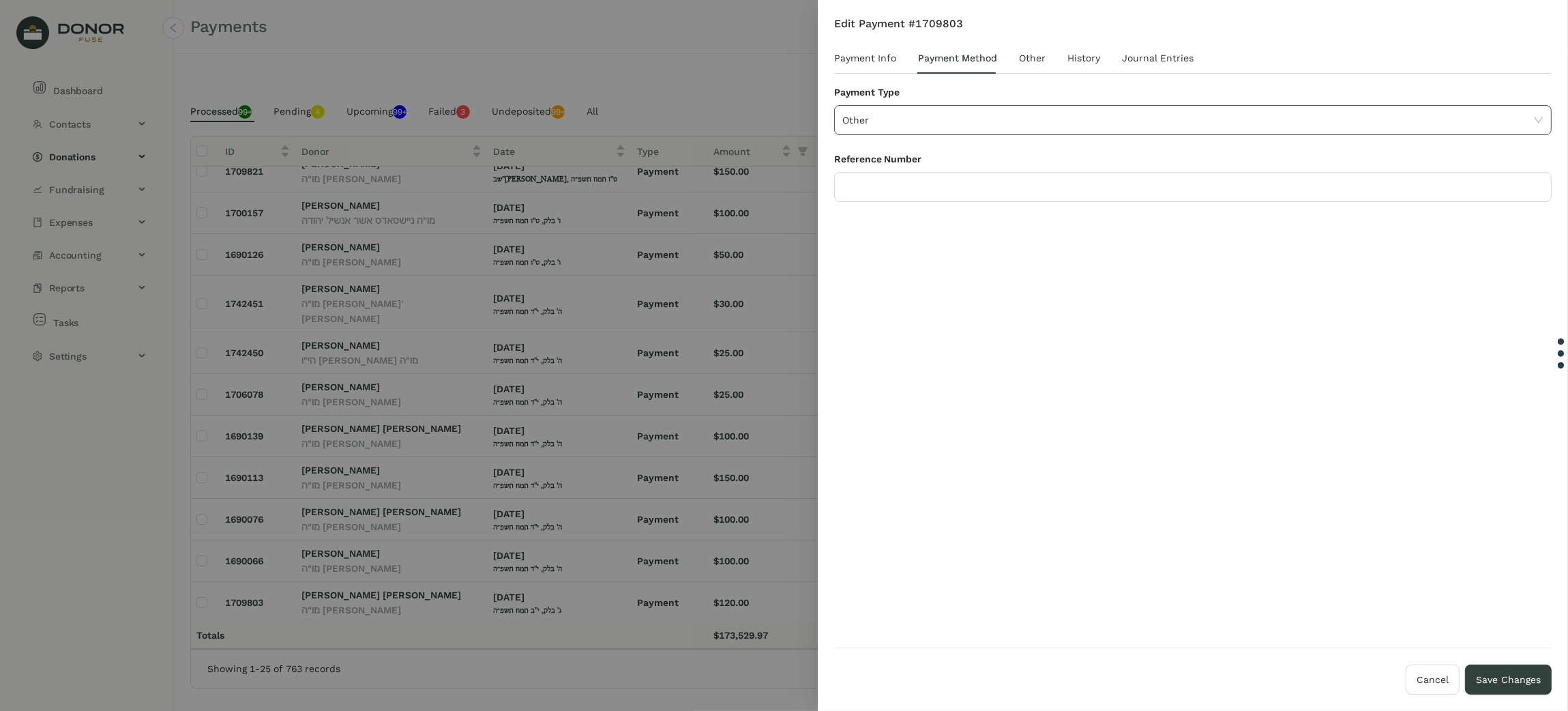 click on "Other" 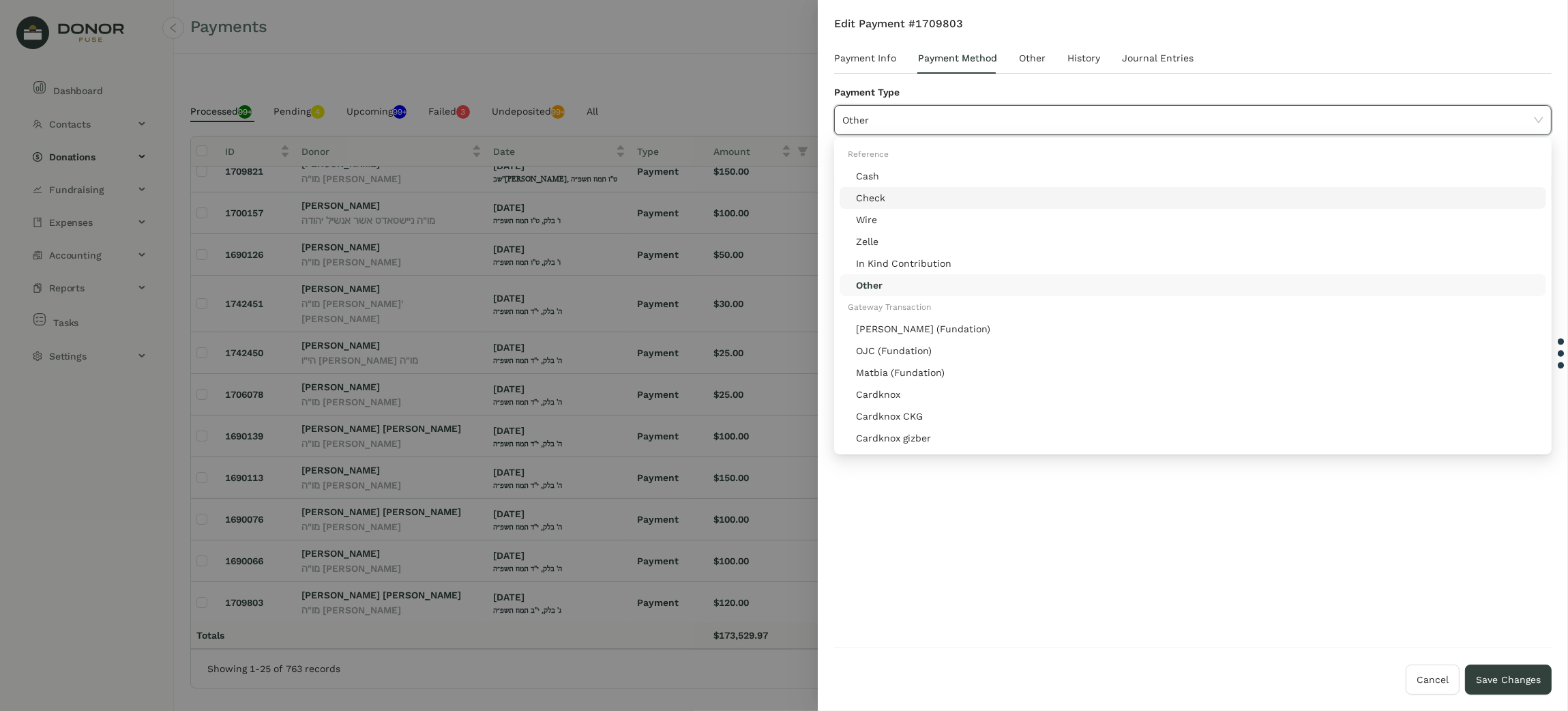 click on "Check" 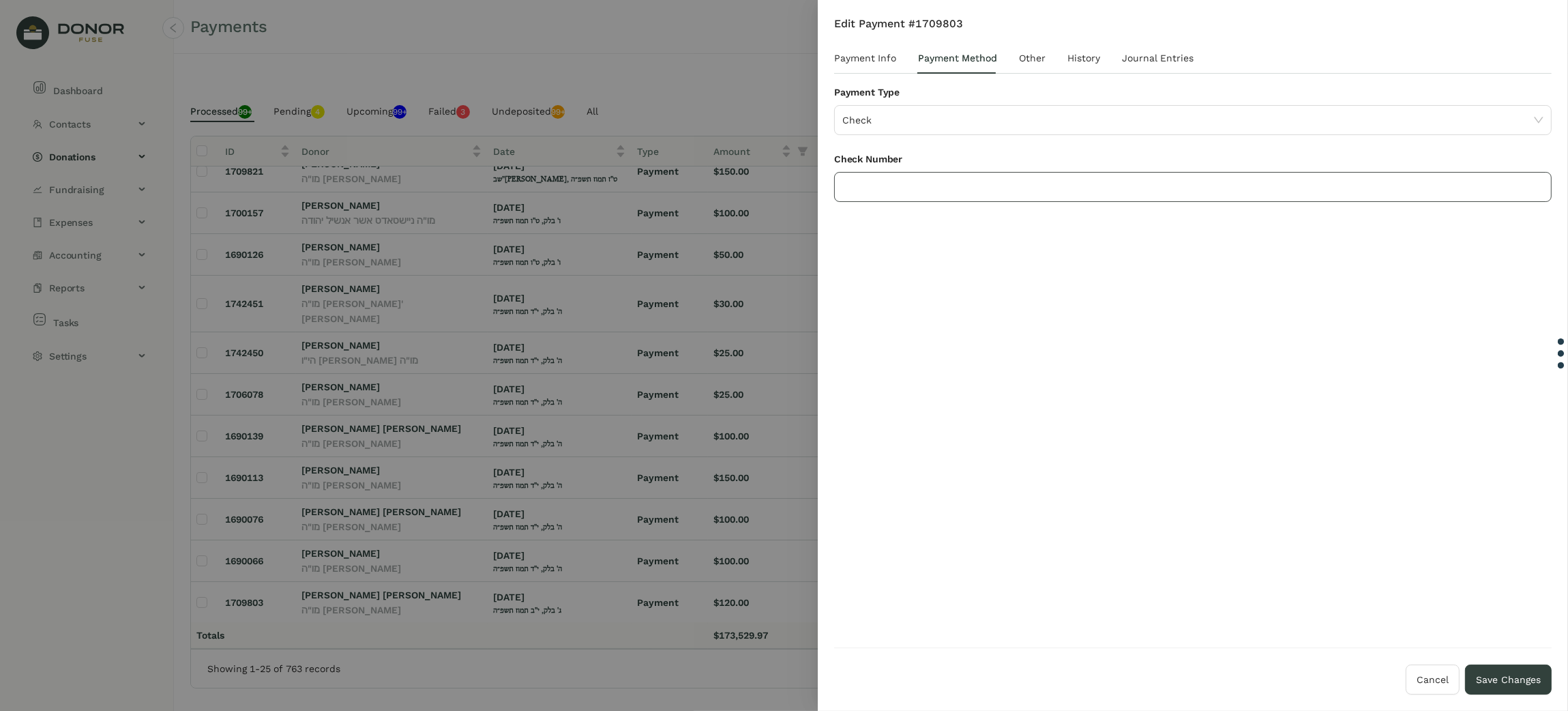 click 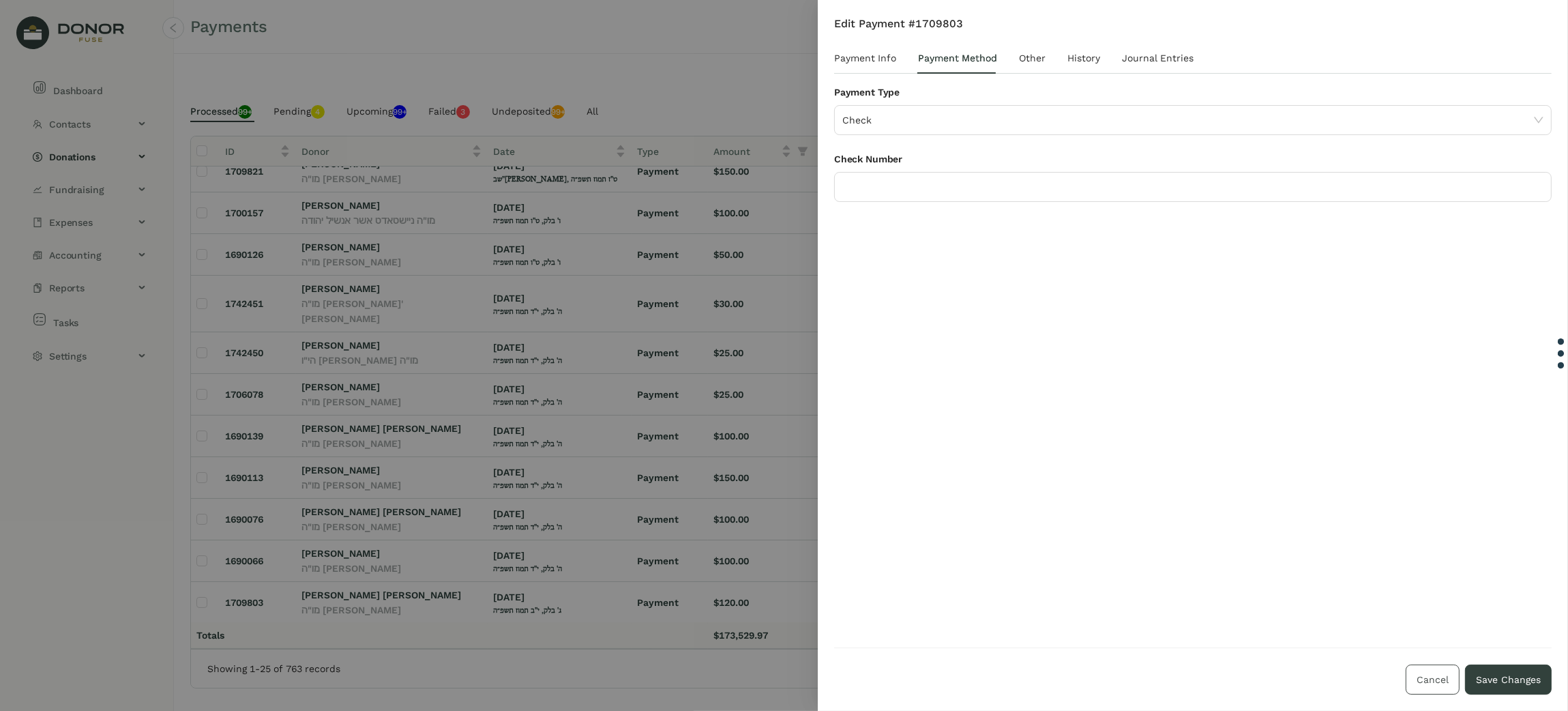 click on "Cancel" at bounding box center (1432, 680) 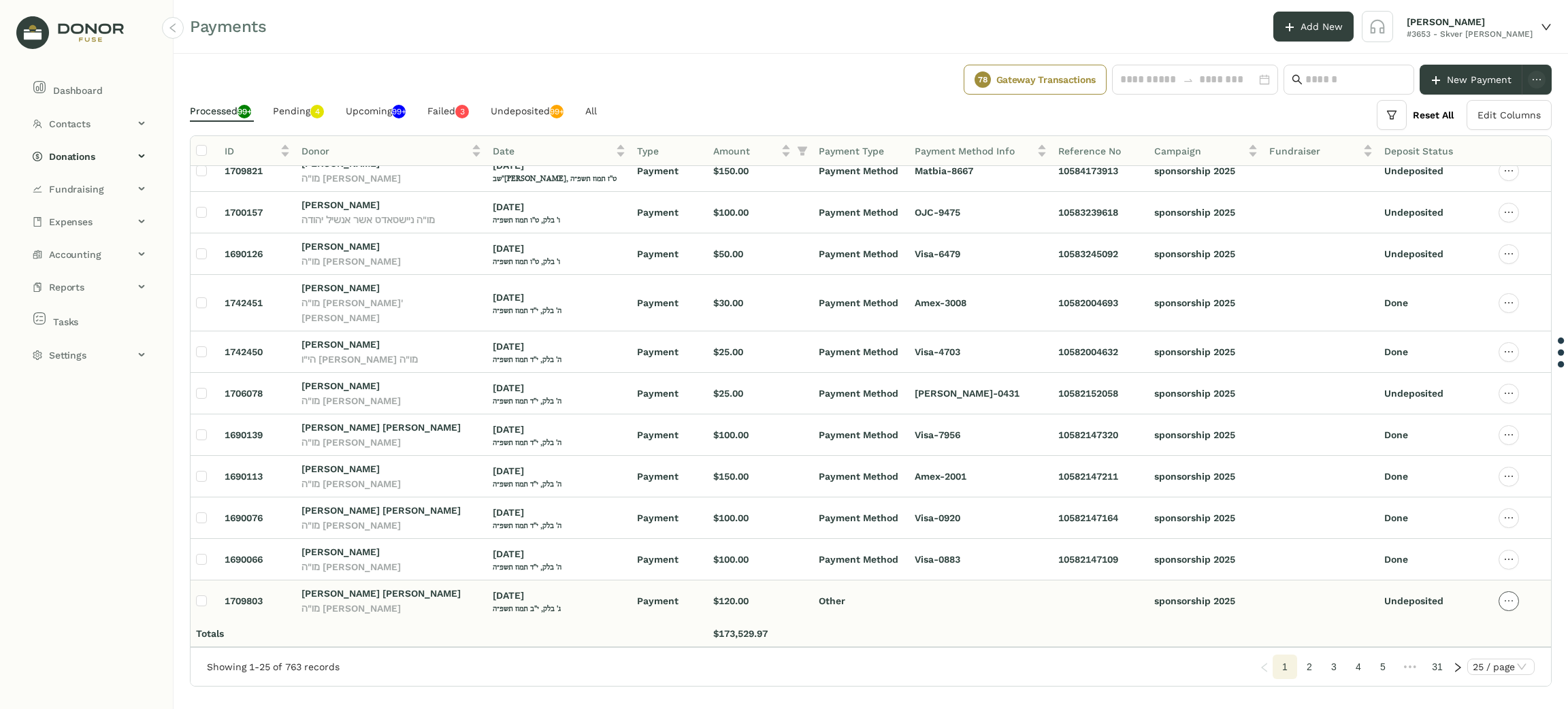 click 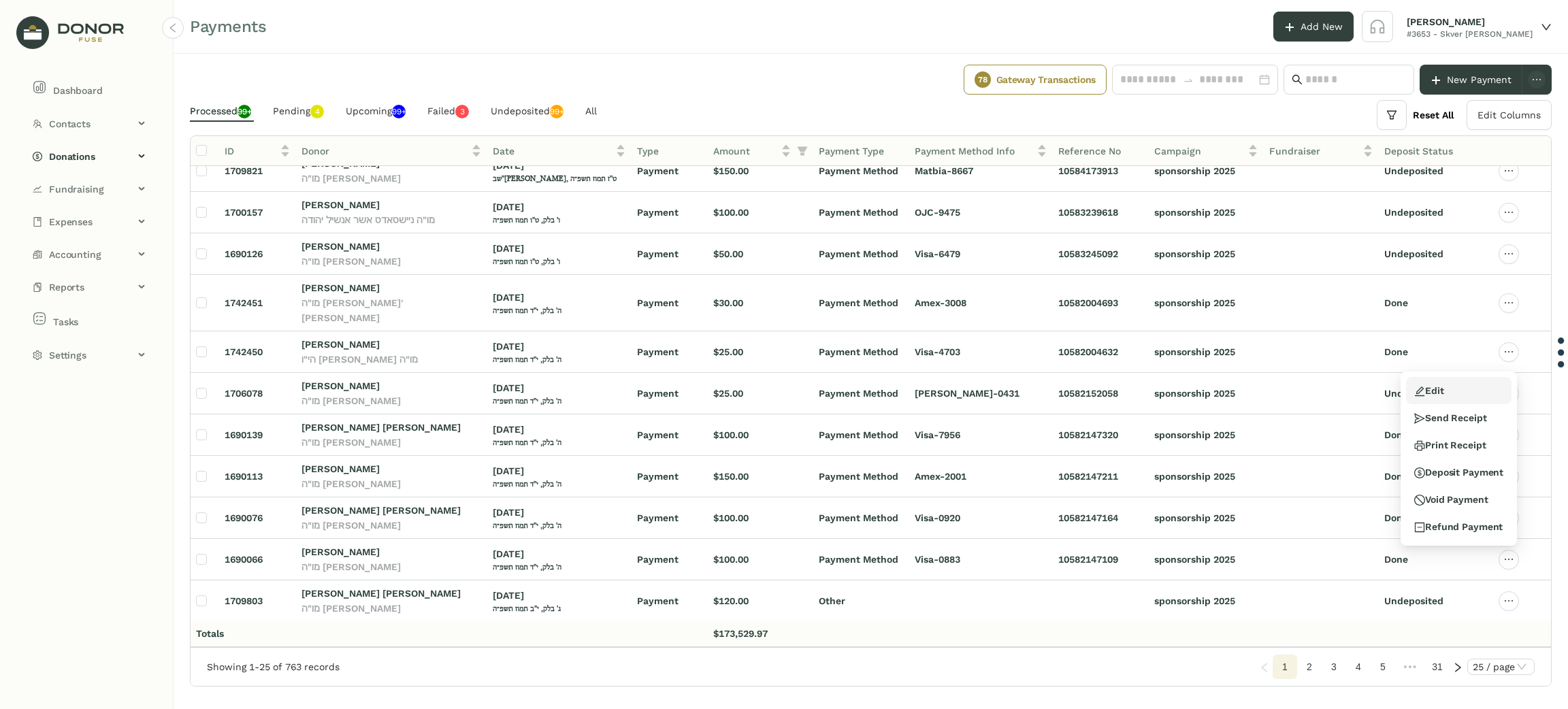 click on "Edit" at bounding box center [1428, 391] 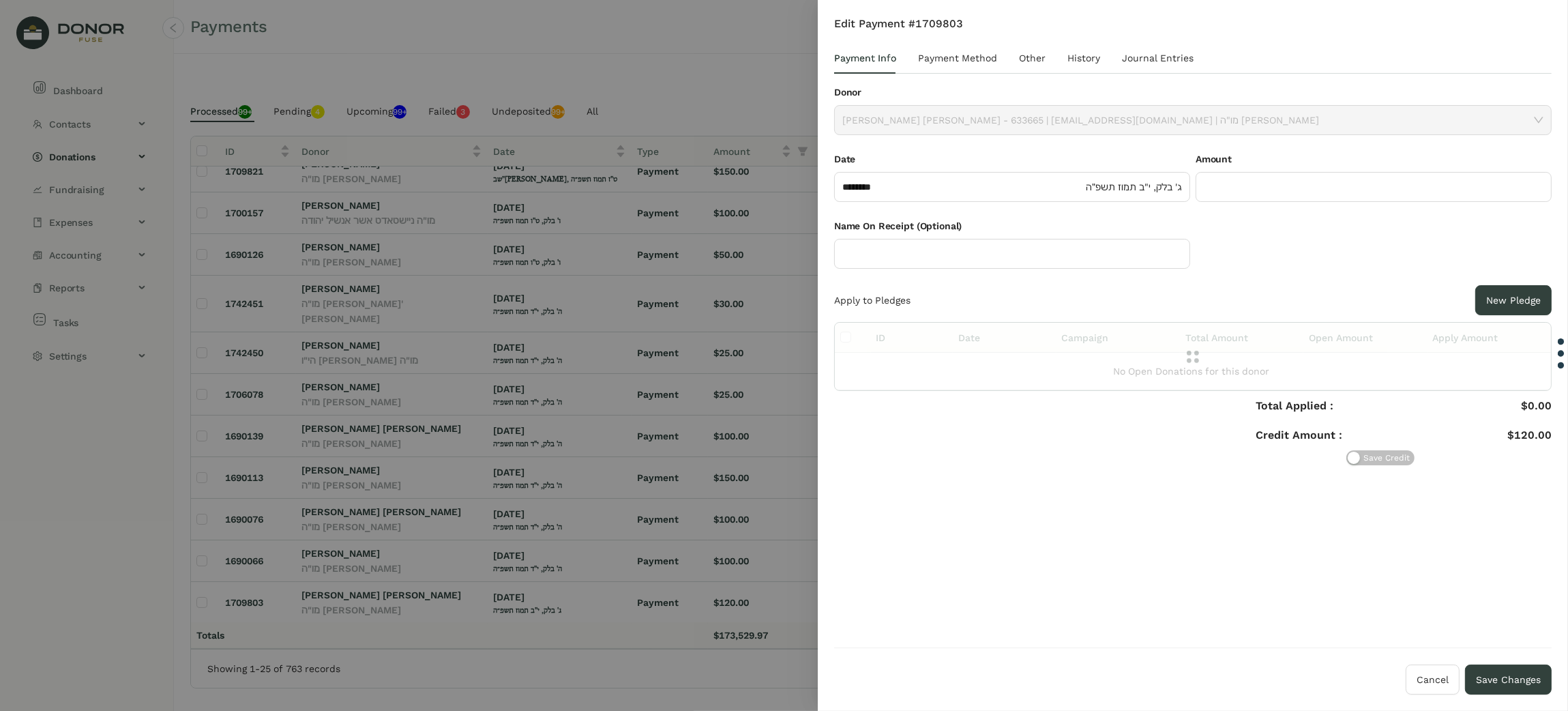 type on "*******" 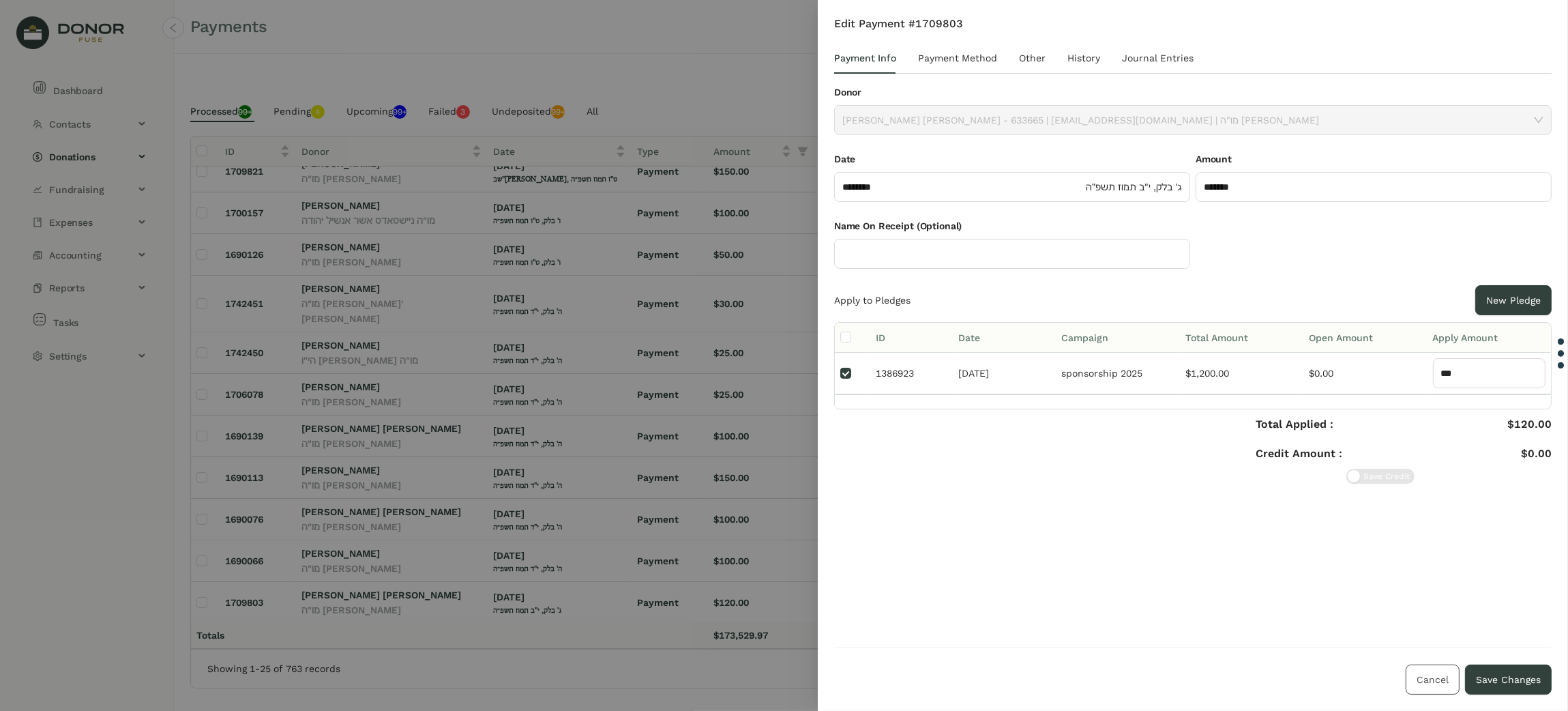 click on "Cancel" at bounding box center [1432, 680] 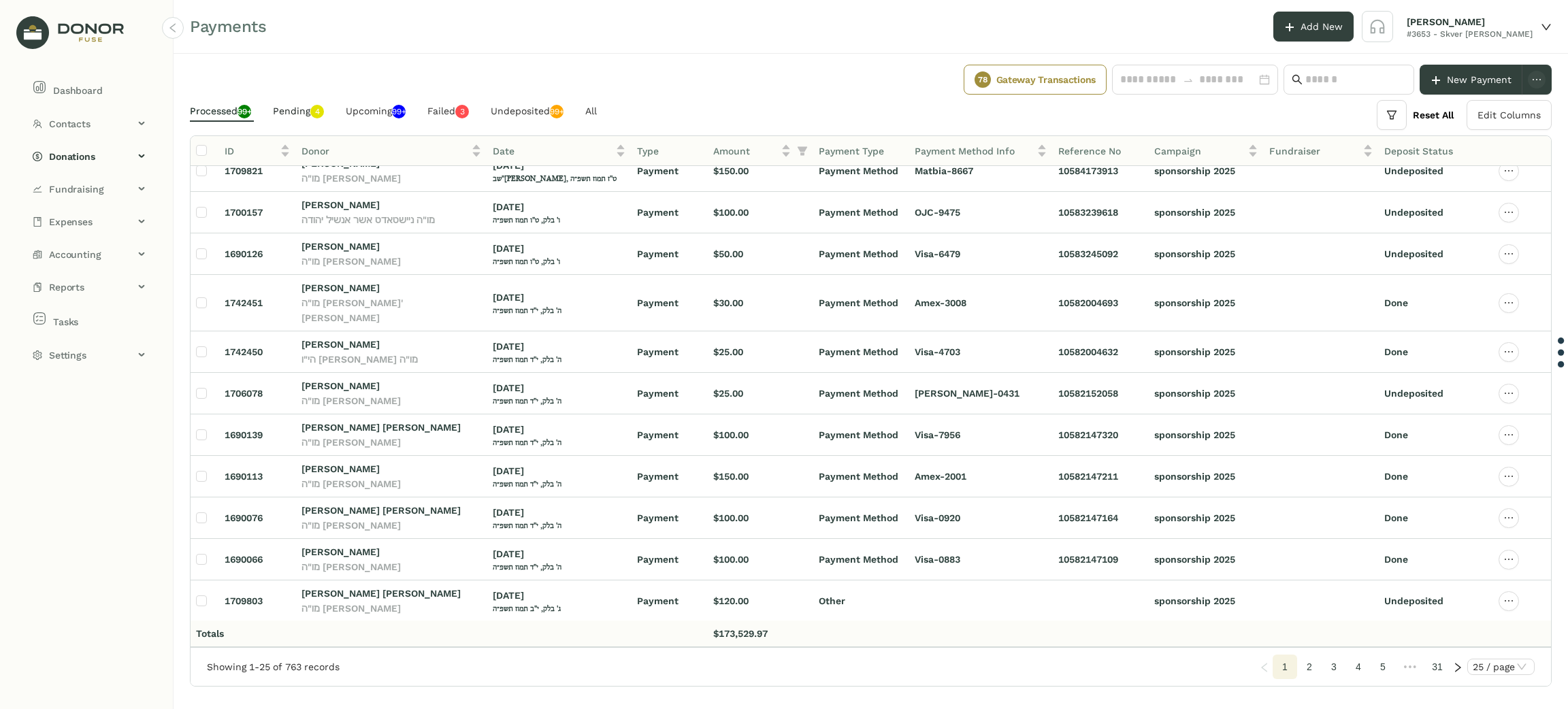 click on "Pending   0   1   2   3   4   5   6   7   8   9" 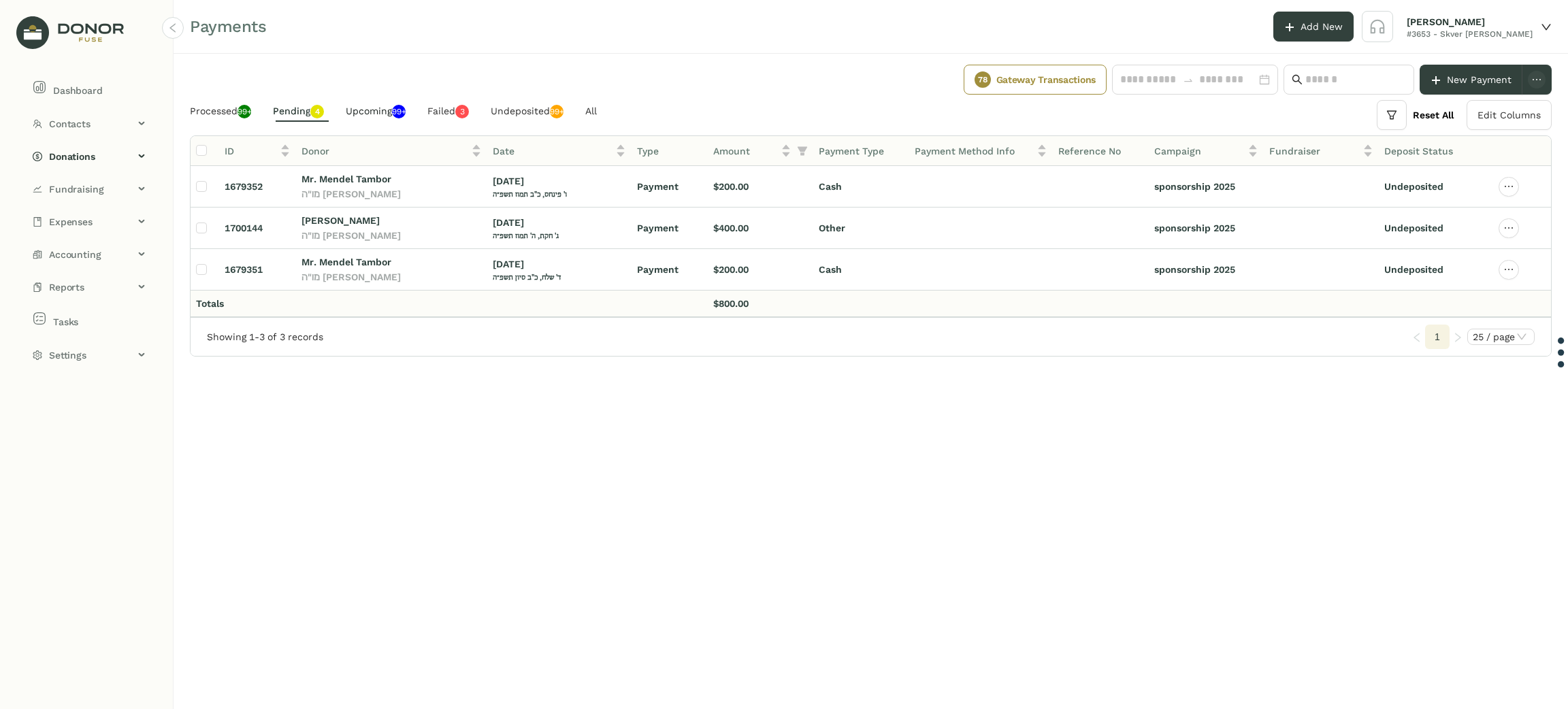 click on "Upcoming  99+" 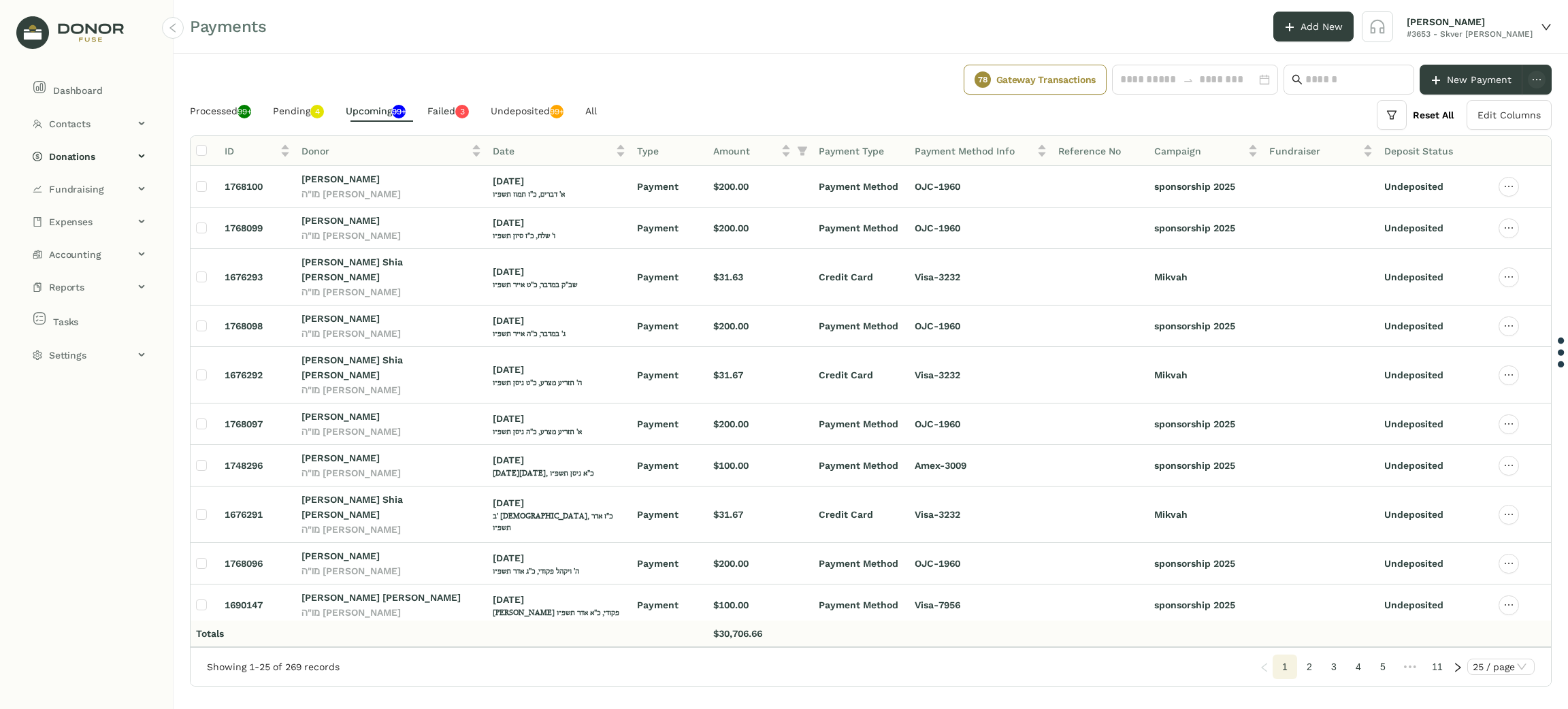 click on "Failed   0   1   2   3   4   5   6   7   8   9" 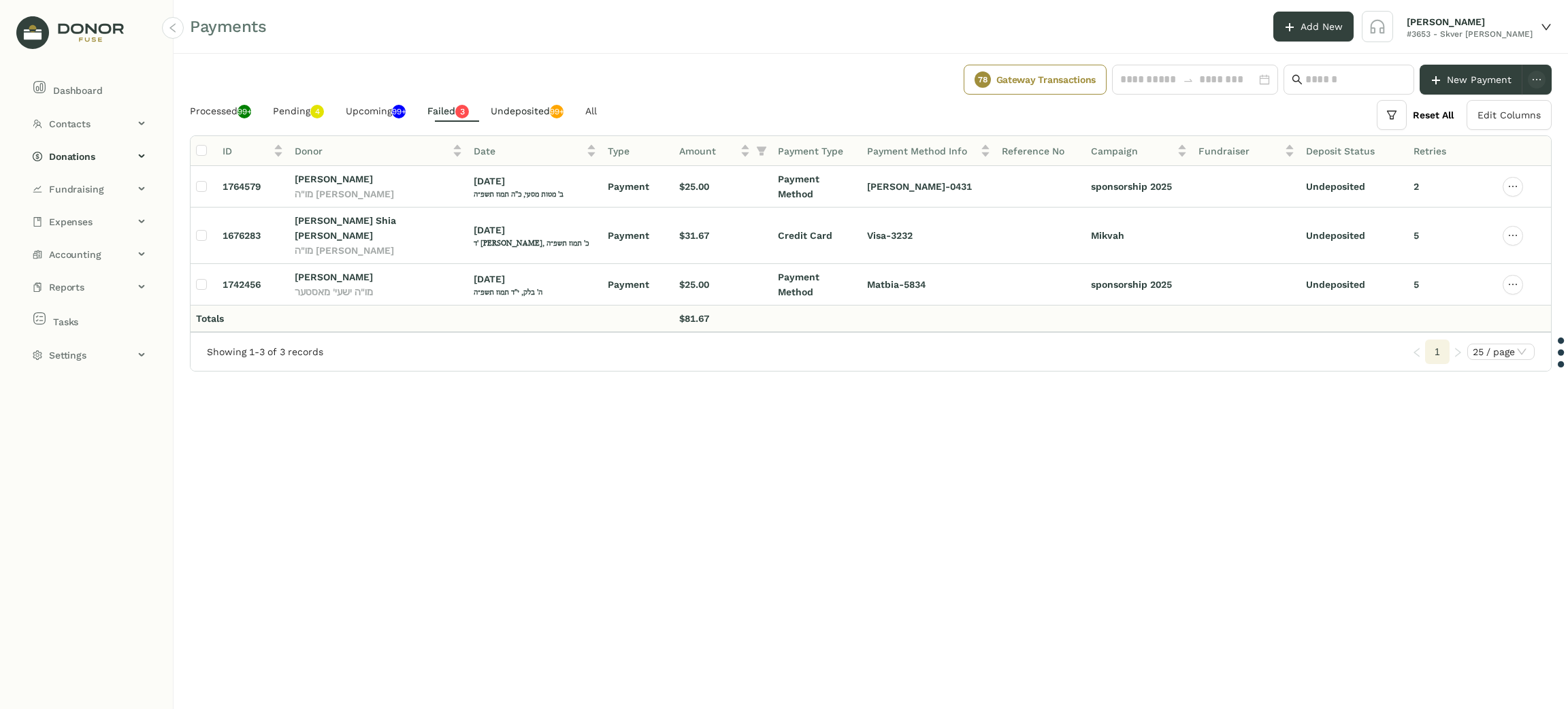 drag, startPoint x: 536, startPoint y: 112, endPoint x: 534, endPoint y: 122, distance: 10.198039 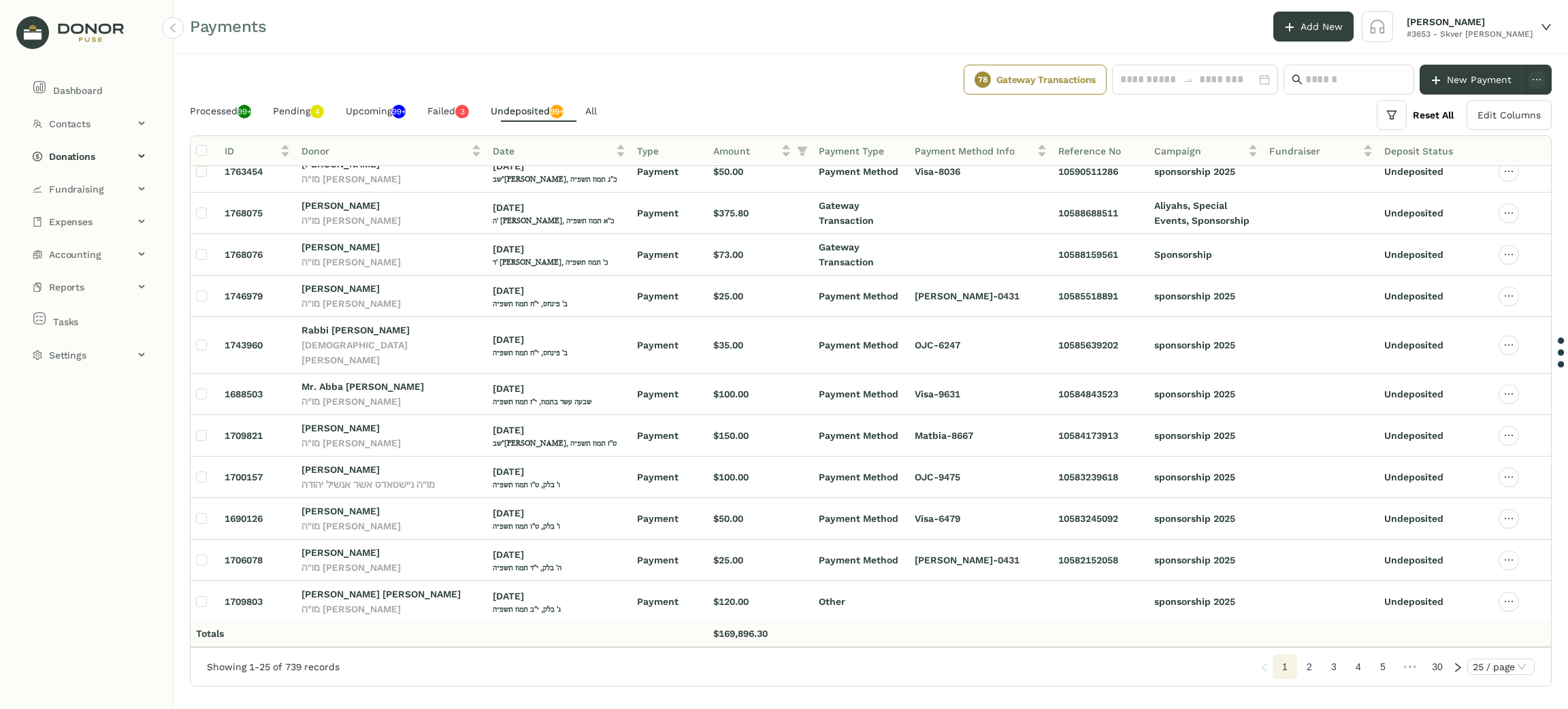 scroll, scrollTop: 0, scrollLeft: 0, axis: both 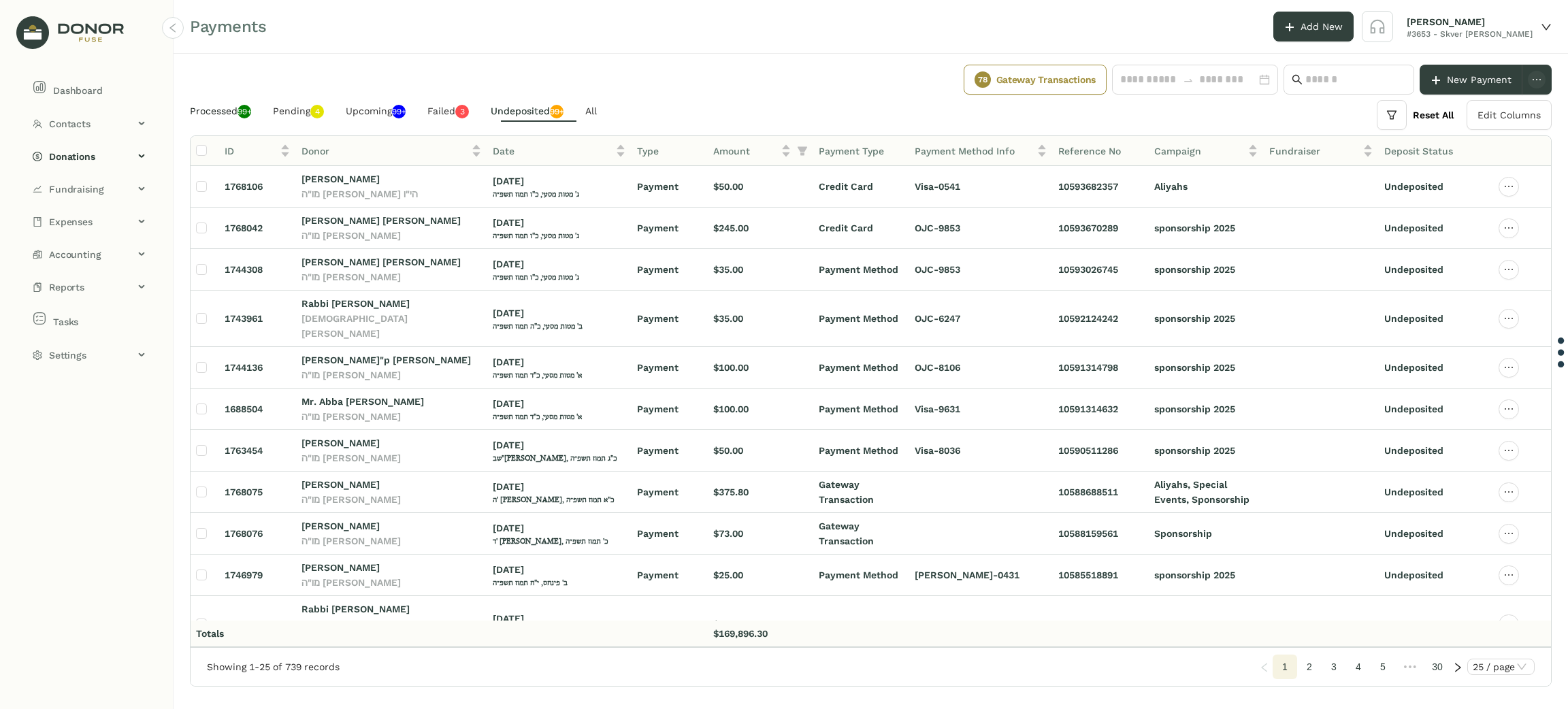 click on "Processed  99+" 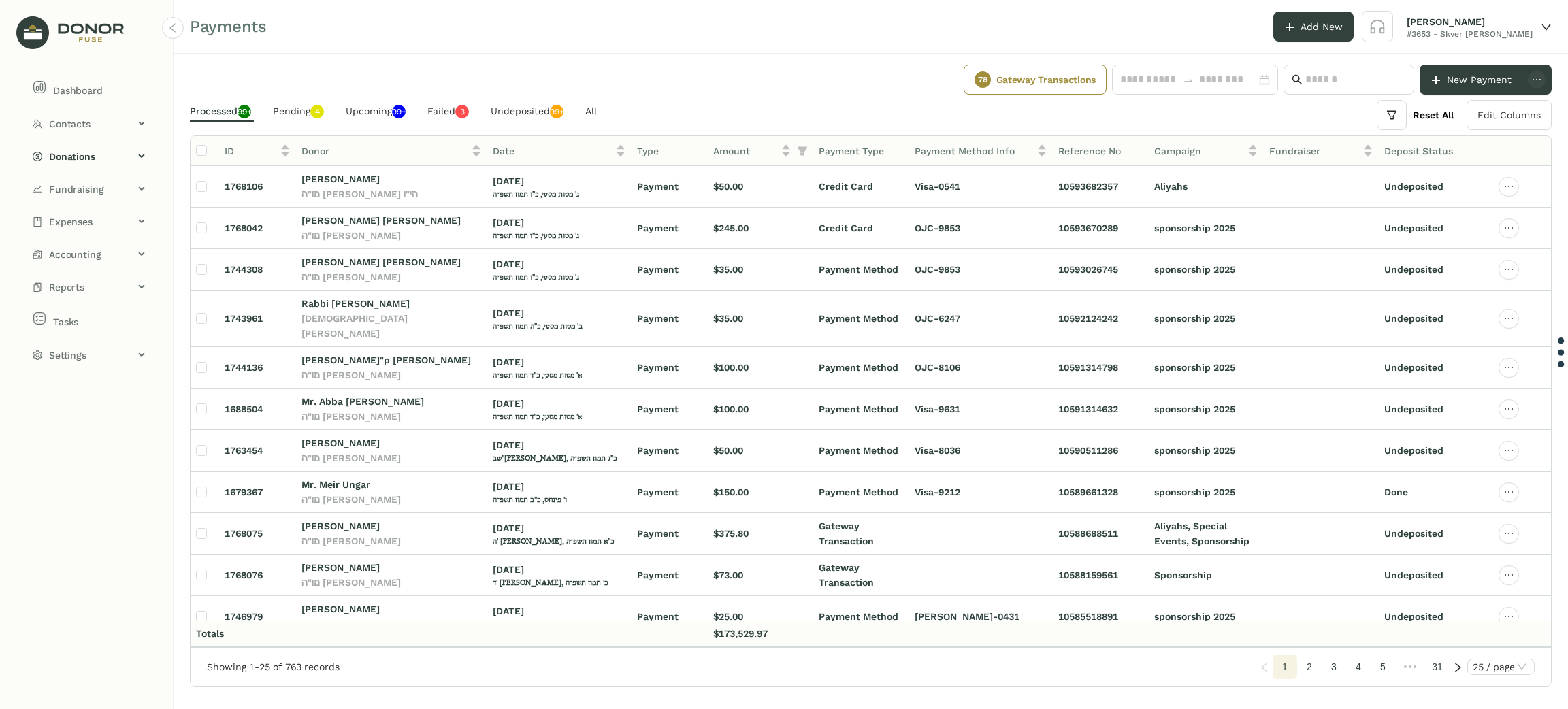 click on "78  Gateway Transactions" 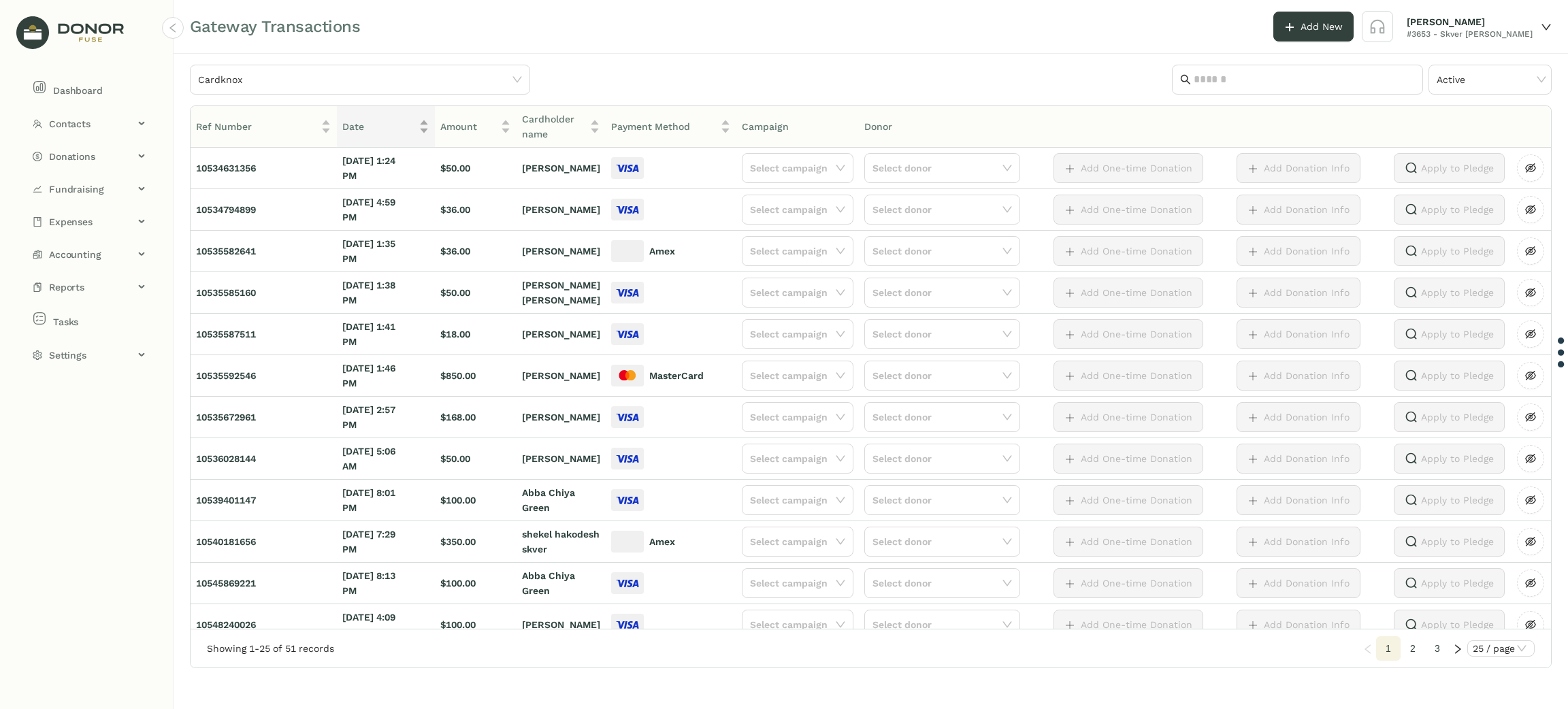 click on "Date" 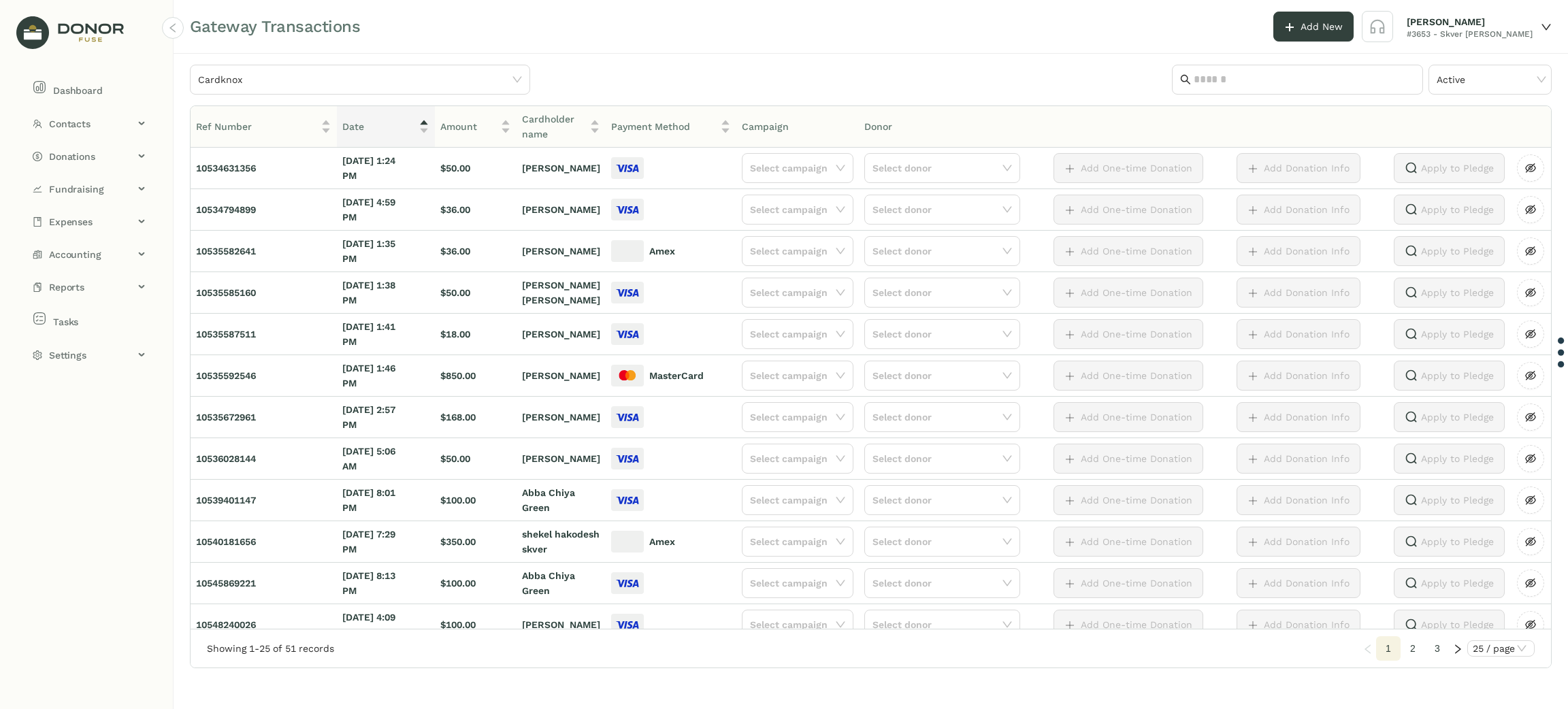 click on "Active" 